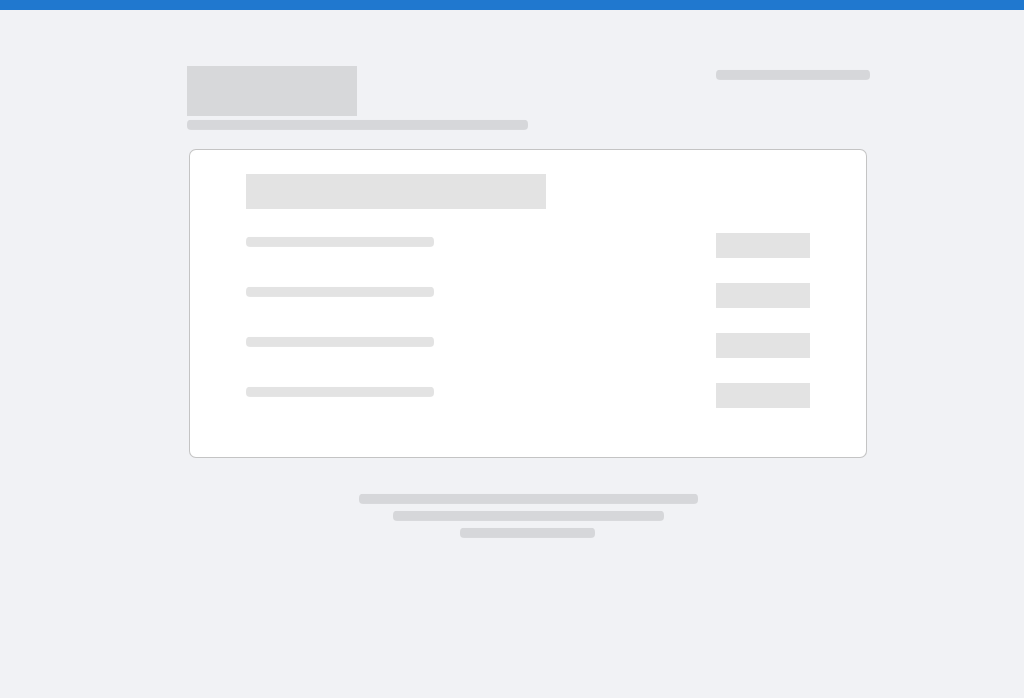 scroll, scrollTop: 0, scrollLeft: 0, axis: both 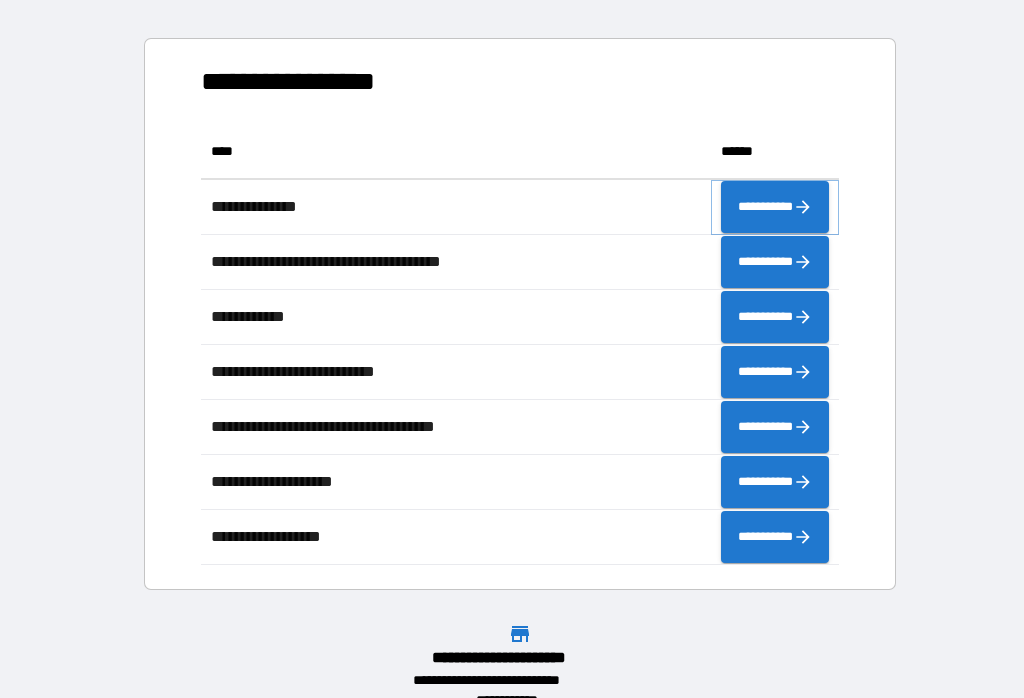 click on "**********" at bounding box center [775, 207] 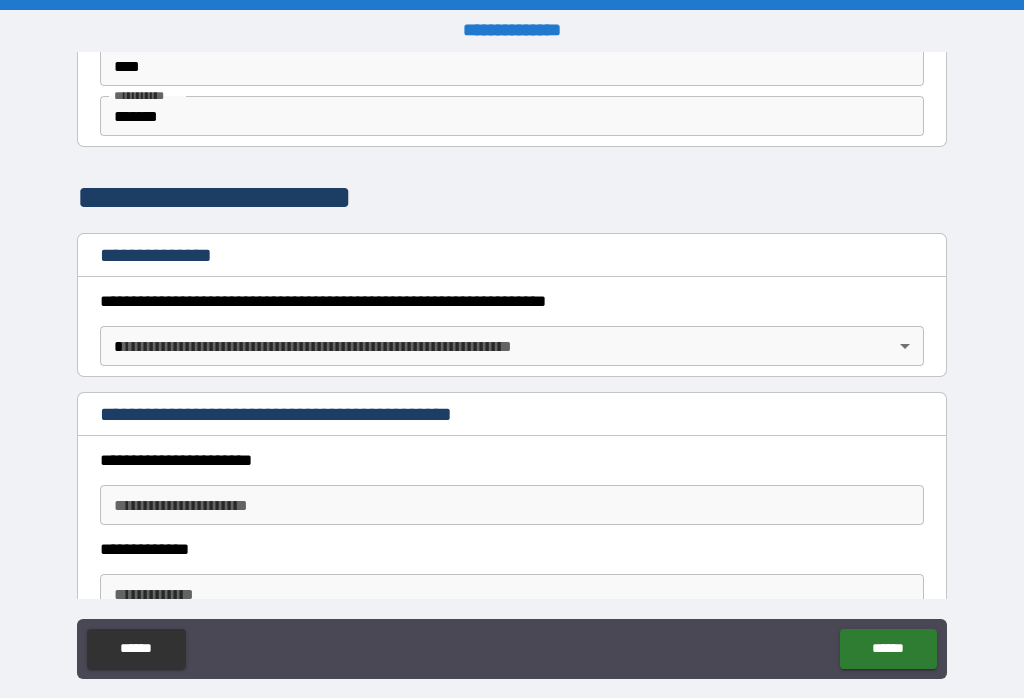 scroll, scrollTop: 98, scrollLeft: 0, axis: vertical 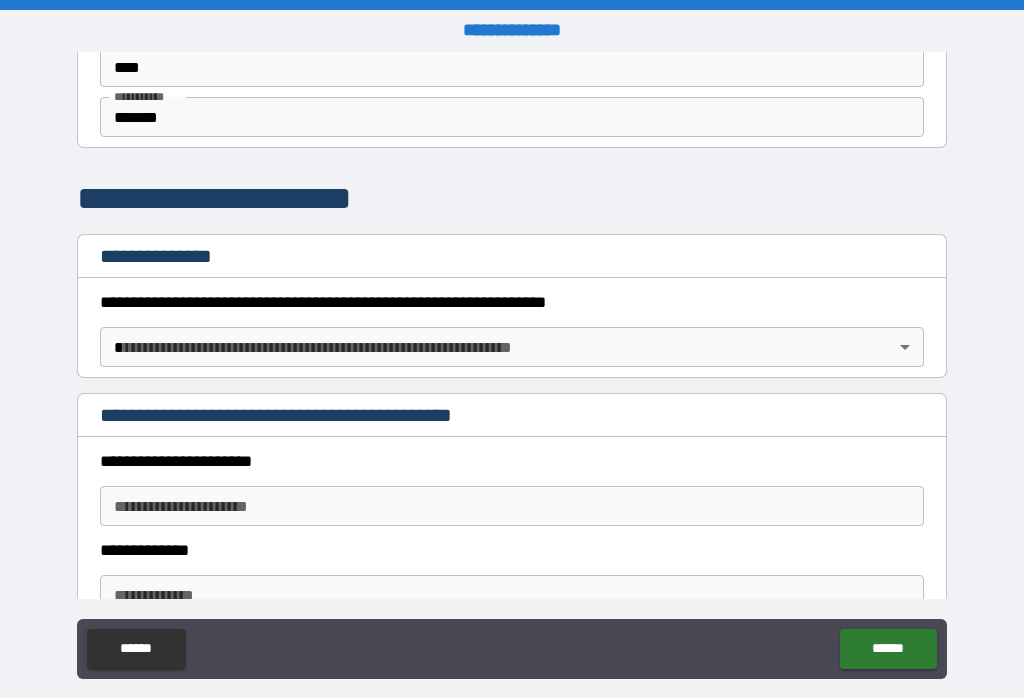 click on "**********" at bounding box center (512, 365) 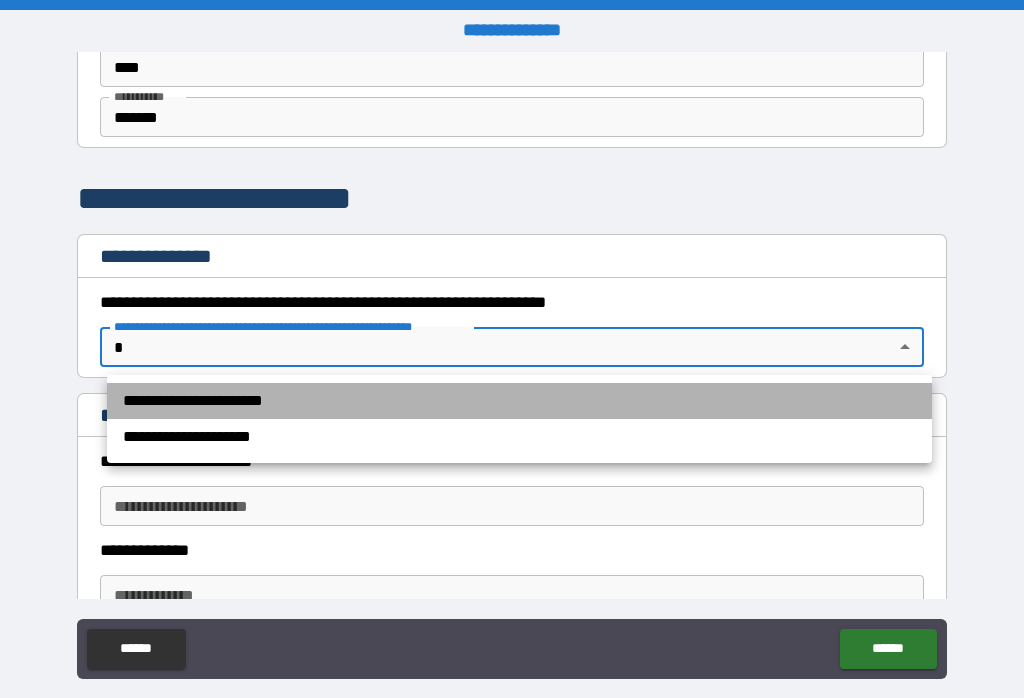 click on "**********" at bounding box center [519, 401] 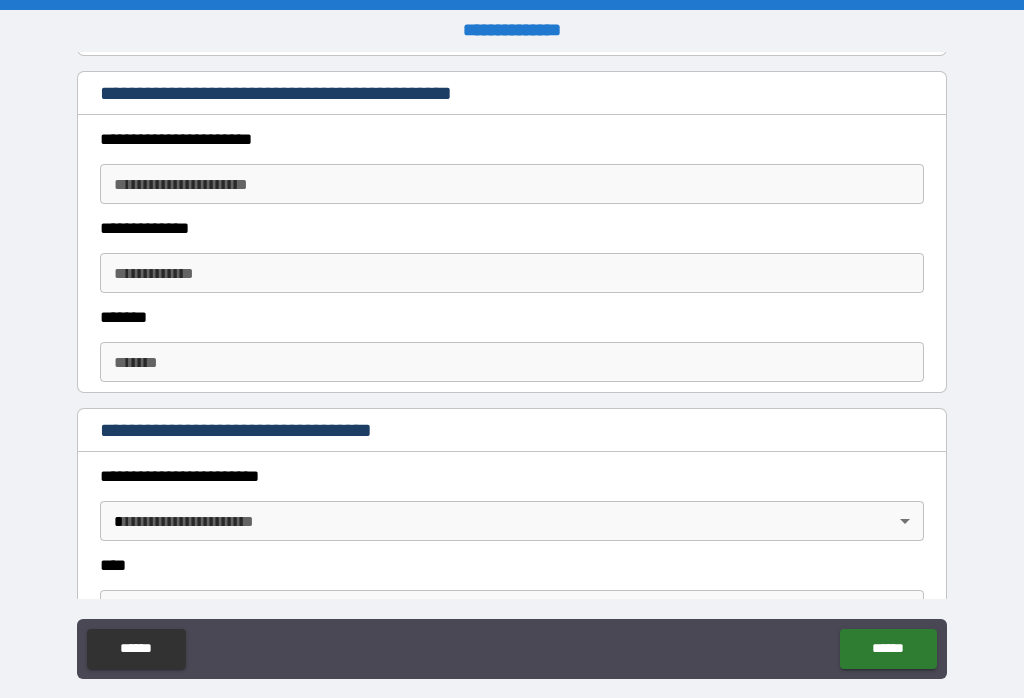 scroll, scrollTop: 424, scrollLeft: 0, axis: vertical 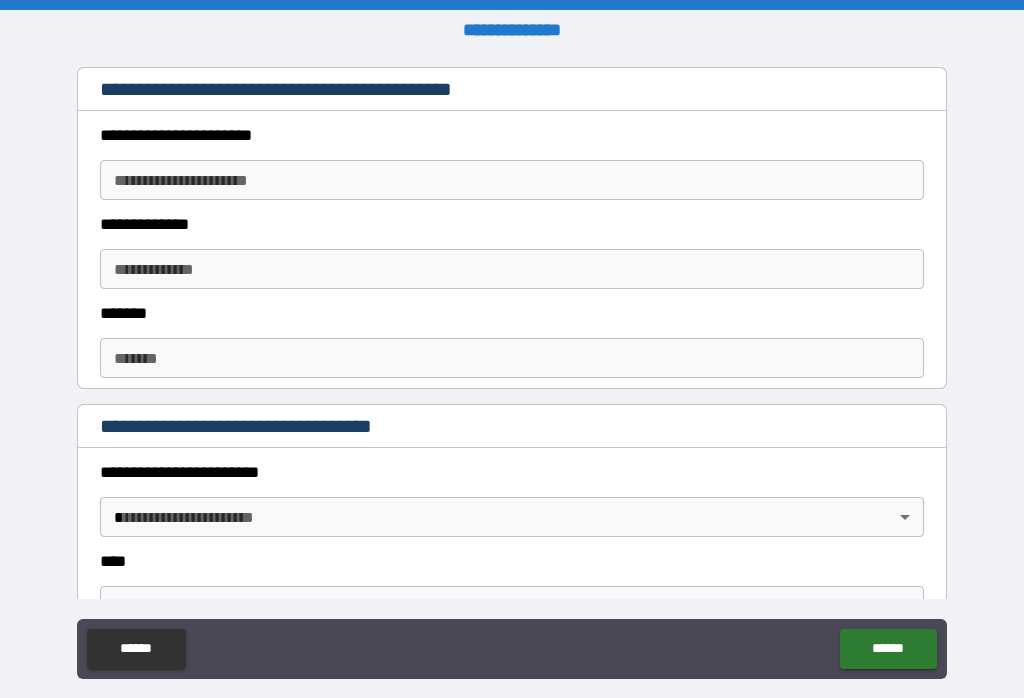 click on "**********" at bounding box center [512, 180] 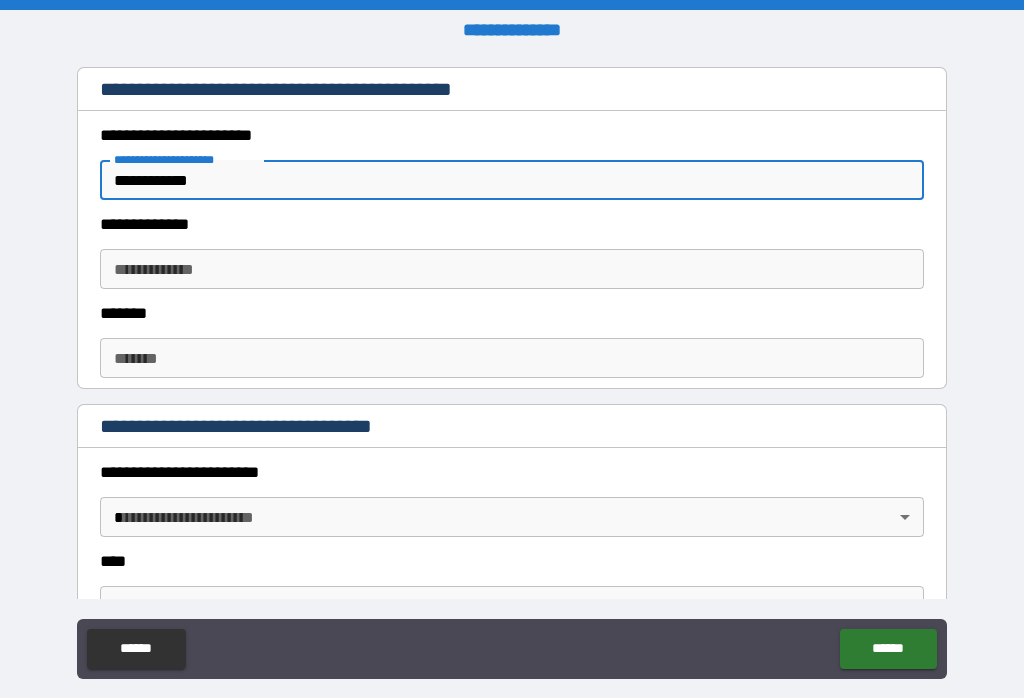 click on "**********" at bounding box center [512, 180] 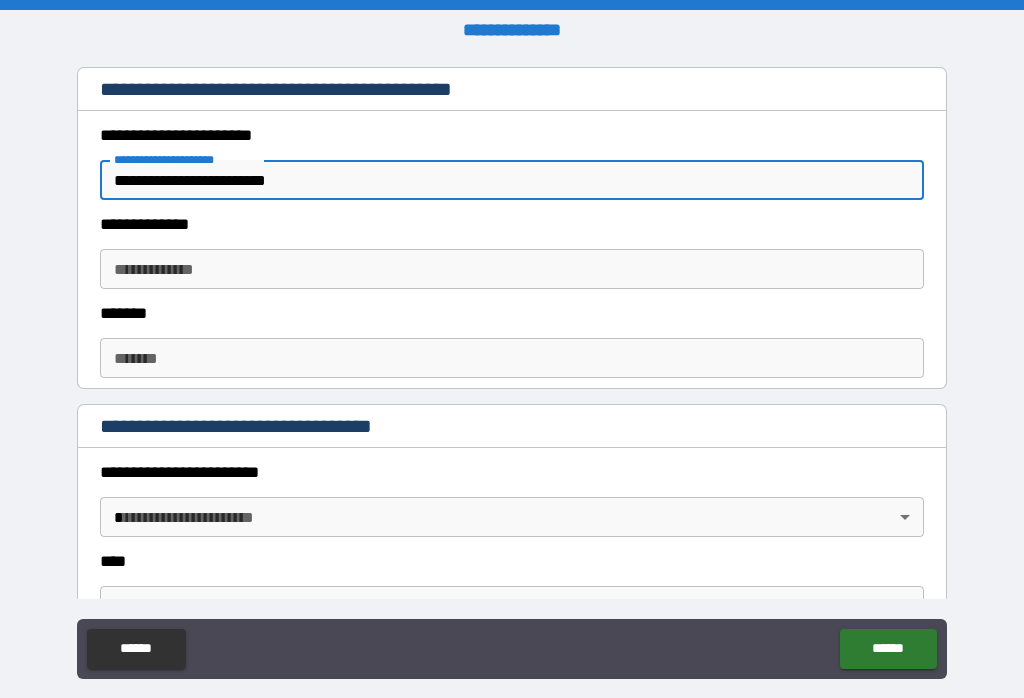 type on "**********" 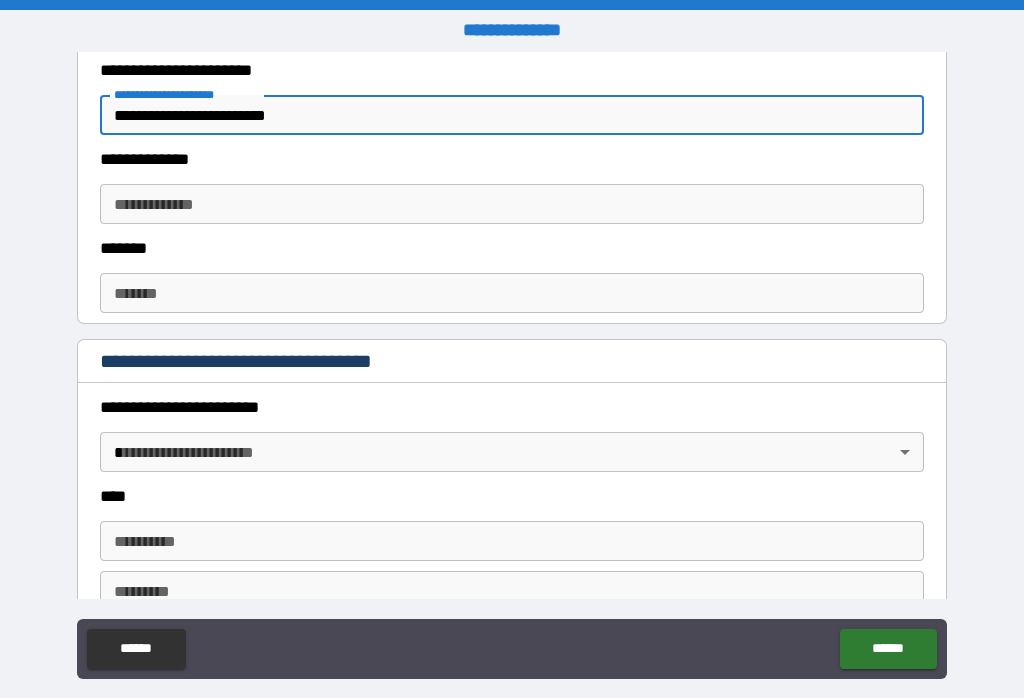 scroll, scrollTop: 496, scrollLeft: 0, axis: vertical 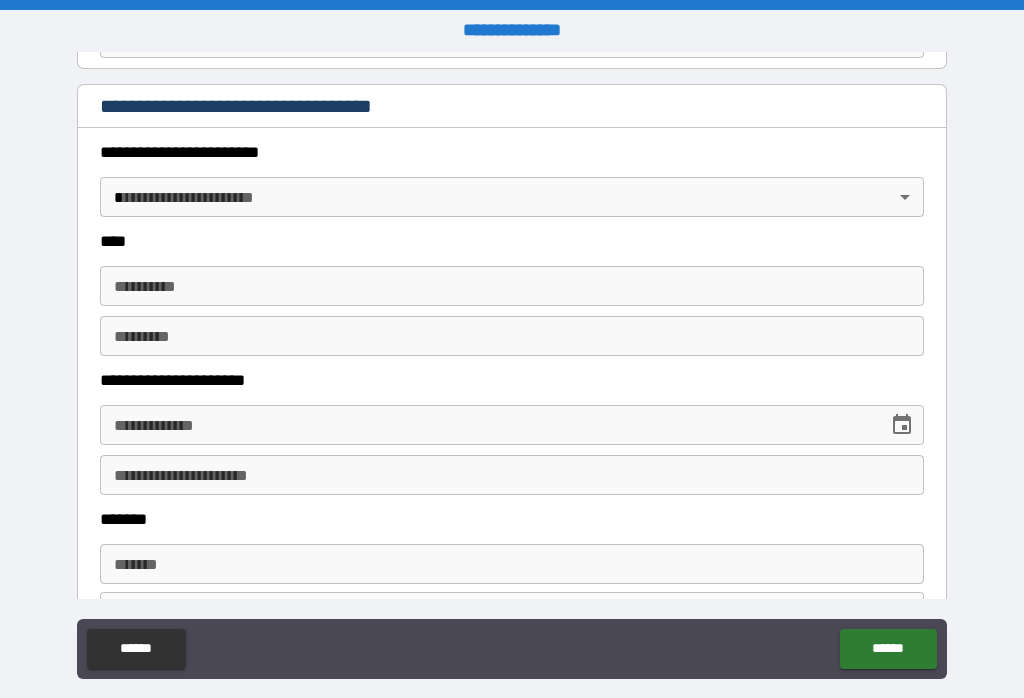 click on "**********" at bounding box center (512, 365) 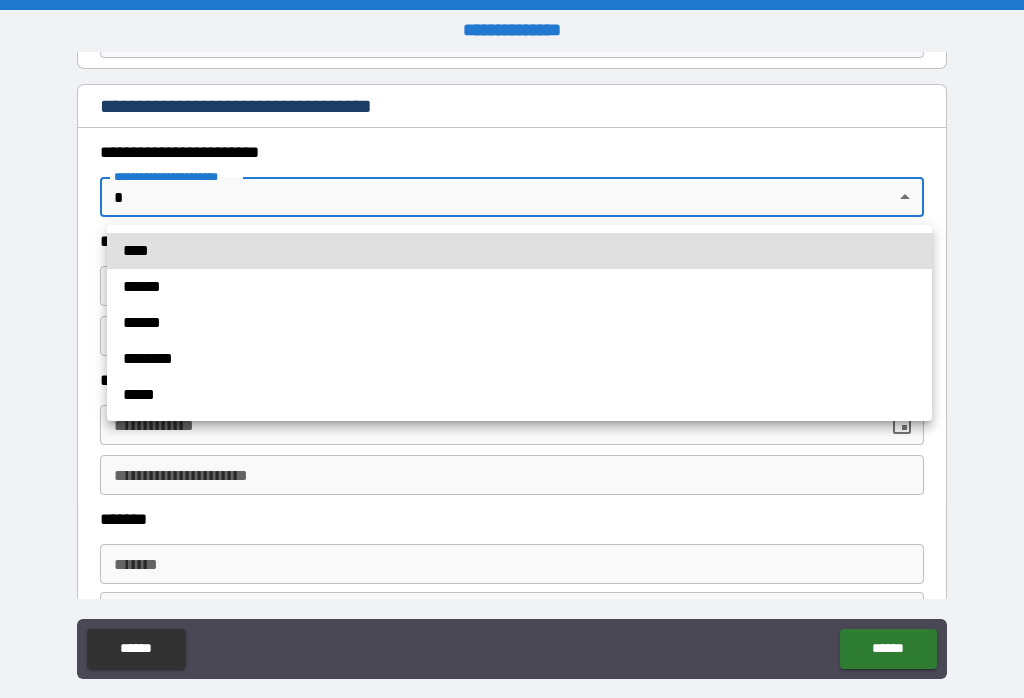 click on "****" at bounding box center [519, 251] 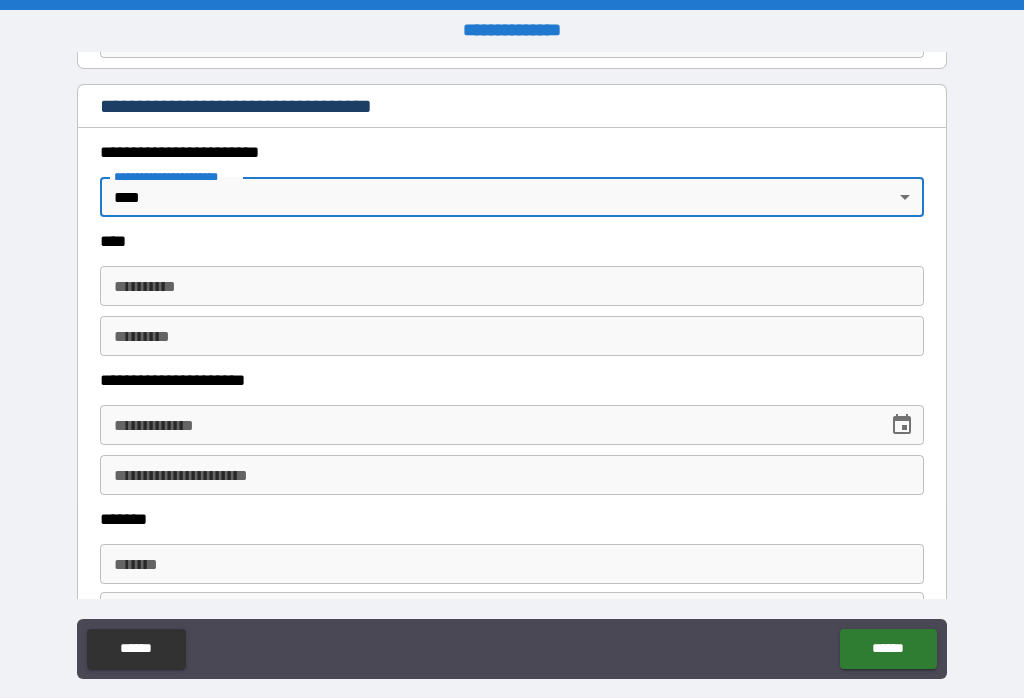 type on "*" 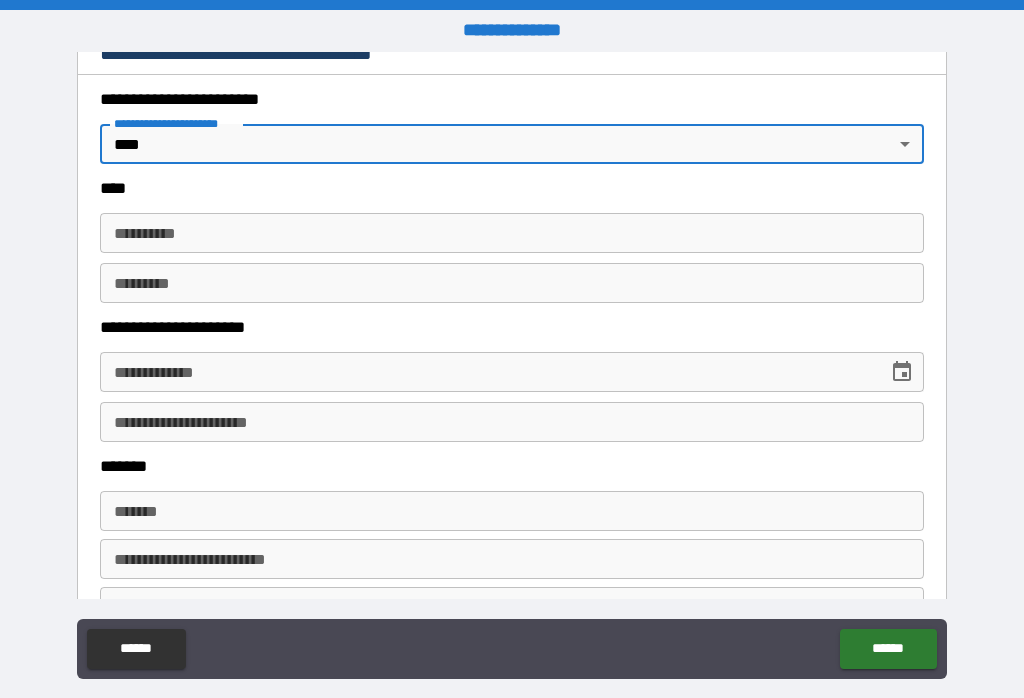 scroll, scrollTop: 799, scrollLeft: 0, axis: vertical 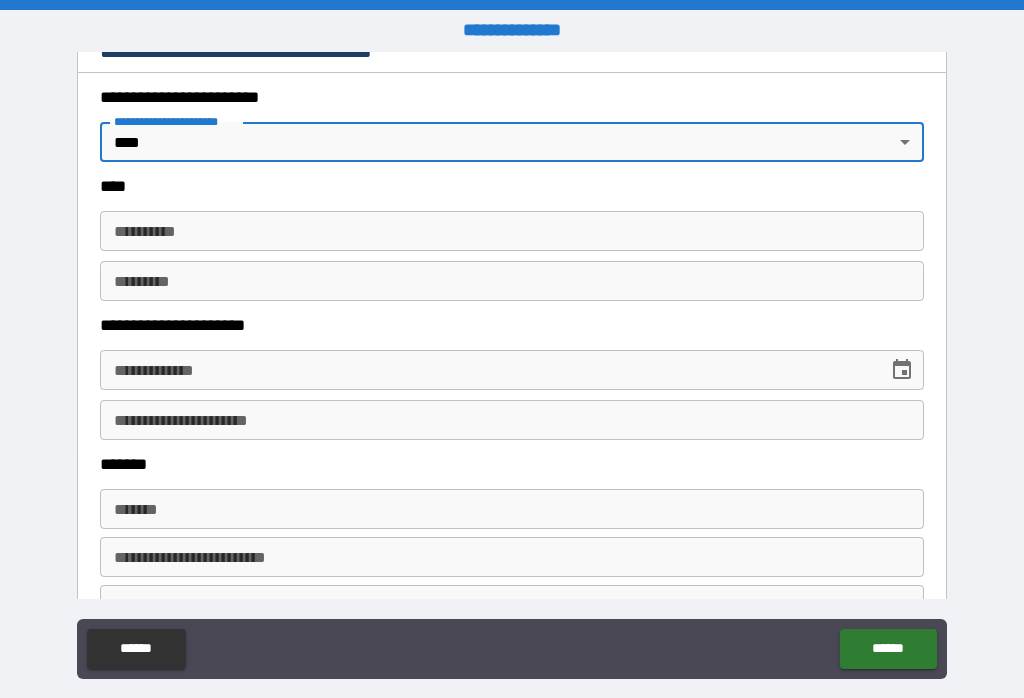 click on "**********" at bounding box center [512, 231] 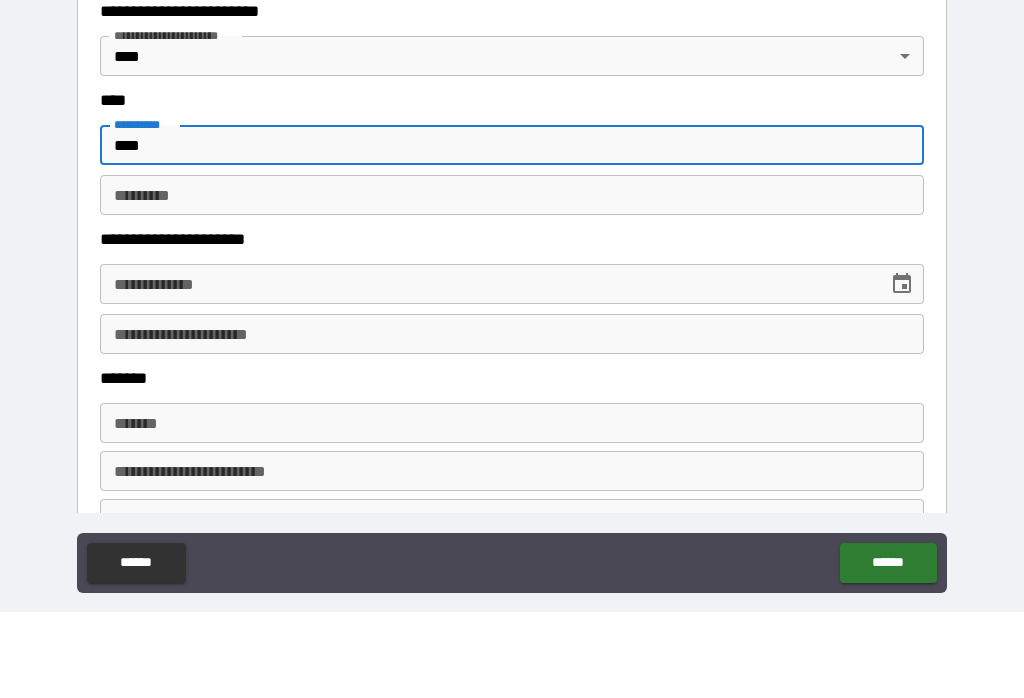 type on "****" 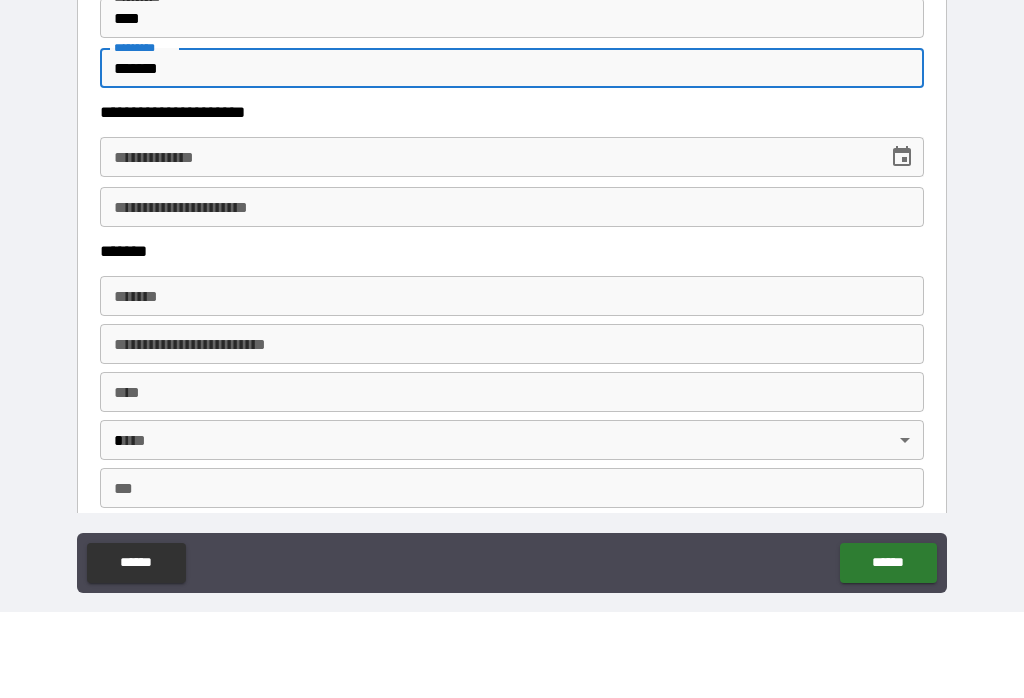 scroll, scrollTop: 935, scrollLeft: 0, axis: vertical 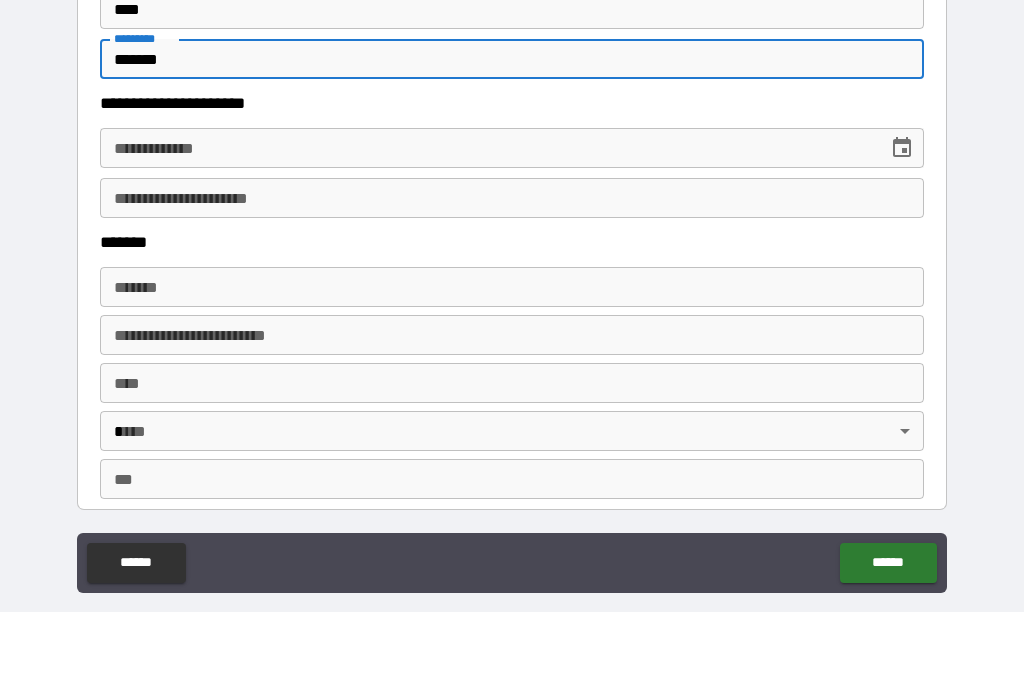 type on "*******" 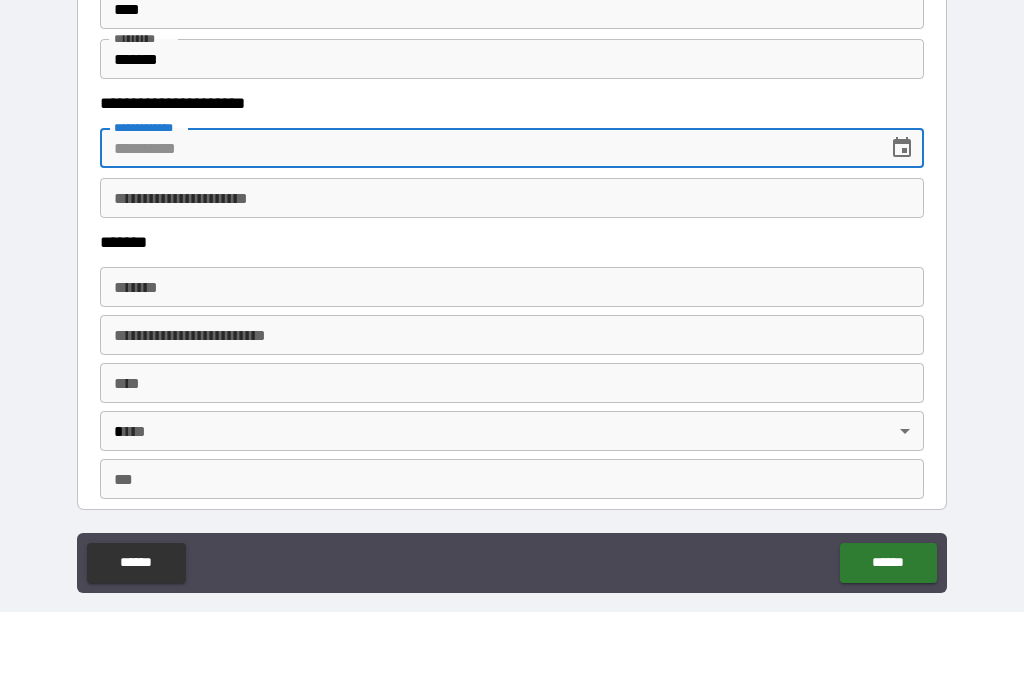 click 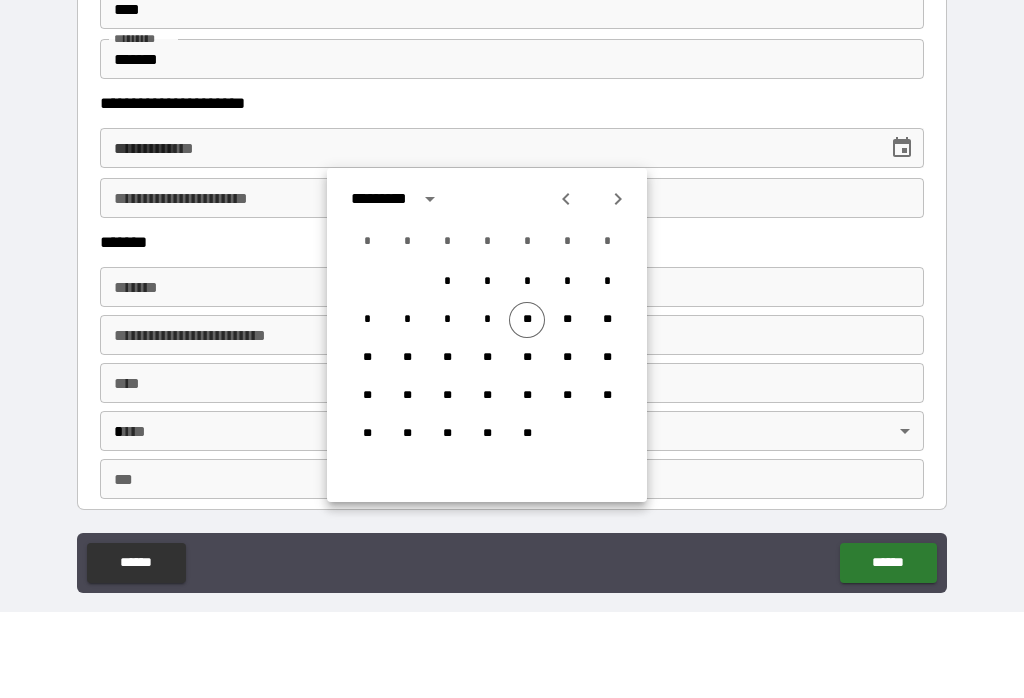 scroll, scrollTop: 32, scrollLeft: 0, axis: vertical 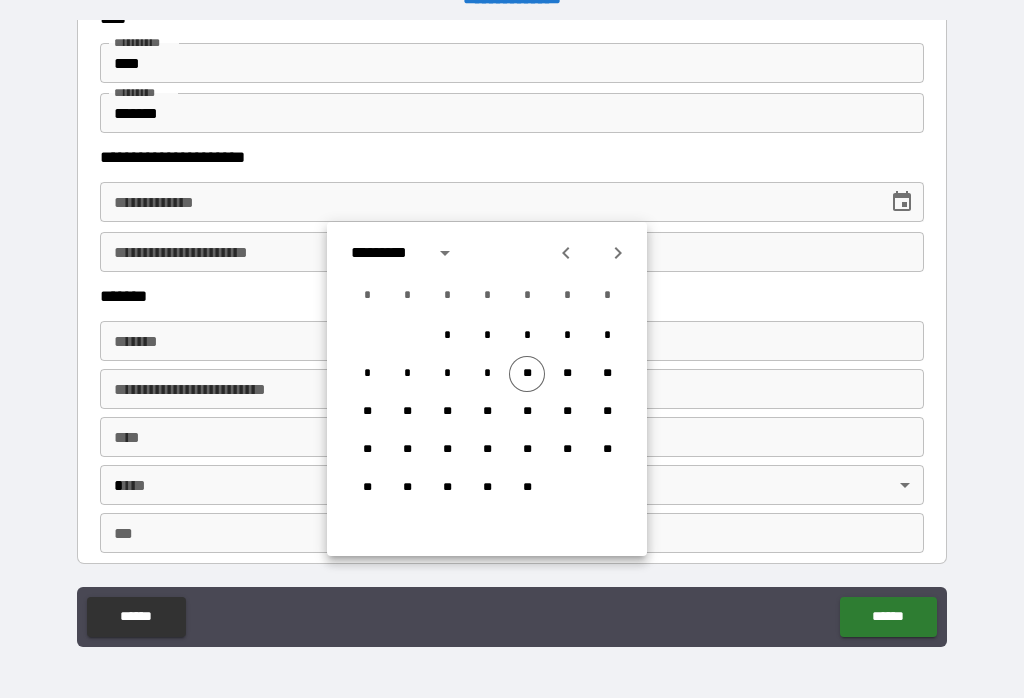click on "*********" at bounding box center (487, 253) 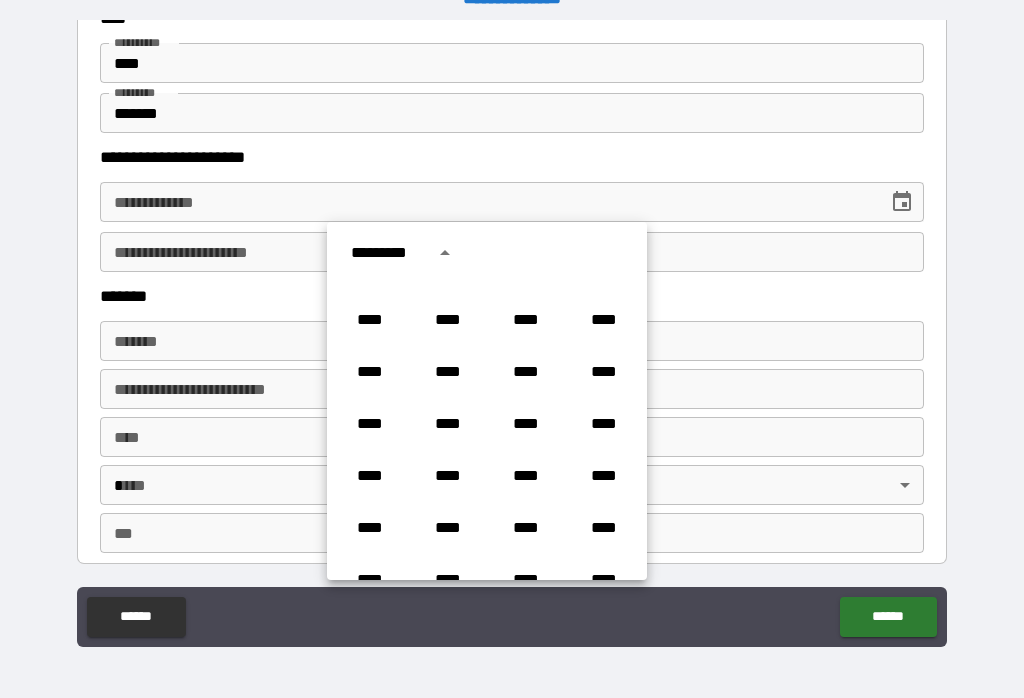 scroll, scrollTop: 1226, scrollLeft: 0, axis: vertical 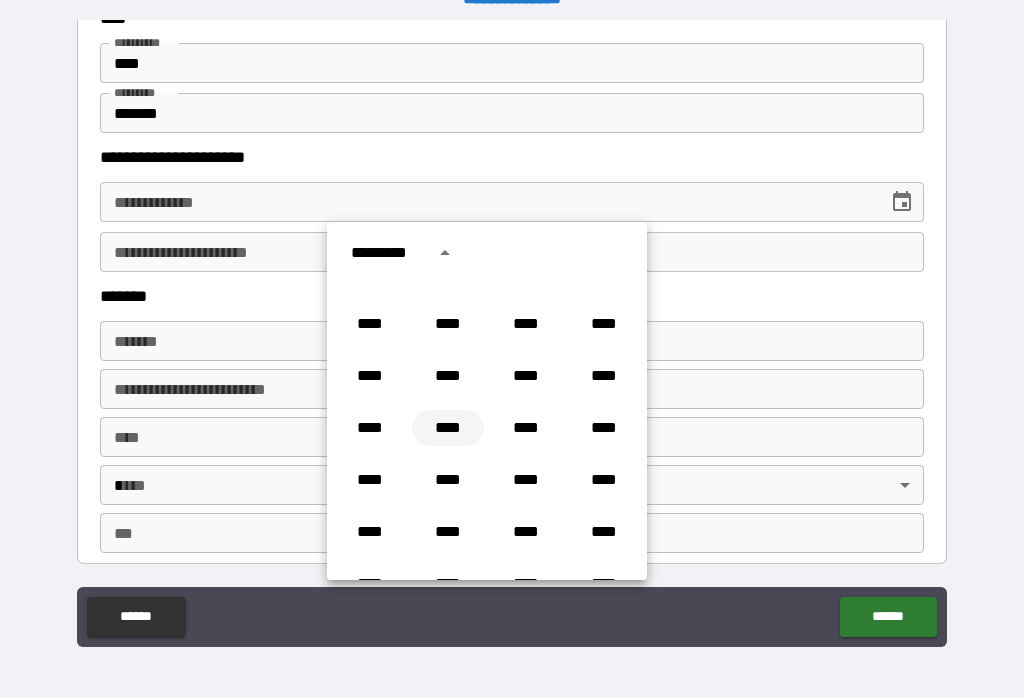 click on "****" at bounding box center (448, 428) 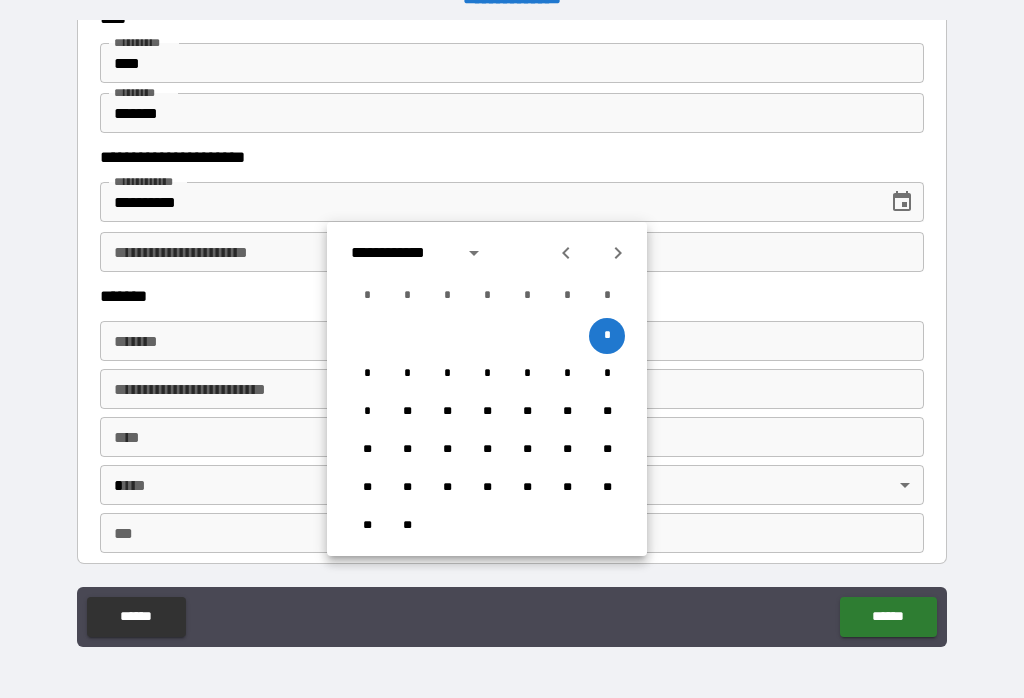 click on "**********" at bounding box center [401, 253] 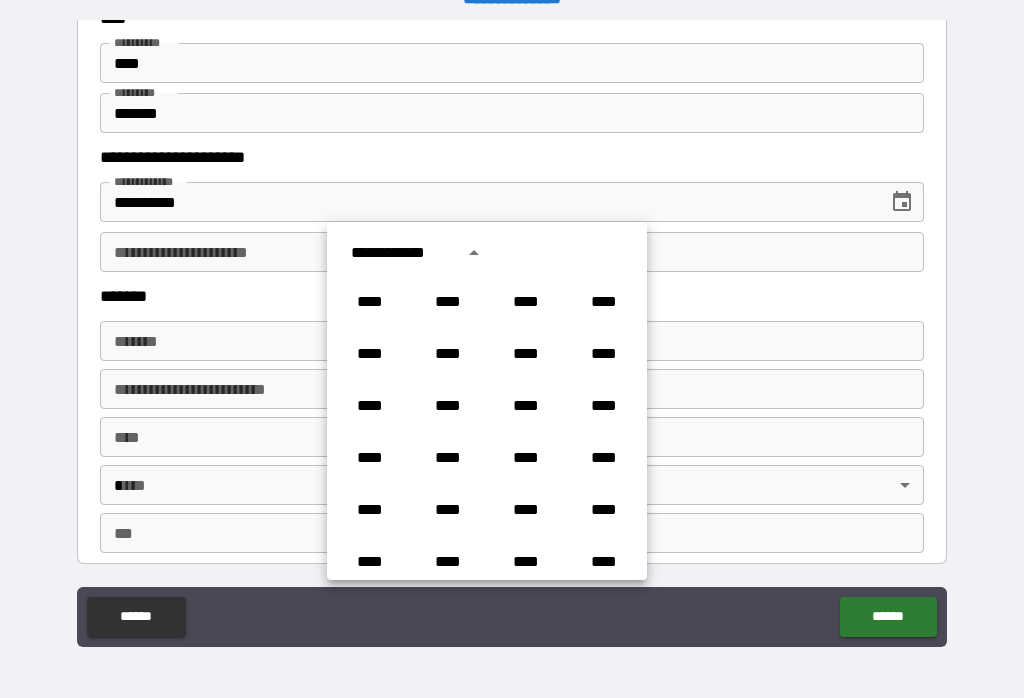 scroll, scrollTop: 1226, scrollLeft: 0, axis: vertical 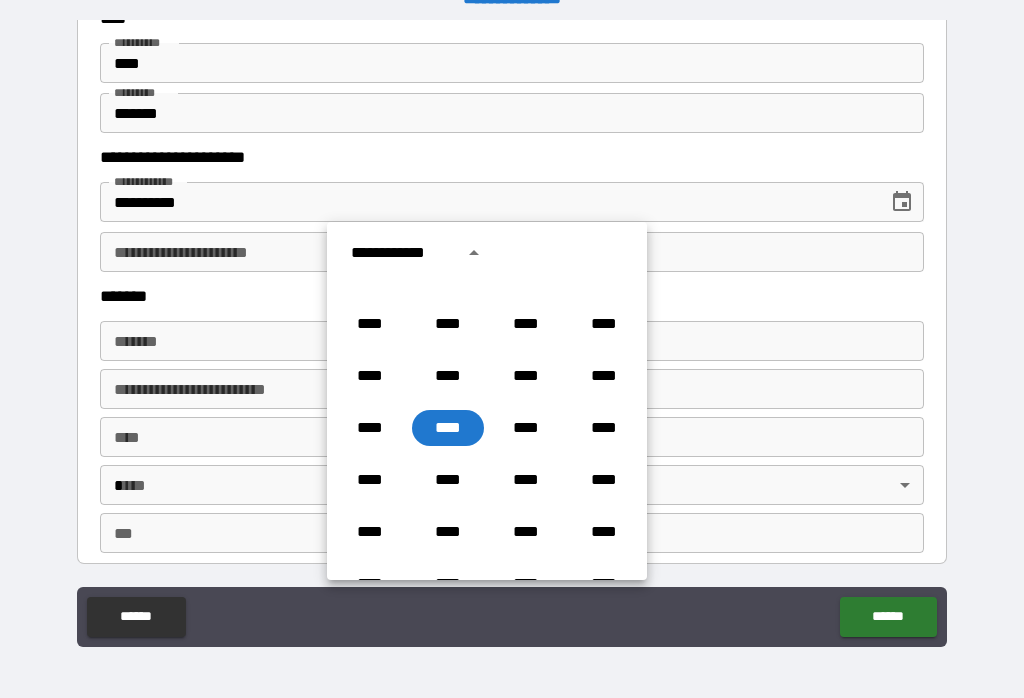 click on "**********" at bounding box center [401, 253] 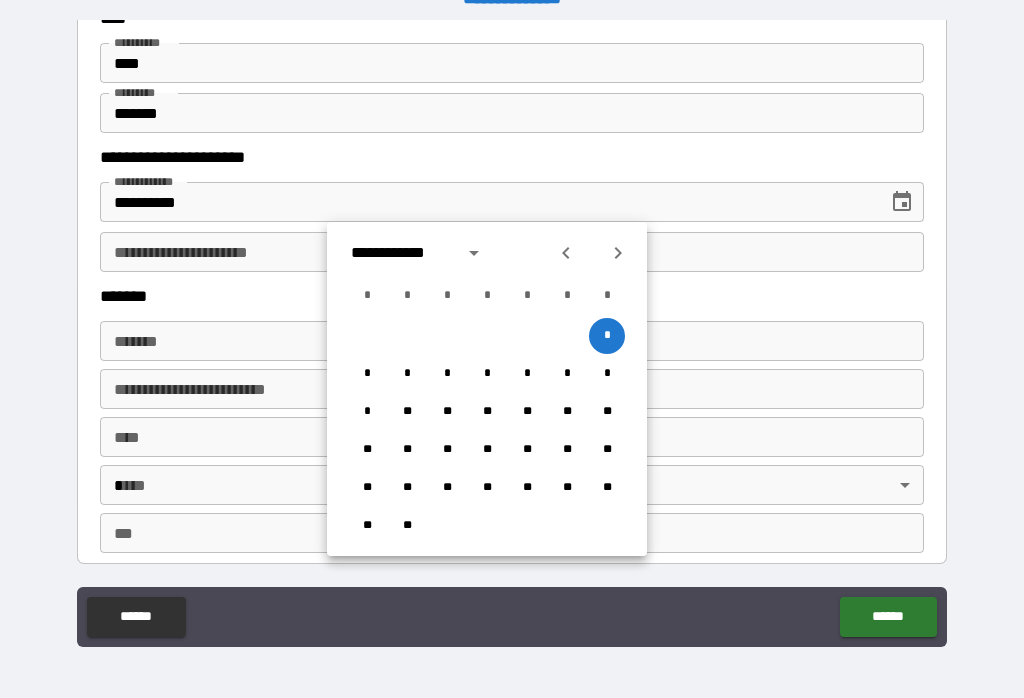 click 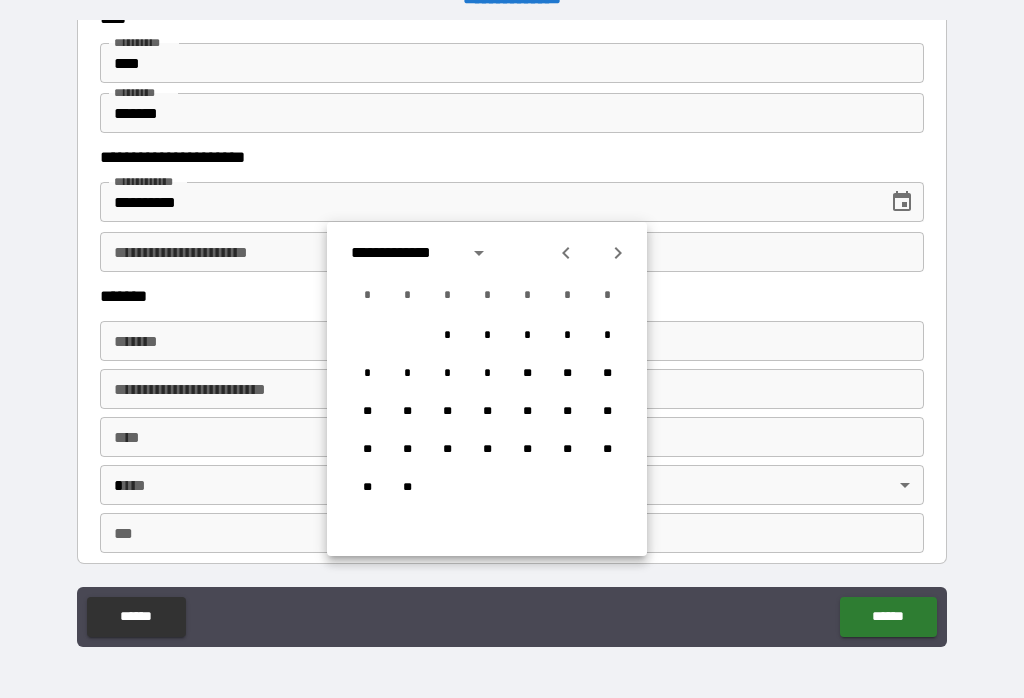 click 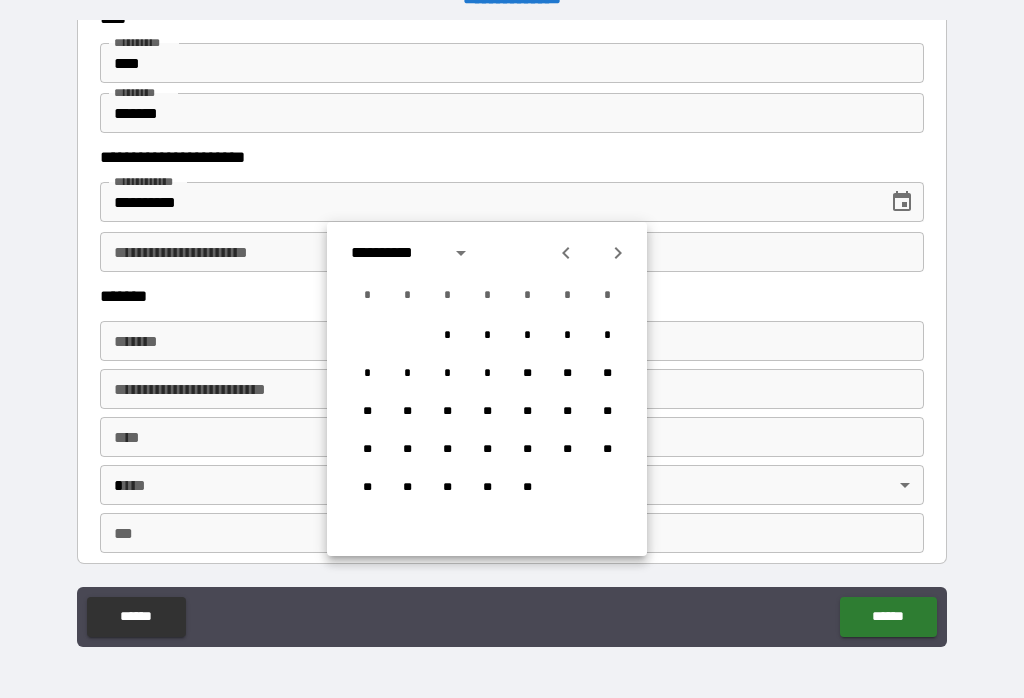 click at bounding box center [618, 253] 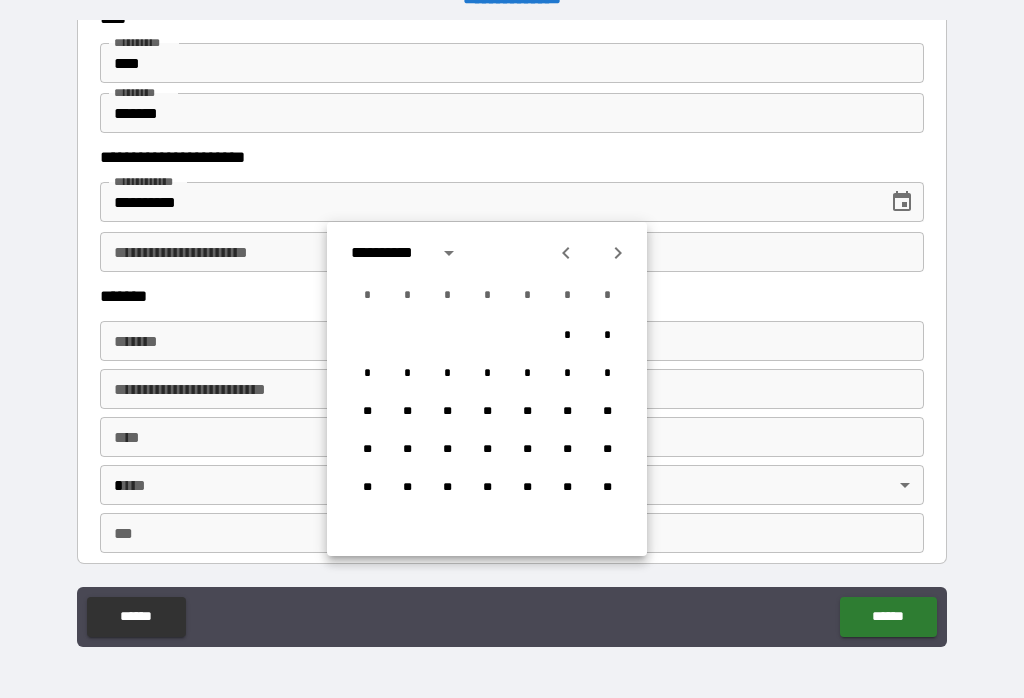 click at bounding box center (592, 253) 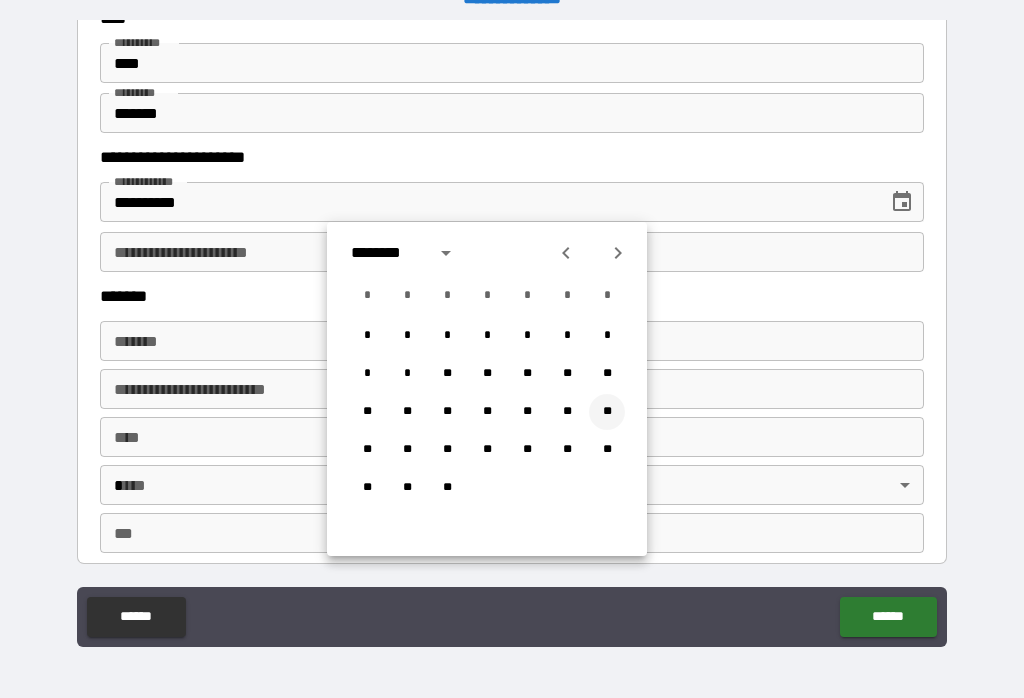 click on "**" at bounding box center [607, 412] 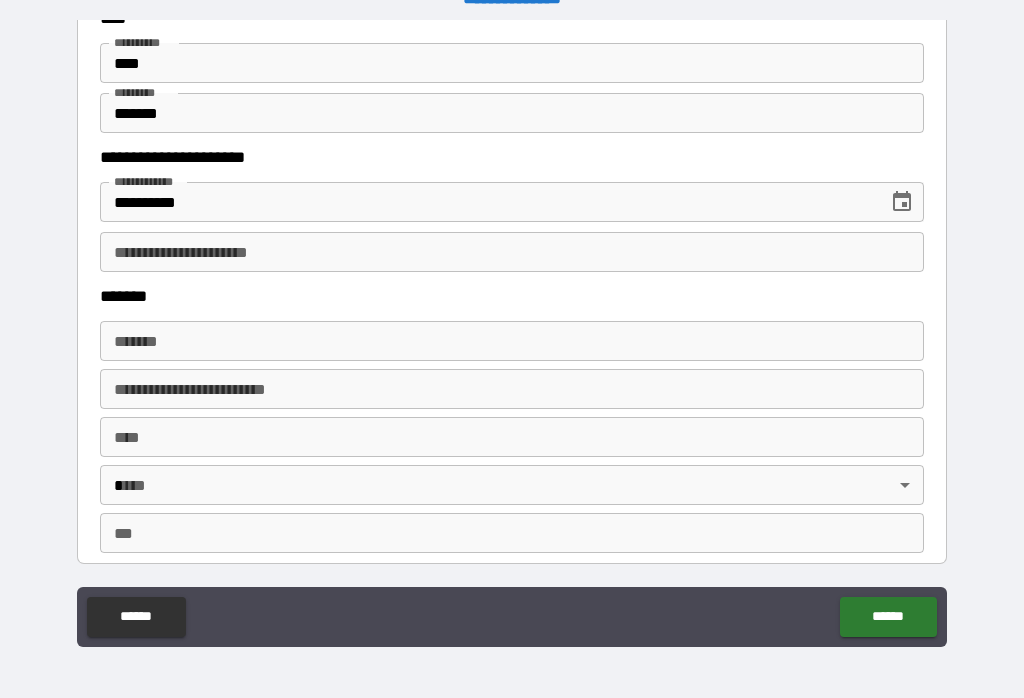 type on "**********" 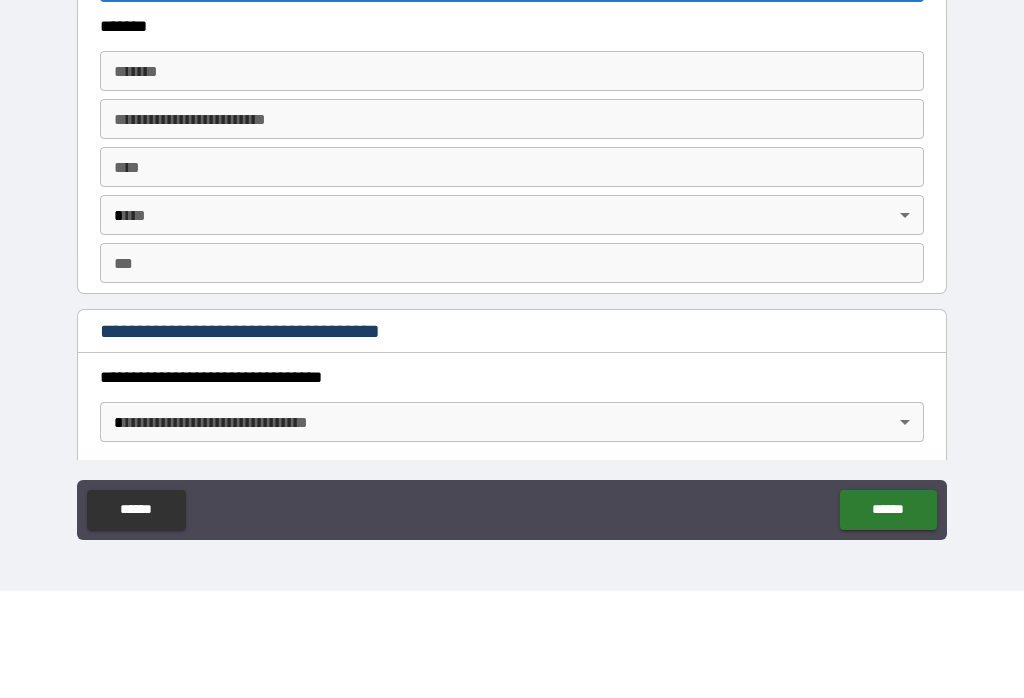 scroll, scrollTop: 1101, scrollLeft: 0, axis: vertical 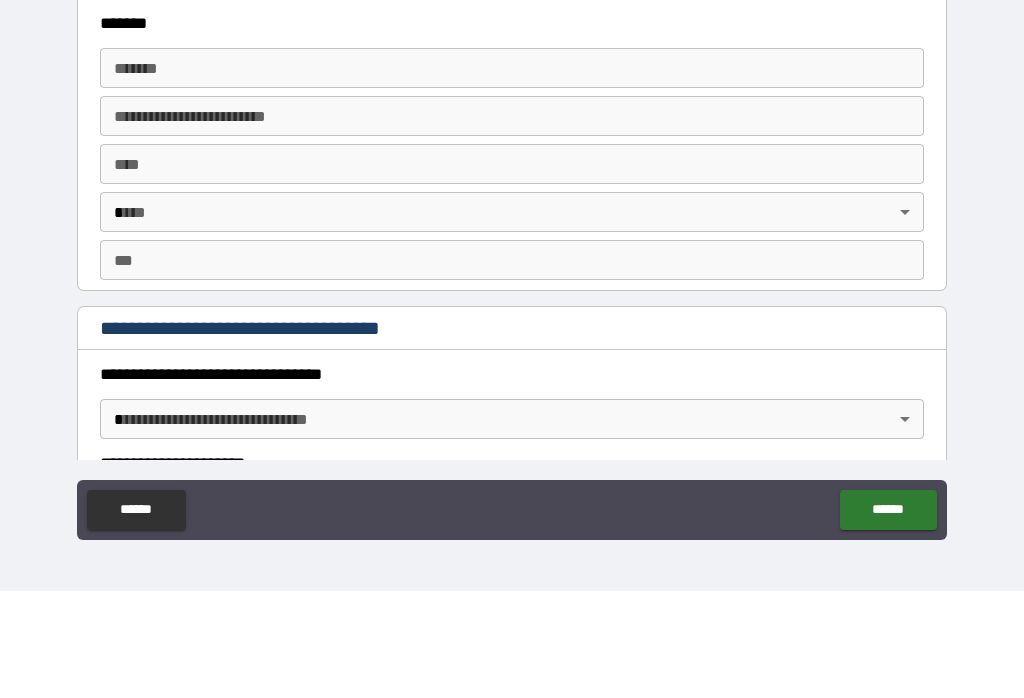 type on "**********" 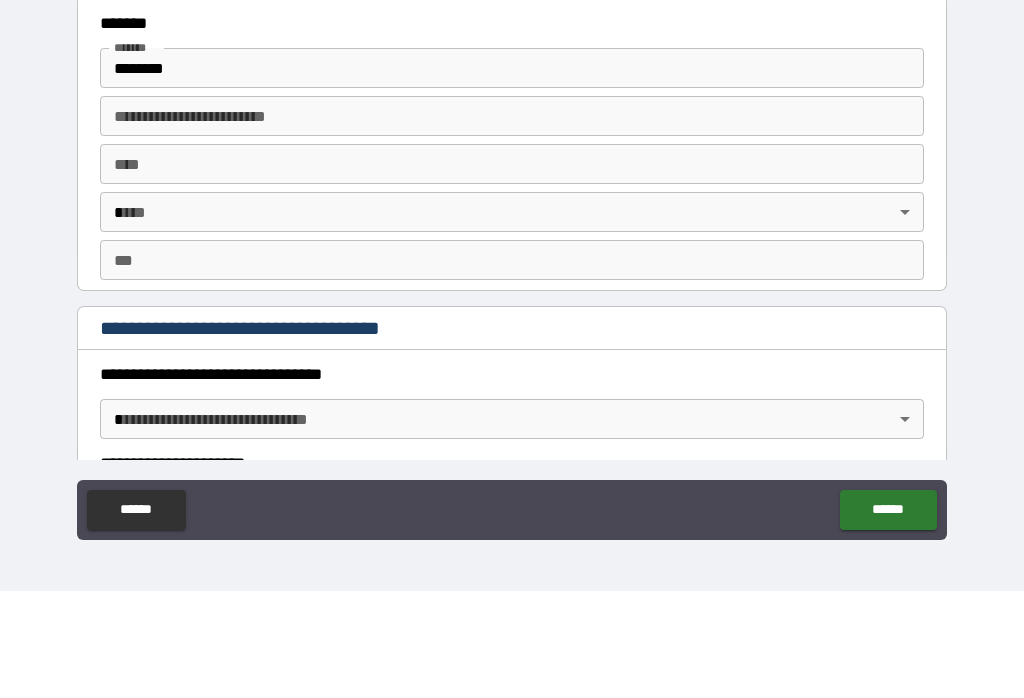 type on "**********" 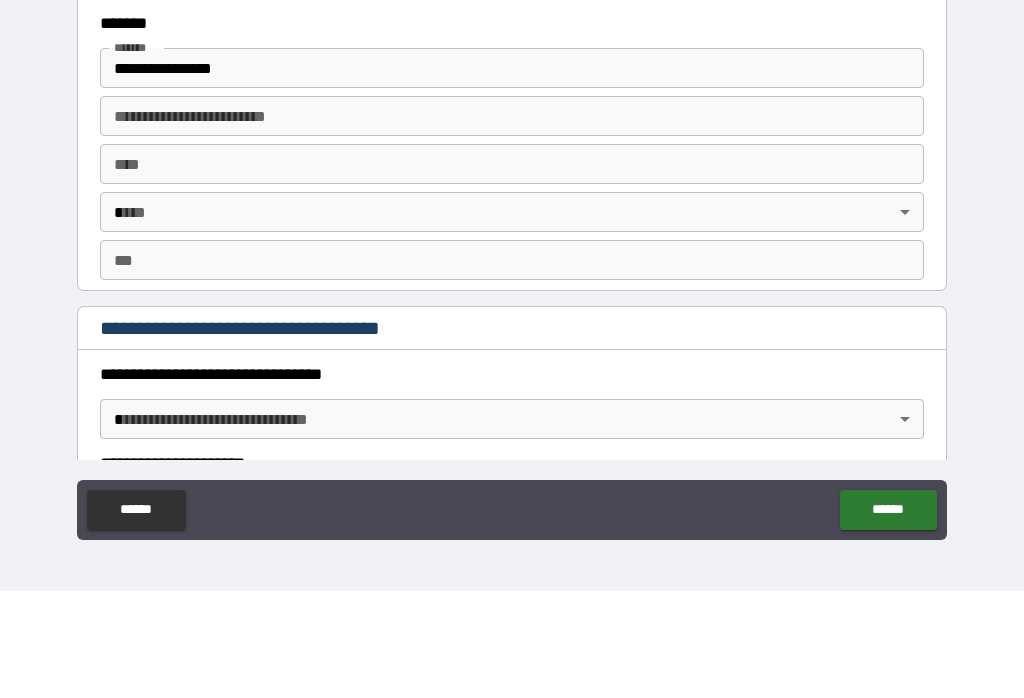 type on "*****" 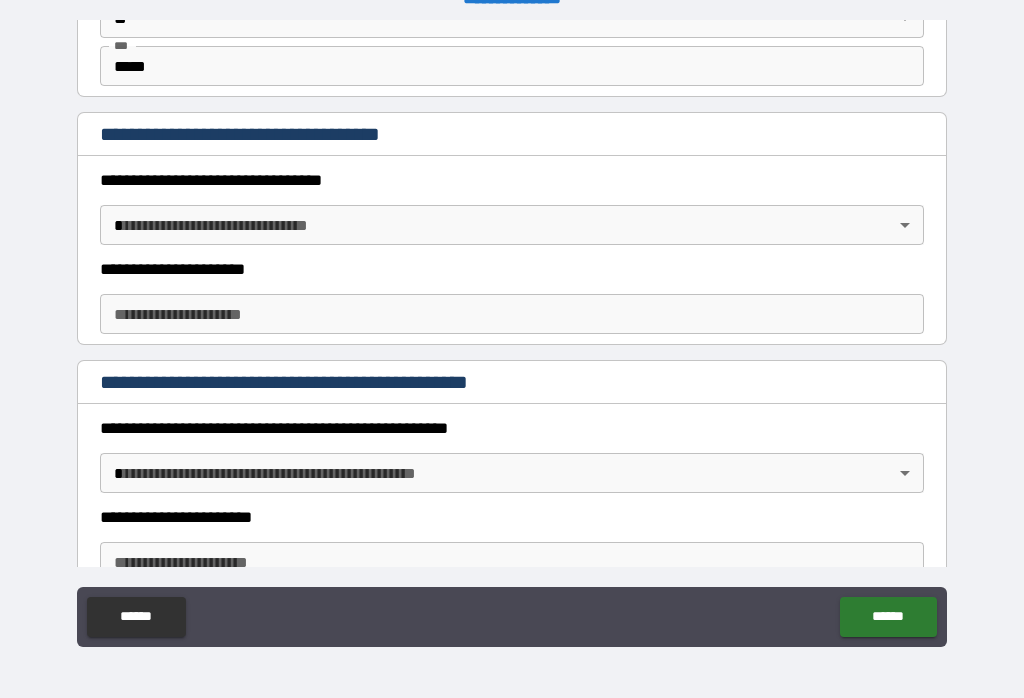 scroll, scrollTop: 1417, scrollLeft: 0, axis: vertical 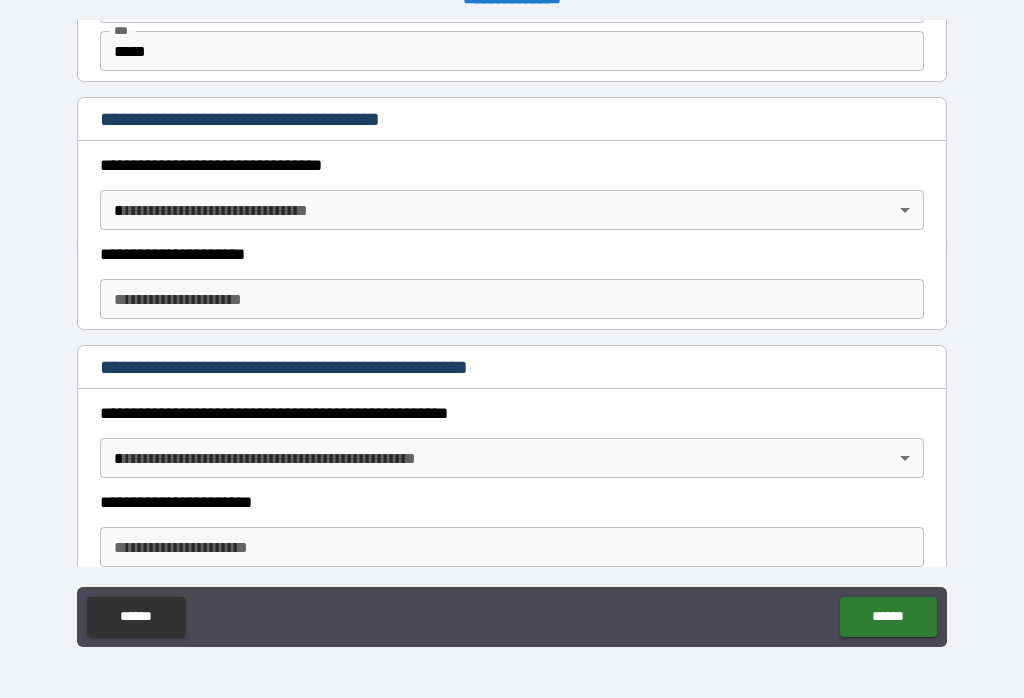 click on "**********" at bounding box center [512, 333] 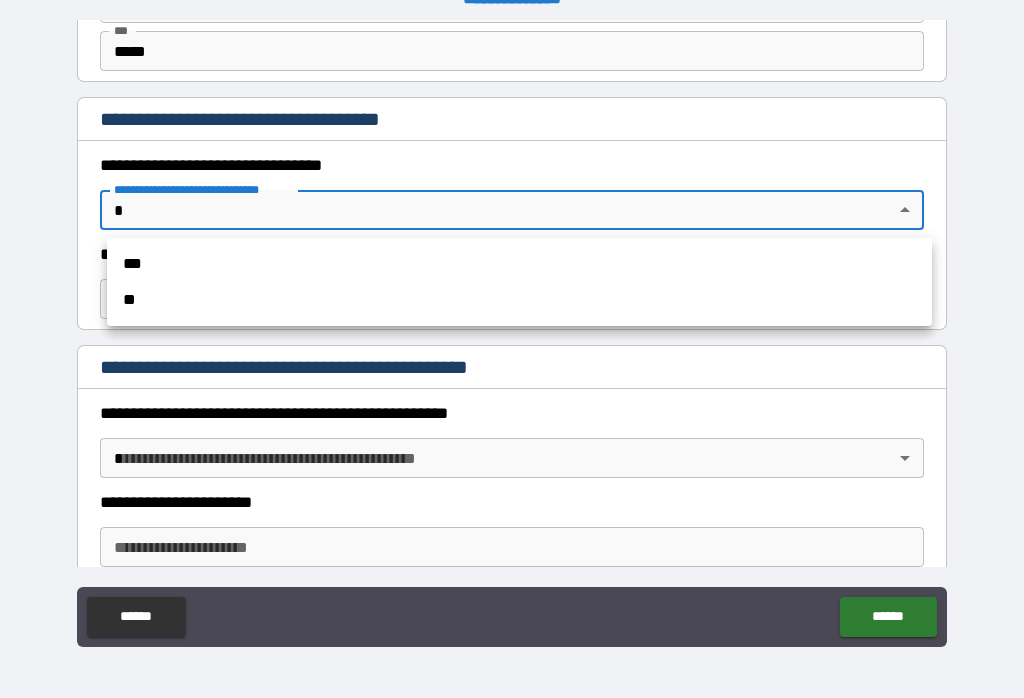 click on "**" at bounding box center (519, 300) 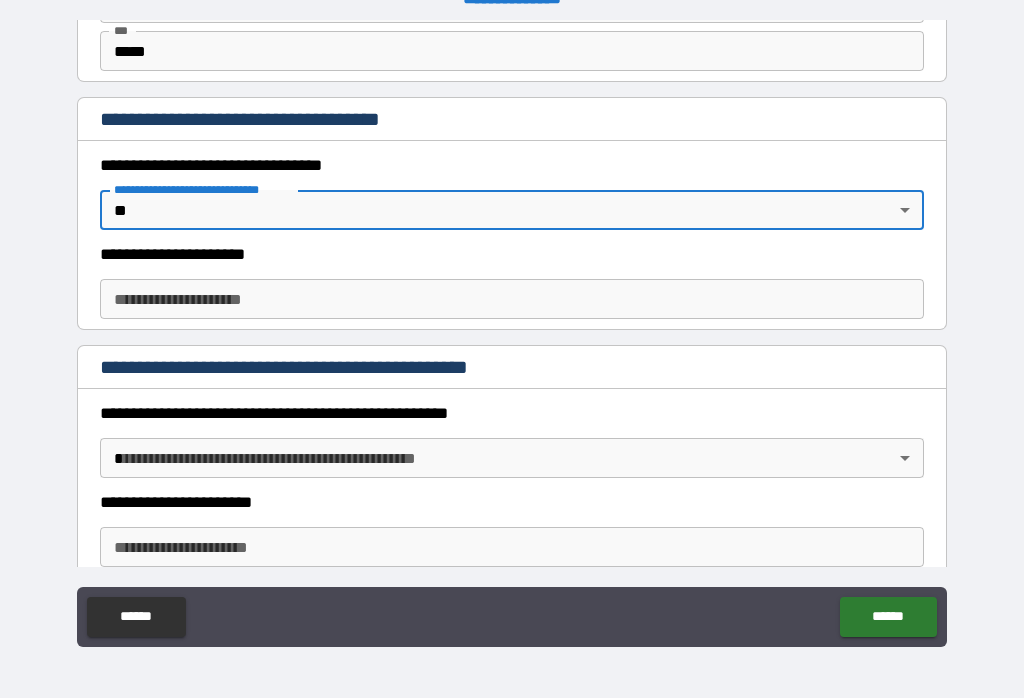 type on "*" 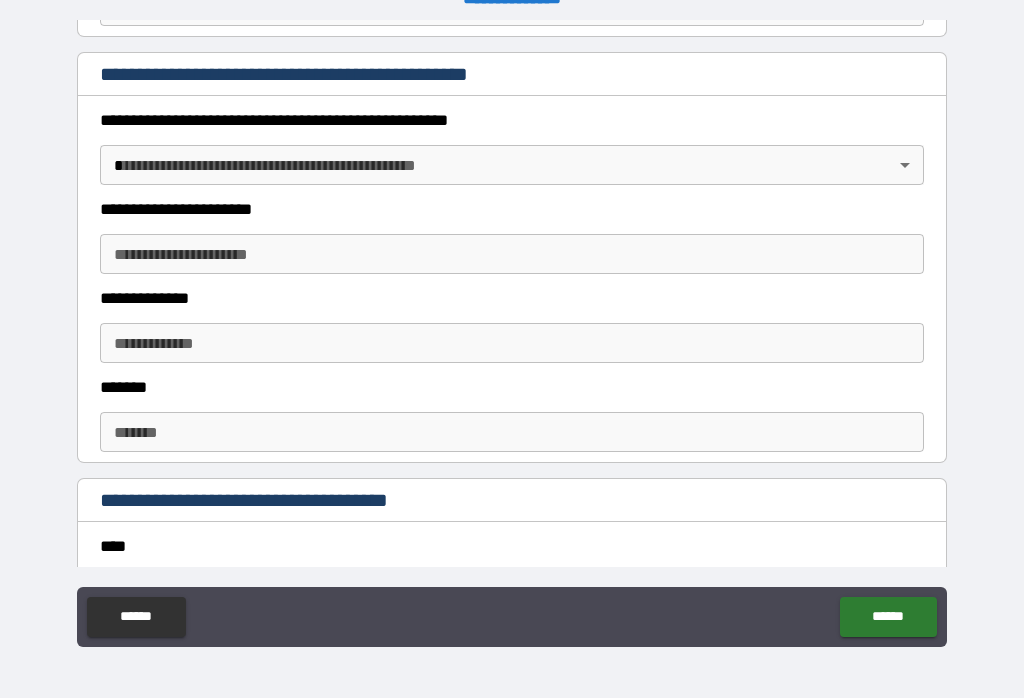 scroll, scrollTop: 1711, scrollLeft: 0, axis: vertical 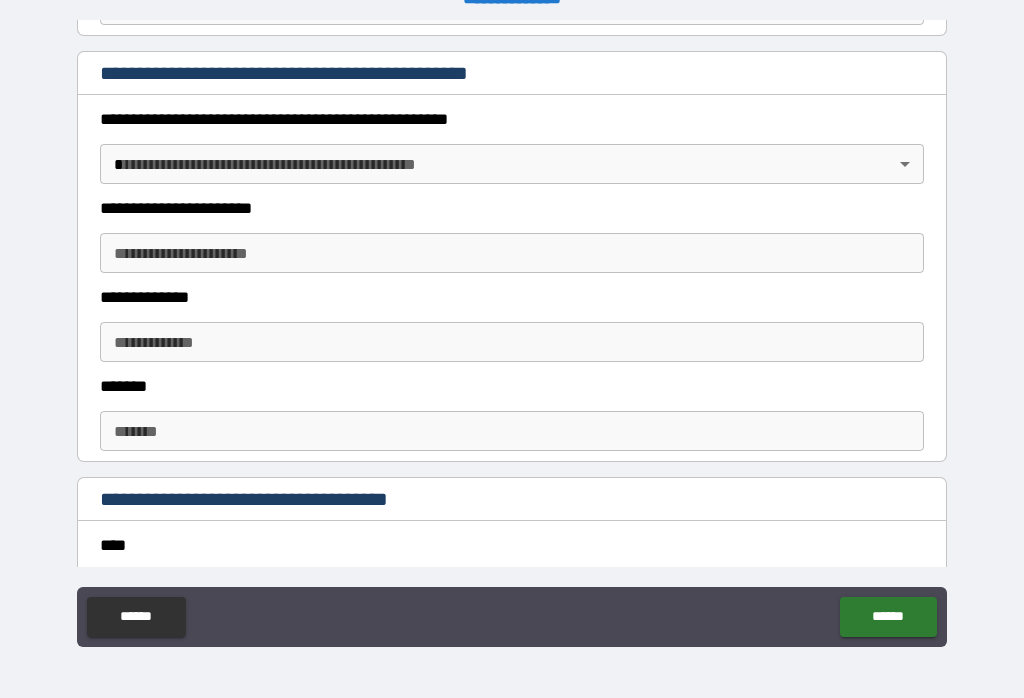 click on "**********" at bounding box center [512, 333] 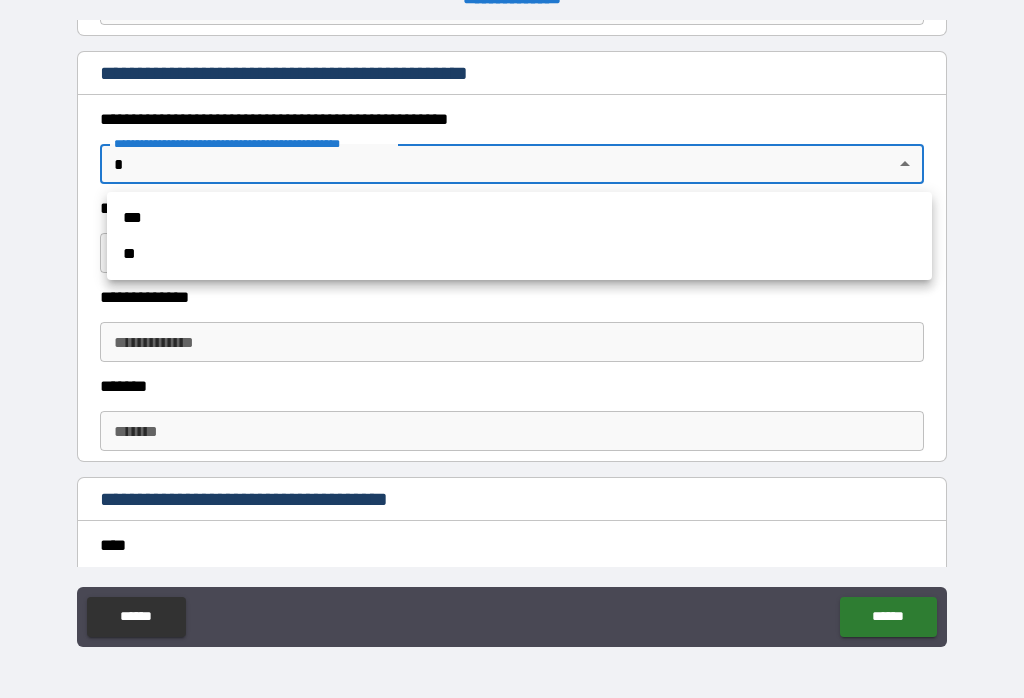 click on "***" at bounding box center (519, 218) 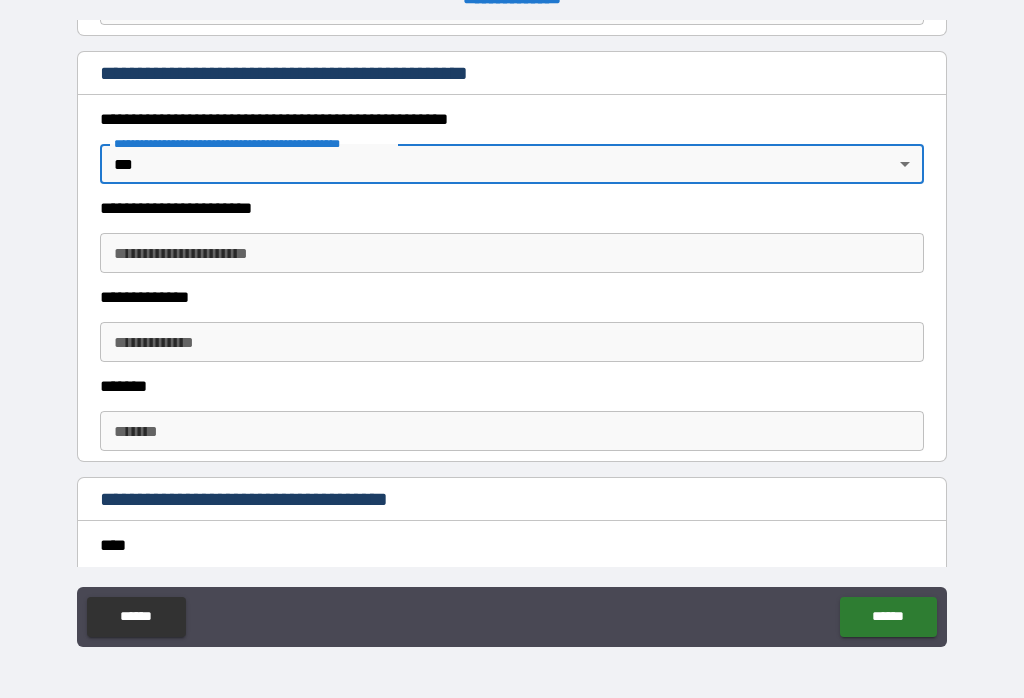 click on "**********" at bounding box center [512, 253] 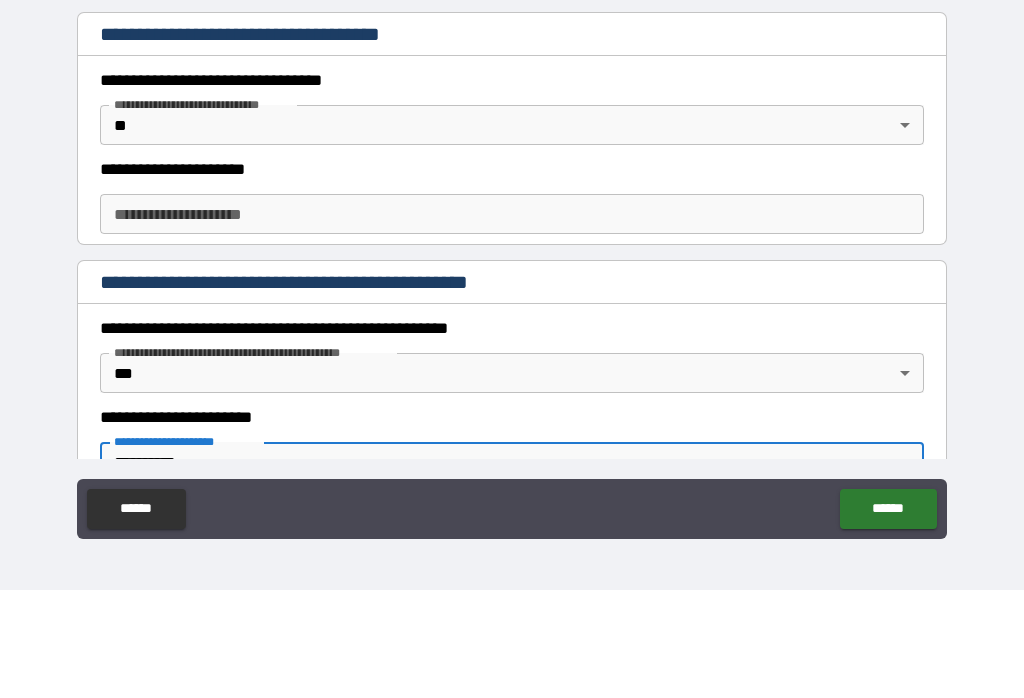 scroll, scrollTop: 1400, scrollLeft: 0, axis: vertical 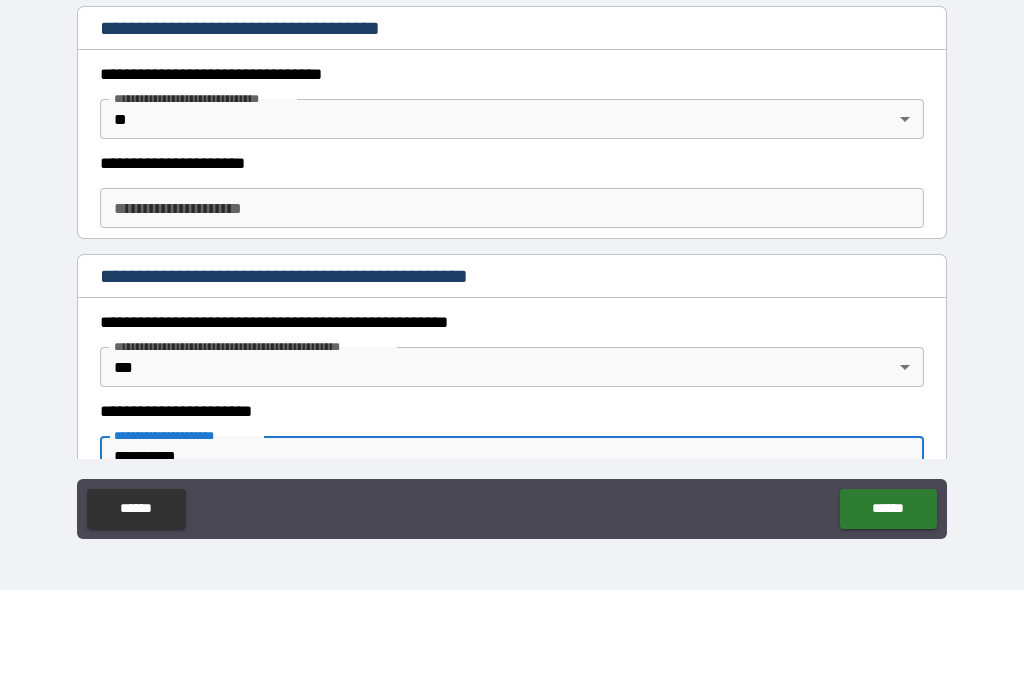 type on "**********" 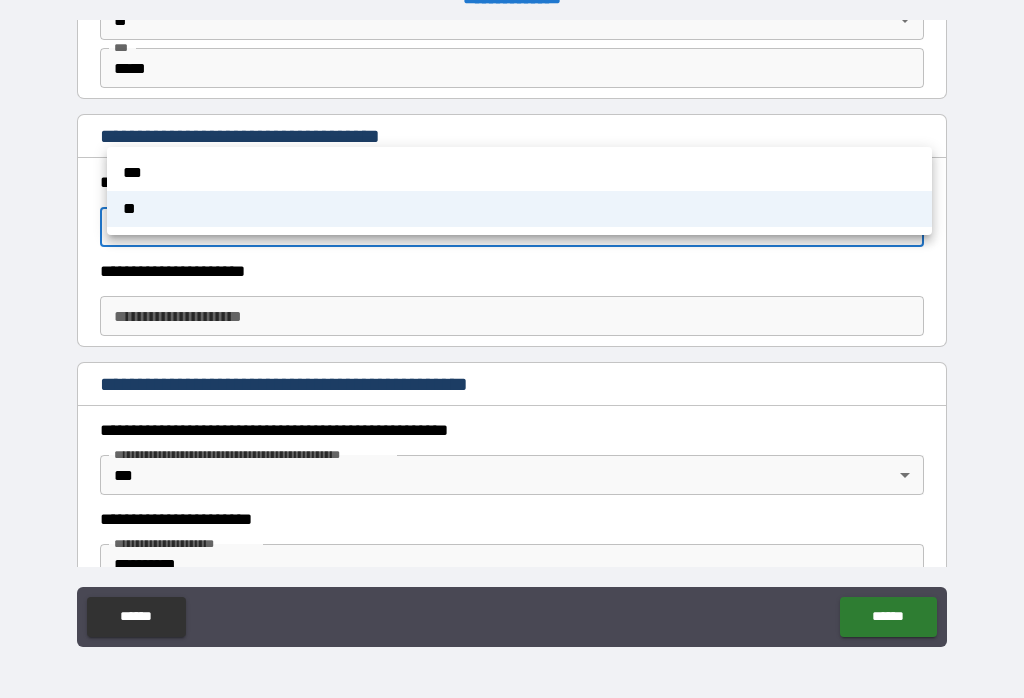 click on "***" at bounding box center [519, 173] 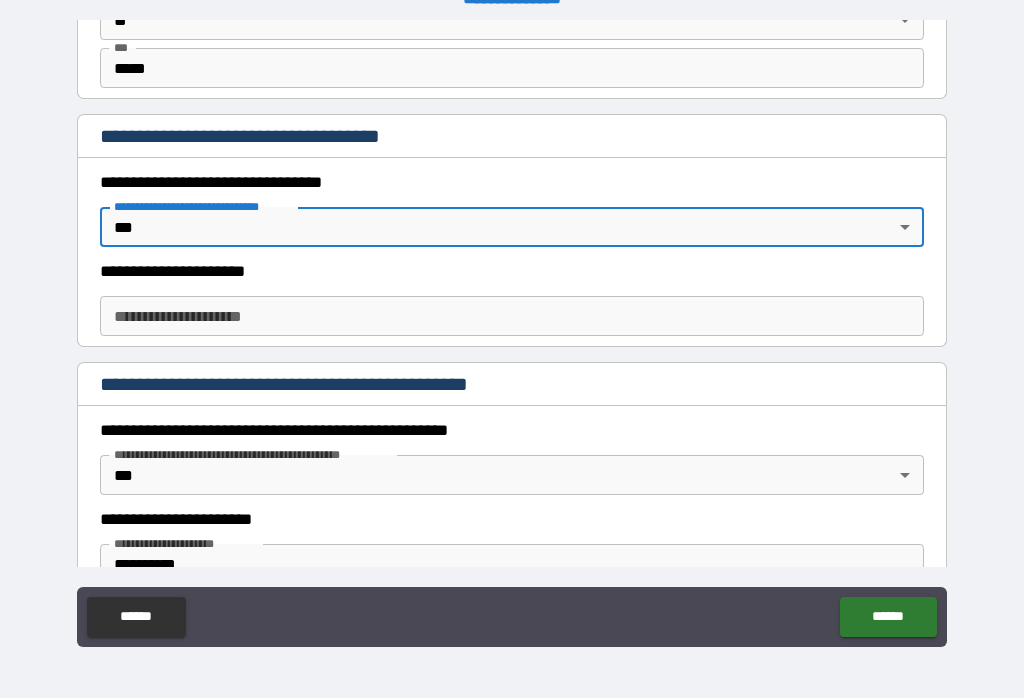 click on "**********" at bounding box center [512, 316] 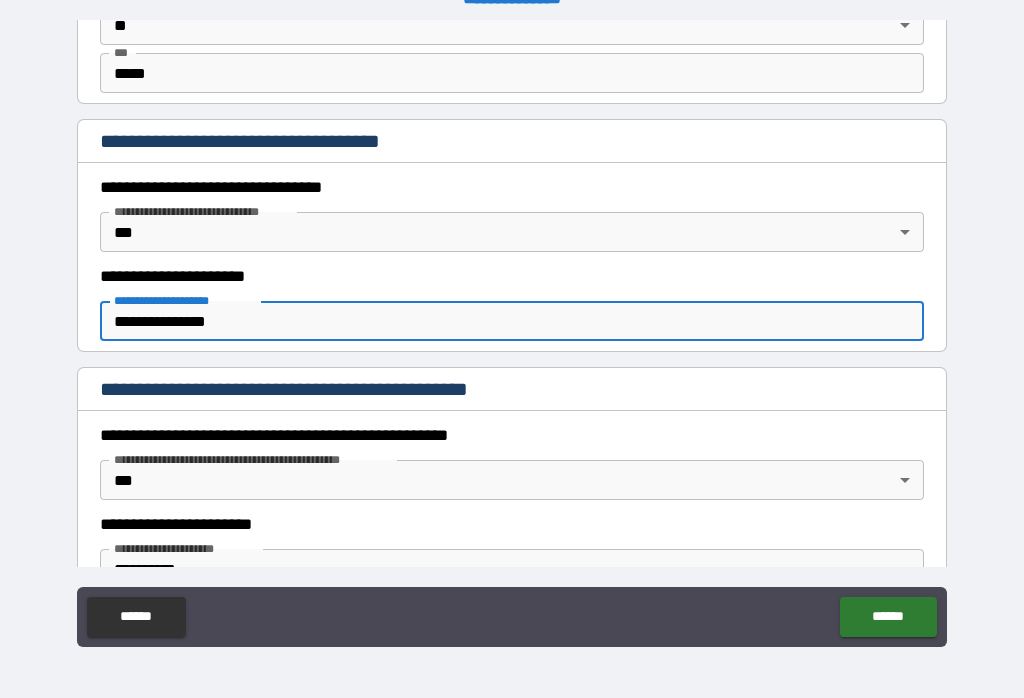 scroll, scrollTop: 1373, scrollLeft: 0, axis: vertical 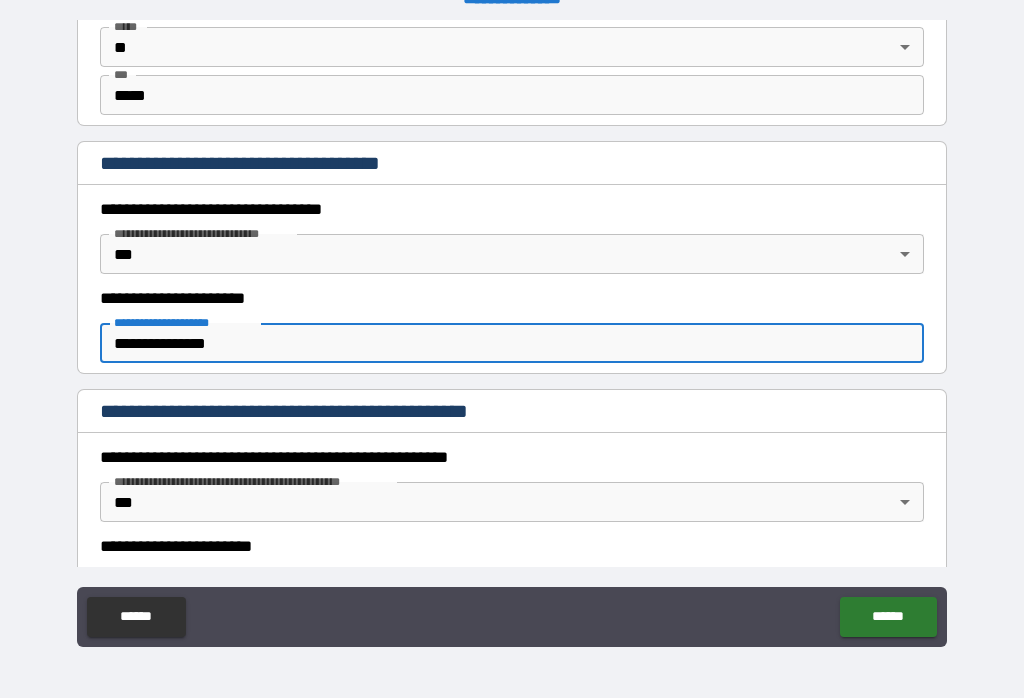 type on "**********" 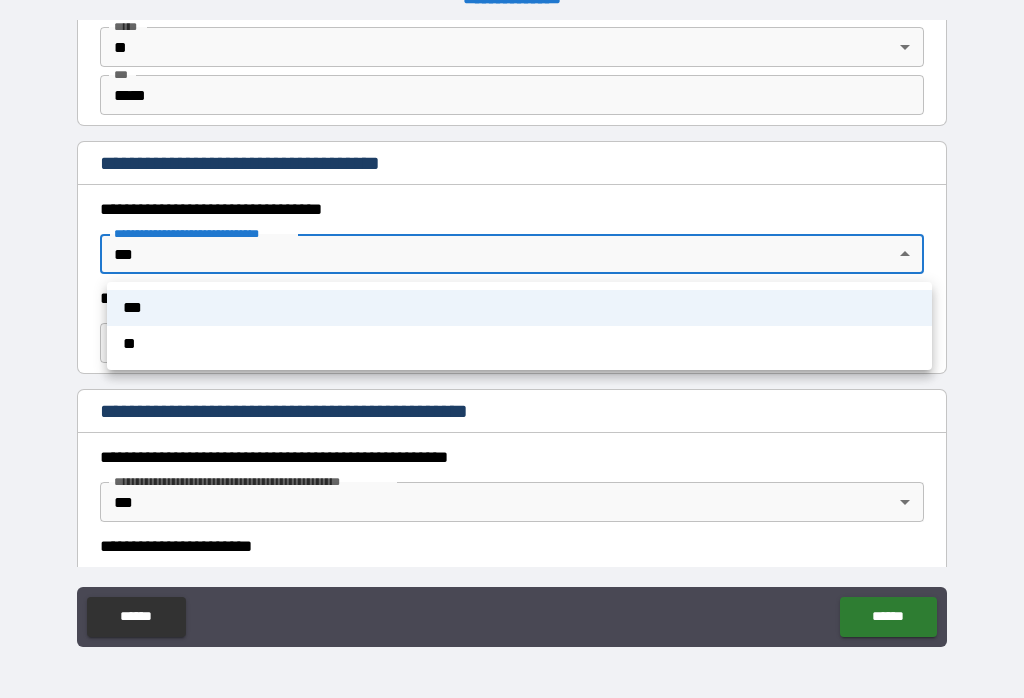 click on "**" at bounding box center [519, 344] 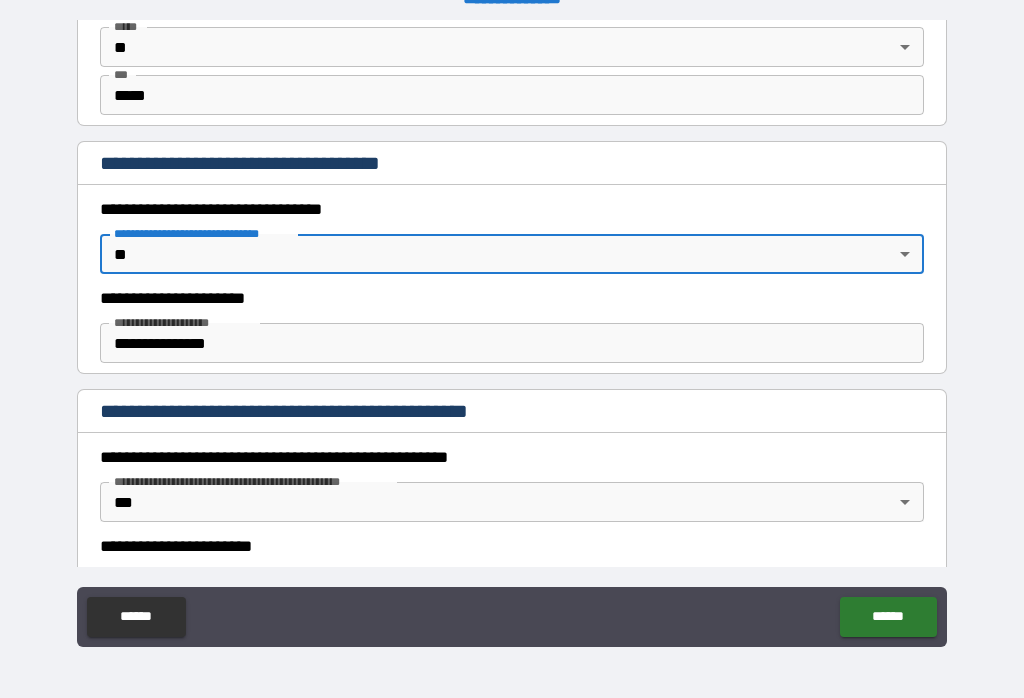 click on "**********" at bounding box center (512, 343) 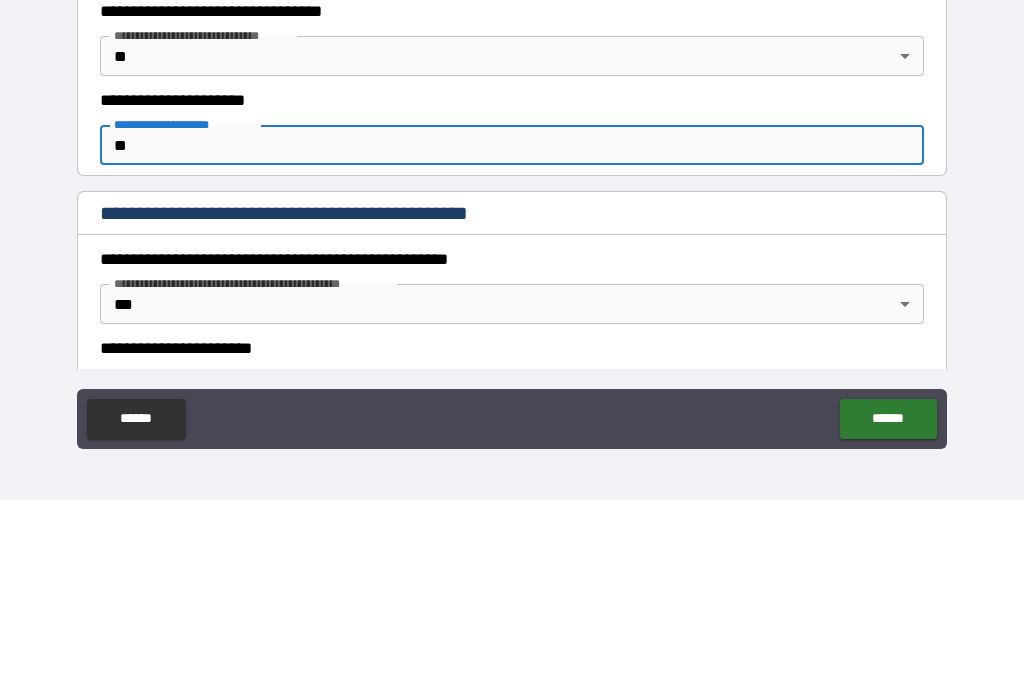 type on "*" 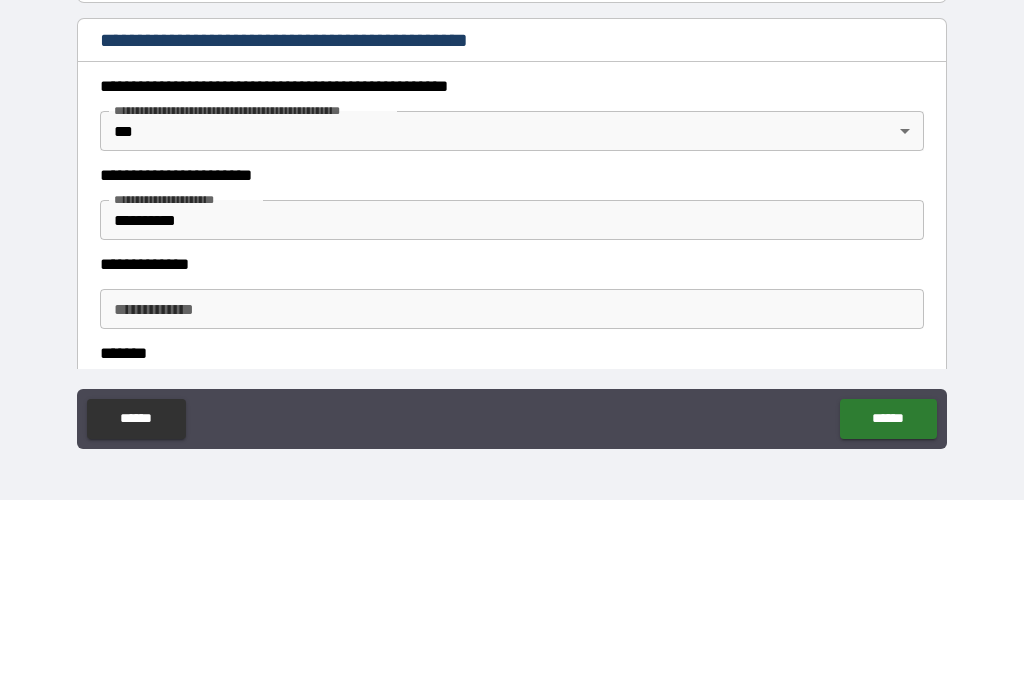 scroll, scrollTop: 1567, scrollLeft: 0, axis: vertical 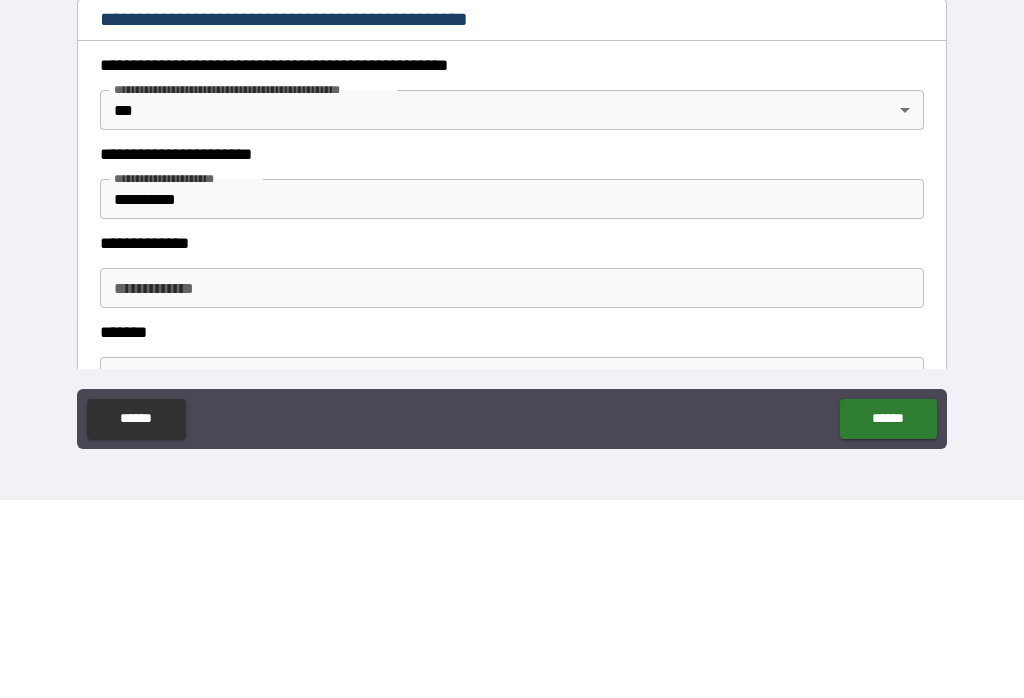 type 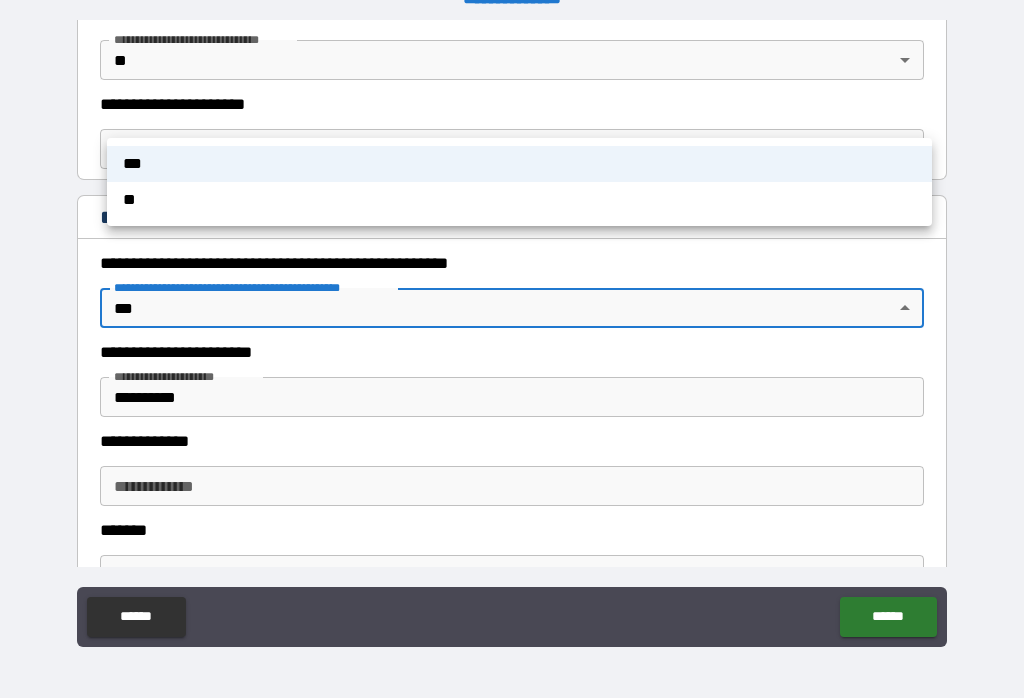 click at bounding box center (512, 349) 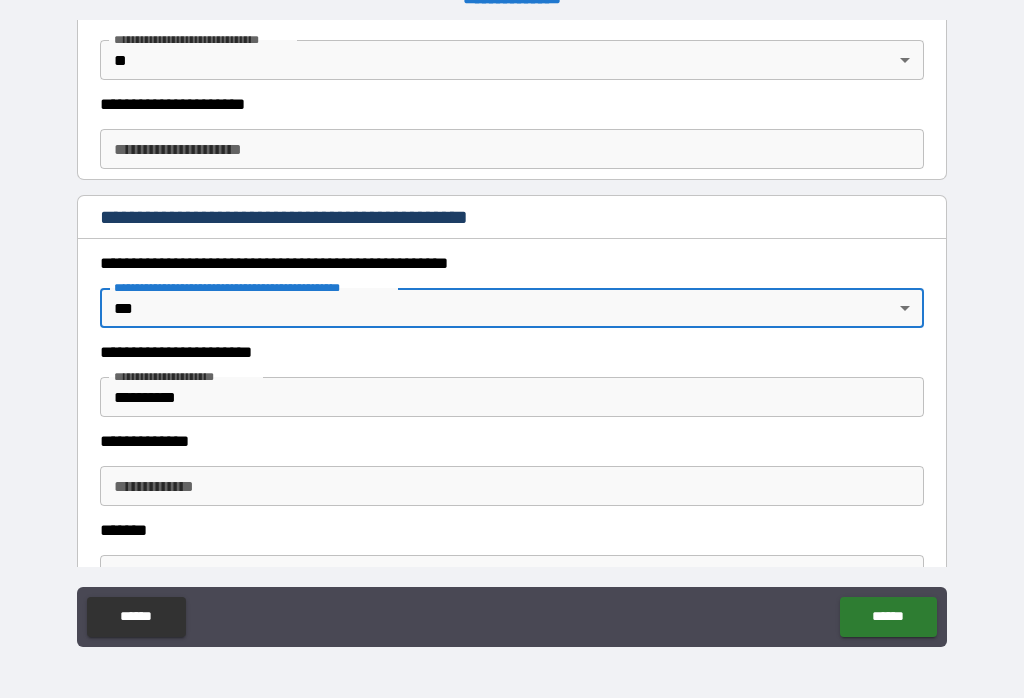 click on "**********" at bounding box center [512, 397] 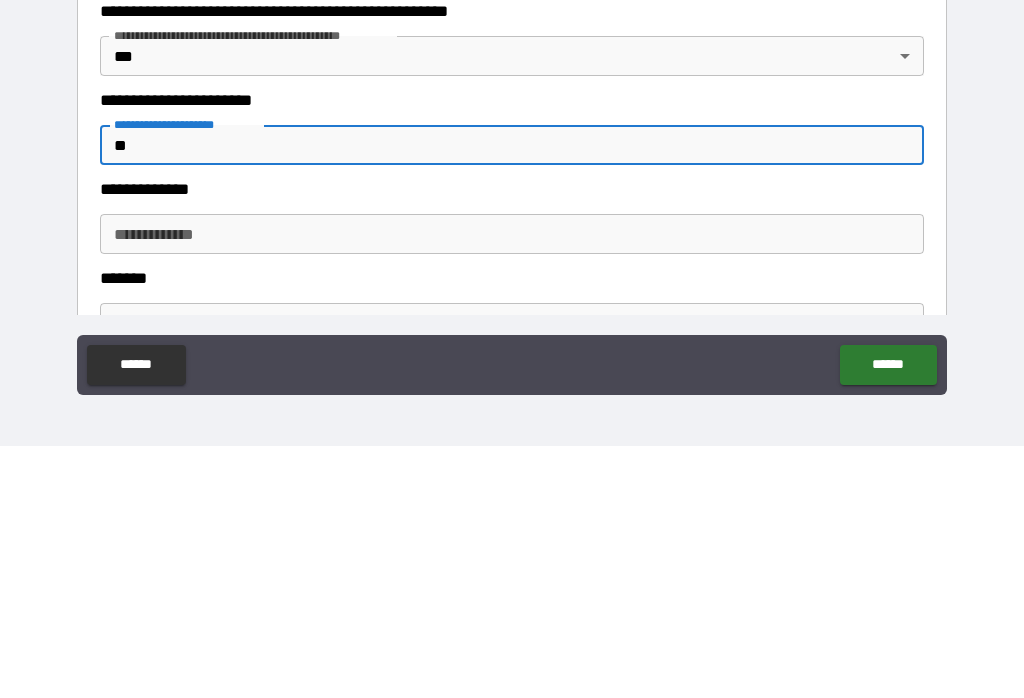 type on "*" 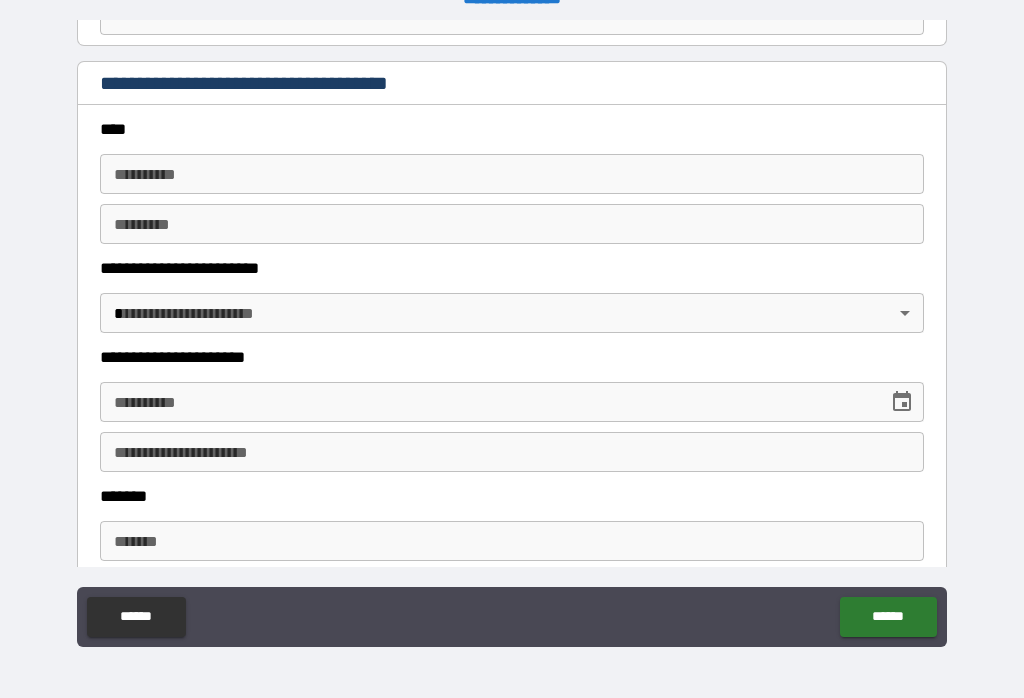 scroll, scrollTop: 2131, scrollLeft: 0, axis: vertical 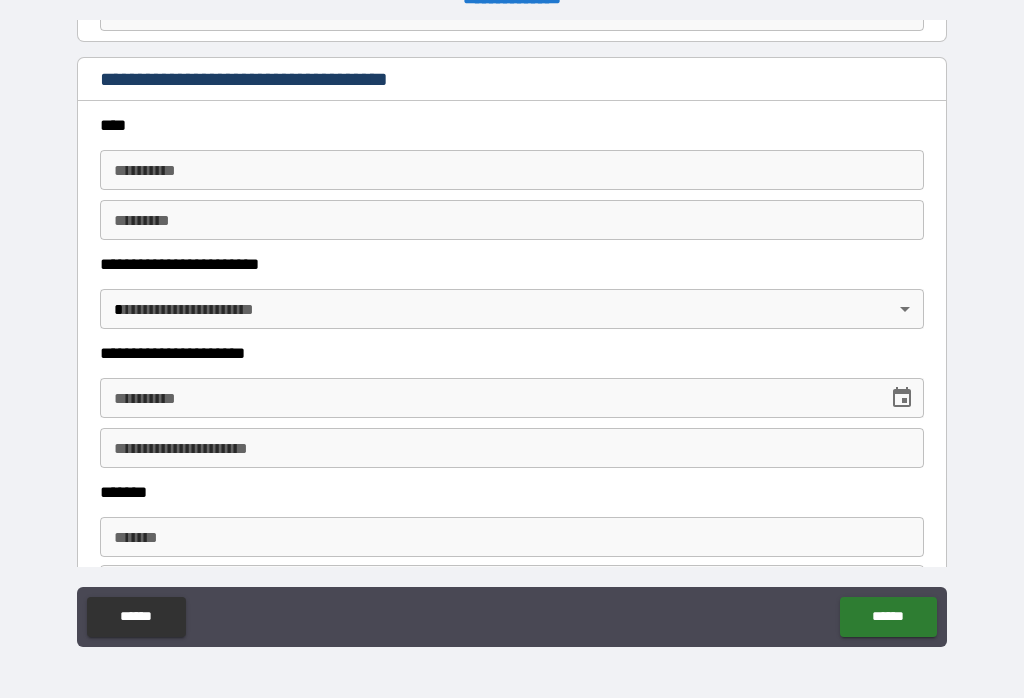 type on "********" 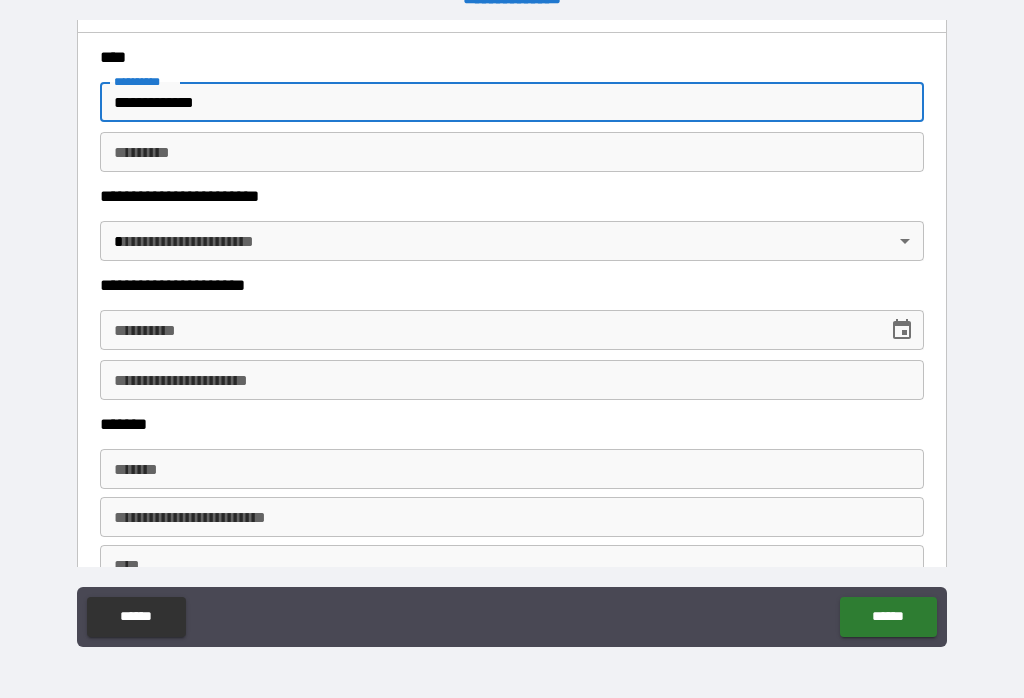 scroll, scrollTop: 2204, scrollLeft: 0, axis: vertical 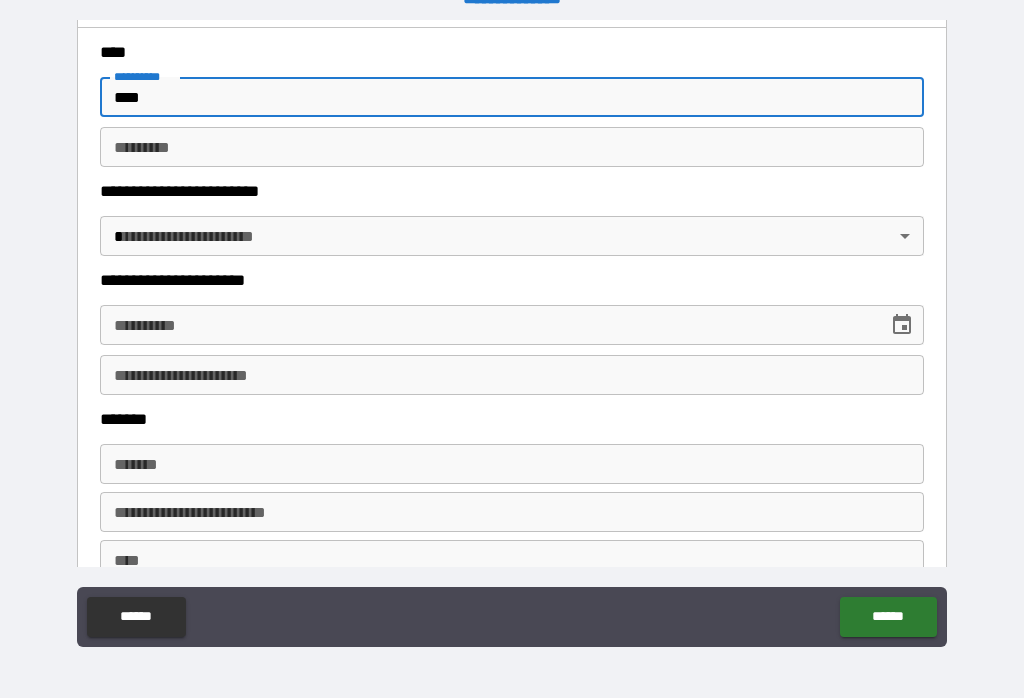 type on "****" 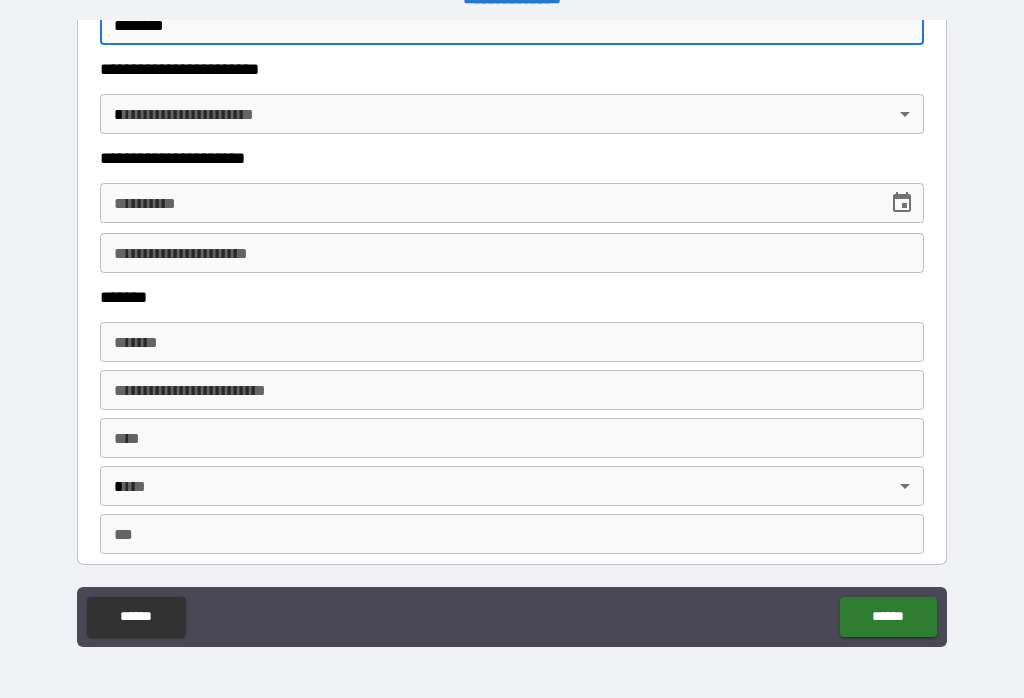 scroll, scrollTop: 2328, scrollLeft: 0, axis: vertical 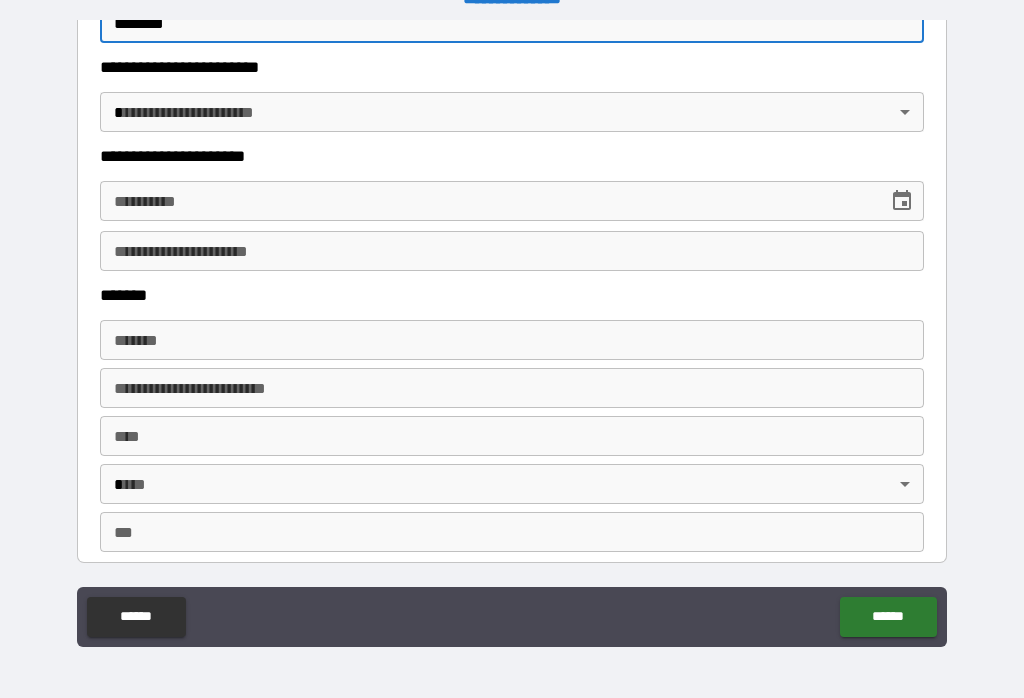 type on "*******" 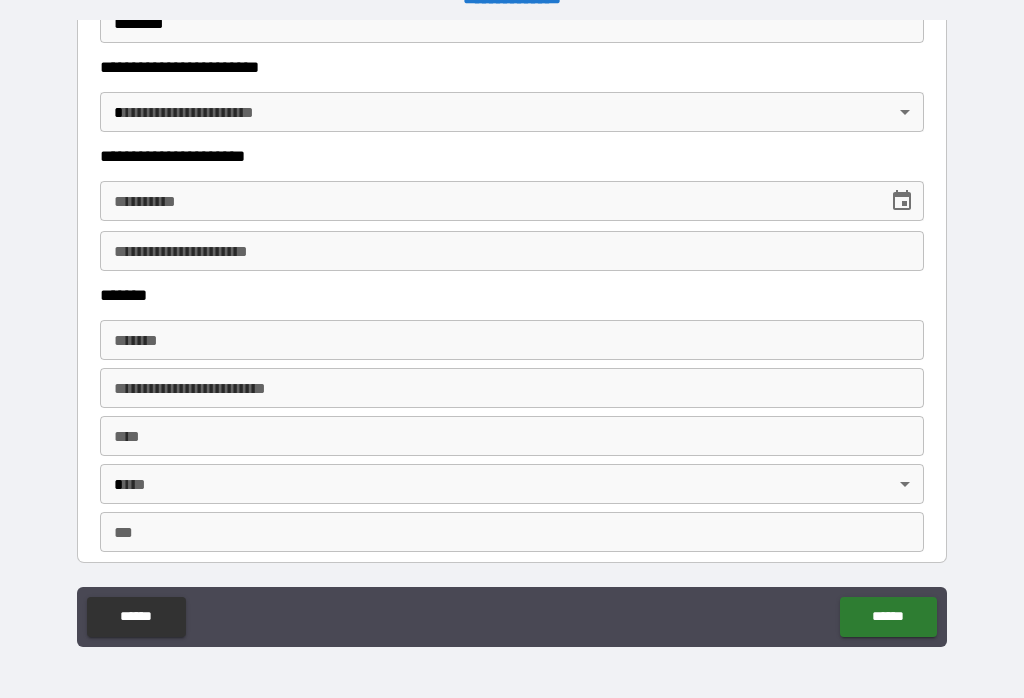 click on "**********" at bounding box center [512, 333] 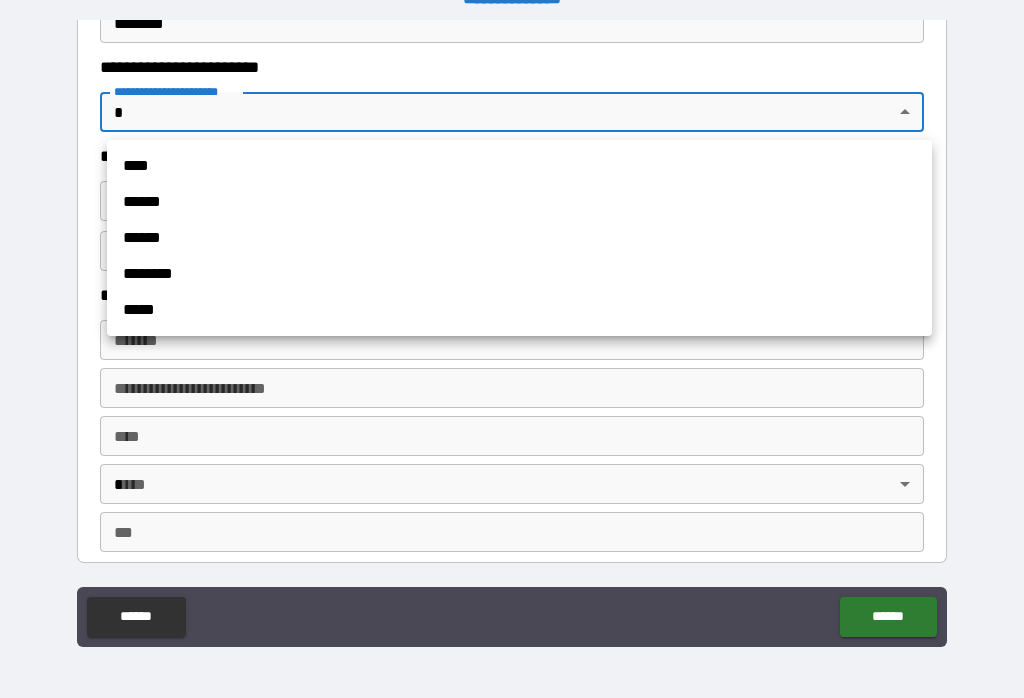 click on "****" at bounding box center (519, 166) 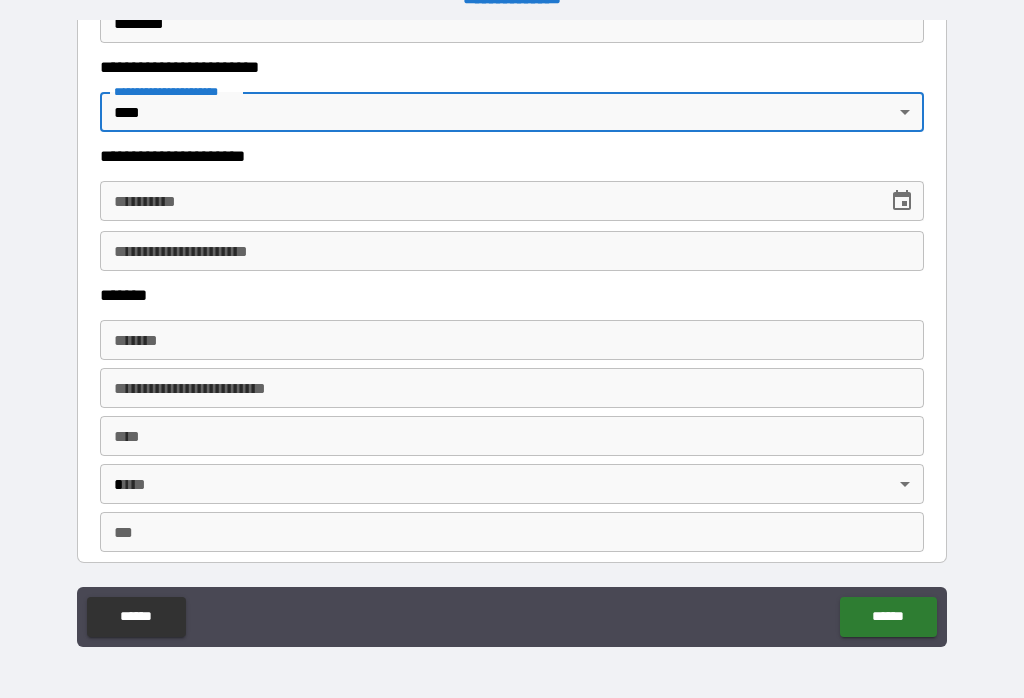 type on "*" 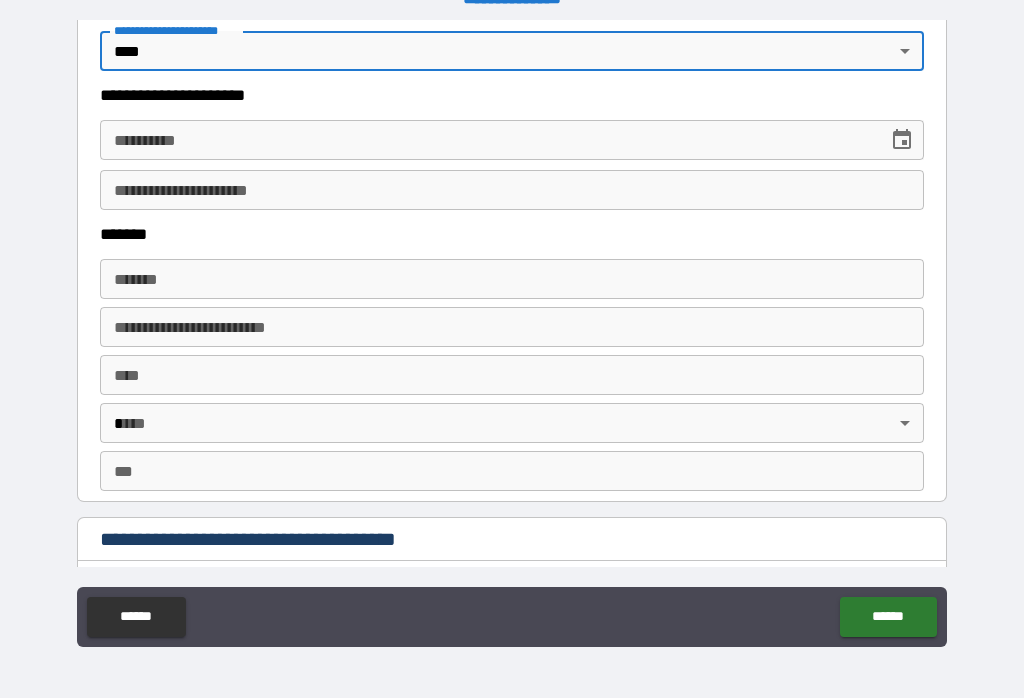scroll, scrollTop: 2390, scrollLeft: 0, axis: vertical 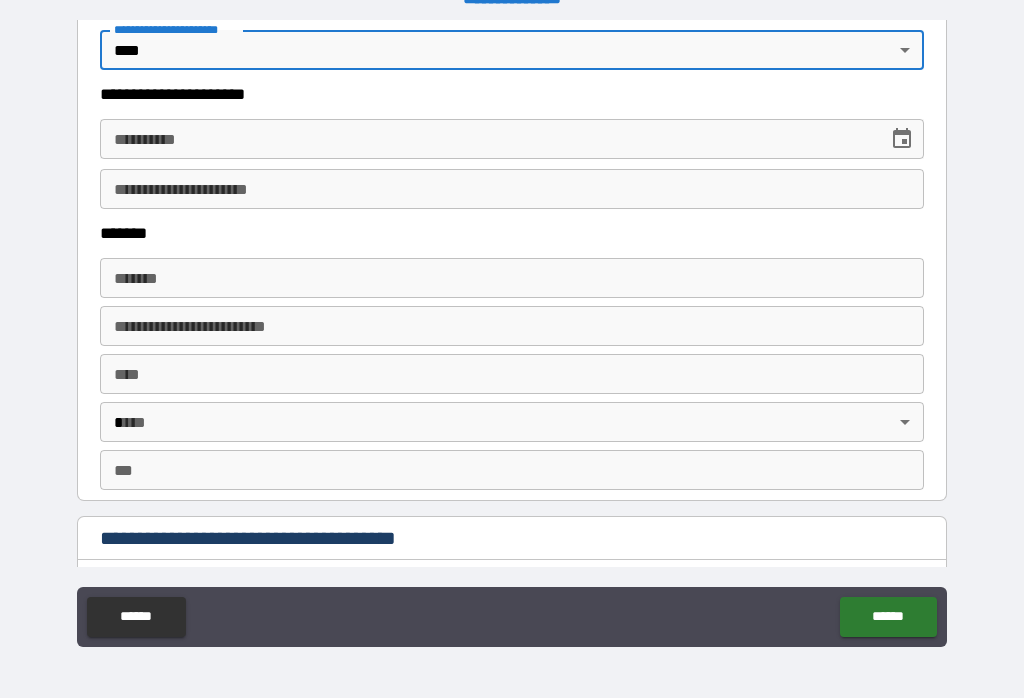 click on "**********" at bounding box center [487, 139] 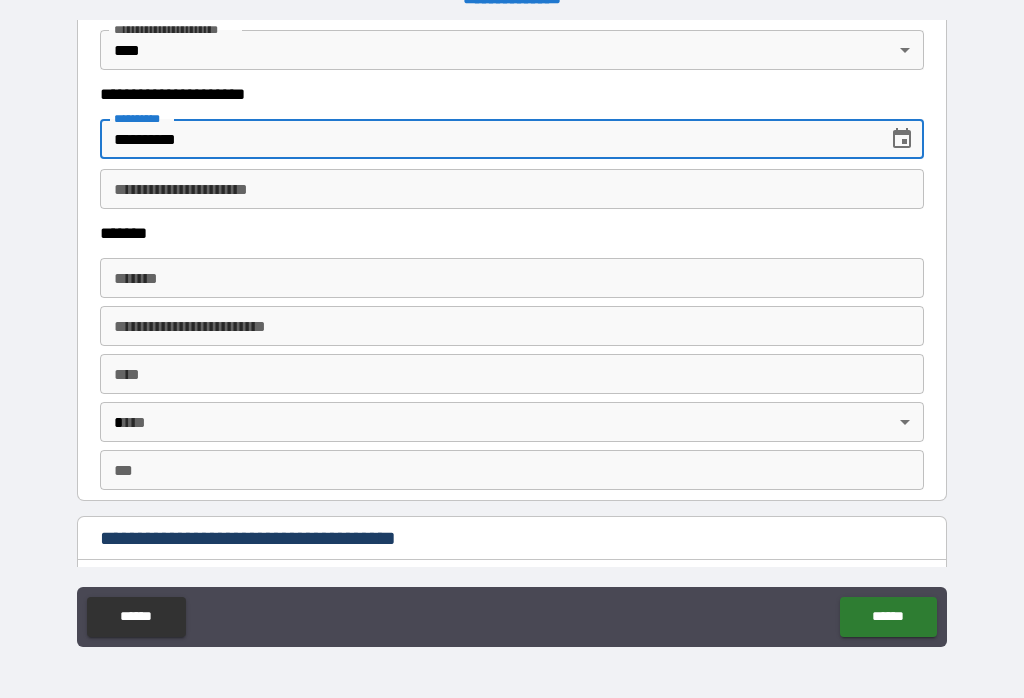 scroll, scrollTop: 2422, scrollLeft: 0, axis: vertical 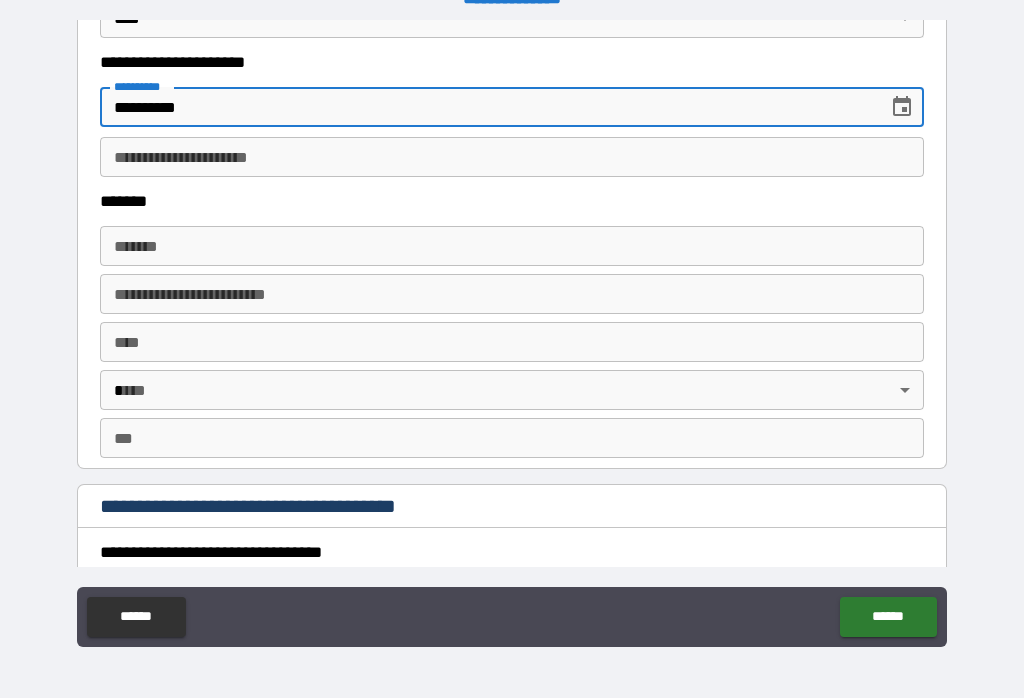 type on "**********" 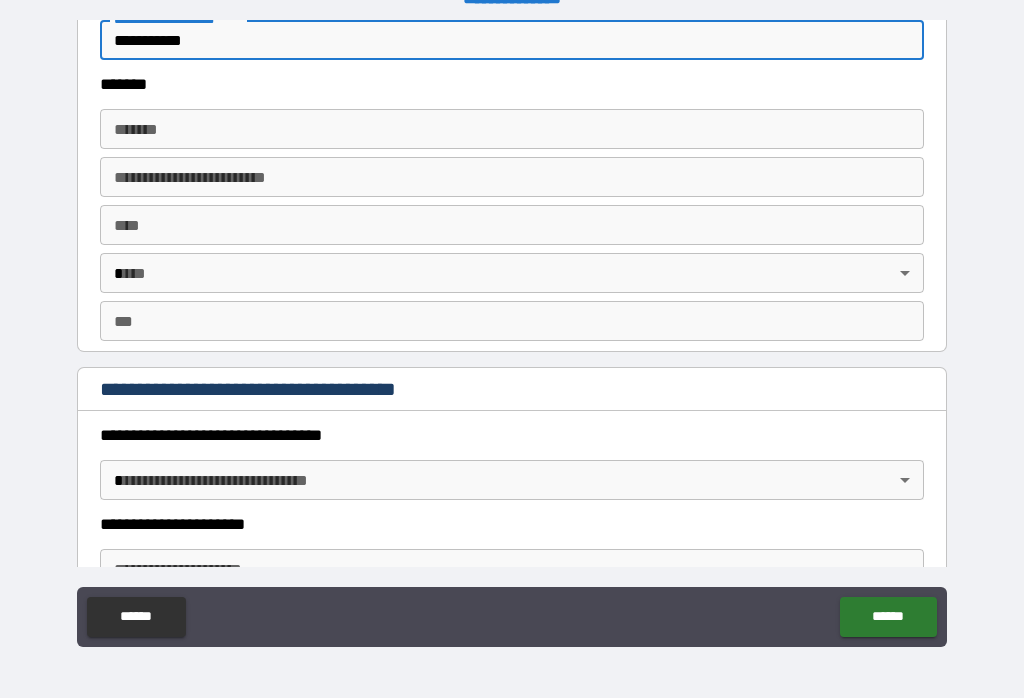 scroll, scrollTop: 2540, scrollLeft: 0, axis: vertical 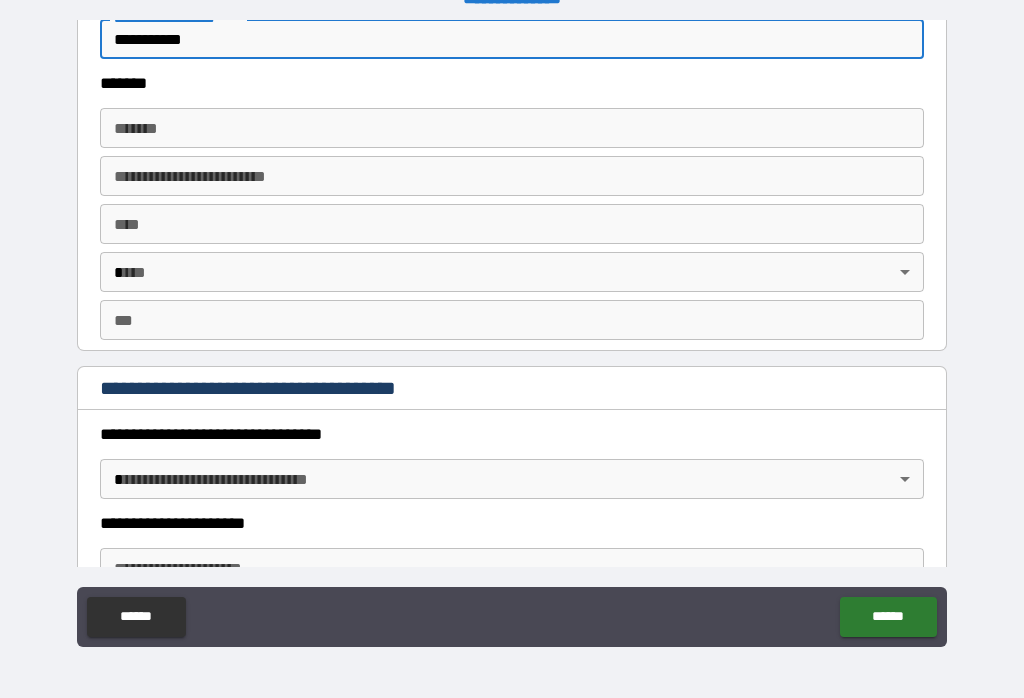 type on "**********" 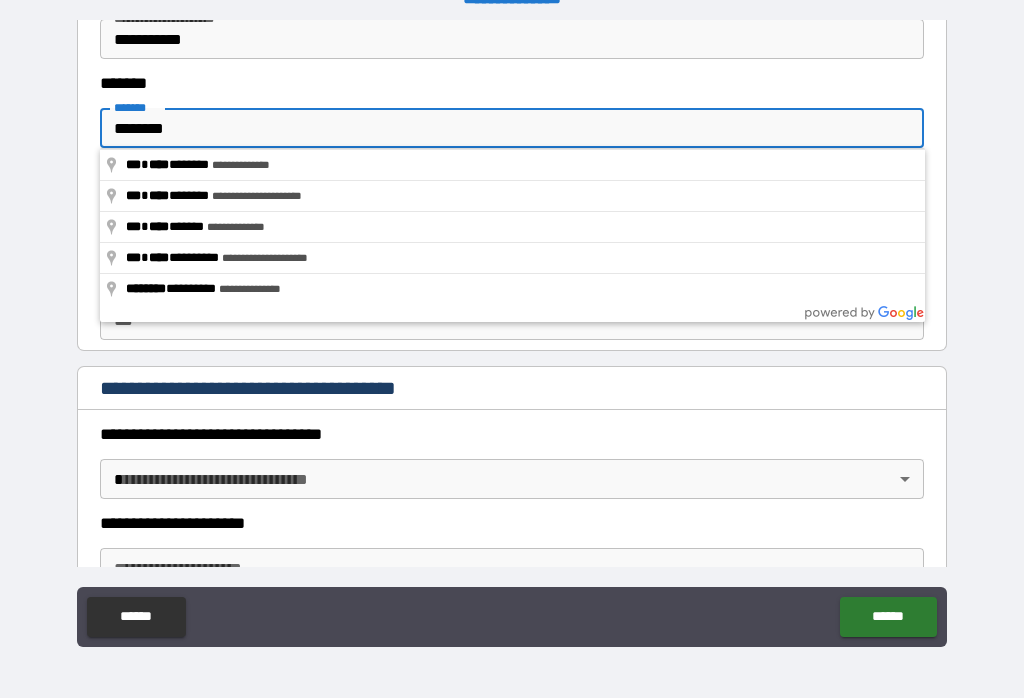 type on "**********" 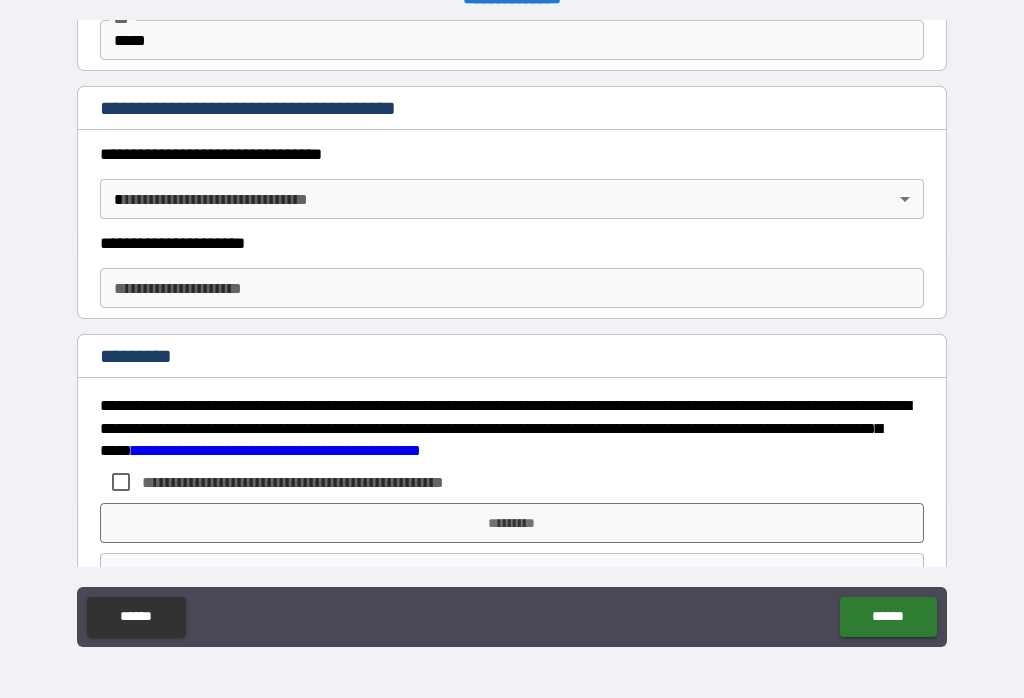 scroll, scrollTop: 2855, scrollLeft: 0, axis: vertical 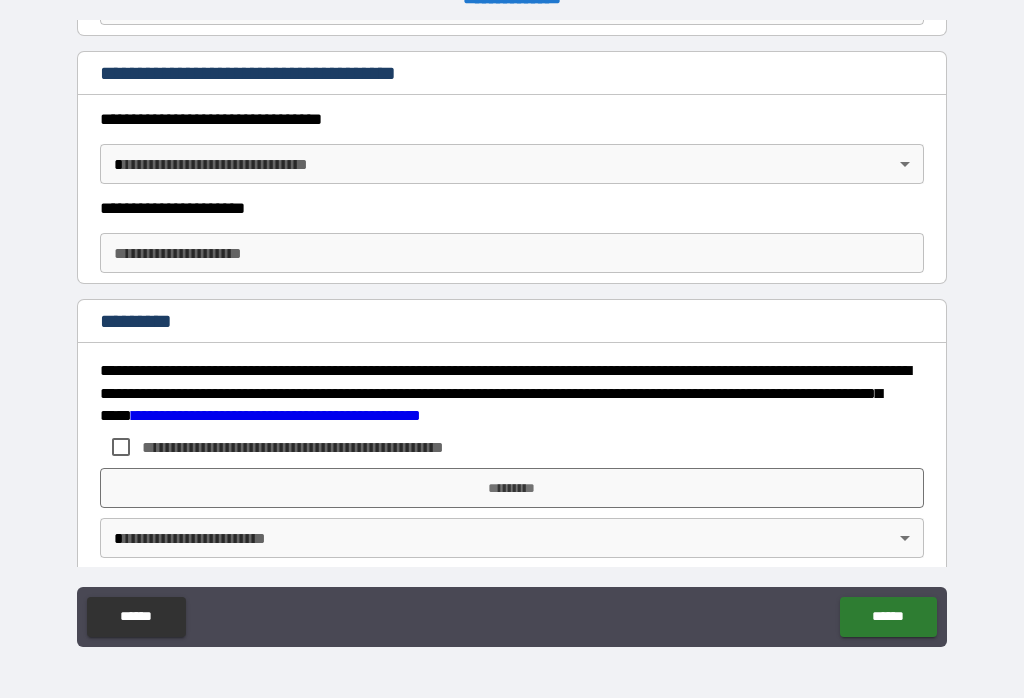 click on "**********" at bounding box center [512, 333] 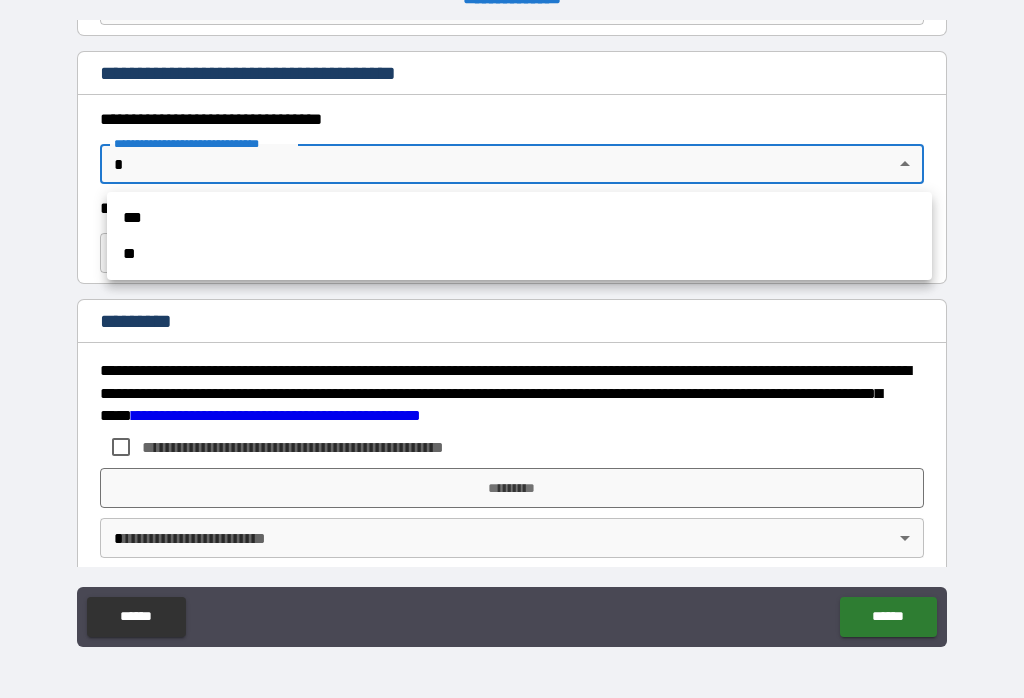 click on "**" at bounding box center [519, 254] 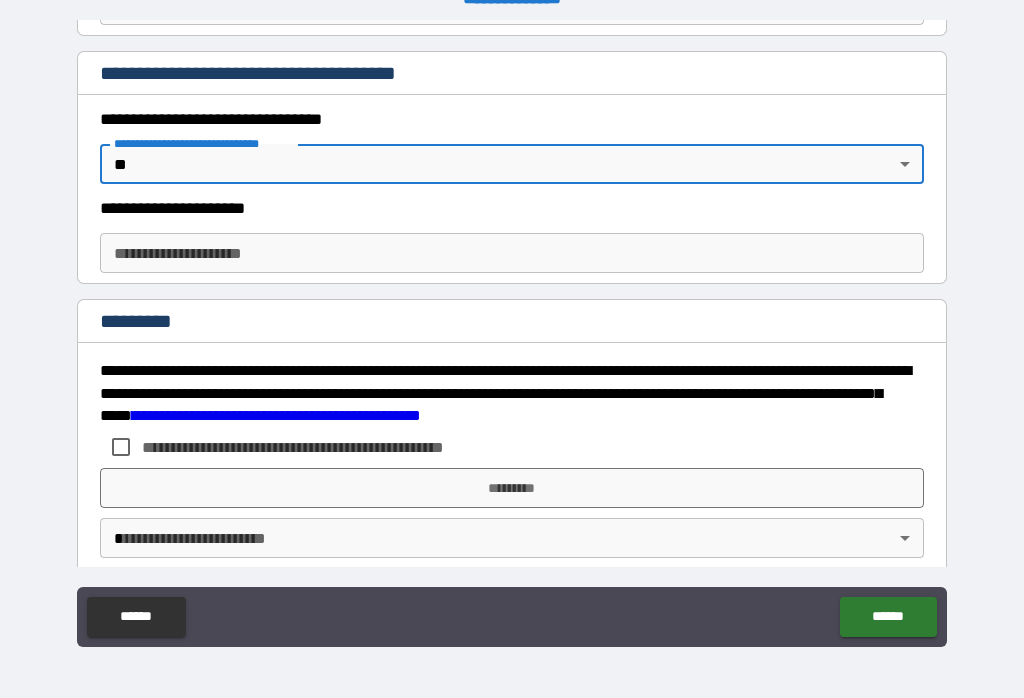 click on "**********" at bounding box center [512, 253] 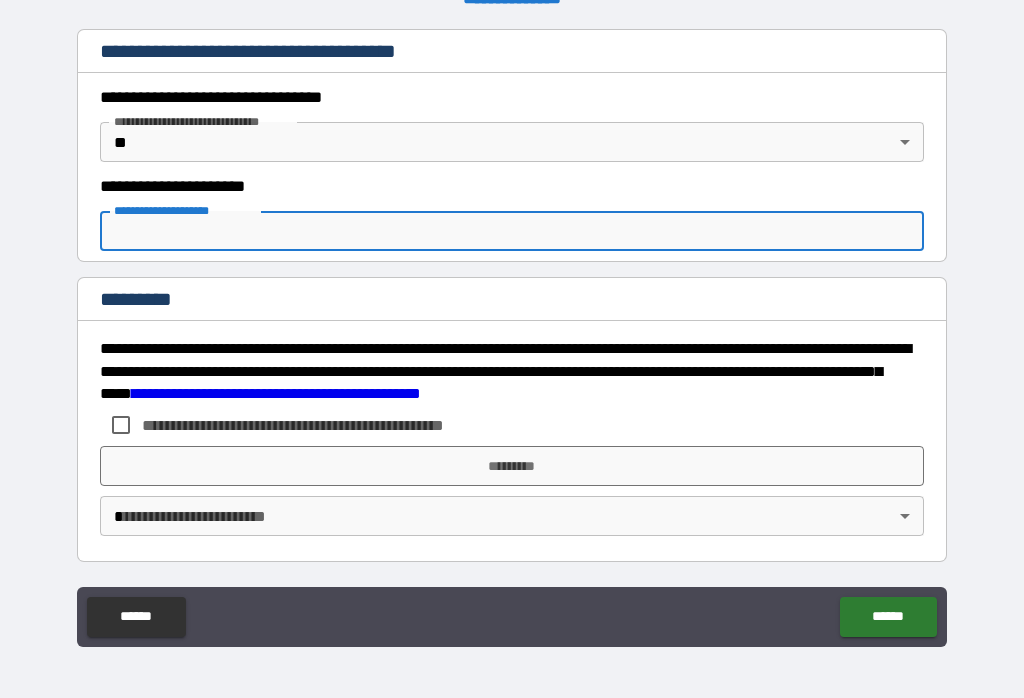scroll, scrollTop: 2877, scrollLeft: 0, axis: vertical 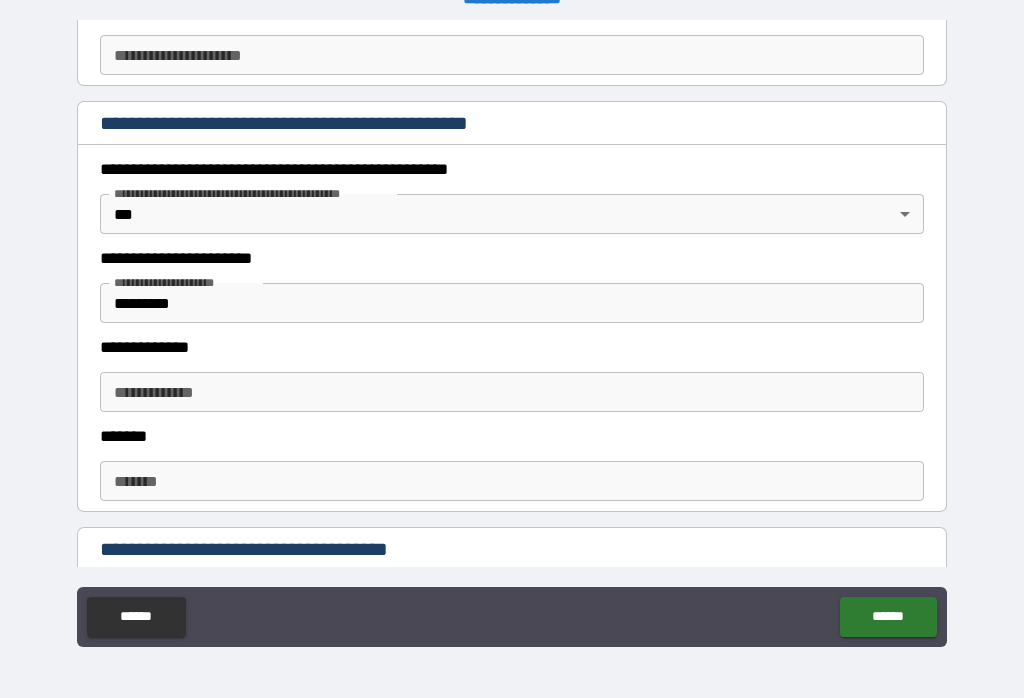 click on "**********" at bounding box center [512, 333] 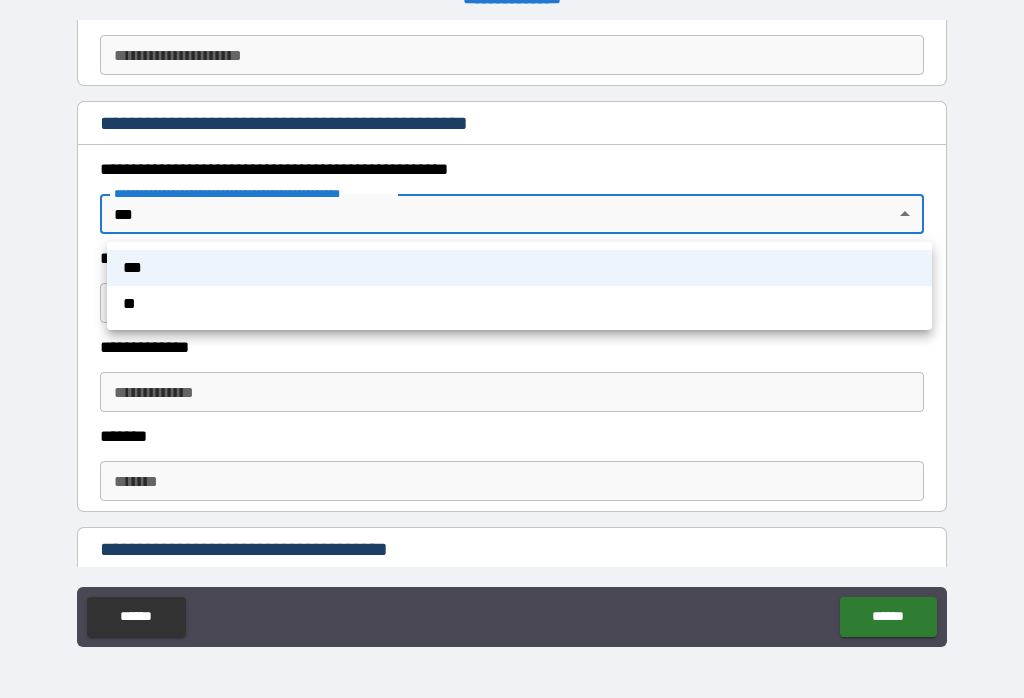 click at bounding box center [512, 349] 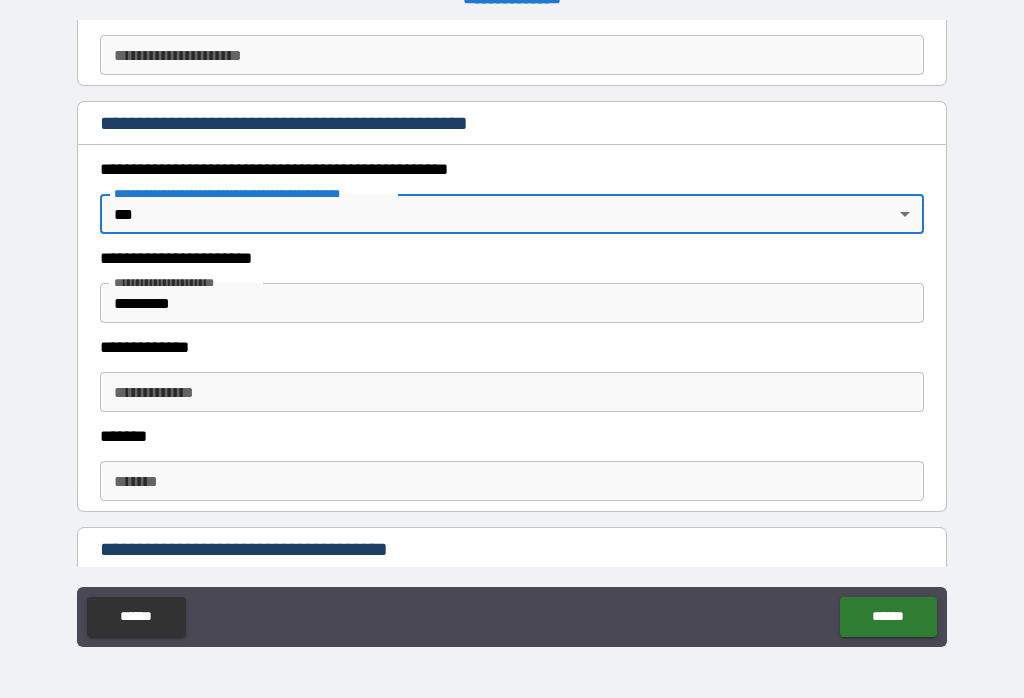 click on "********" at bounding box center [512, 303] 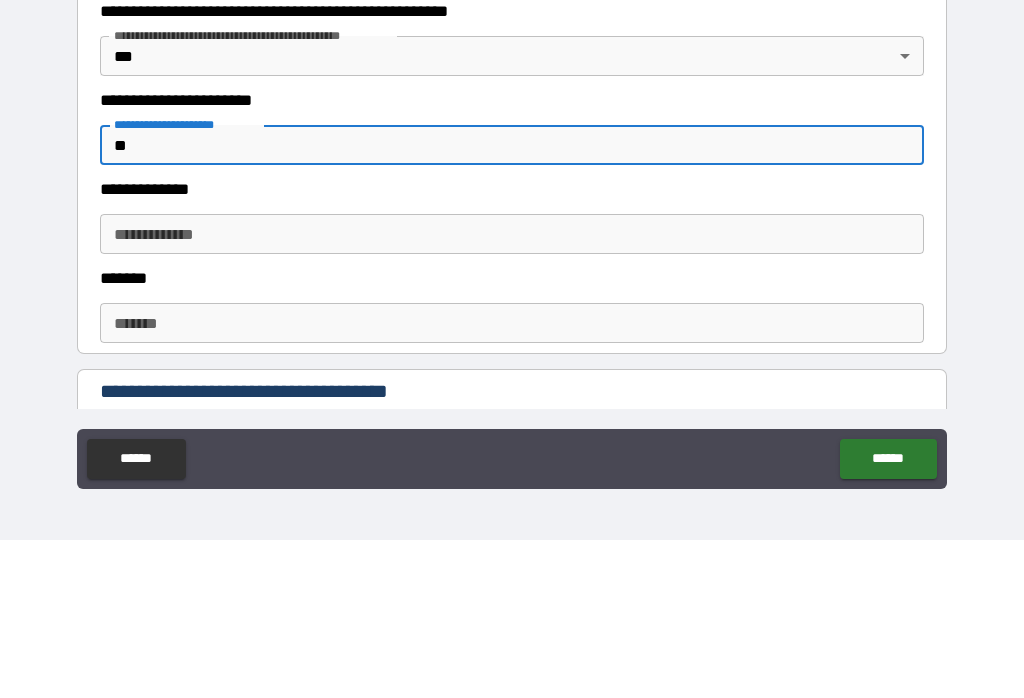 type on "*" 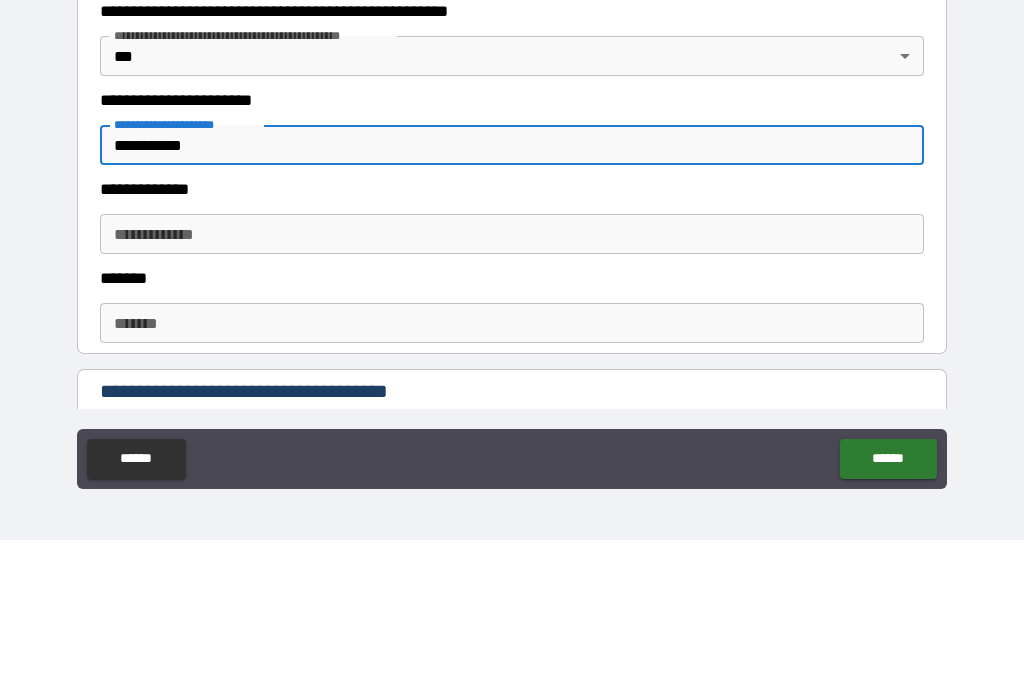 type on "**********" 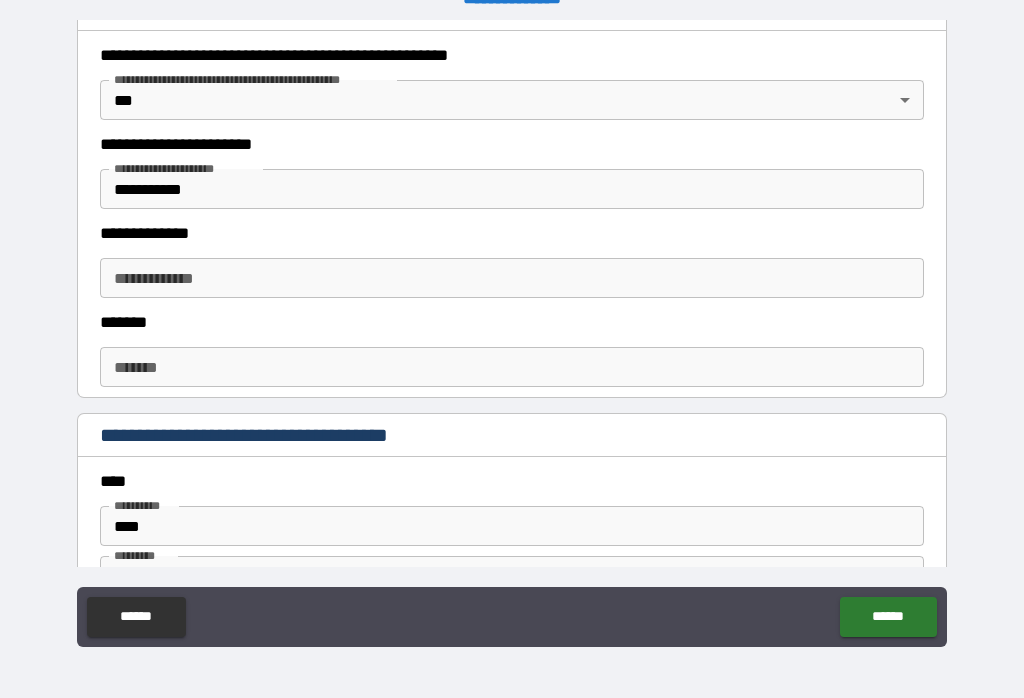 scroll, scrollTop: 1778, scrollLeft: 0, axis: vertical 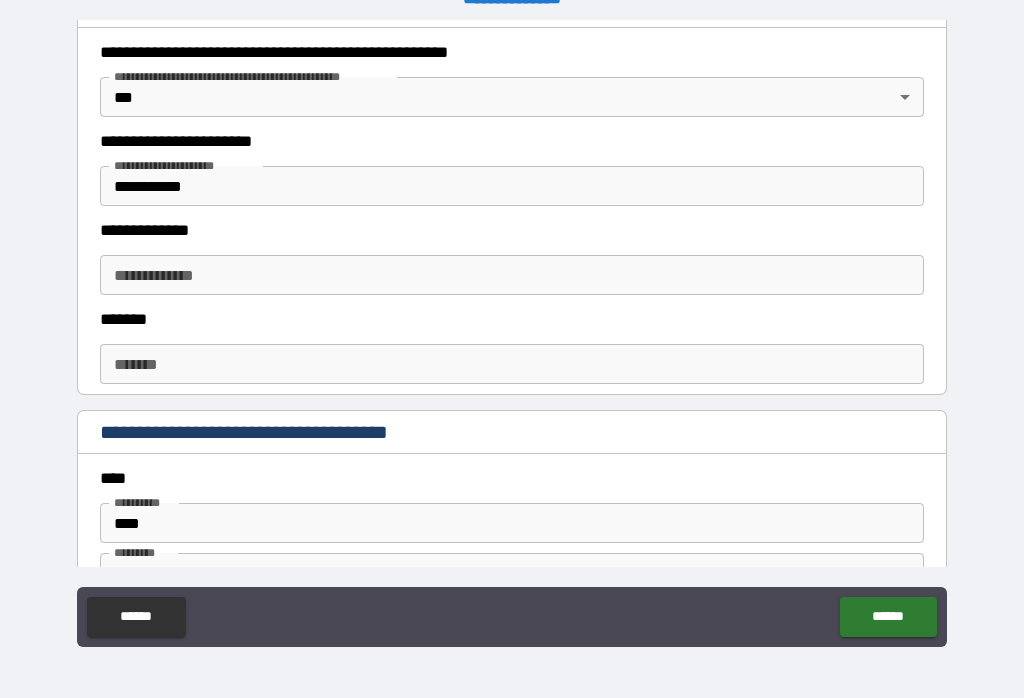 click on "*******" at bounding box center (512, 364) 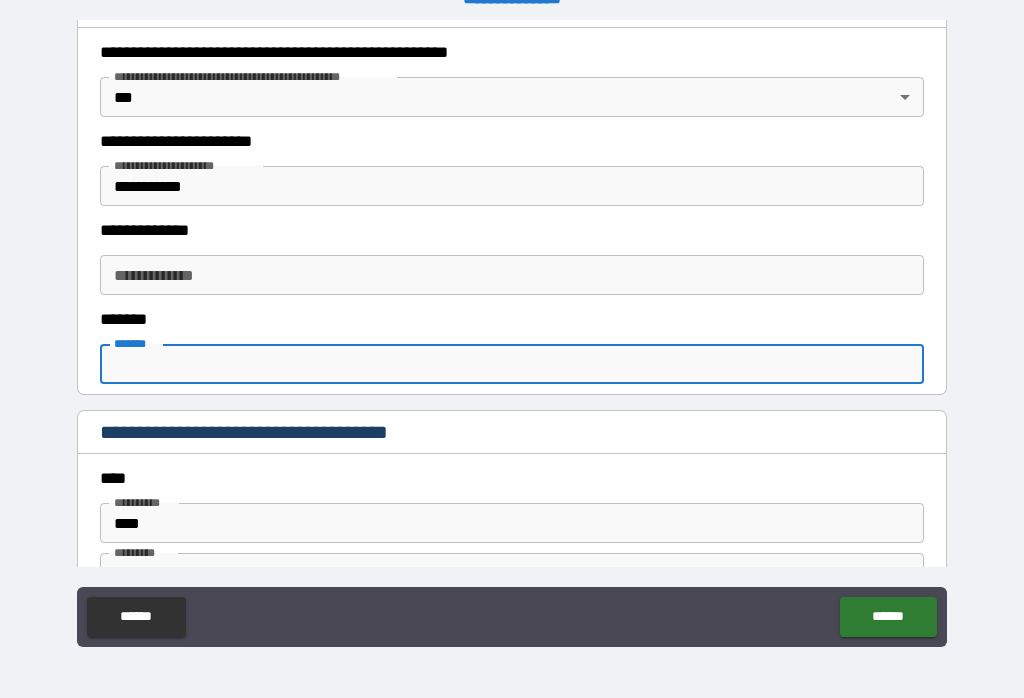 click on "**********" at bounding box center (512, 275) 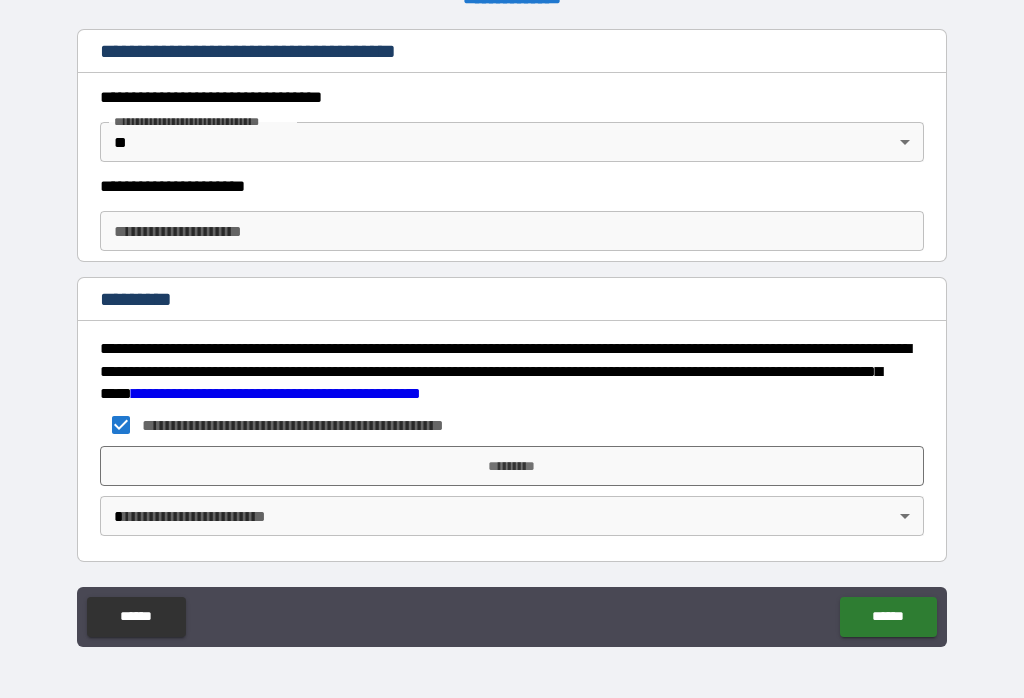 scroll, scrollTop: 2877, scrollLeft: 0, axis: vertical 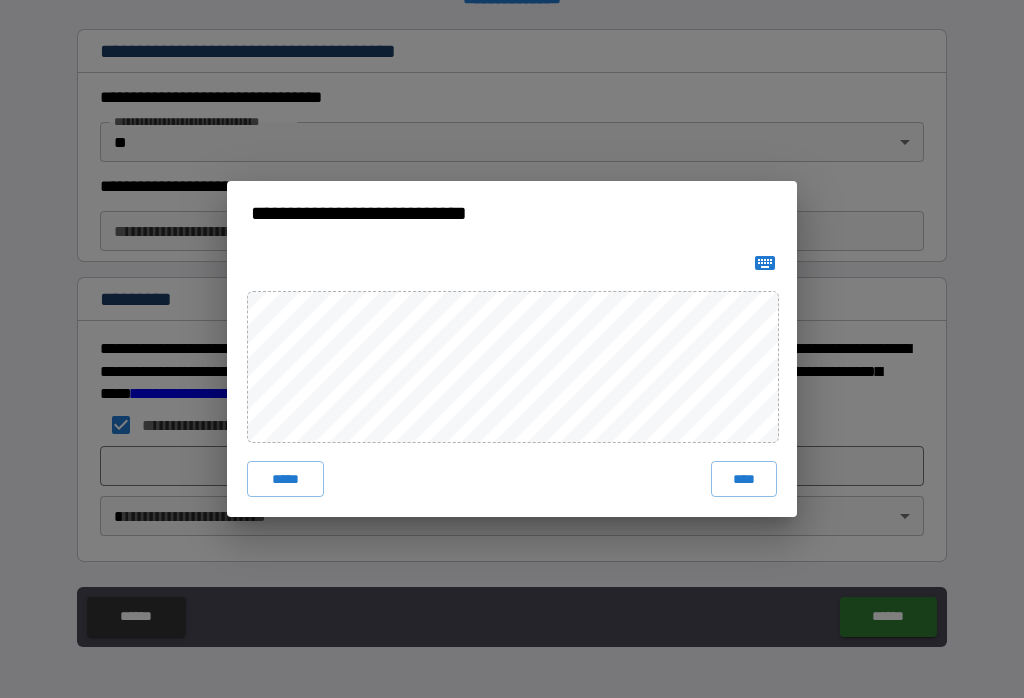 click on "****" at bounding box center (744, 479) 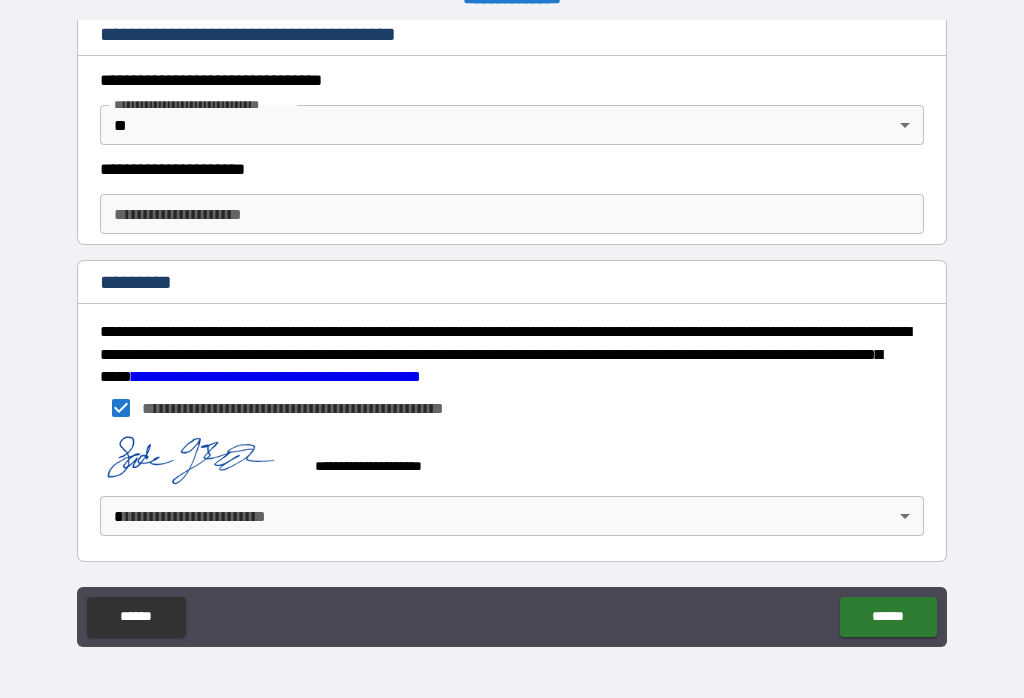 scroll, scrollTop: 2894, scrollLeft: 0, axis: vertical 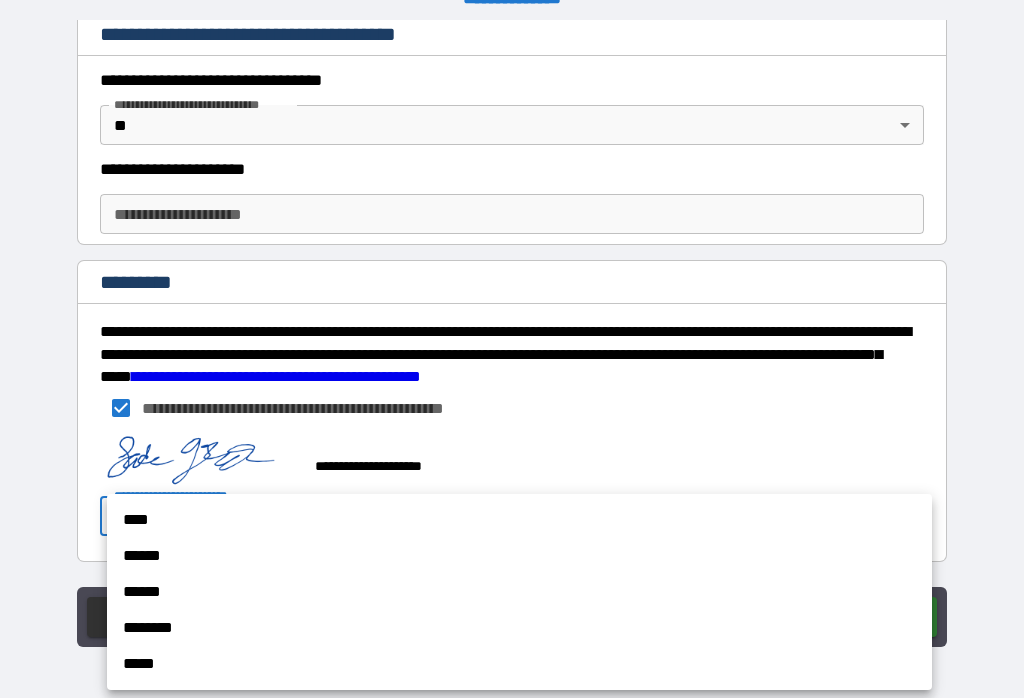 click on "****" at bounding box center (519, 520) 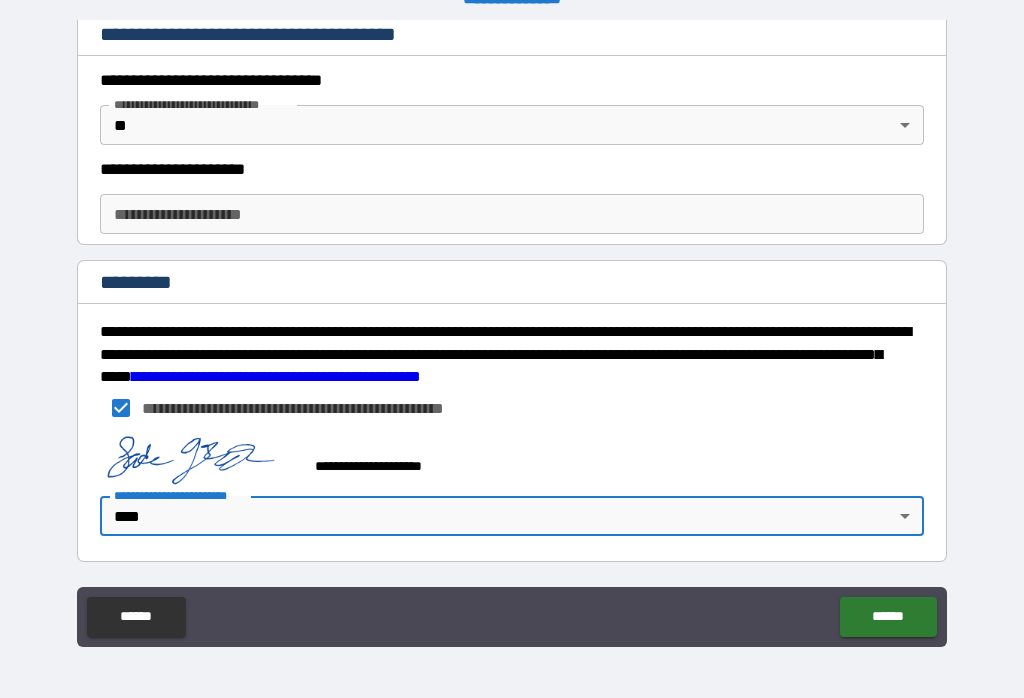 click on "******" at bounding box center [888, 617] 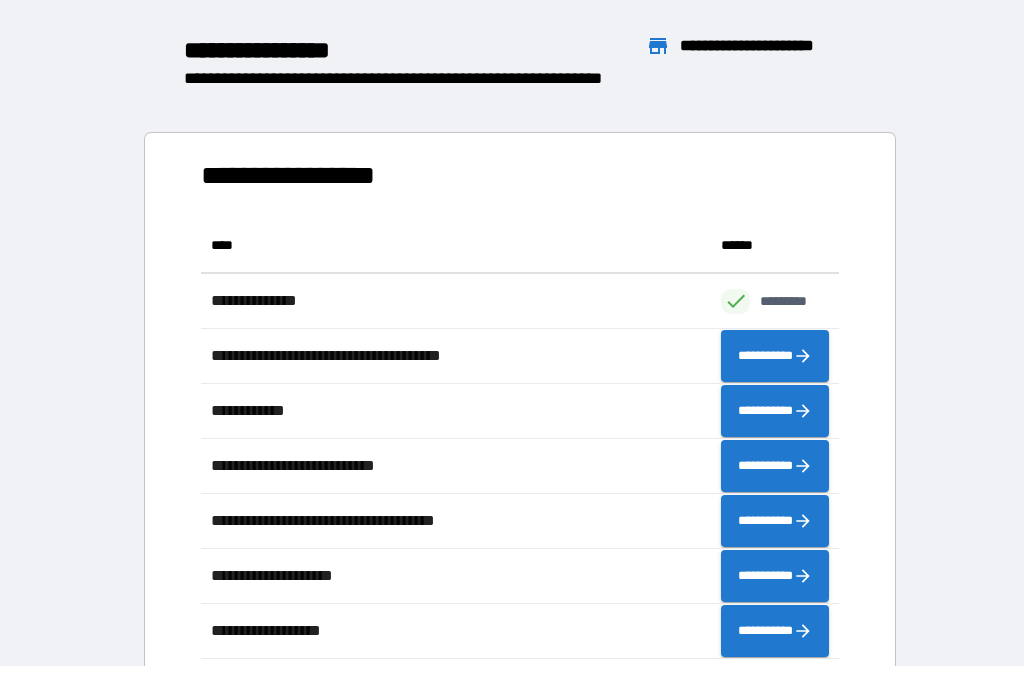 scroll, scrollTop: 1, scrollLeft: 1, axis: both 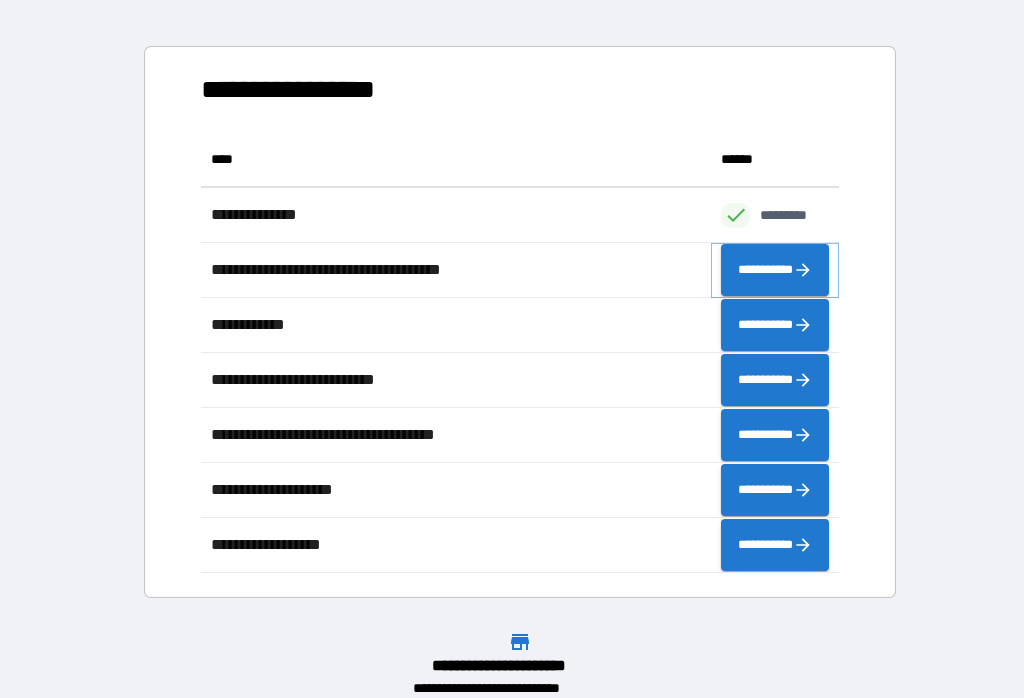 click on "**********" at bounding box center (775, 270) 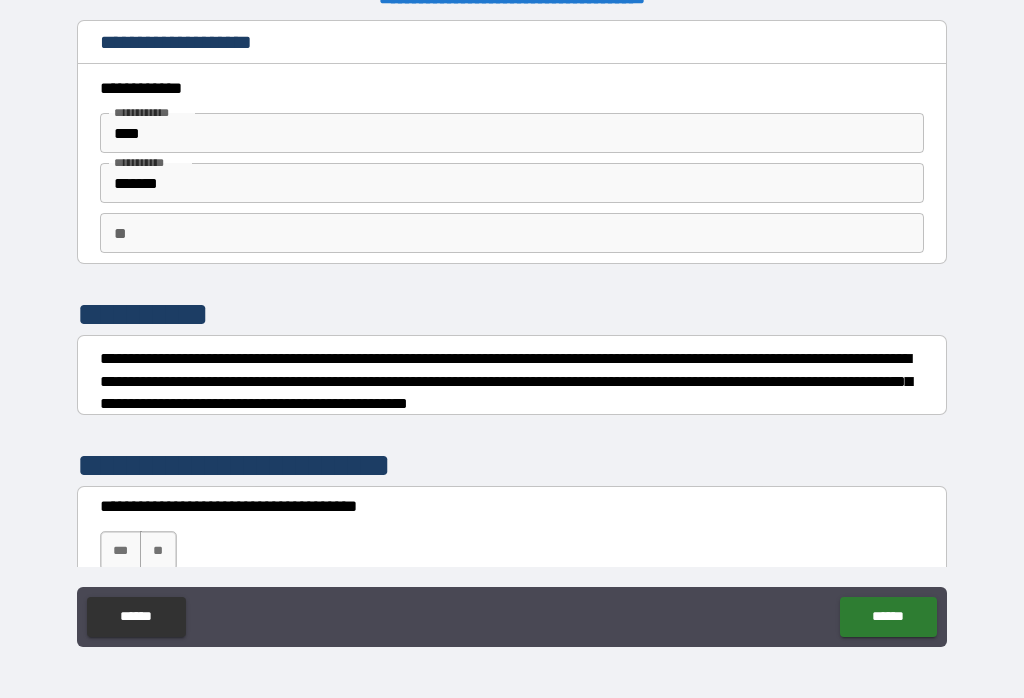 click on "**" at bounding box center (512, 233) 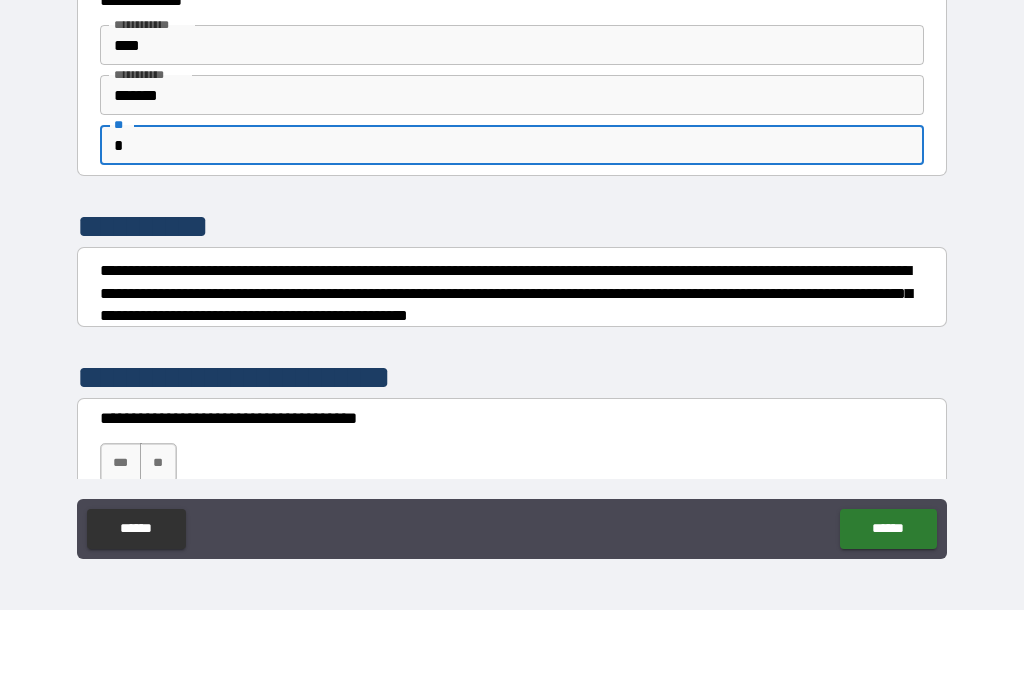 type on "*" 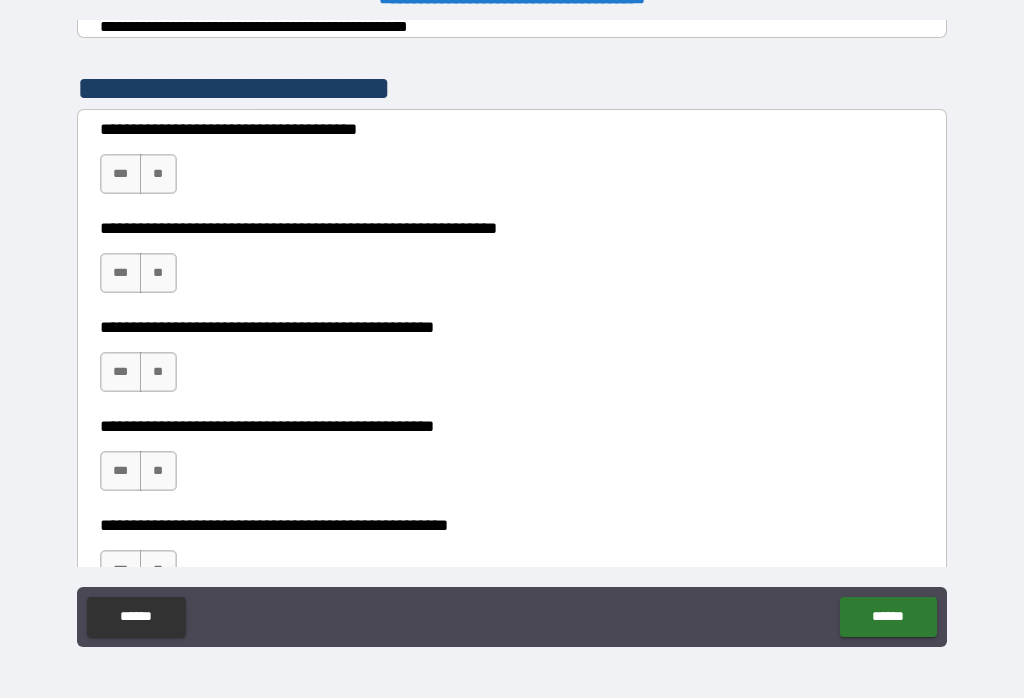 scroll, scrollTop: 389, scrollLeft: 0, axis: vertical 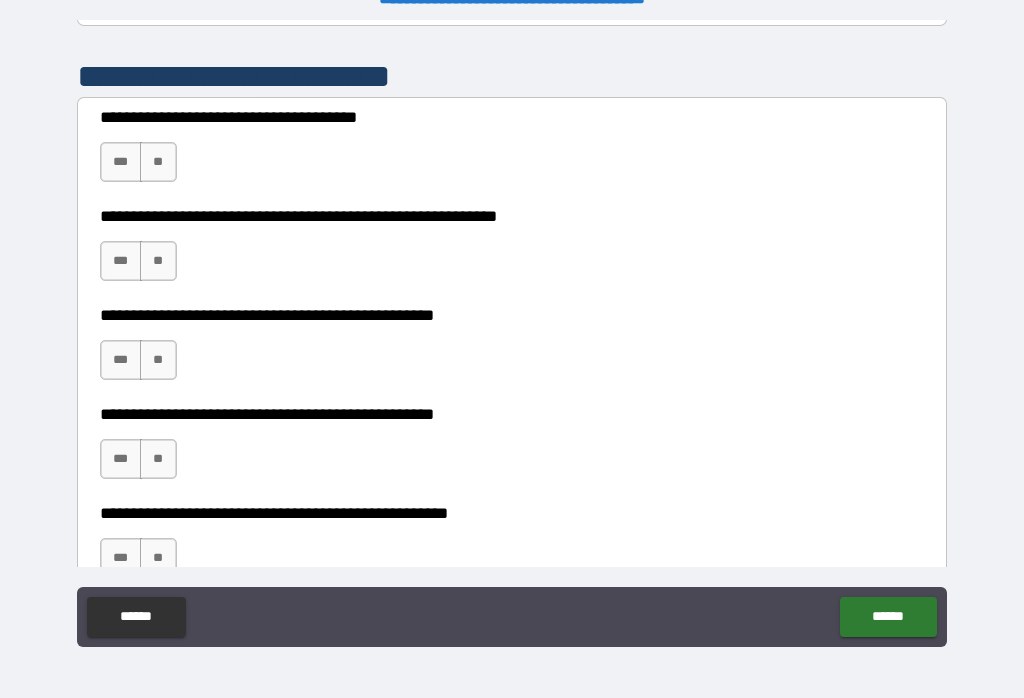 click on "***" at bounding box center [121, 162] 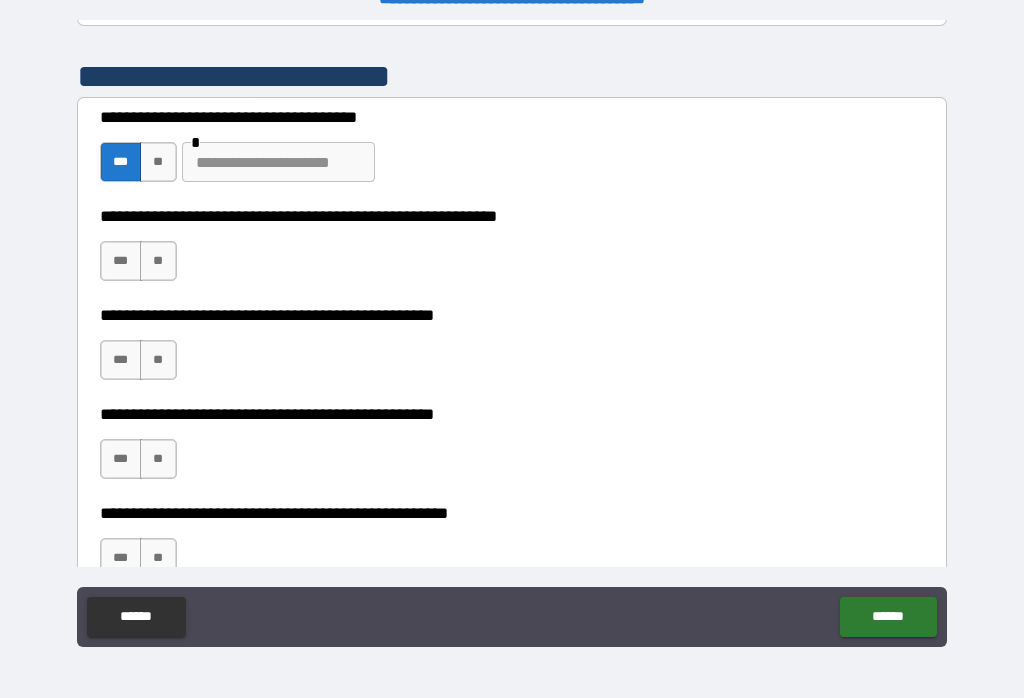 click on "**" at bounding box center [158, 162] 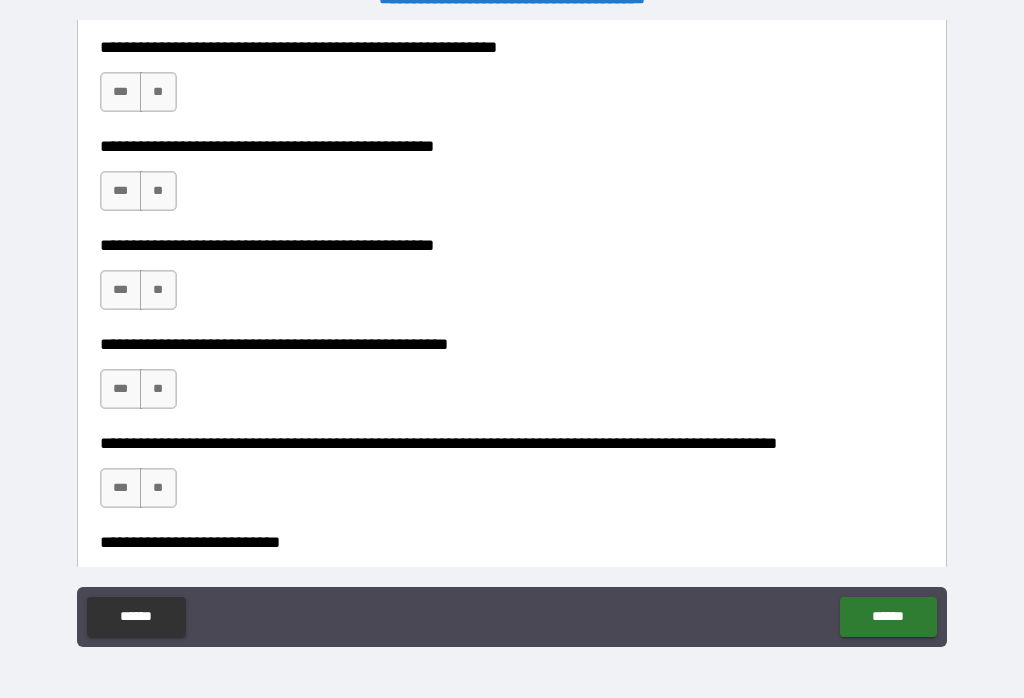 scroll, scrollTop: 559, scrollLeft: 0, axis: vertical 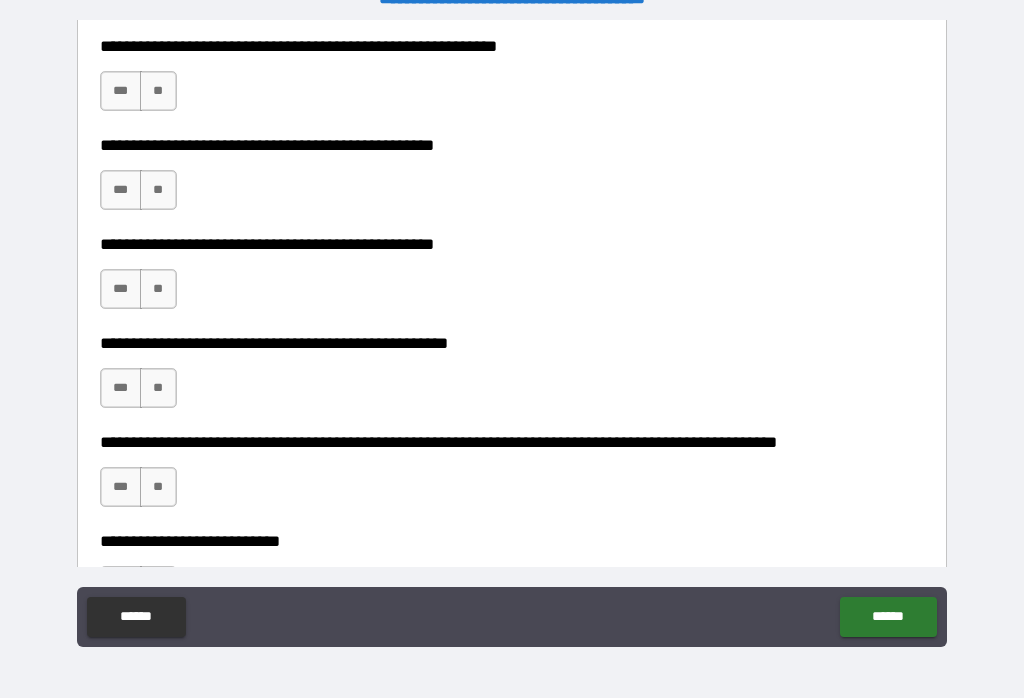 click on "**" at bounding box center (158, 91) 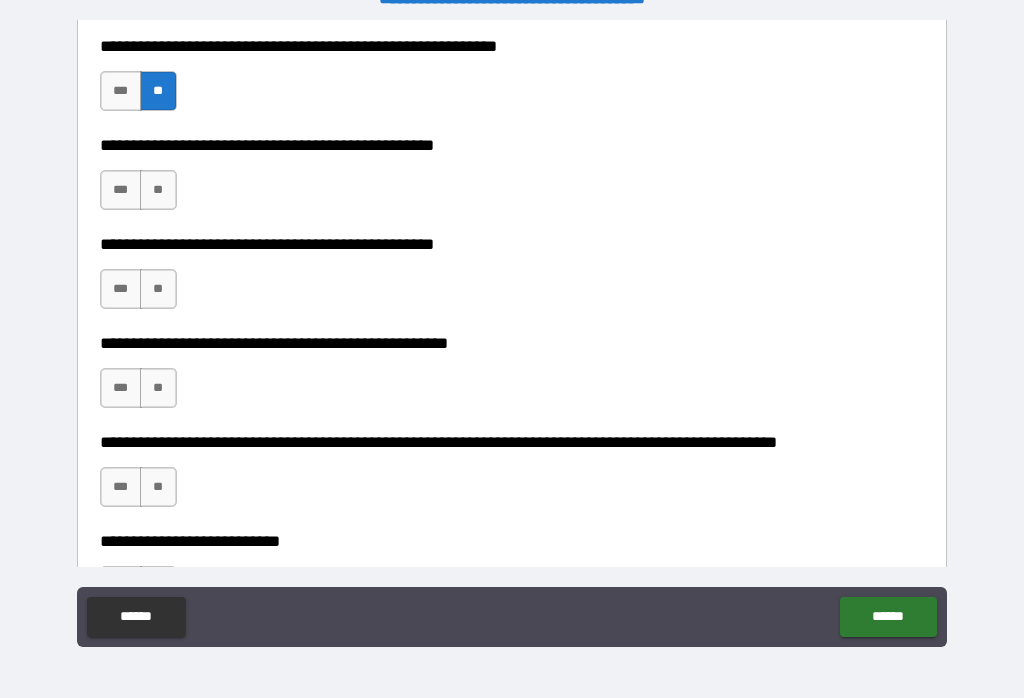 click on "**" at bounding box center (158, 190) 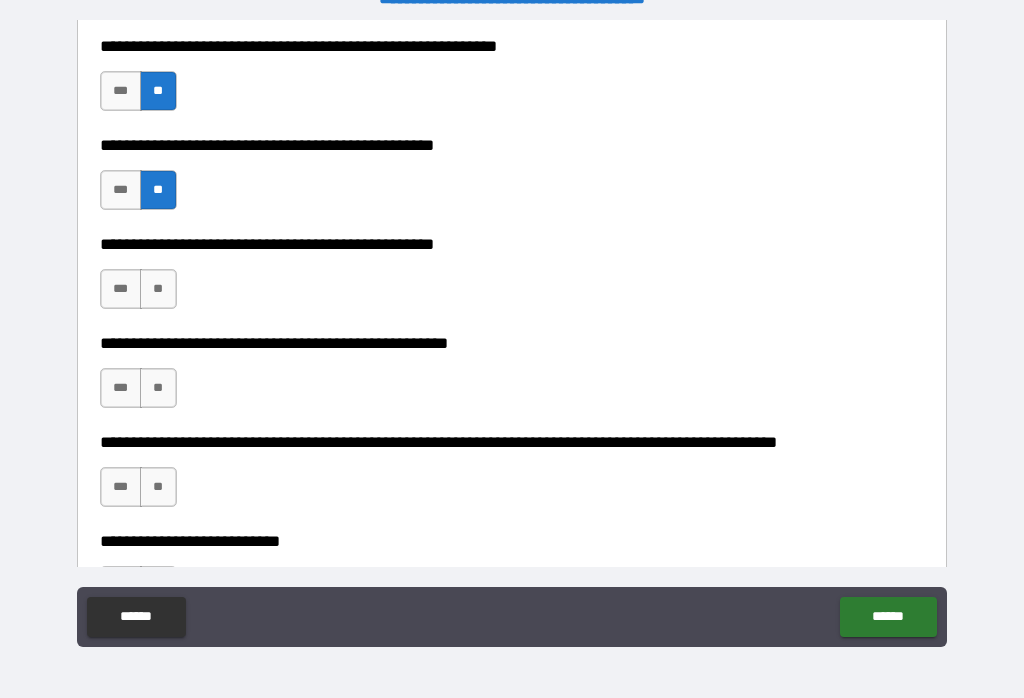 click on "**" at bounding box center [158, 289] 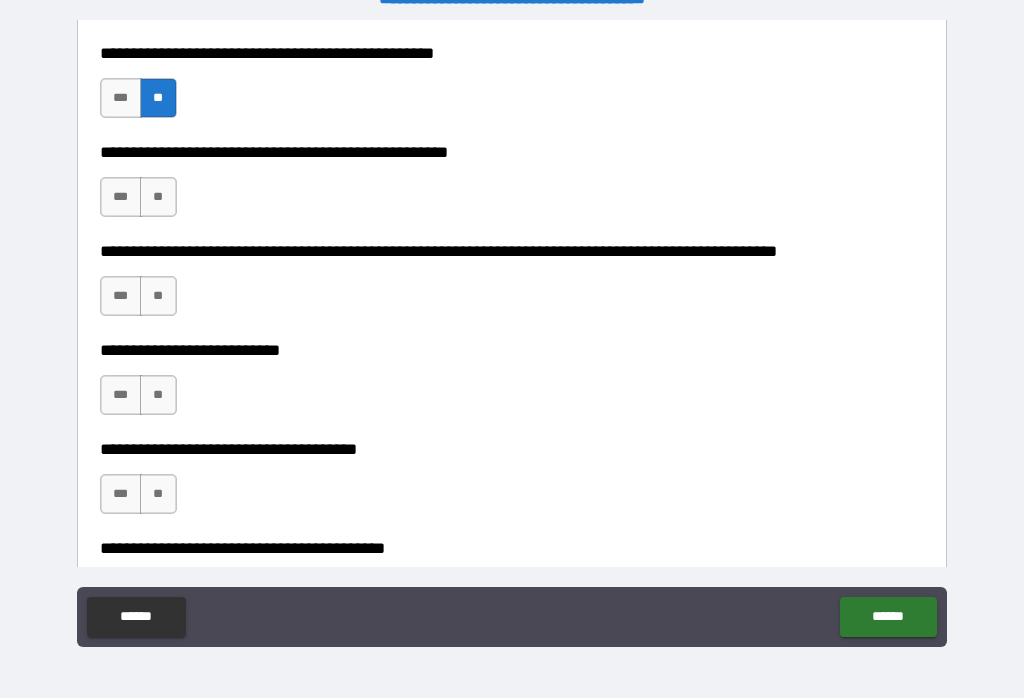 scroll, scrollTop: 751, scrollLeft: 0, axis: vertical 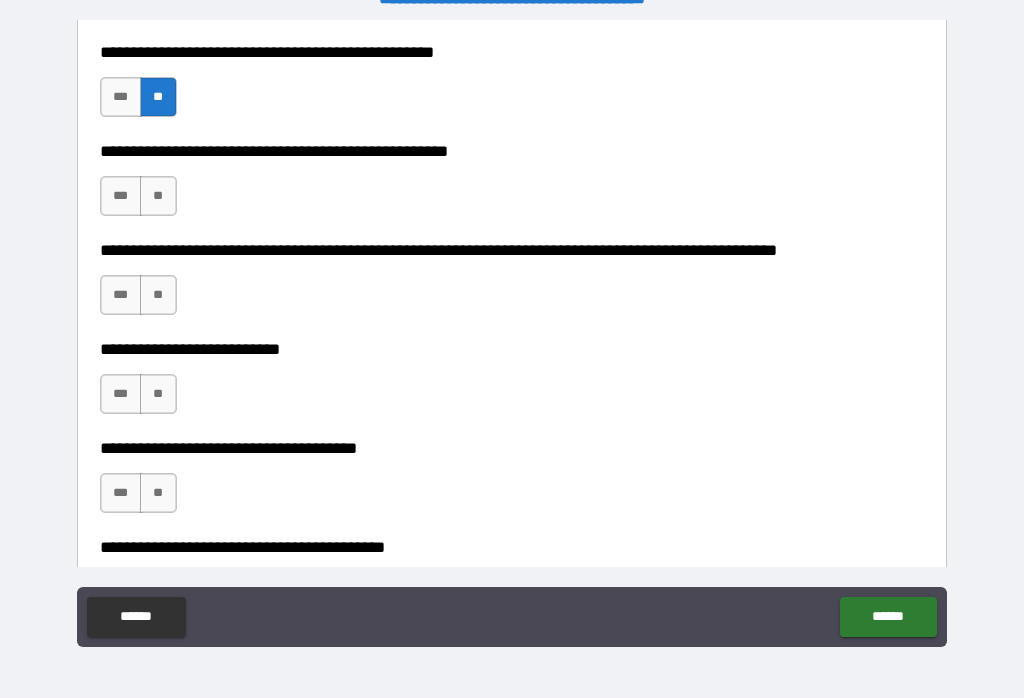 click on "**" at bounding box center (158, 196) 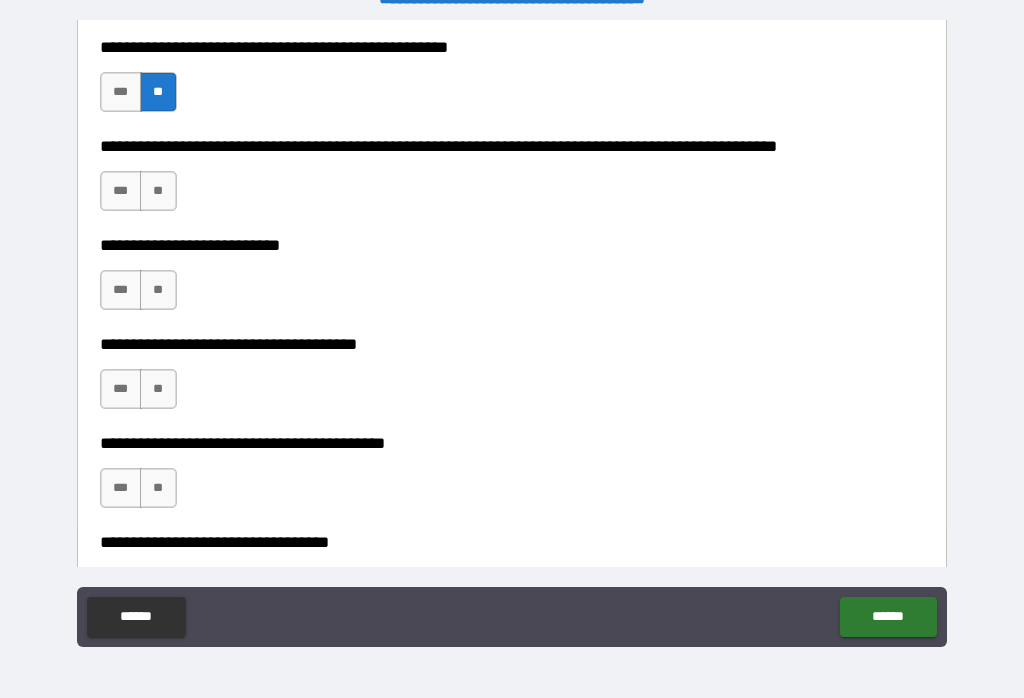 scroll, scrollTop: 889, scrollLeft: 0, axis: vertical 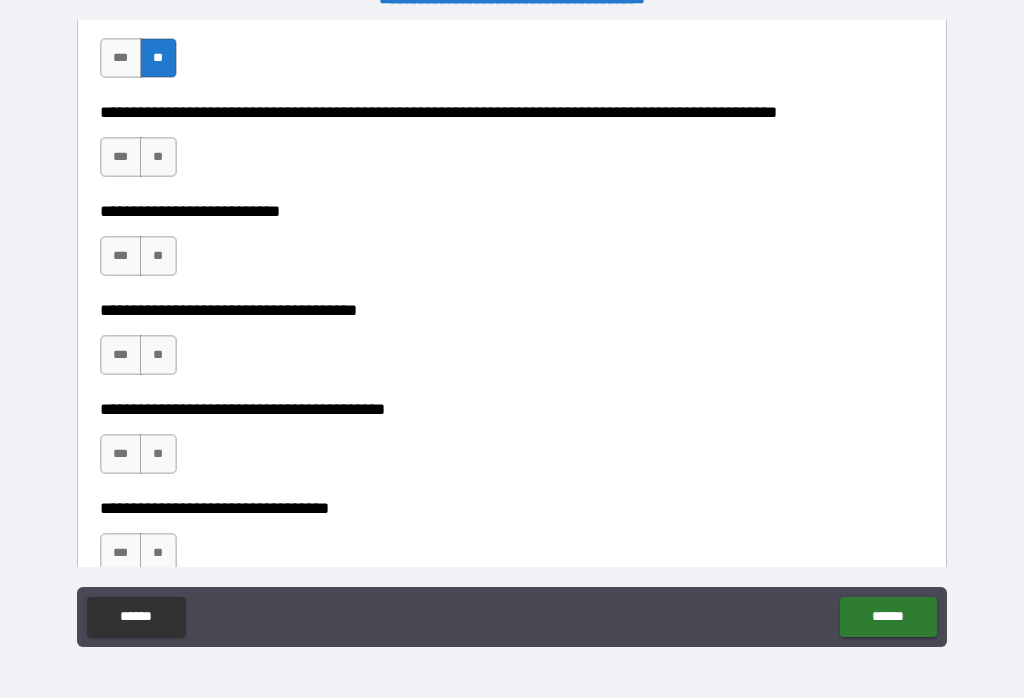 click on "**" at bounding box center [158, 157] 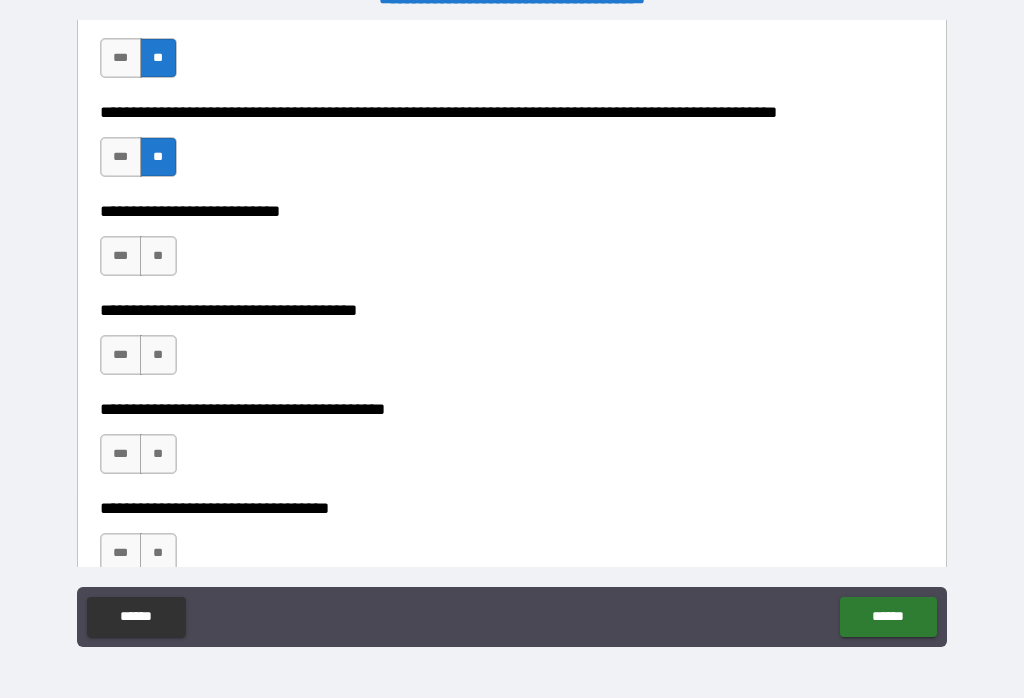 click on "**" at bounding box center (158, 256) 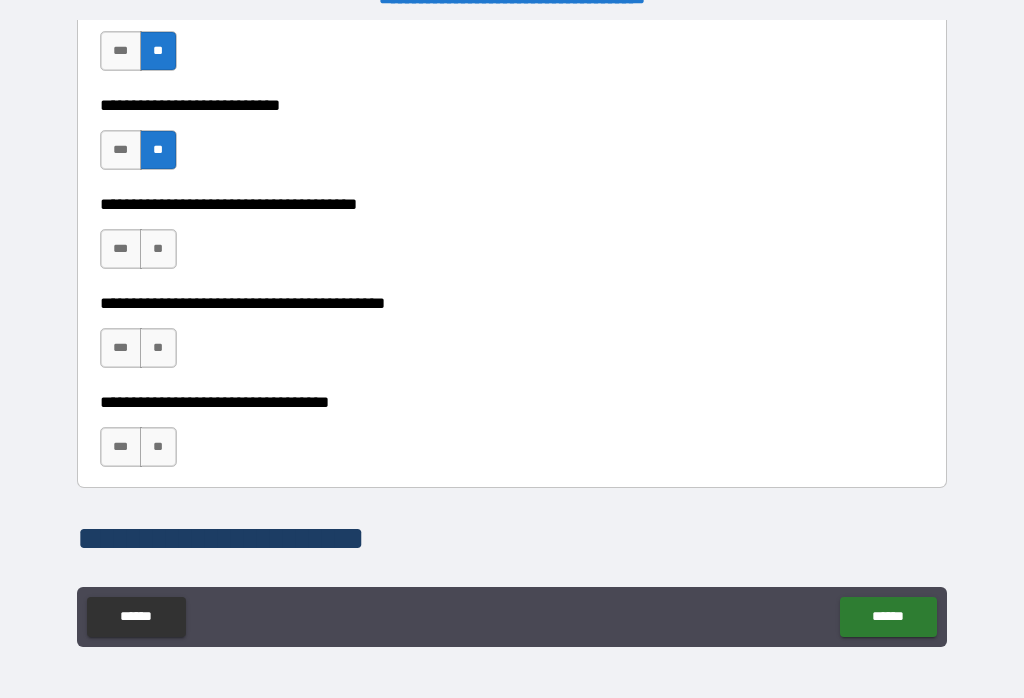 scroll, scrollTop: 1014, scrollLeft: 0, axis: vertical 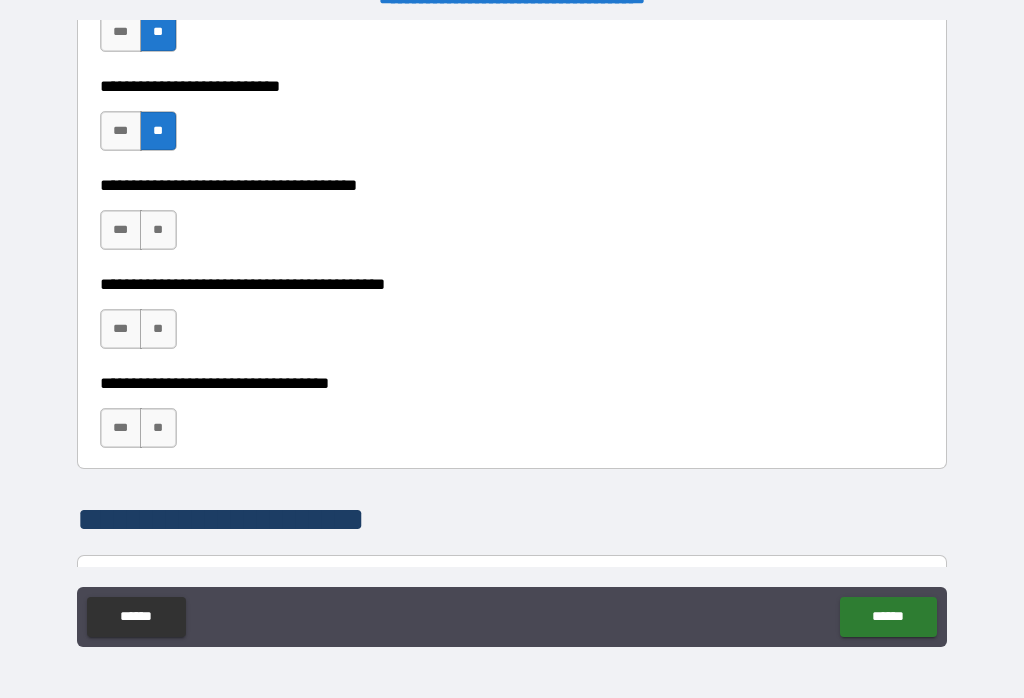 click on "**" at bounding box center [158, 230] 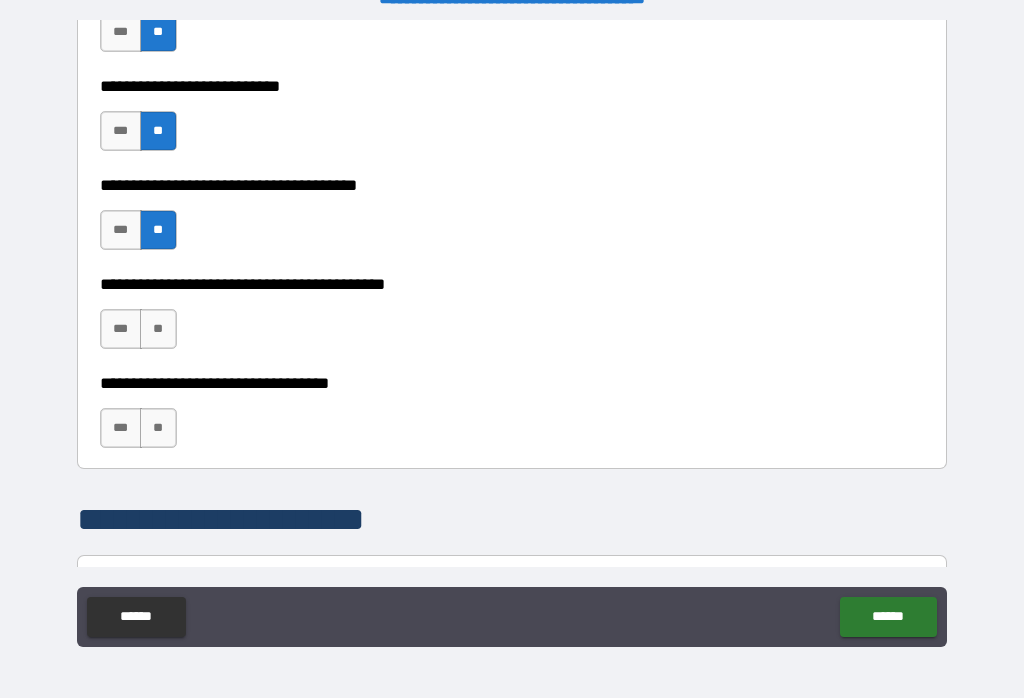 click on "**" at bounding box center (158, 329) 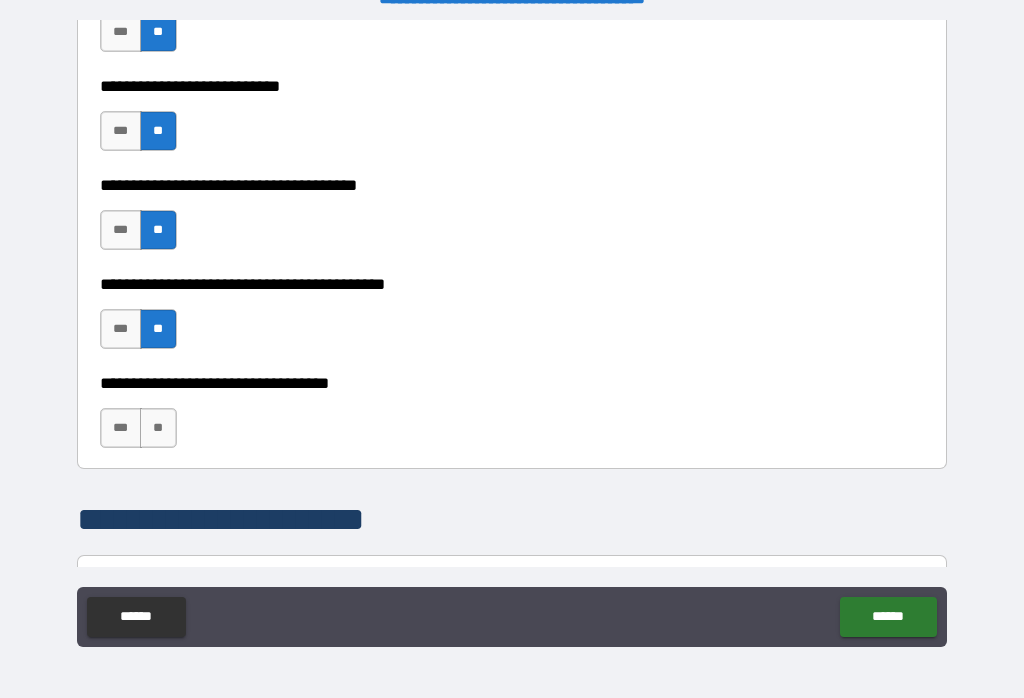 click on "**" at bounding box center [158, 428] 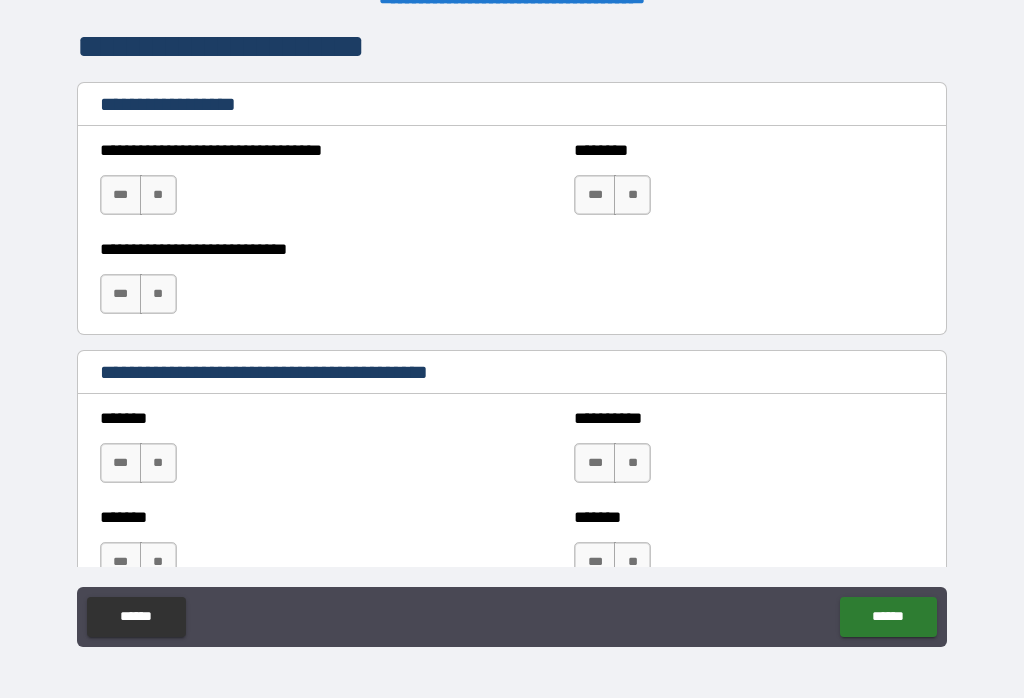 scroll, scrollTop: 1518, scrollLeft: 0, axis: vertical 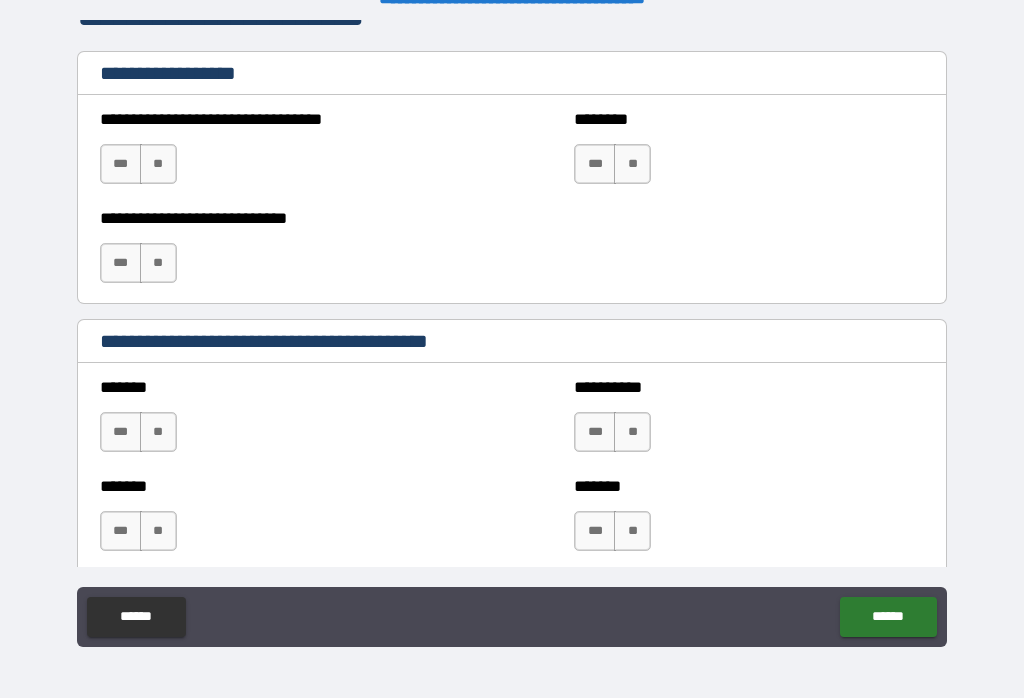 click on "**" at bounding box center [158, 164] 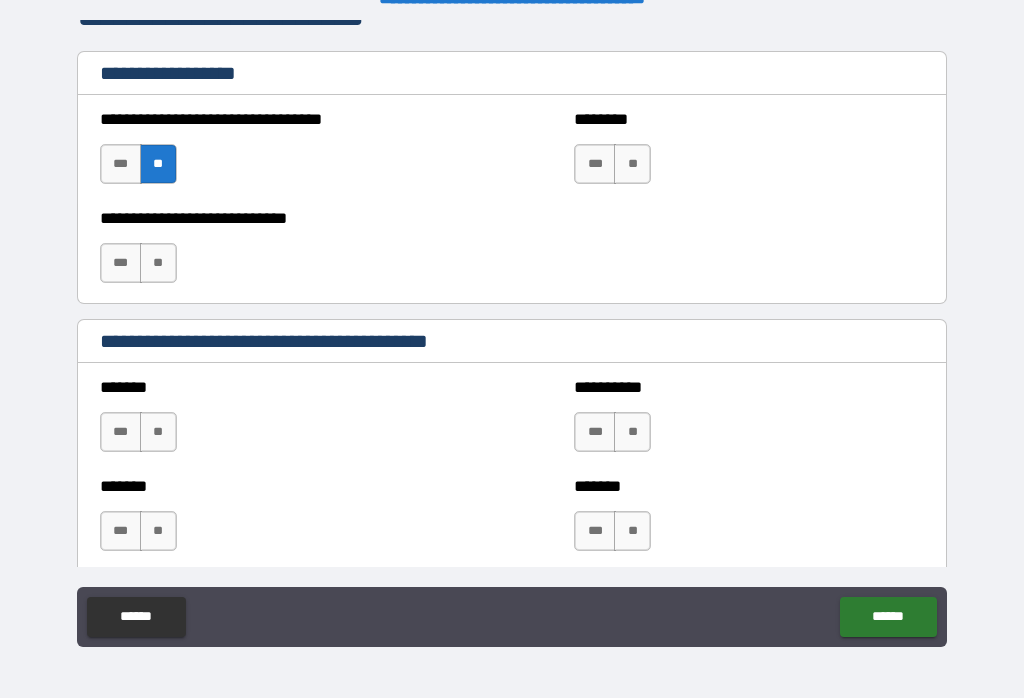 click on "**" at bounding box center [158, 263] 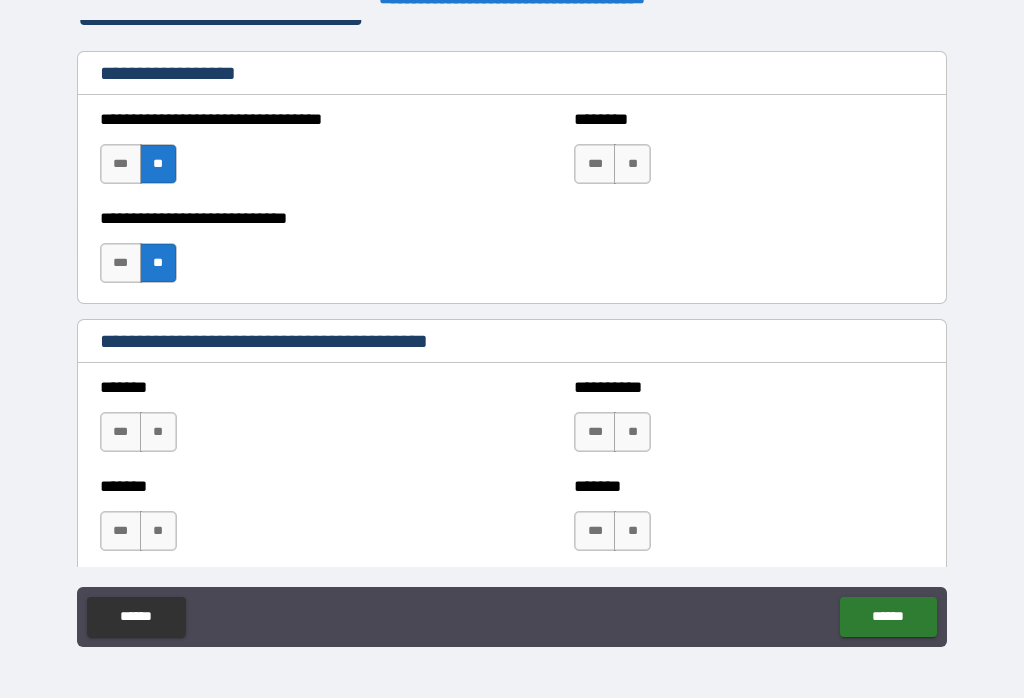 click on "**" at bounding box center (632, 164) 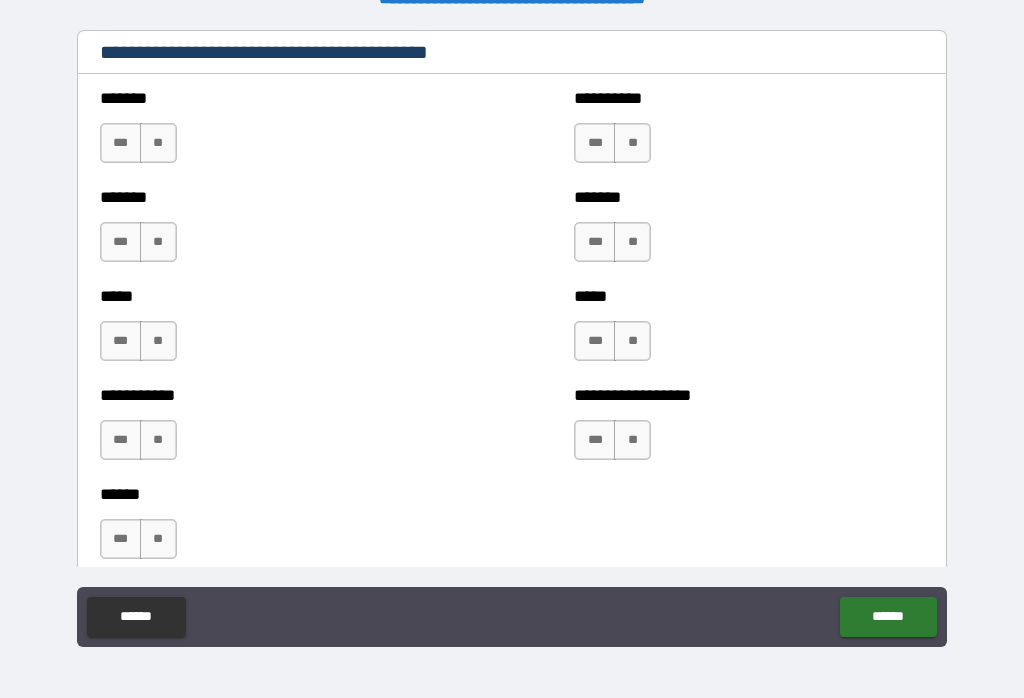 scroll, scrollTop: 1820, scrollLeft: 0, axis: vertical 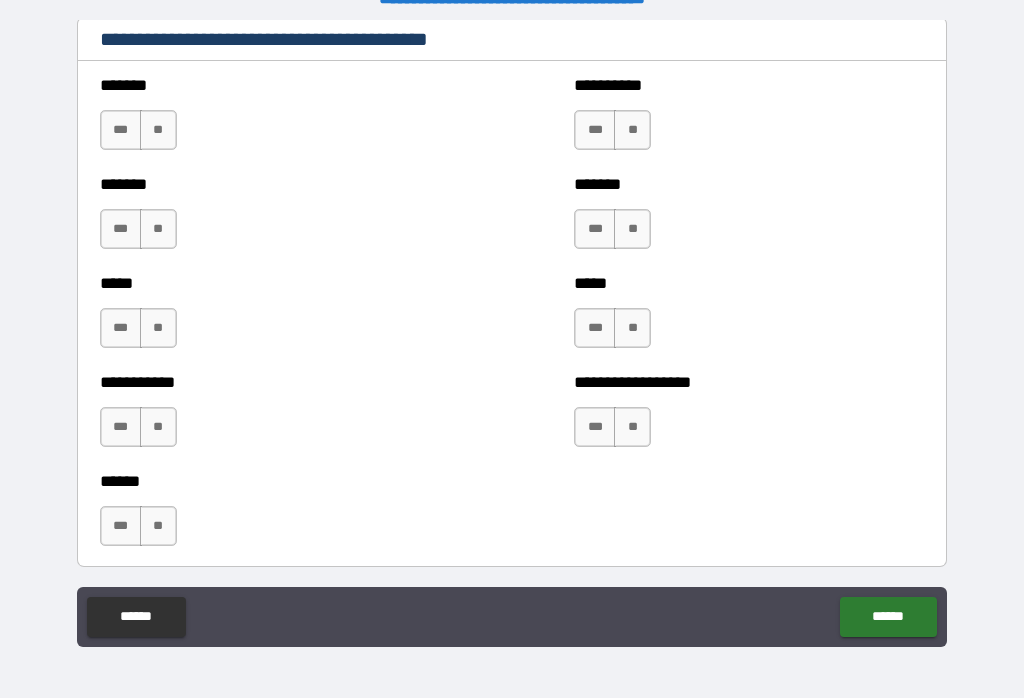 click on "**" at bounding box center (158, 130) 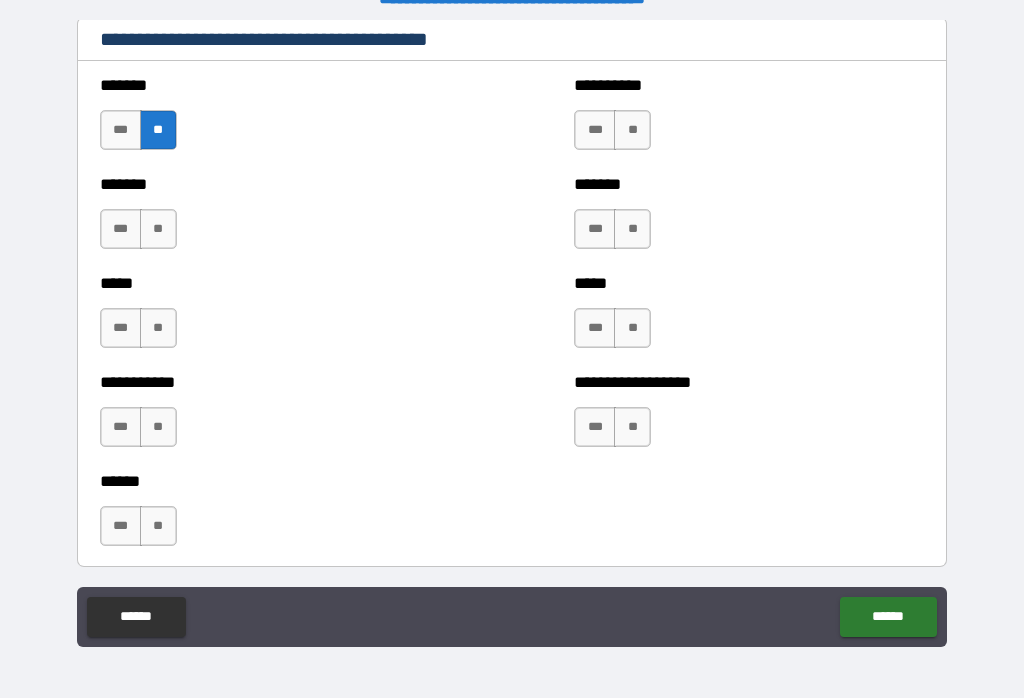 click on "**" at bounding box center (632, 427) 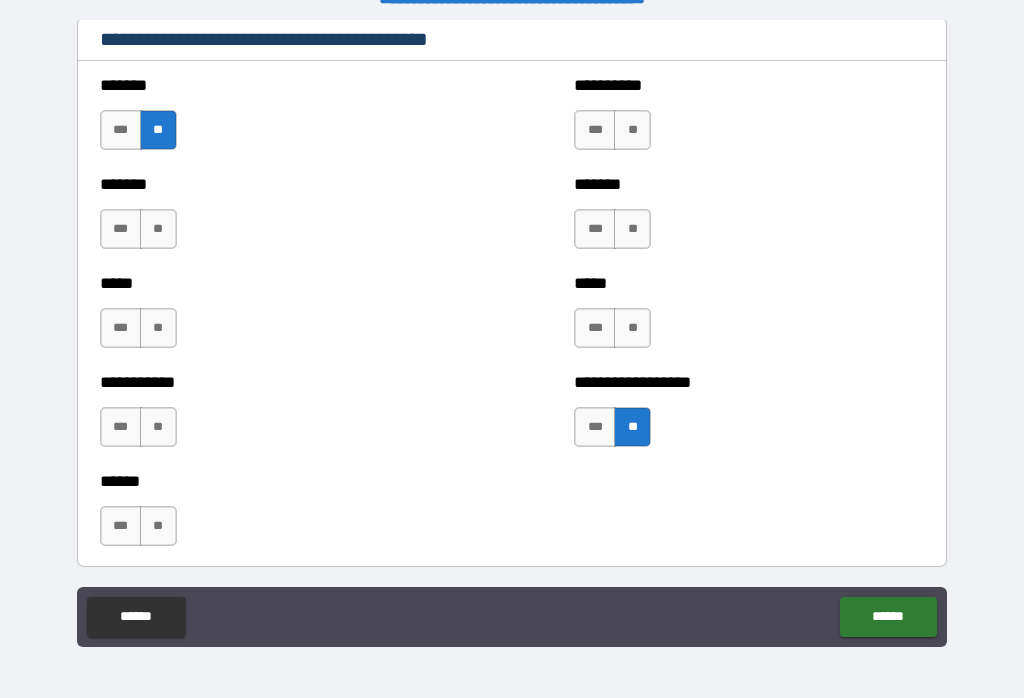 click on "**" at bounding box center (632, 328) 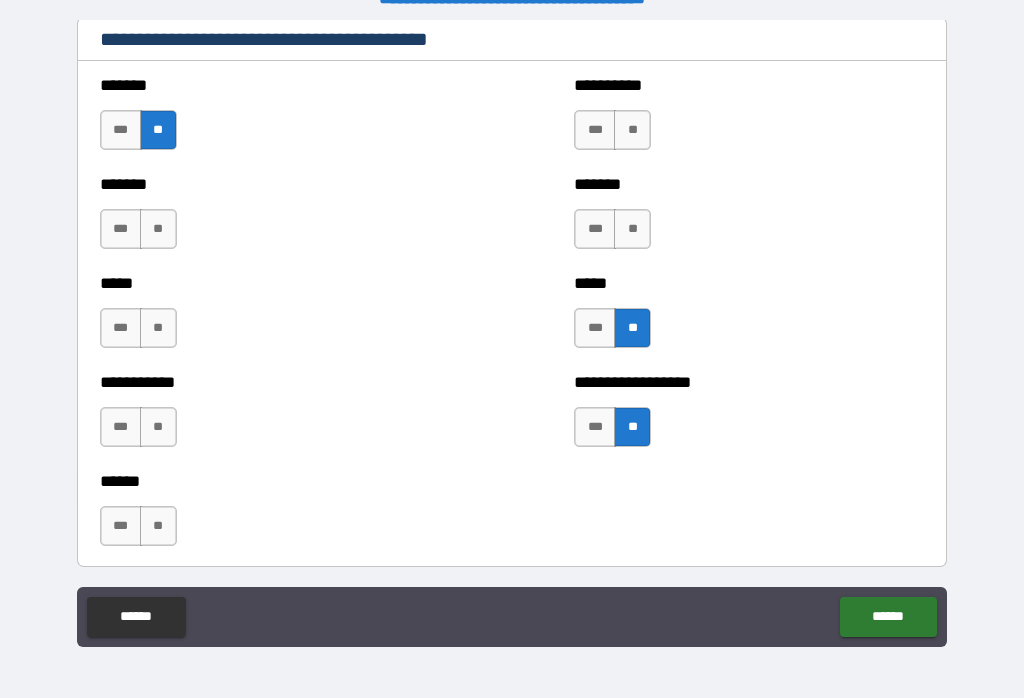 click on "**" at bounding box center (632, 229) 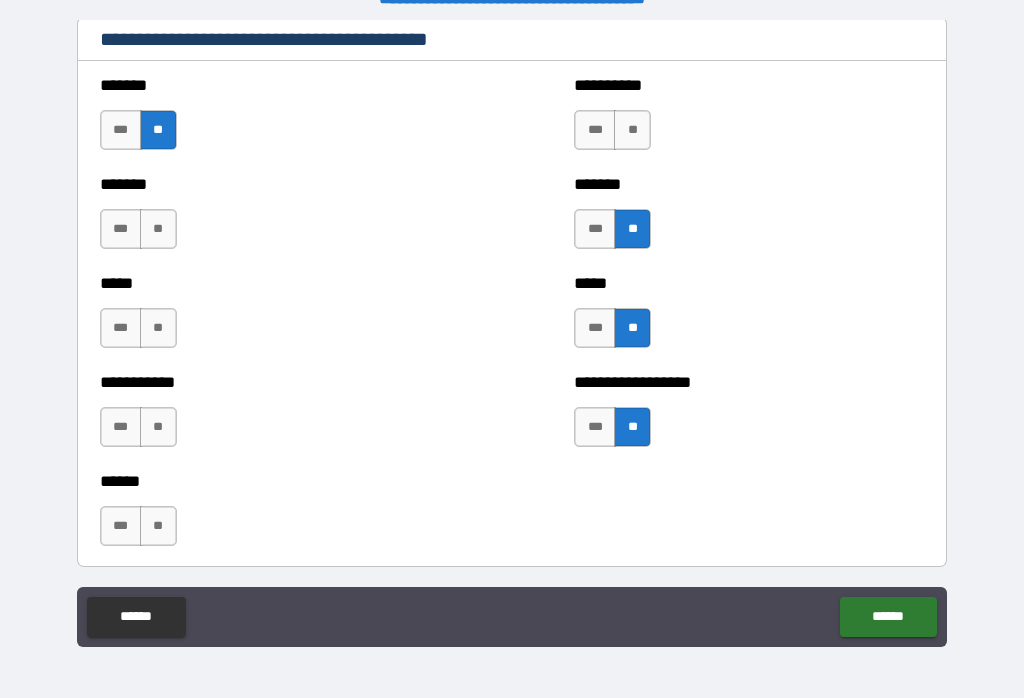 click on "**" at bounding box center (632, 130) 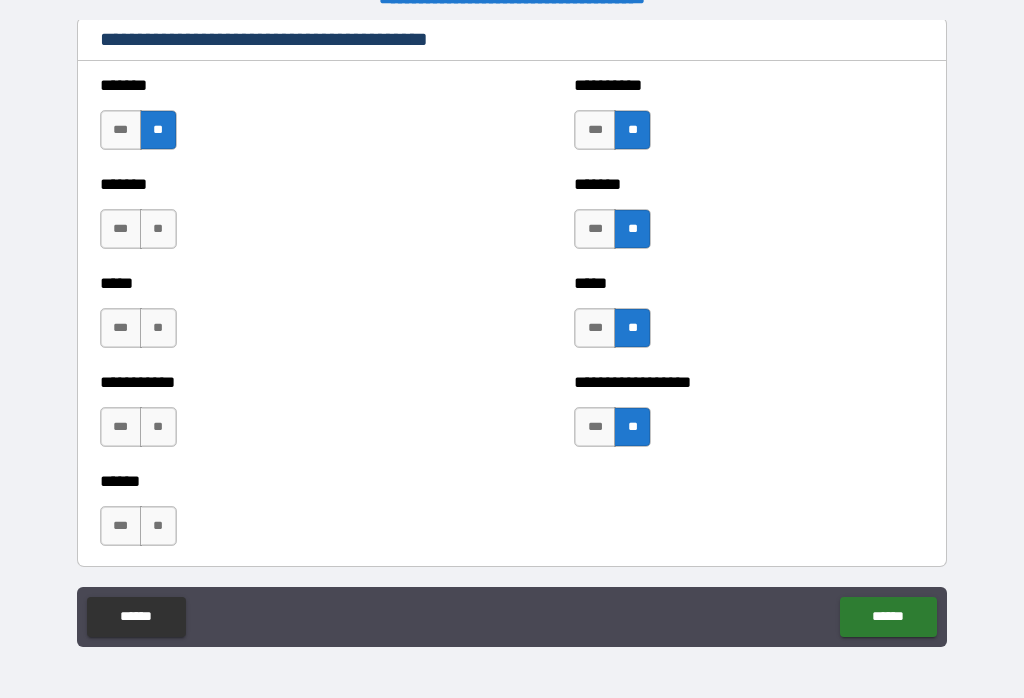 click on "**" at bounding box center [158, 229] 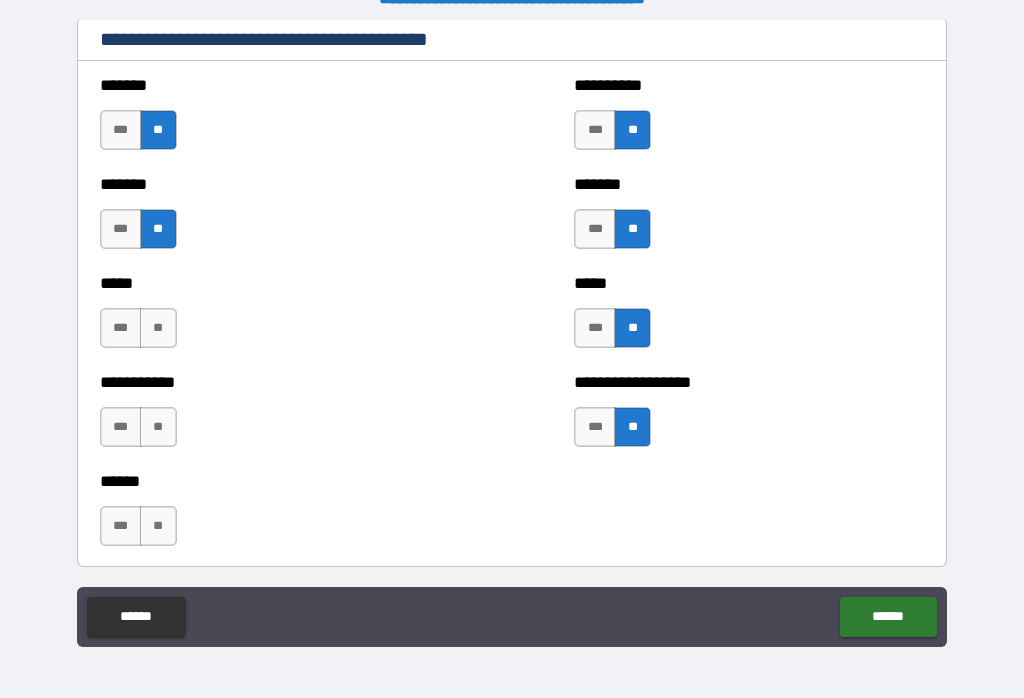 click on "**" at bounding box center (158, 328) 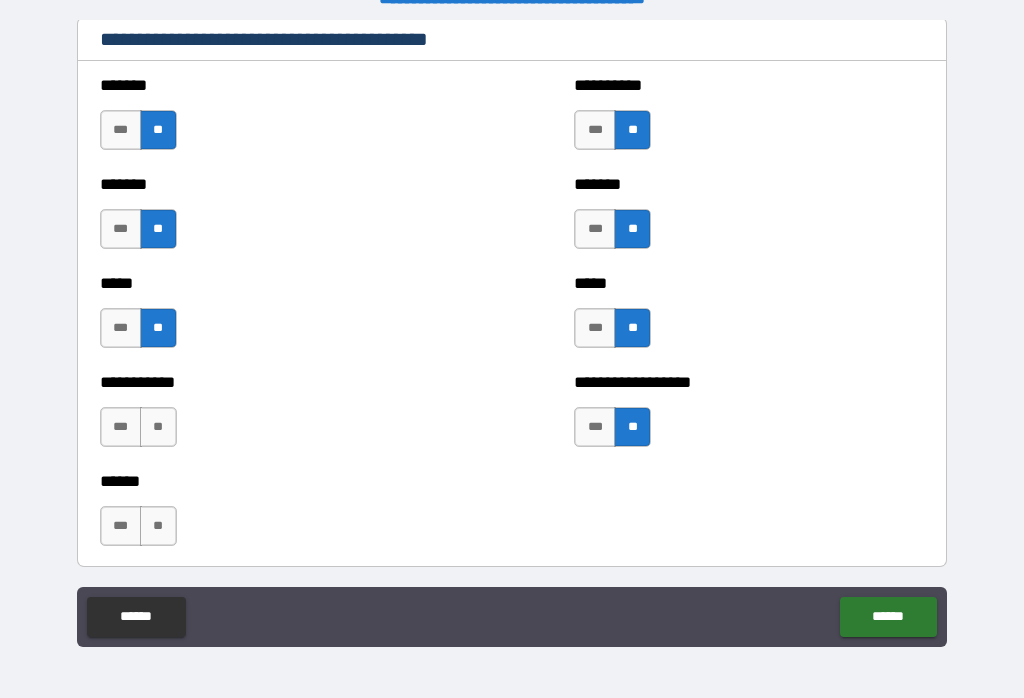 click on "**" at bounding box center (158, 427) 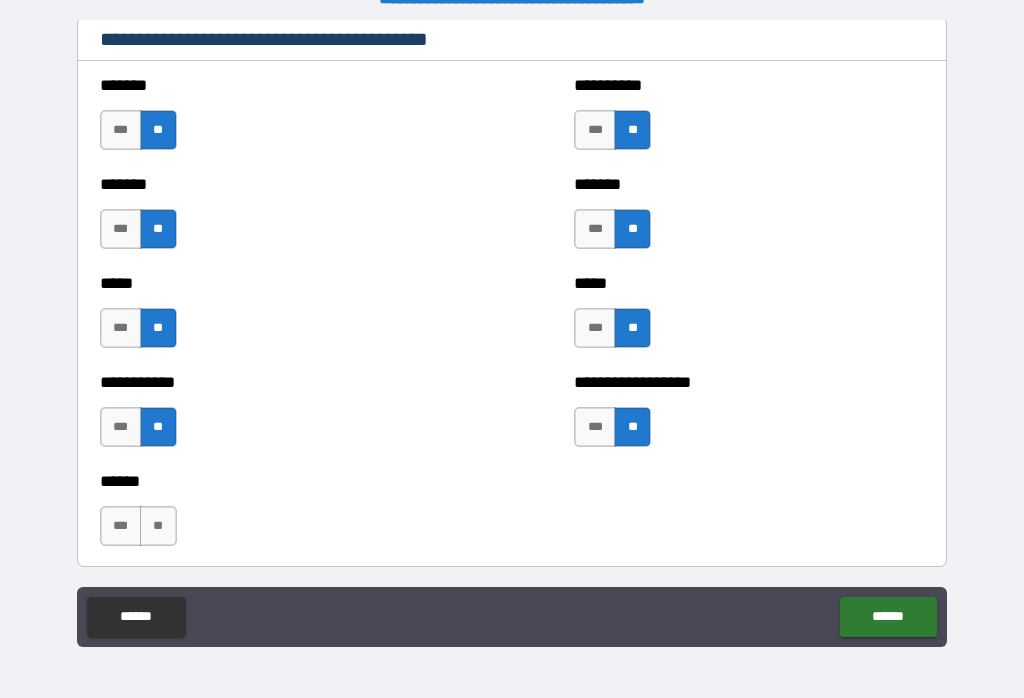 click on "**" at bounding box center [158, 526] 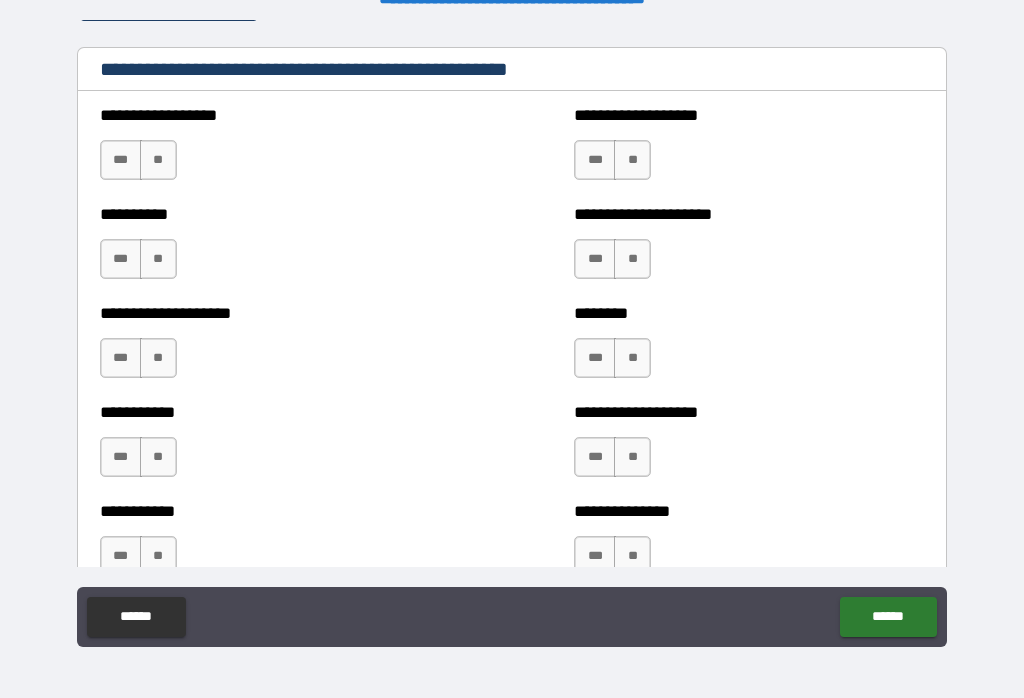 scroll, scrollTop: 2427, scrollLeft: 0, axis: vertical 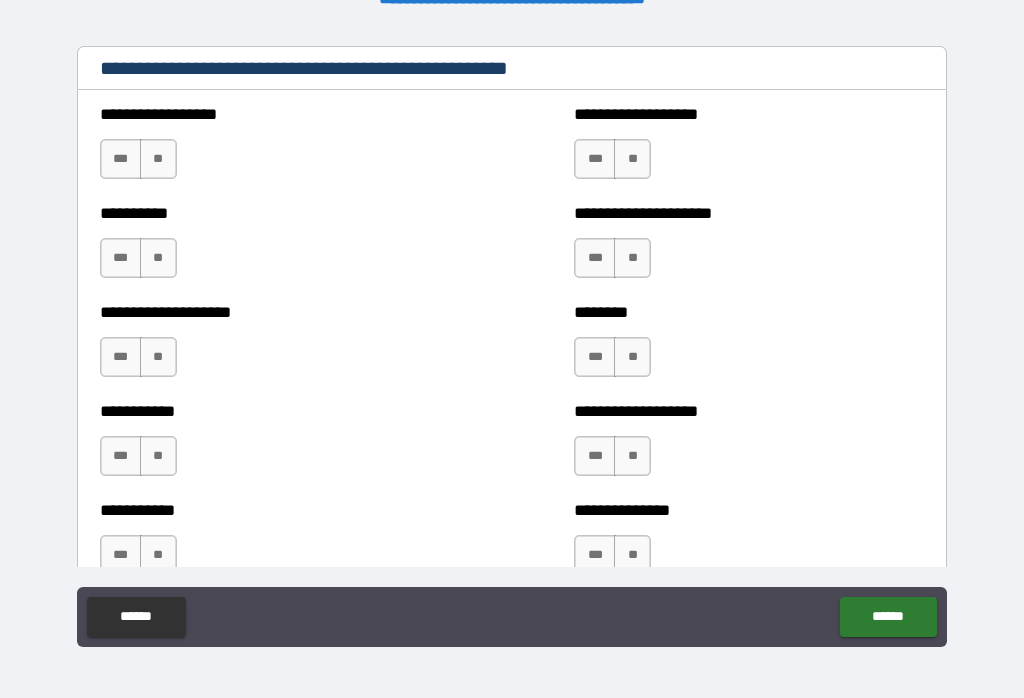 click on "**" at bounding box center (158, 159) 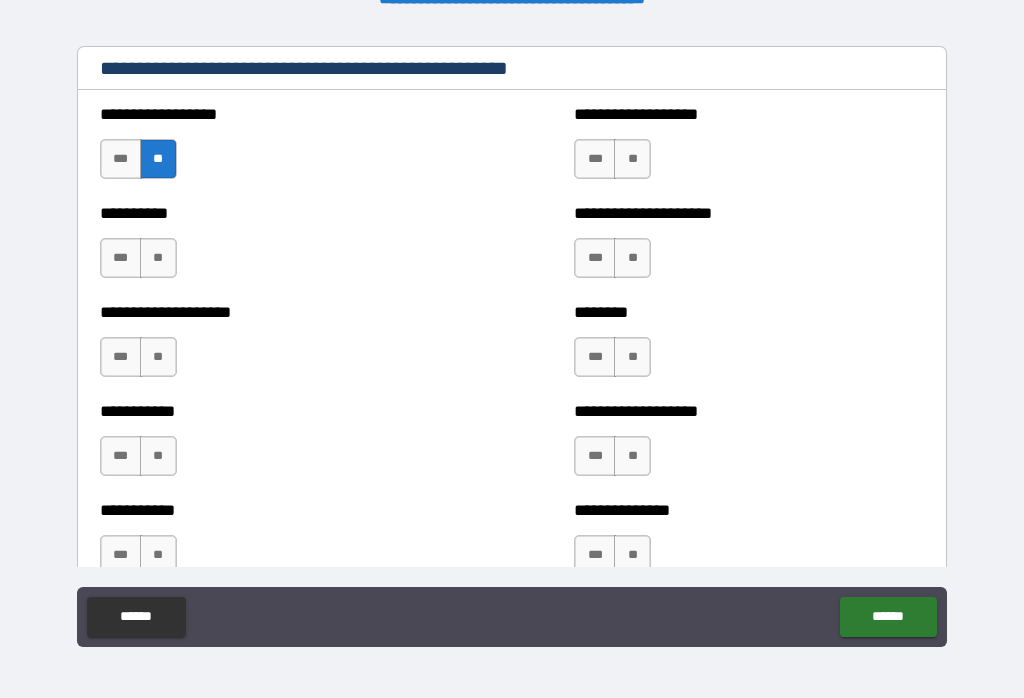 click on "**" at bounding box center [158, 258] 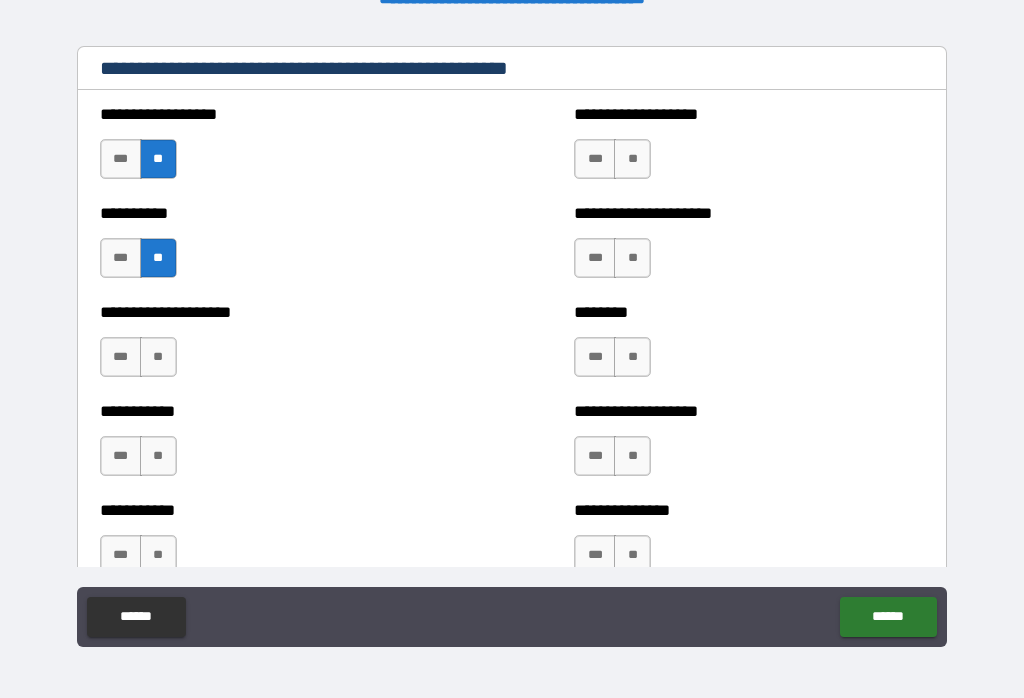 click on "**" at bounding box center [158, 357] 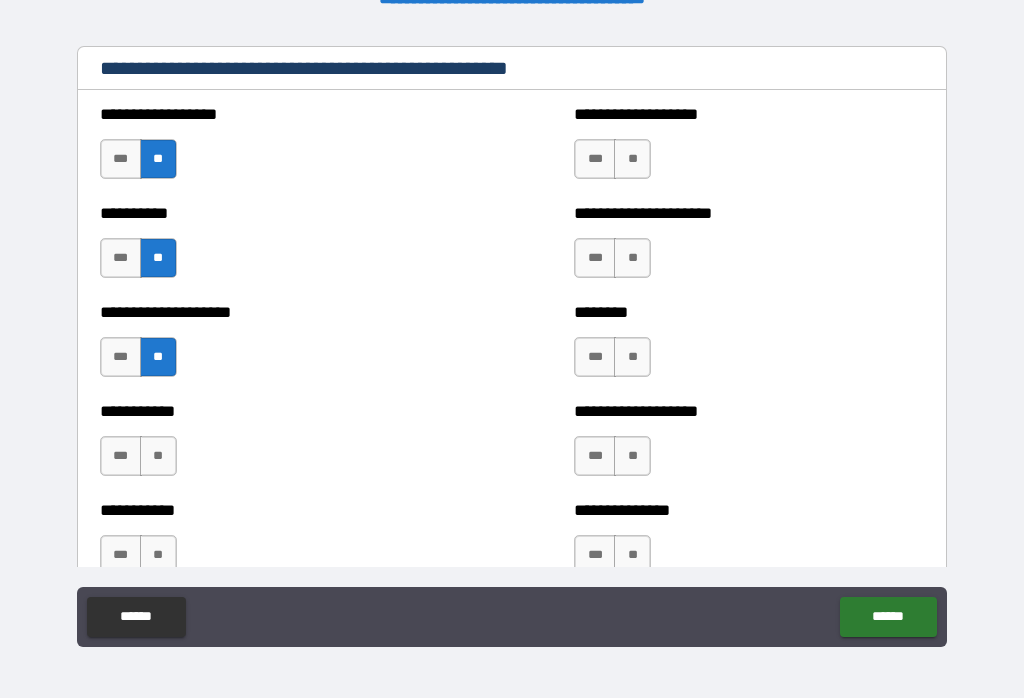 click on "**" at bounding box center (158, 456) 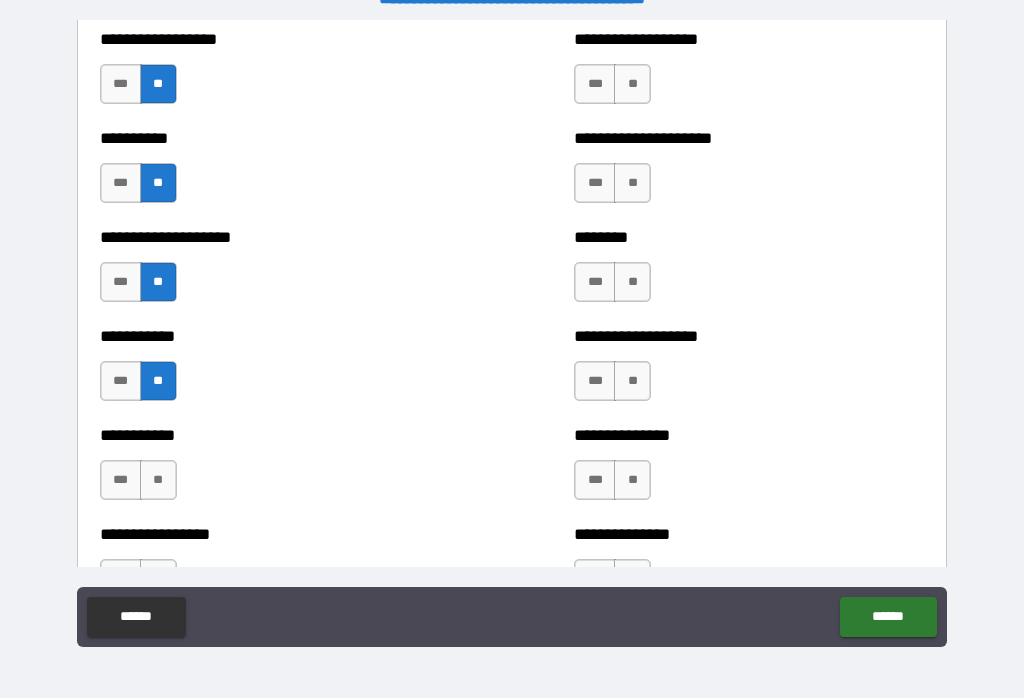 scroll, scrollTop: 2595, scrollLeft: 0, axis: vertical 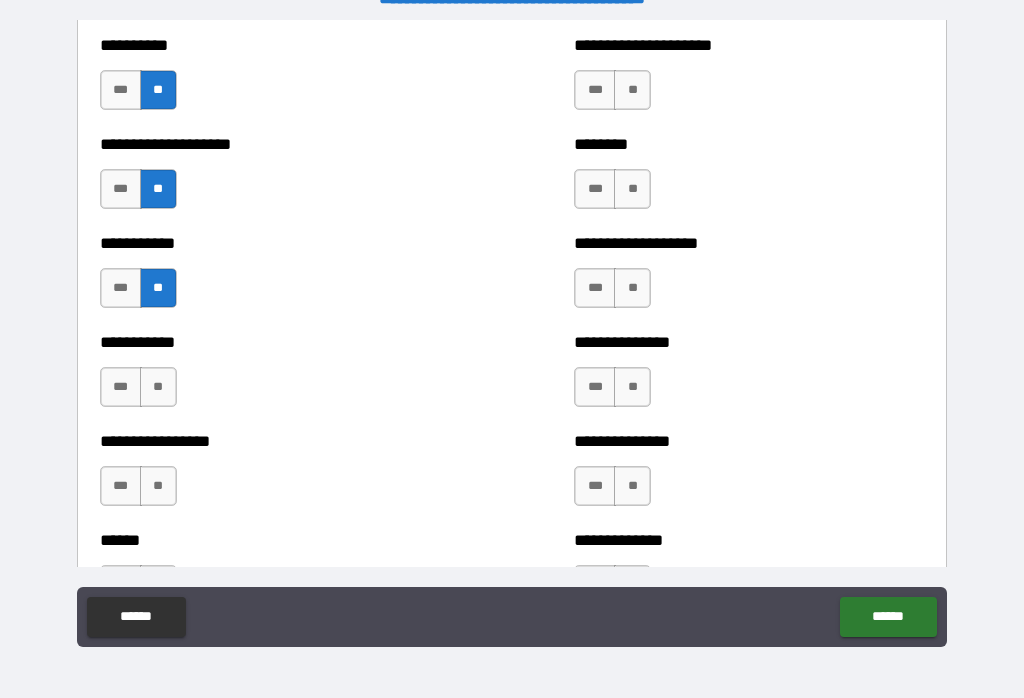 click on "**" at bounding box center (158, 387) 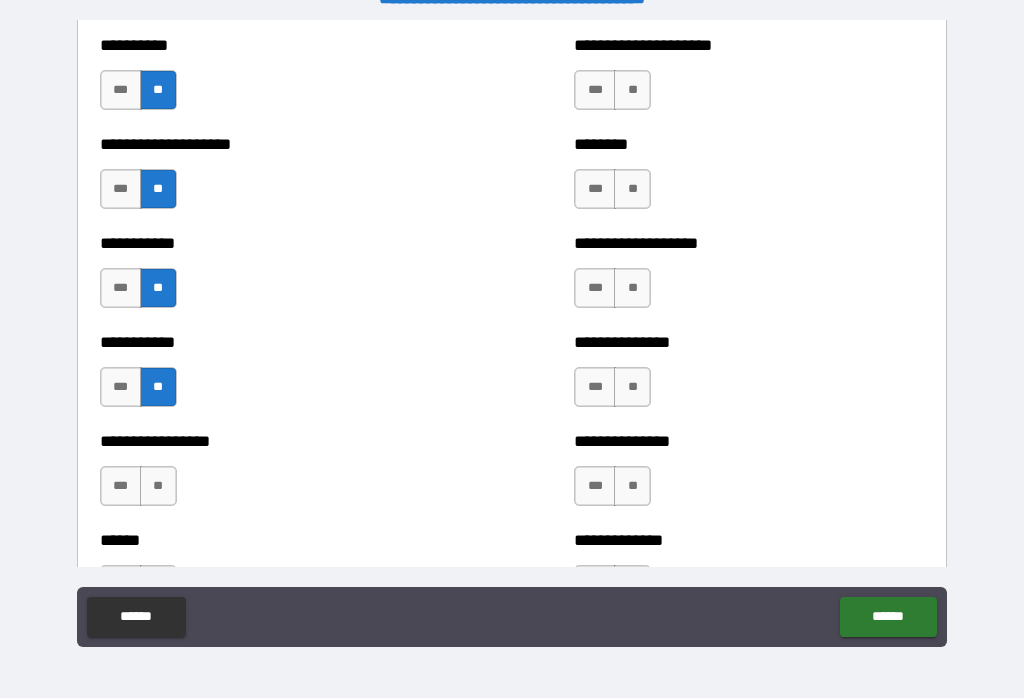 click on "**" at bounding box center [158, 486] 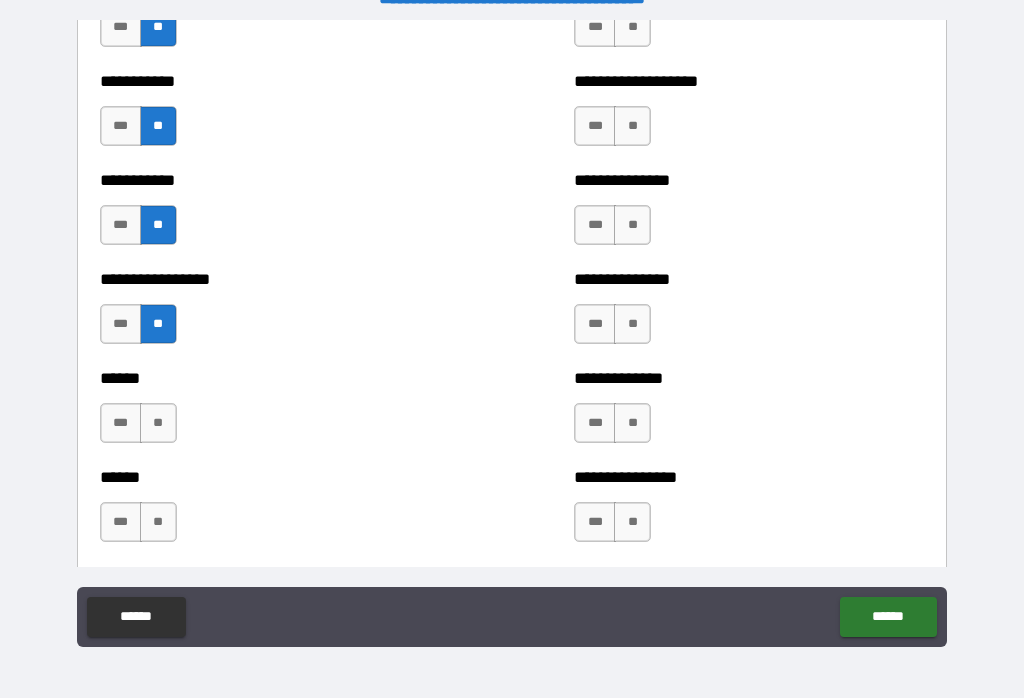 scroll, scrollTop: 2764, scrollLeft: 0, axis: vertical 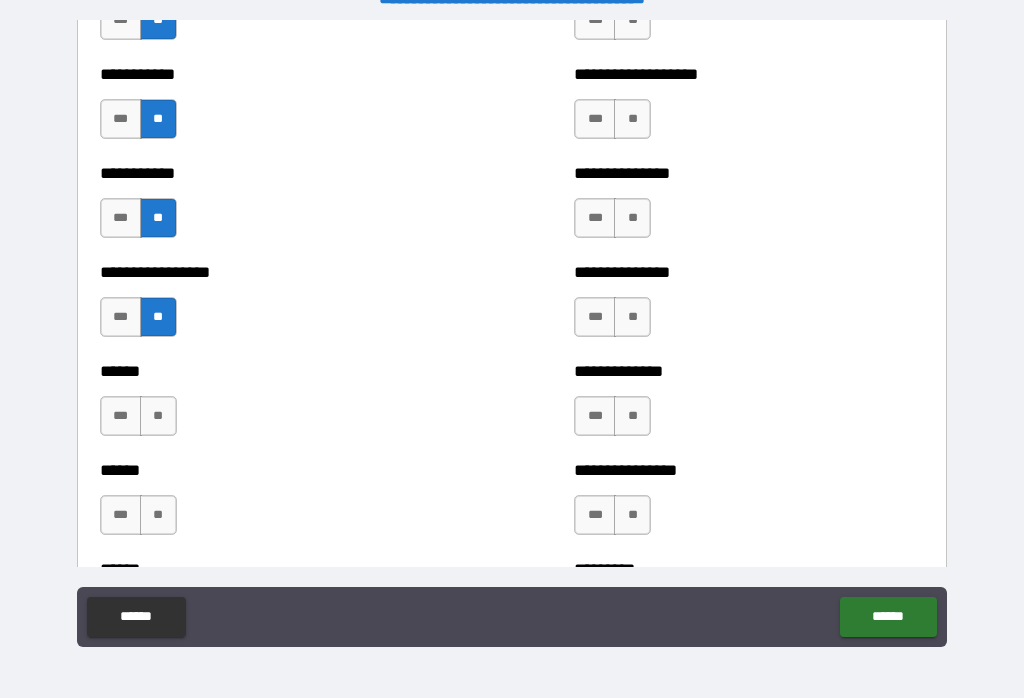 click on "**" at bounding box center [158, 416] 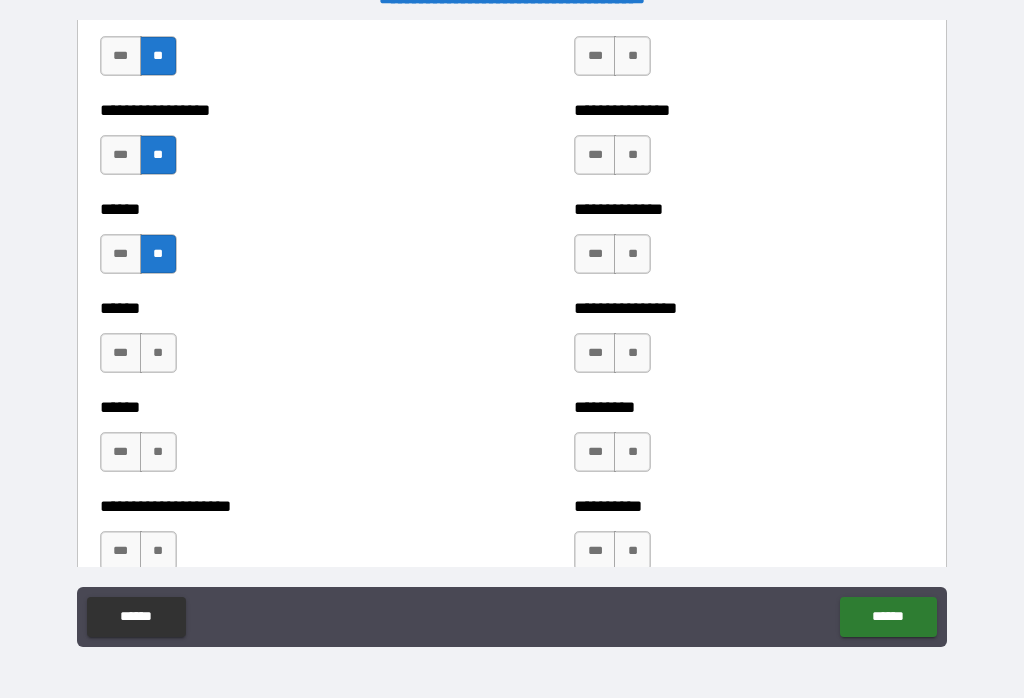 scroll, scrollTop: 2946, scrollLeft: 0, axis: vertical 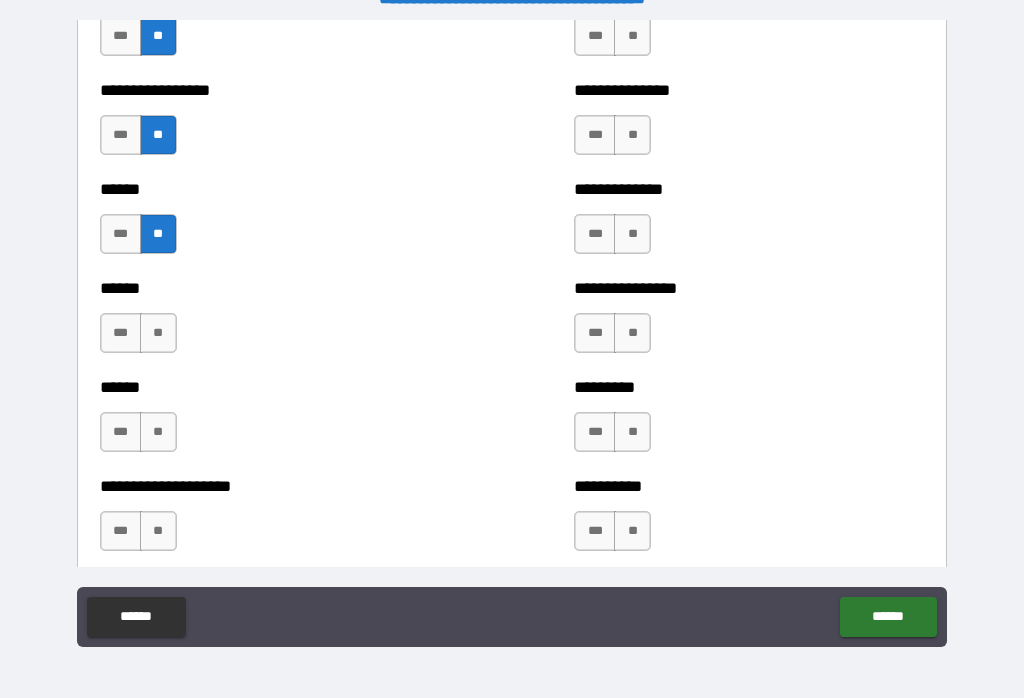 click on "**" at bounding box center [158, 333] 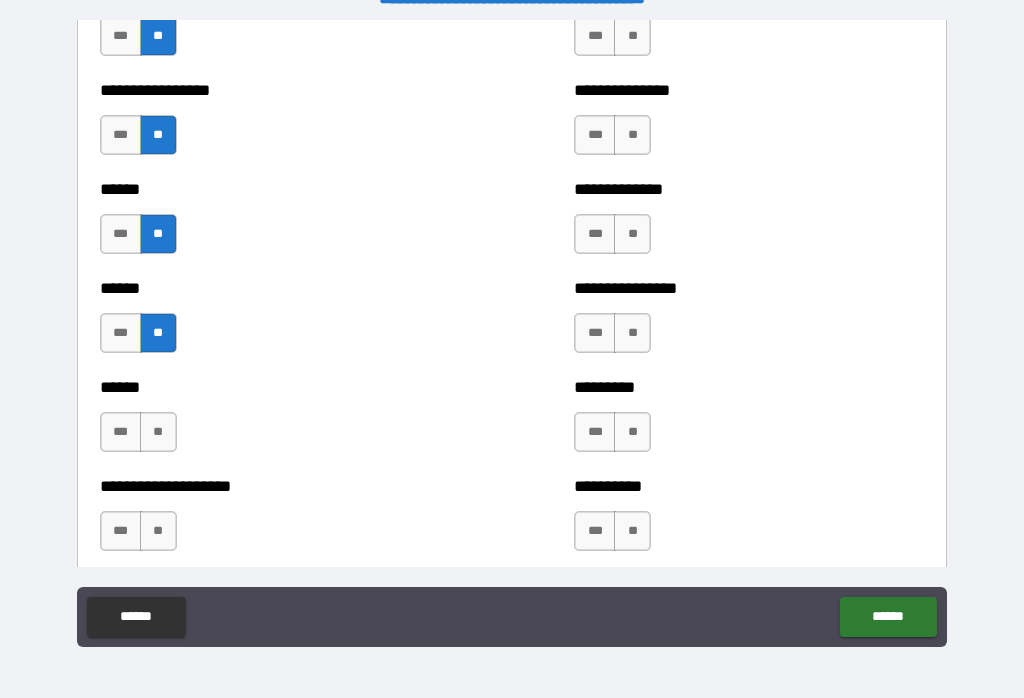 click on "**" at bounding box center (158, 432) 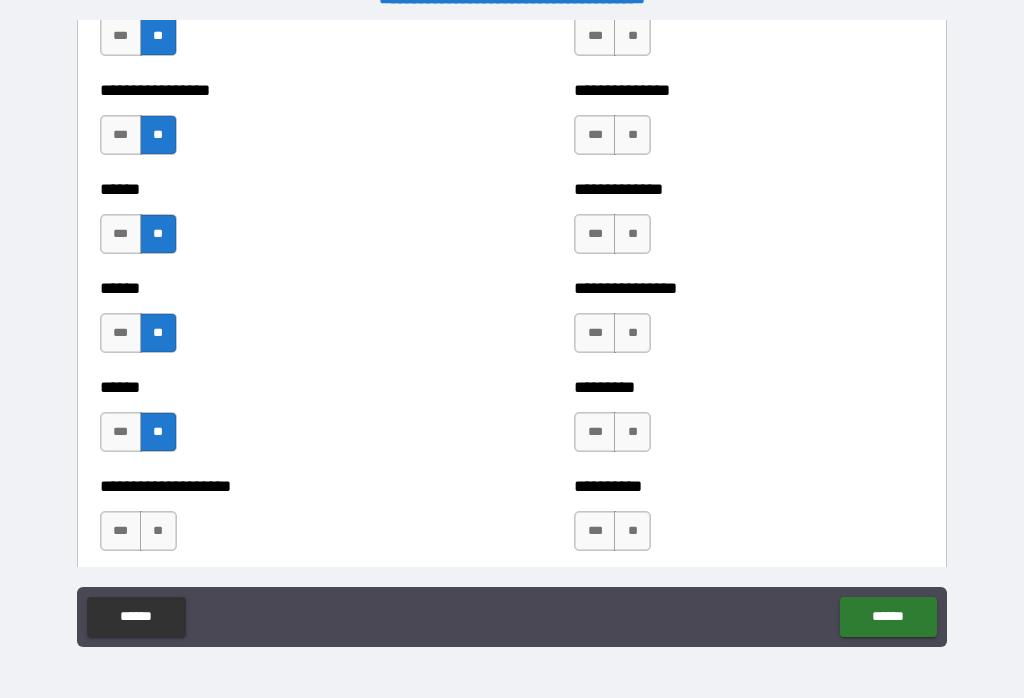 click on "**" at bounding box center [158, 531] 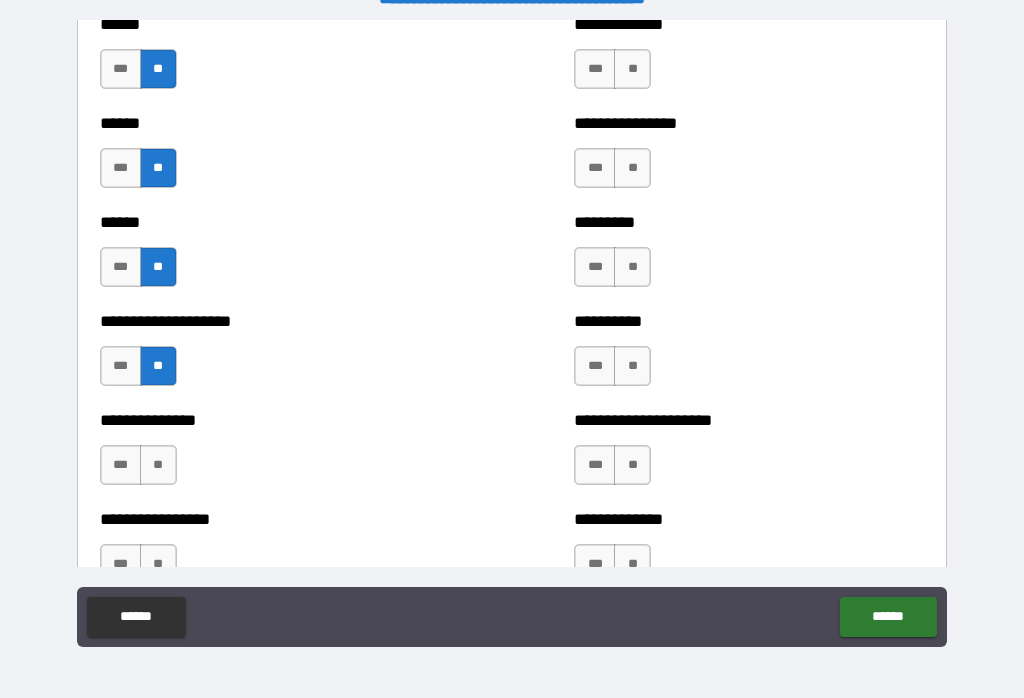click on "**" at bounding box center [158, 465] 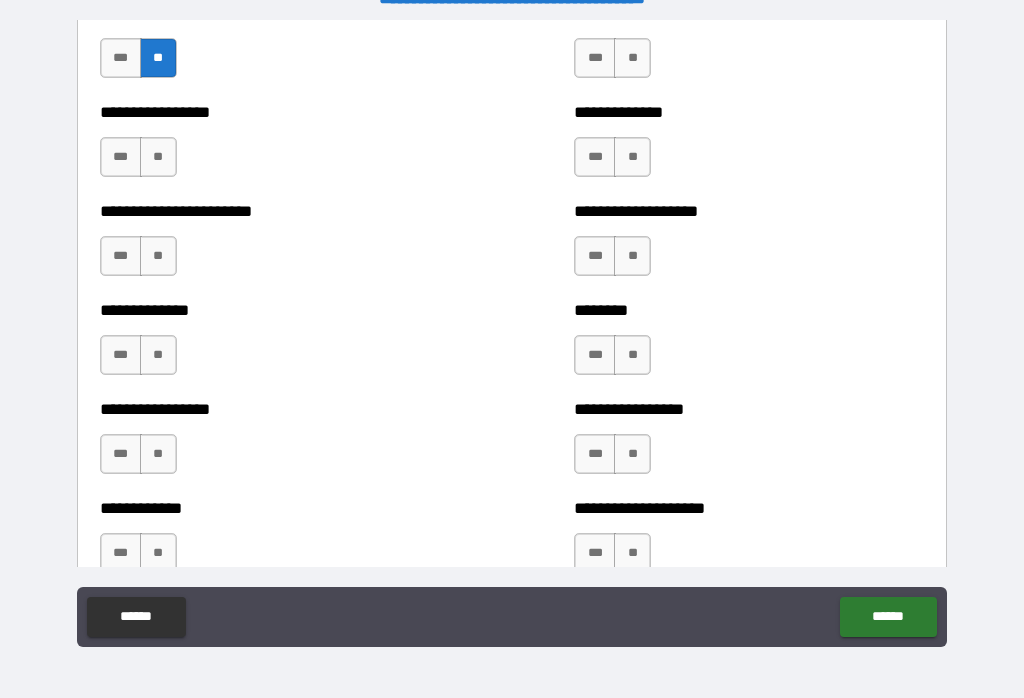 scroll, scrollTop: 3541, scrollLeft: 0, axis: vertical 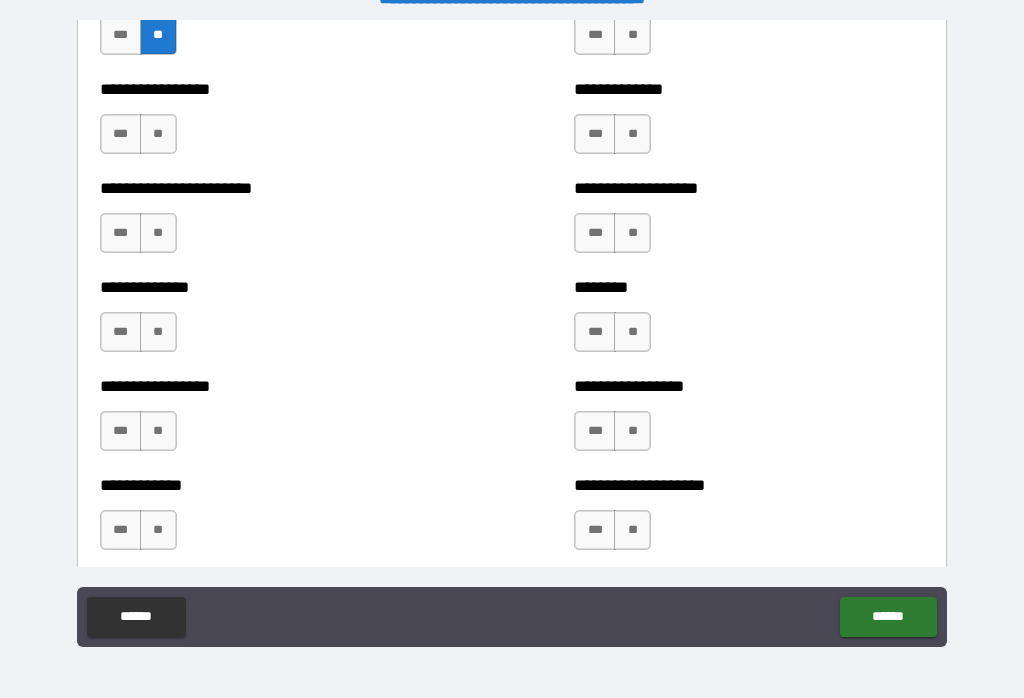 click on "**" at bounding box center [158, 134] 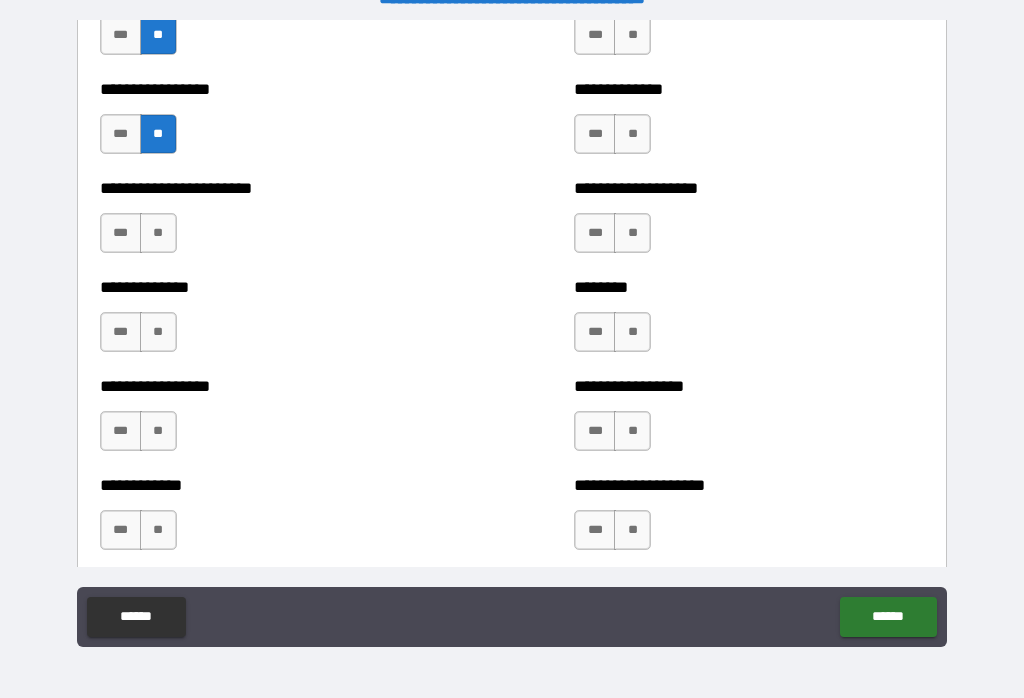 click on "**" at bounding box center [158, 233] 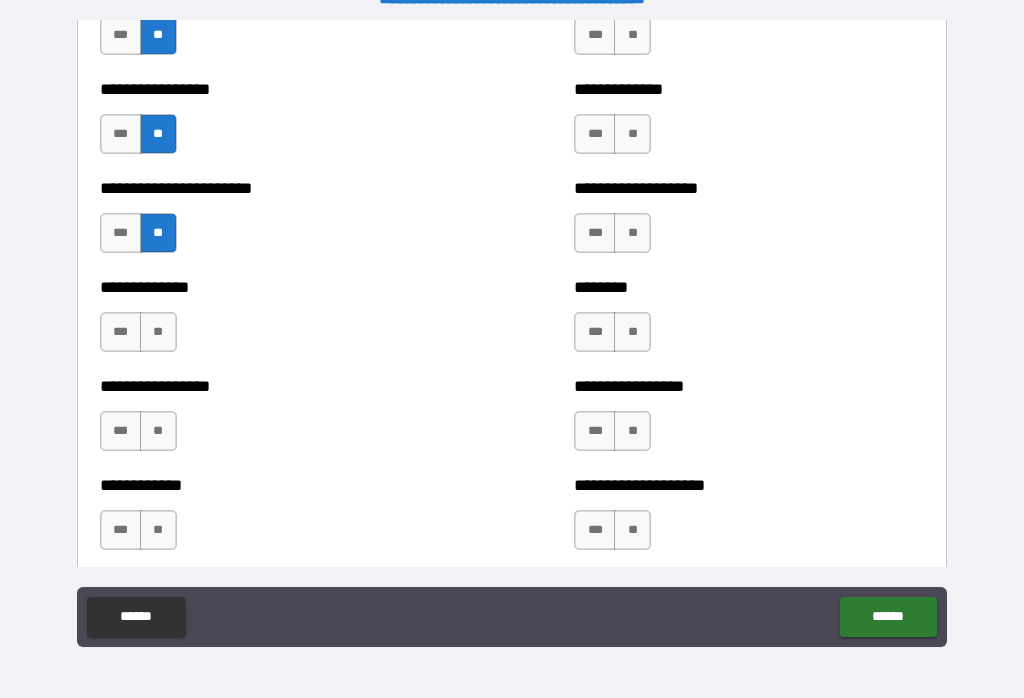 click on "**" at bounding box center (158, 332) 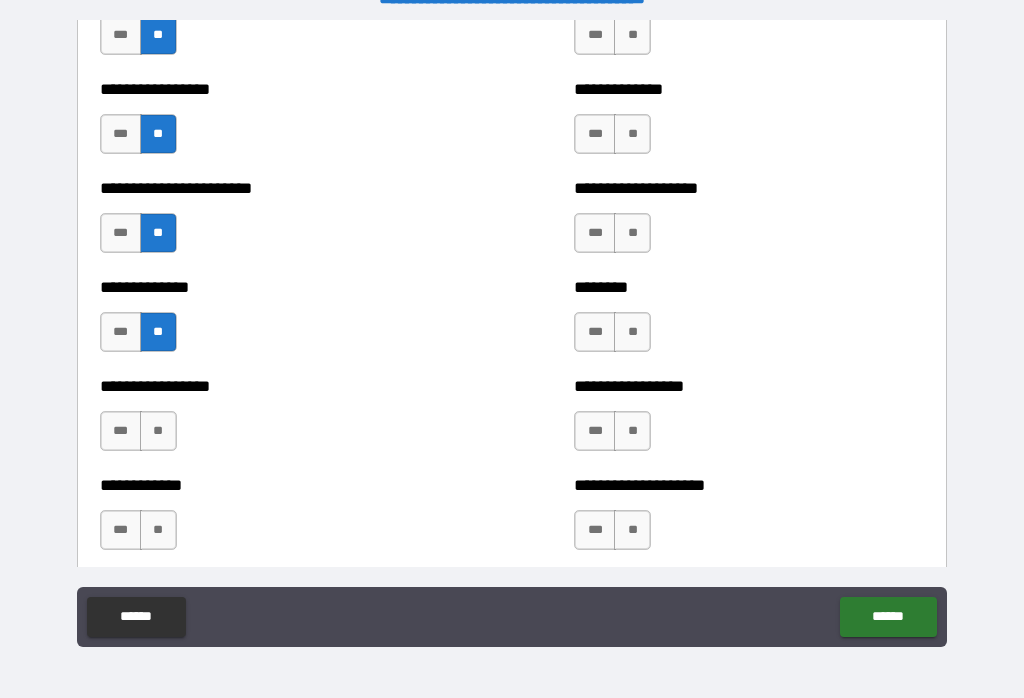 click on "**" at bounding box center [158, 431] 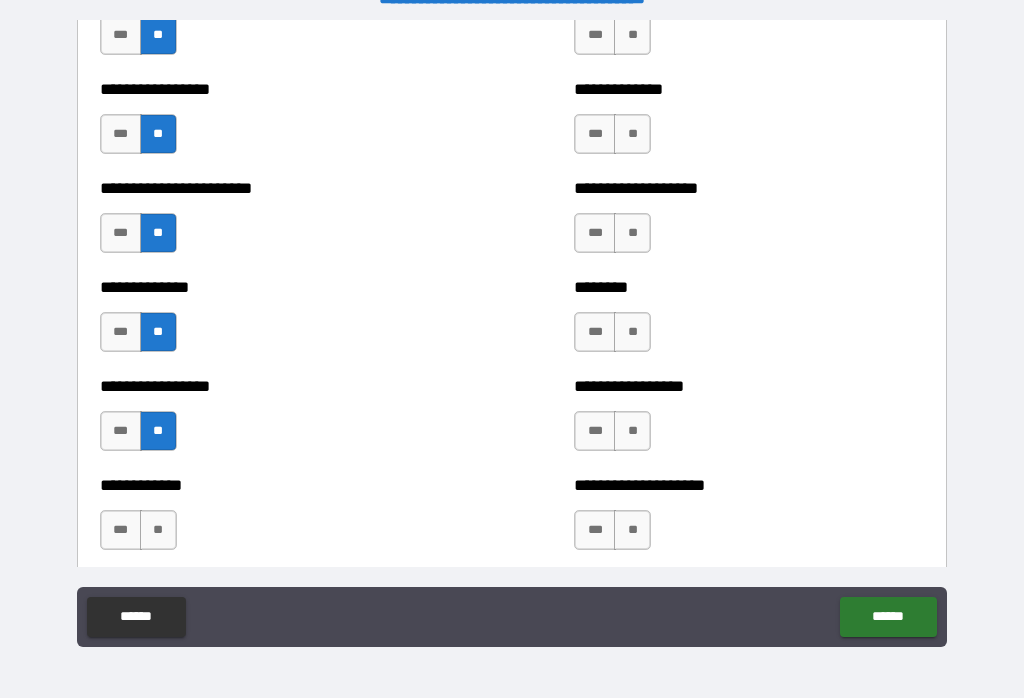 click on "**" at bounding box center [158, 530] 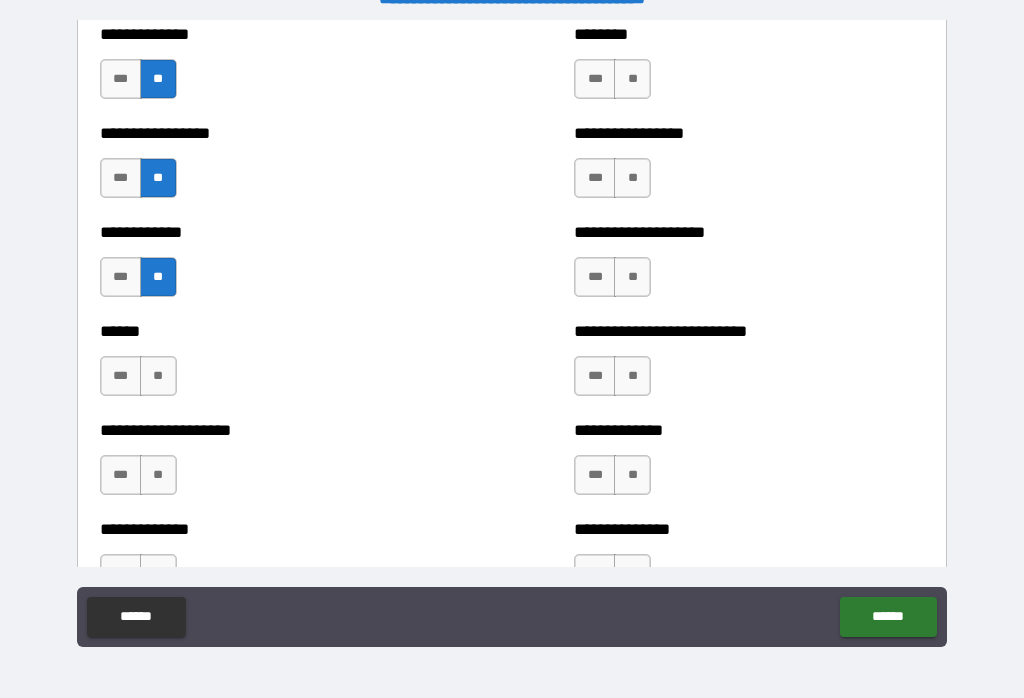 scroll, scrollTop: 3849, scrollLeft: 0, axis: vertical 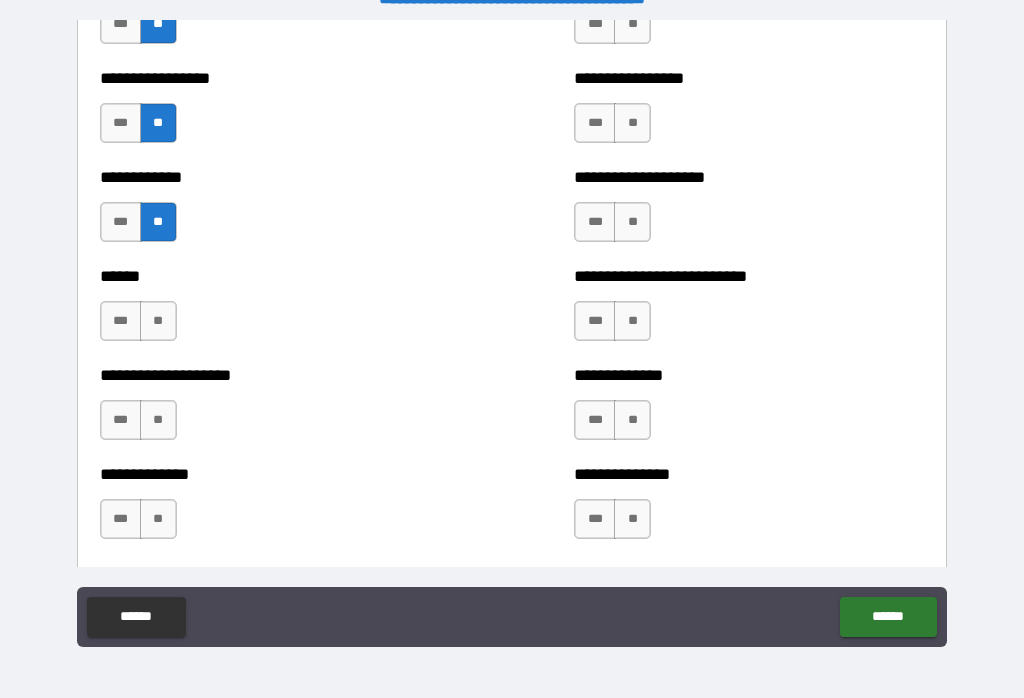 click on "**" at bounding box center [158, 321] 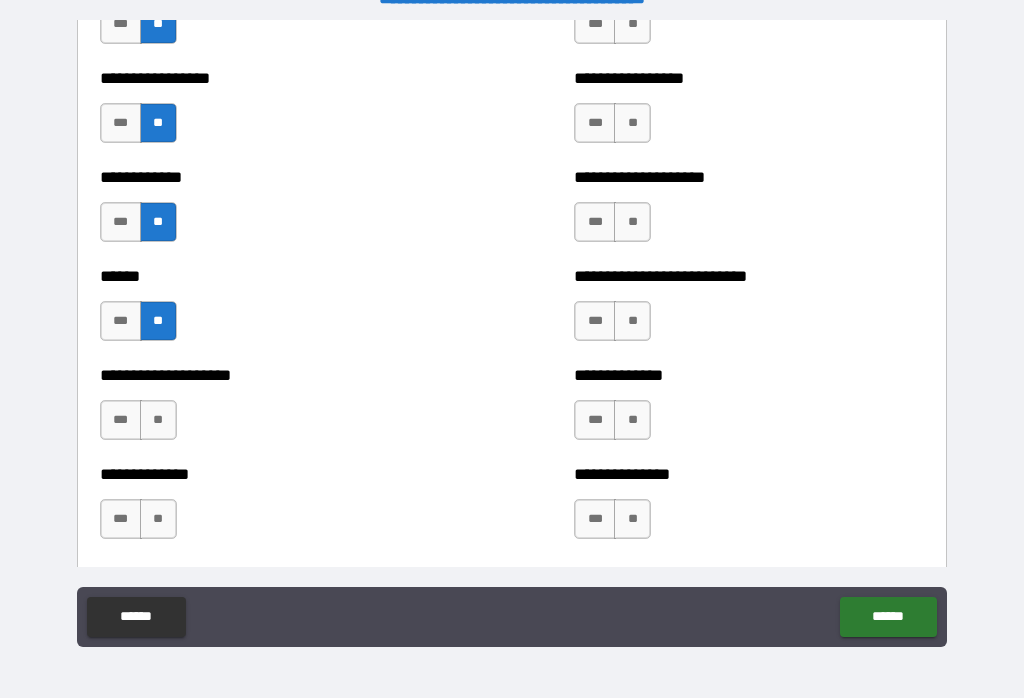 click on "**" at bounding box center [158, 420] 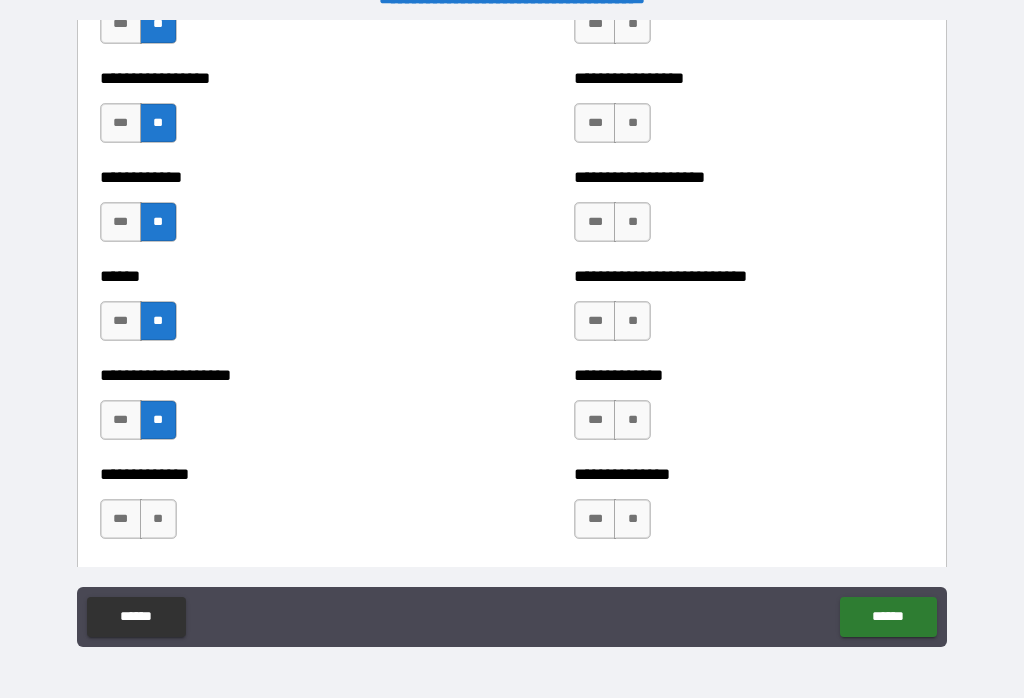 click on "**" at bounding box center (158, 519) 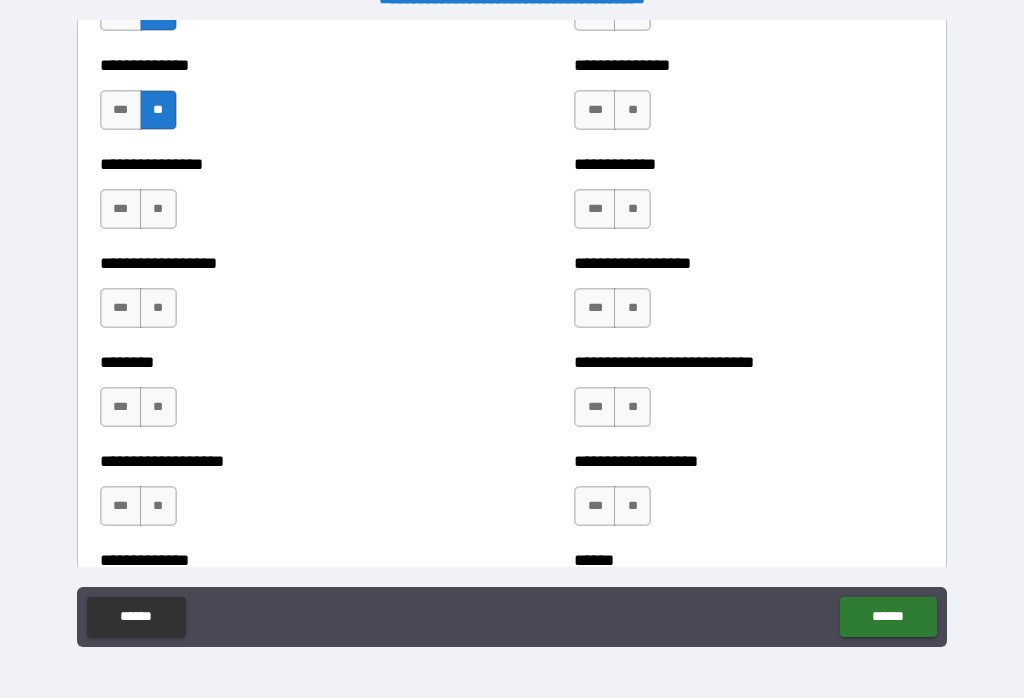 scroll, scrollTop: 4311, scrollLeft: 0, axis: vertical 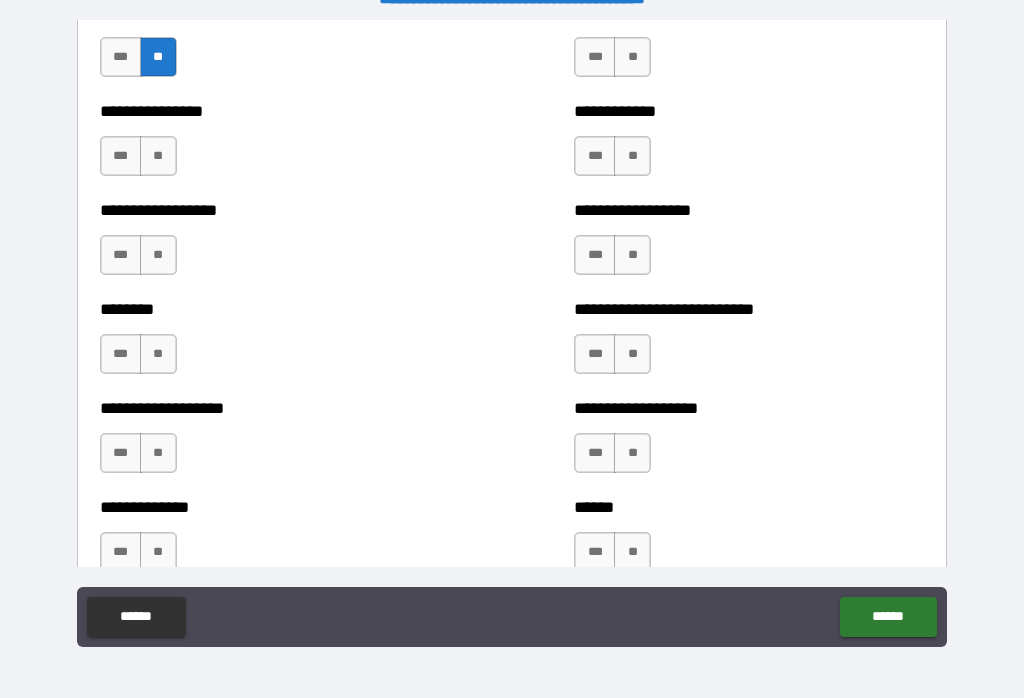 click on "**" at bounding box center (158, 156) 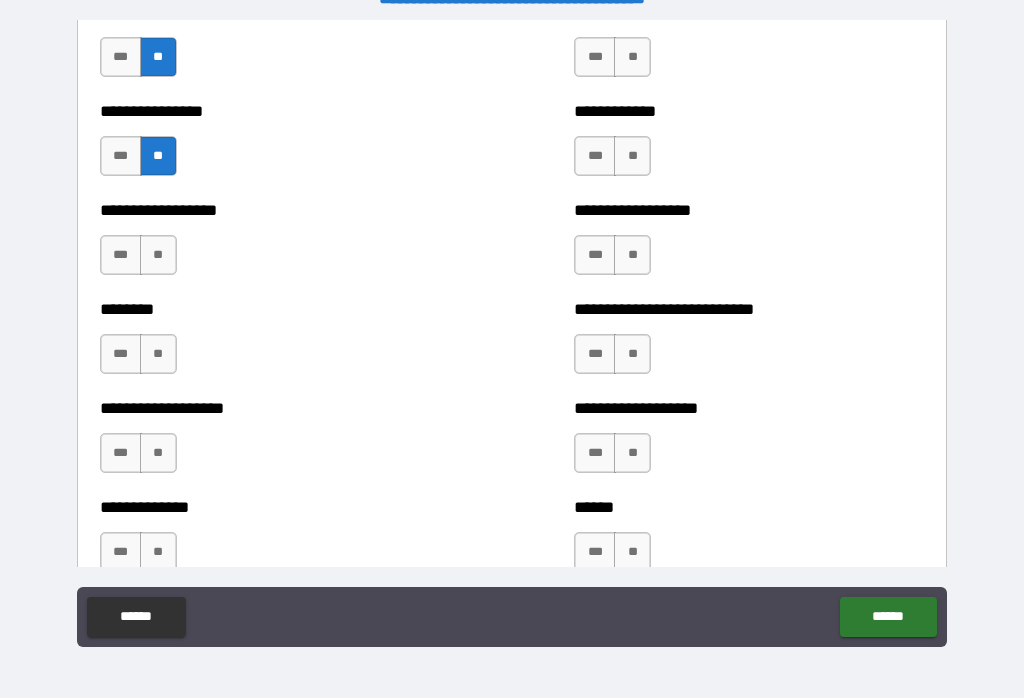 click on "**" at bounding box center [158, 255] 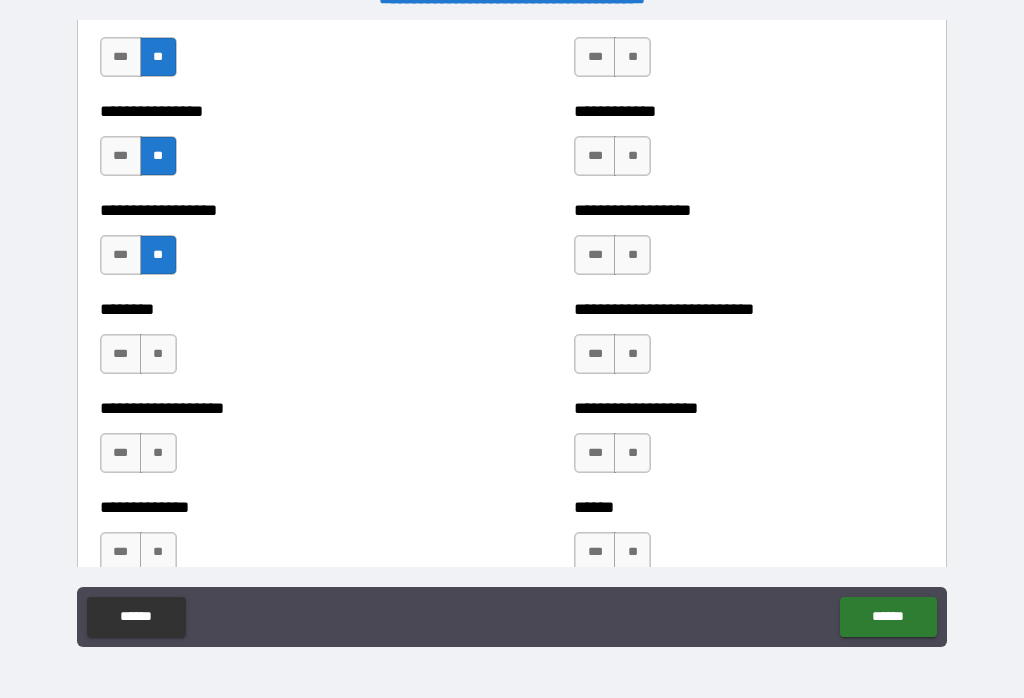 click on "**" at bounding box center (158, 354) 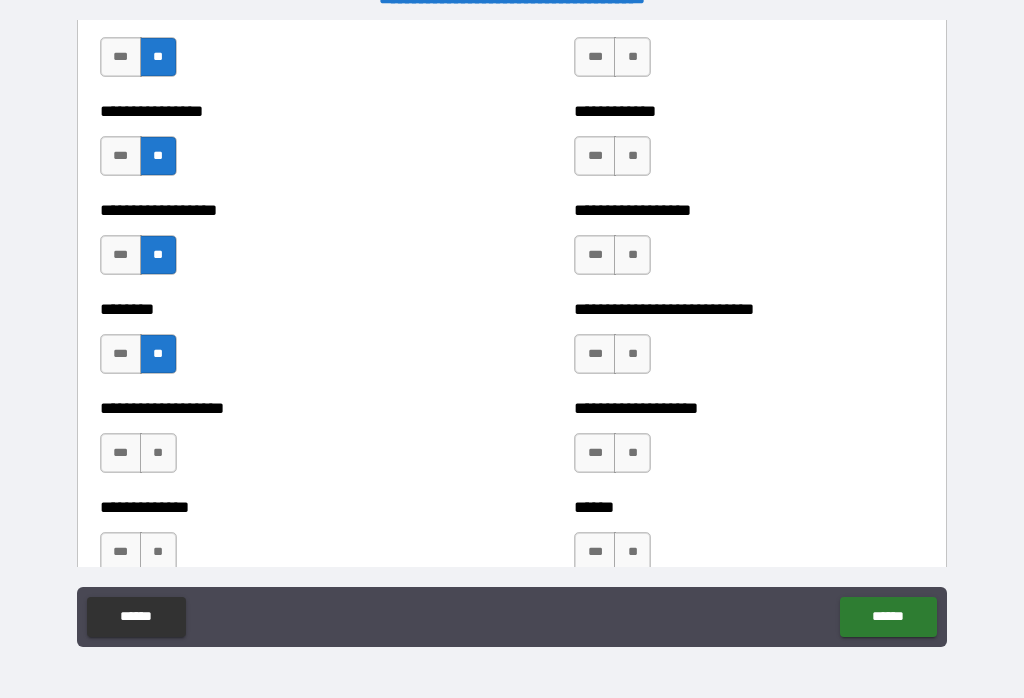 click on "**" at bounding box center [158, 453] 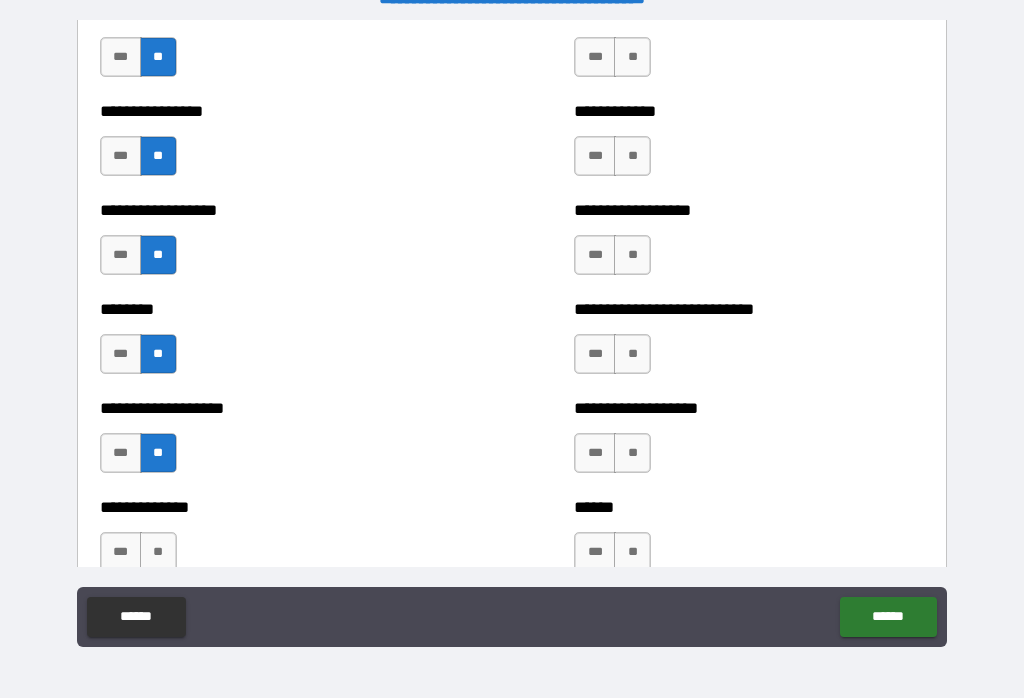 click on "**" at bounding box center (158, 552) 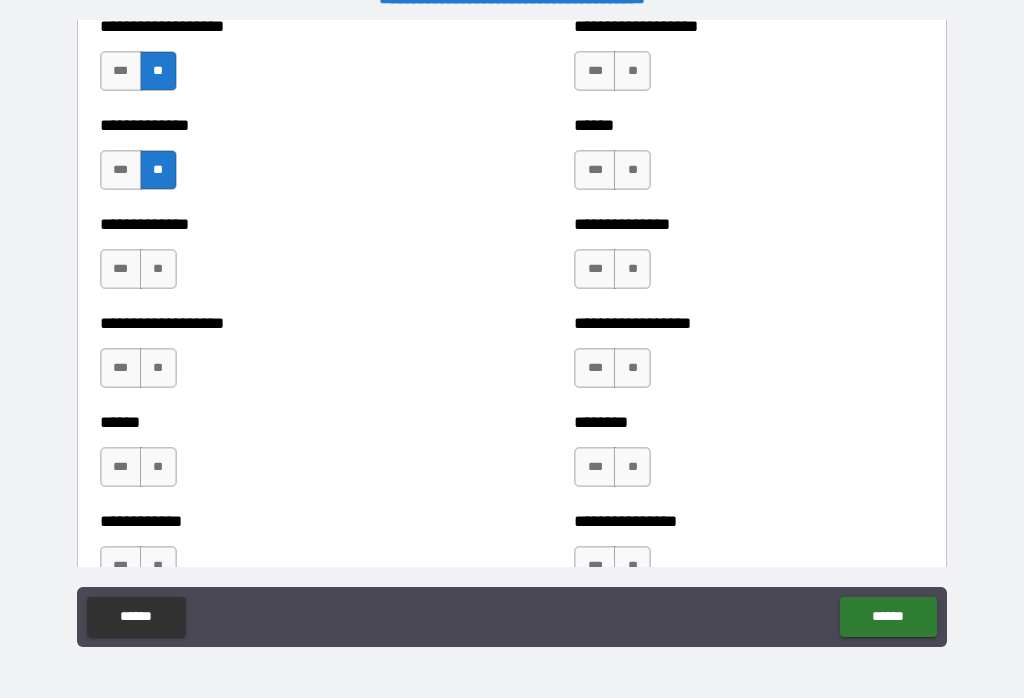 scroll, scrollTop: 4696, scrollLeft: 0, axis: vertical 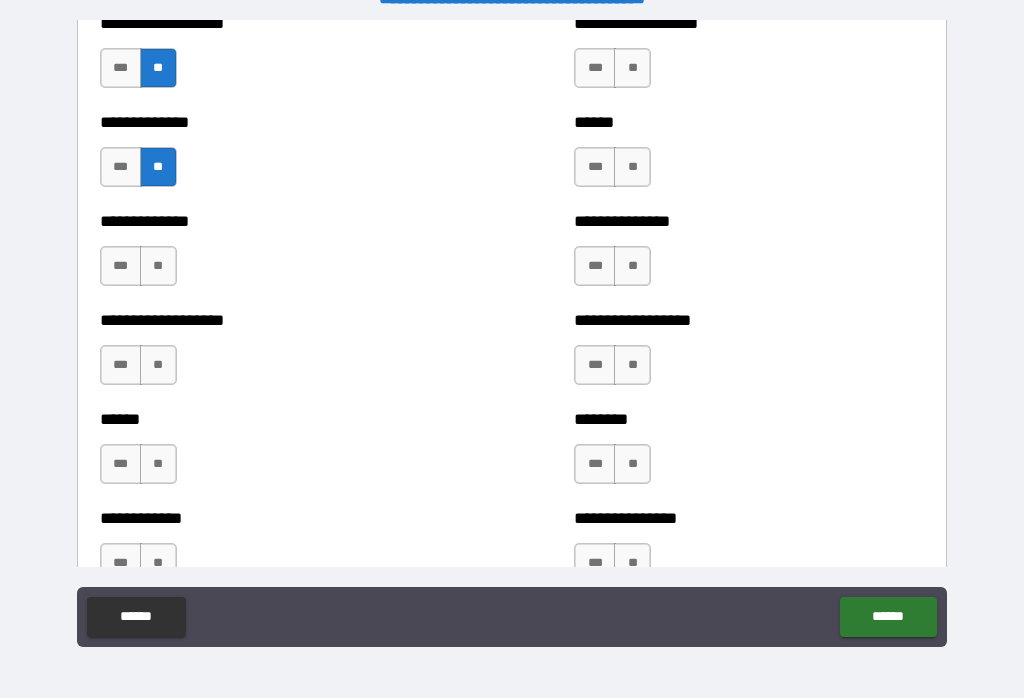 click on "**" at bounding box center [158, 266] 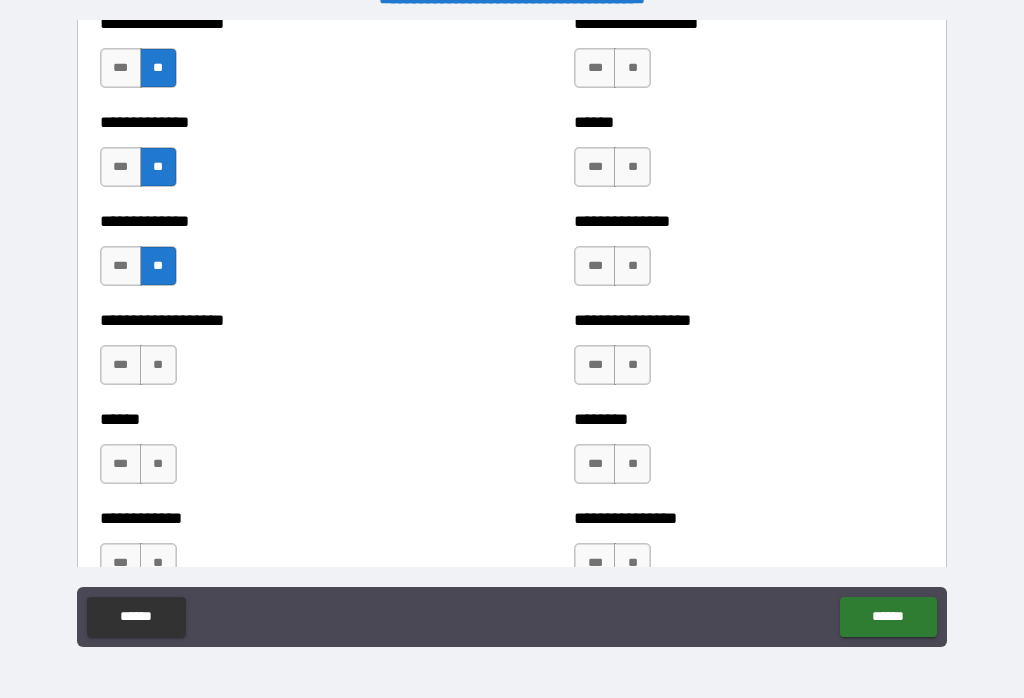 click on "**" at bounding box center (158, 365) 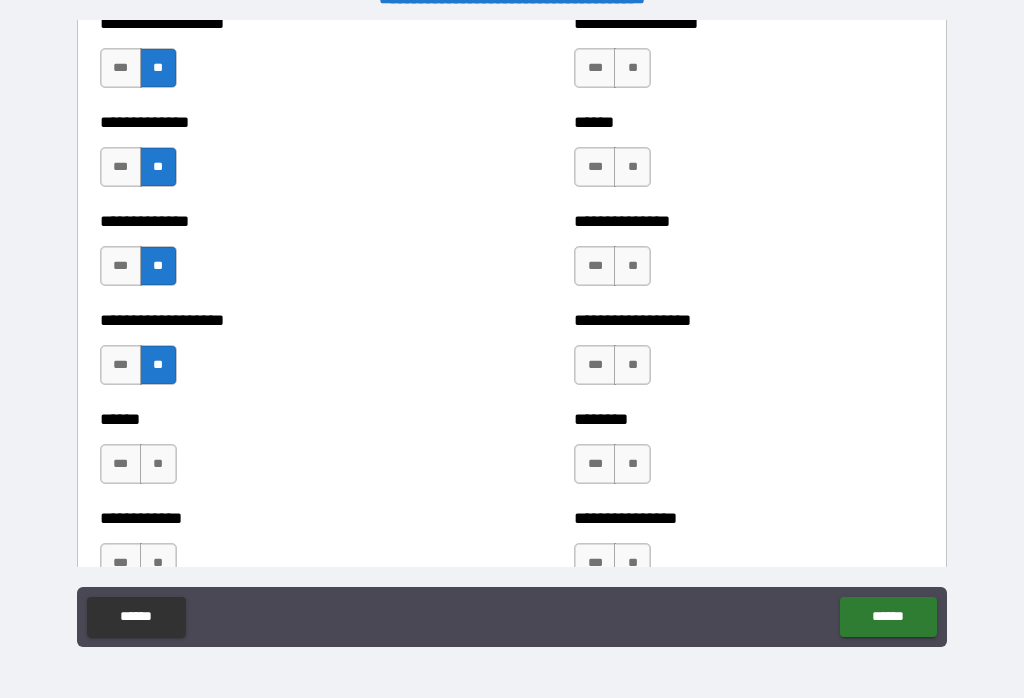 click on "**" at bounding box center [158, 464] 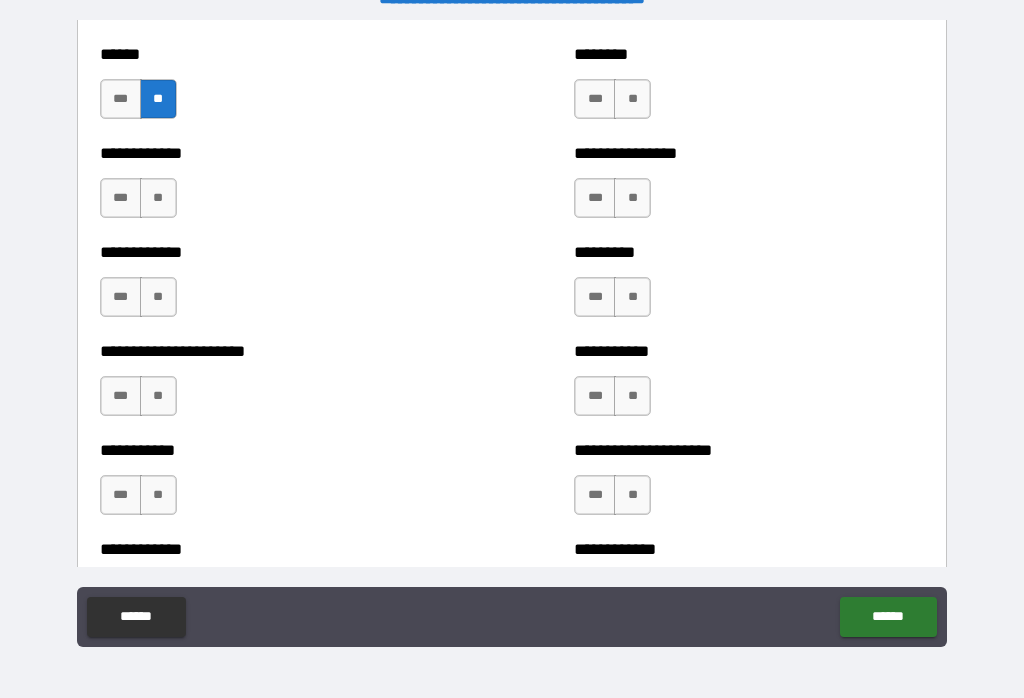 scroll, scrollTop: 5074, scrollLeft: 0, axis: vertical 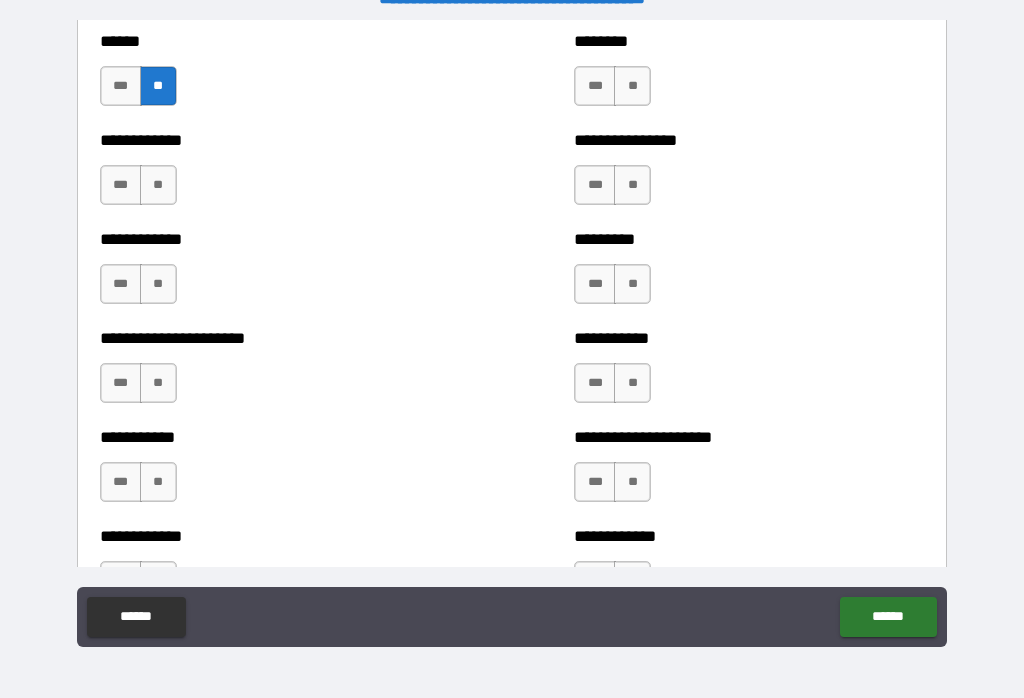 click on "**" at bounding box center (158, 185) 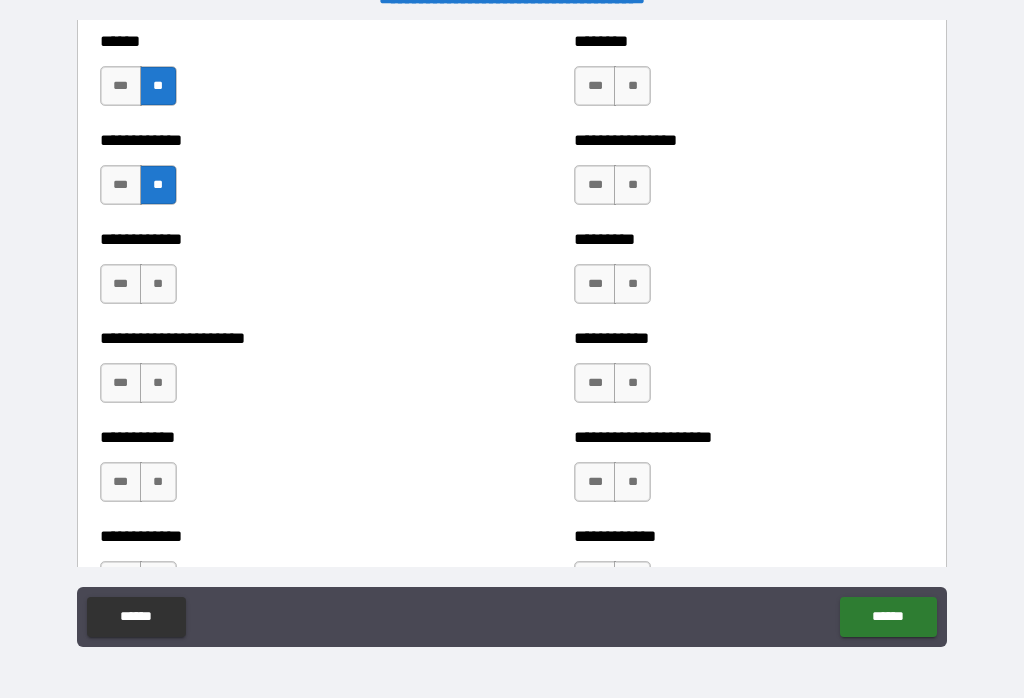 click on "**" at bounding box center [158, 284] 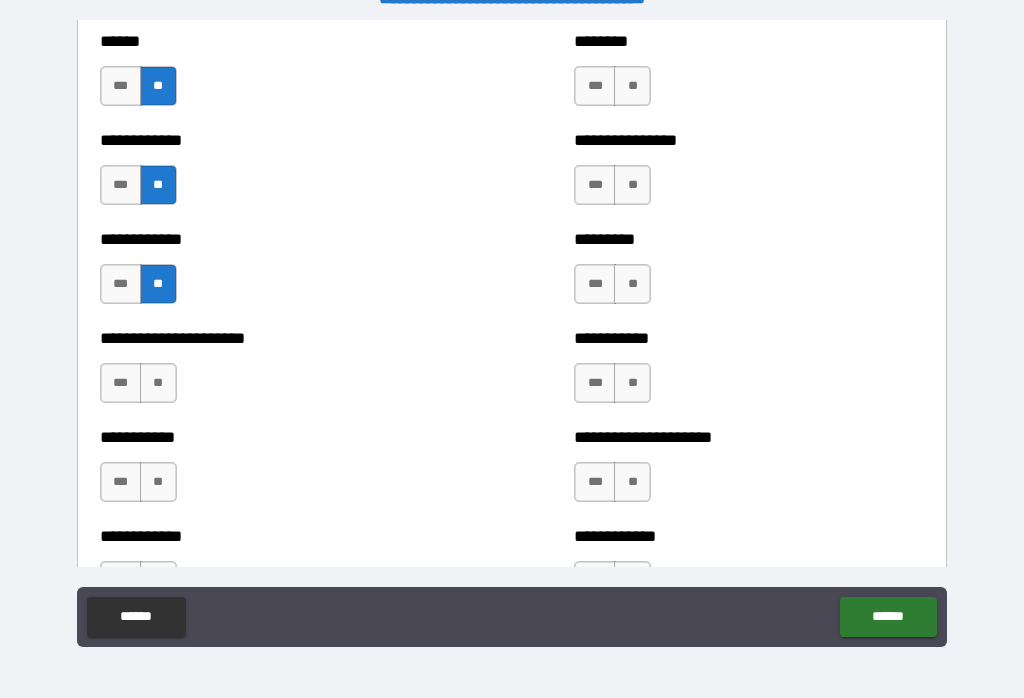 click on "**" at bounding box center (158, 383) 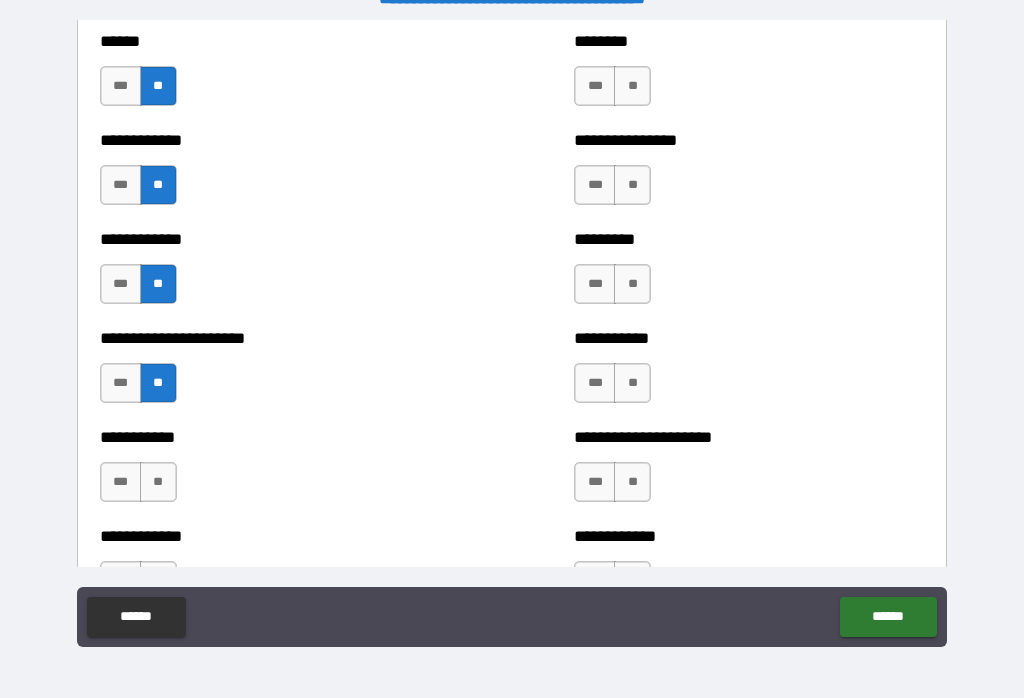 click on "**" at bounding box center [158, 482] 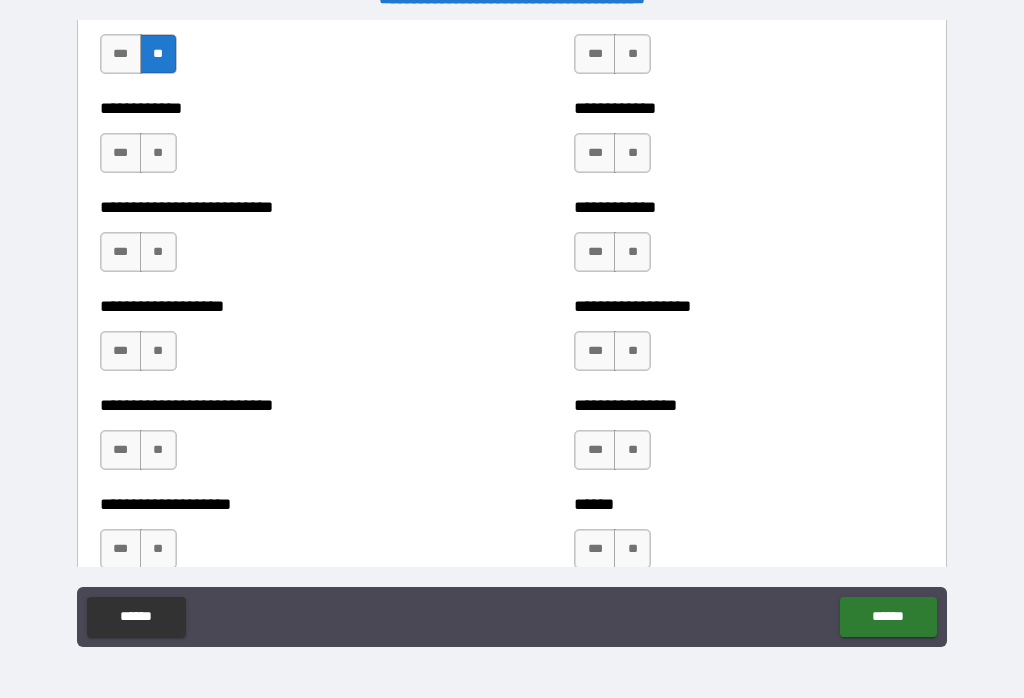 scroll, scrollTop: 5505, scrollLeft: 0, axis: vertical 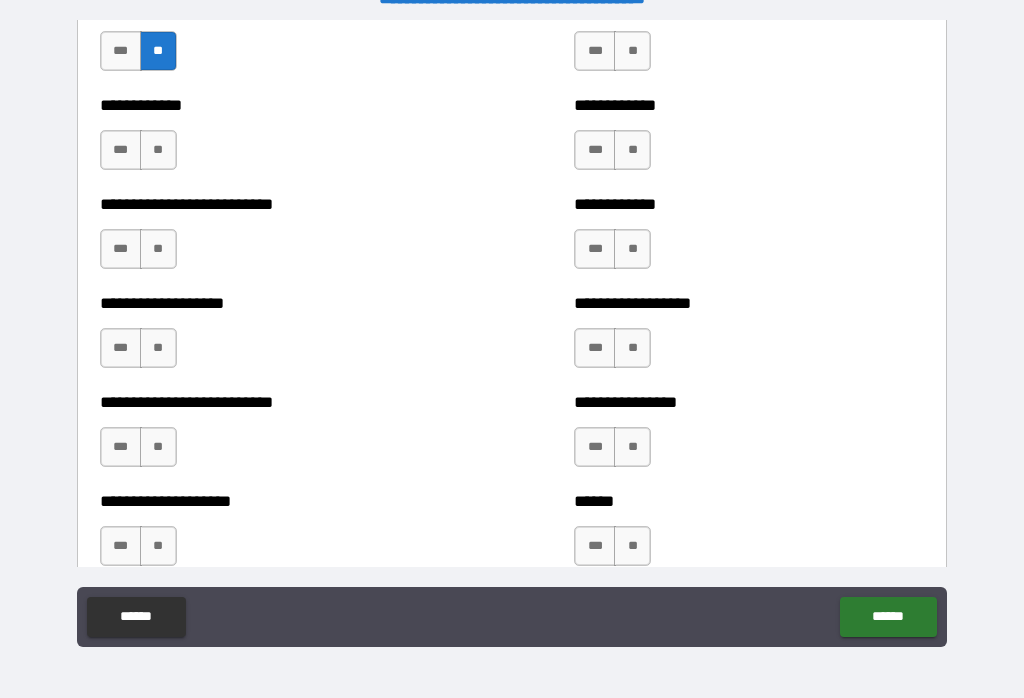 click on "**" at bounding box center (158, 150) 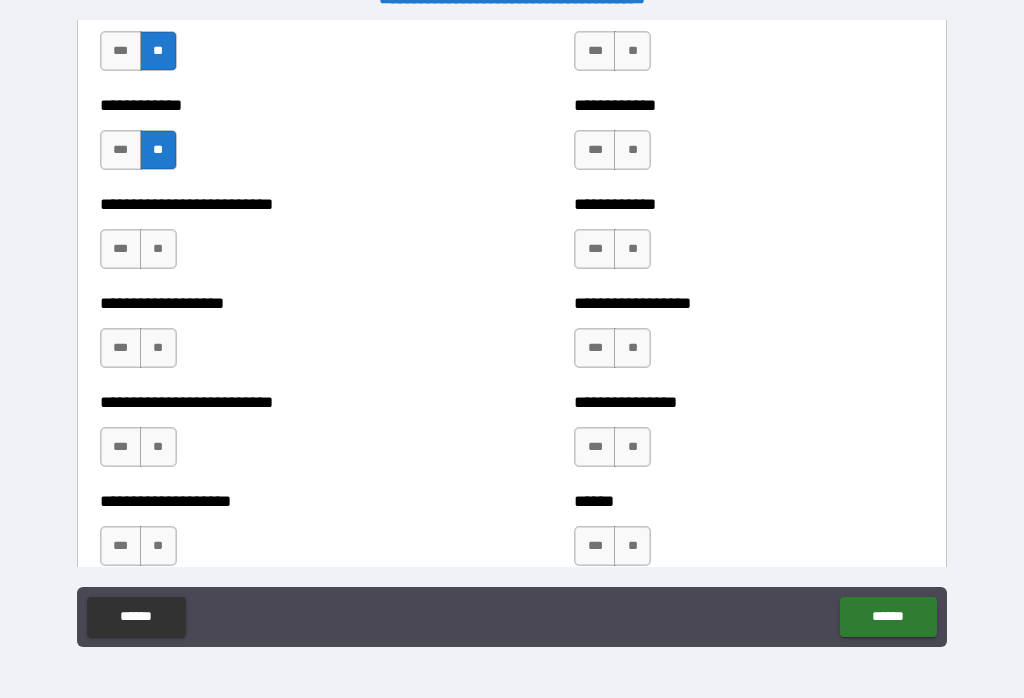 click on "**" at bounding box center (158, 249) 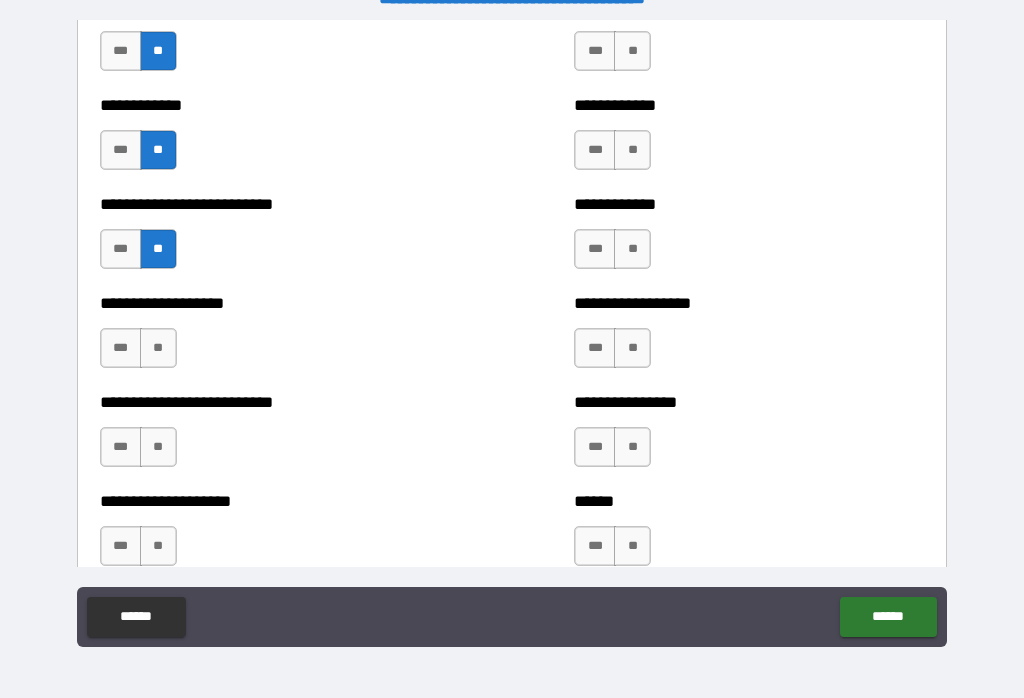 click on "**" at bounding box center (158, 348) 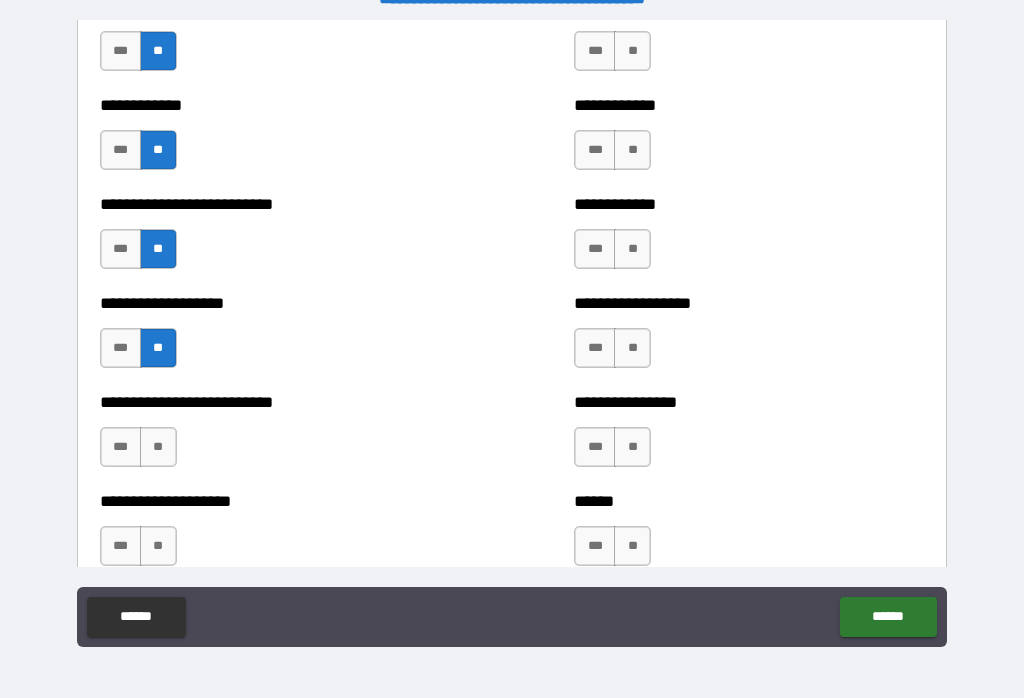 click on "**" at bounding box center [158, 447] 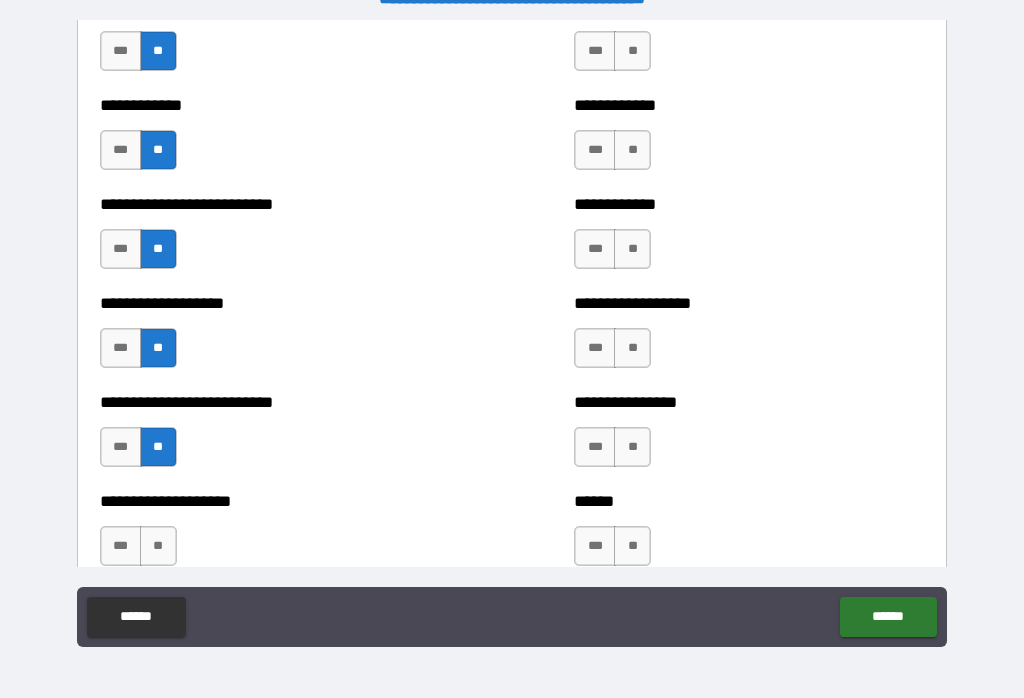 click on "**" at bounding box center [158, 546] 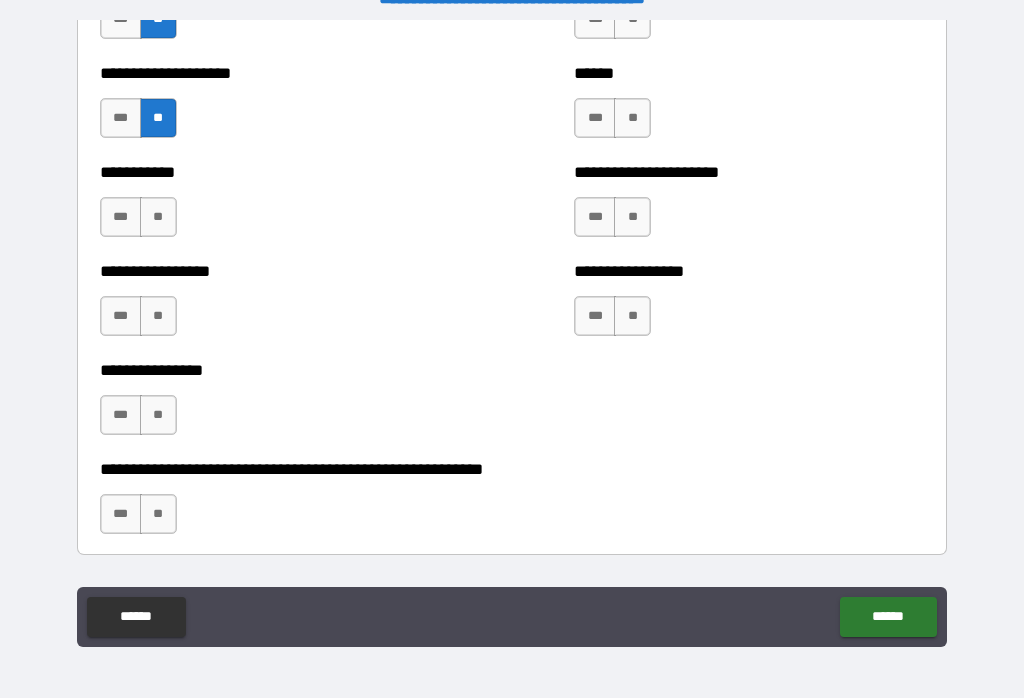scroll, scrollTop: 5934, scrollLeft: 0, axis: vertical 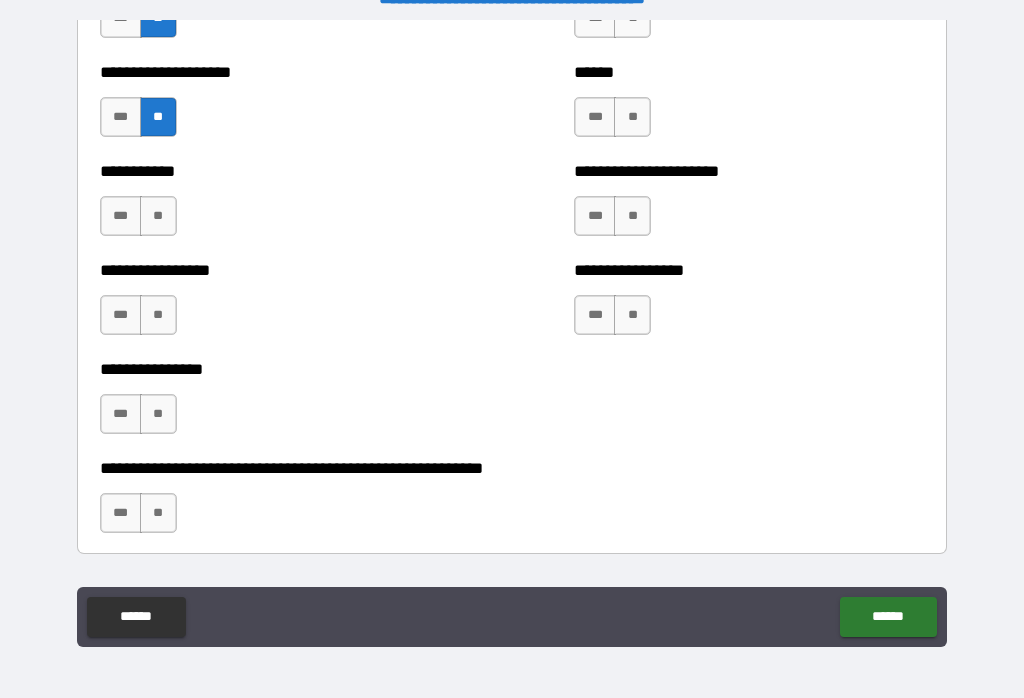 click on "**" at bounding box center [158, 216] 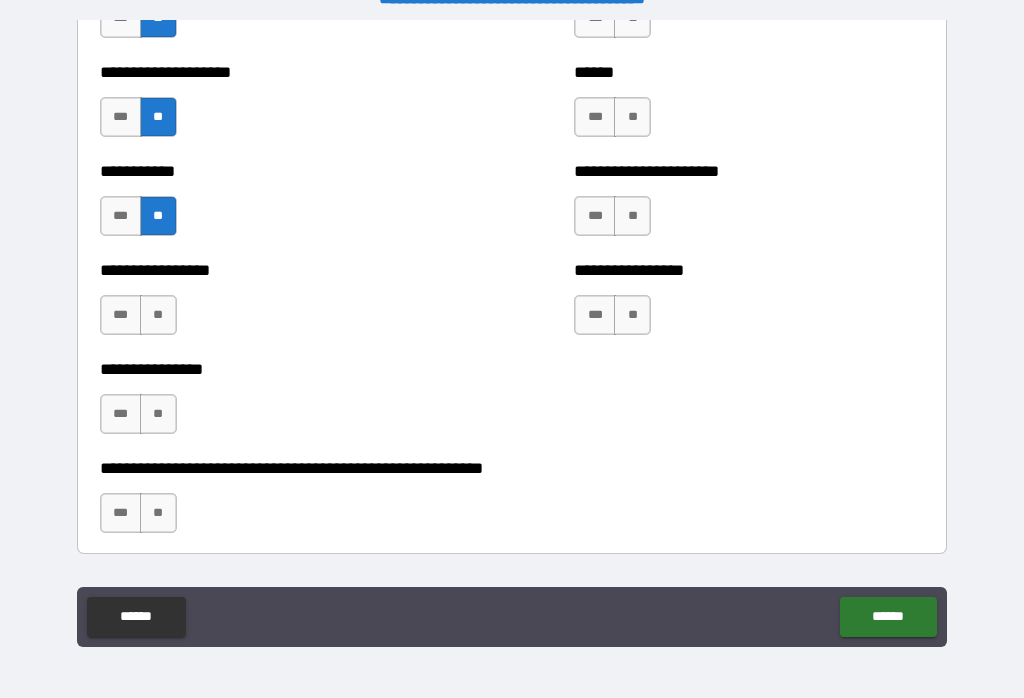 click on "**" at bounding box center [158, 315] 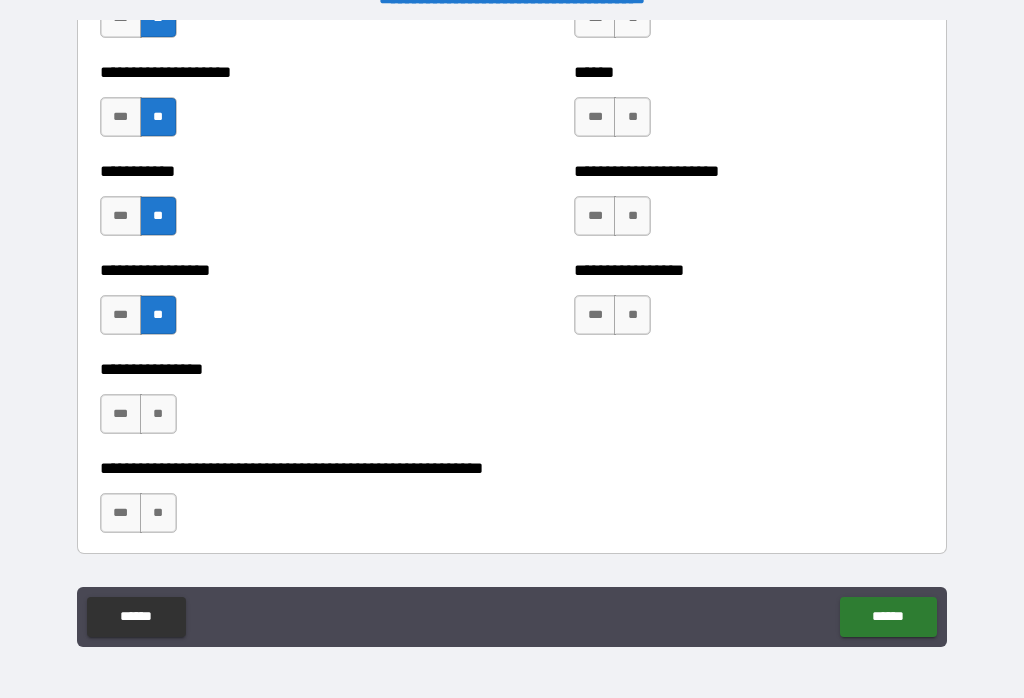 click on "**" at bounding box center (158, 414) 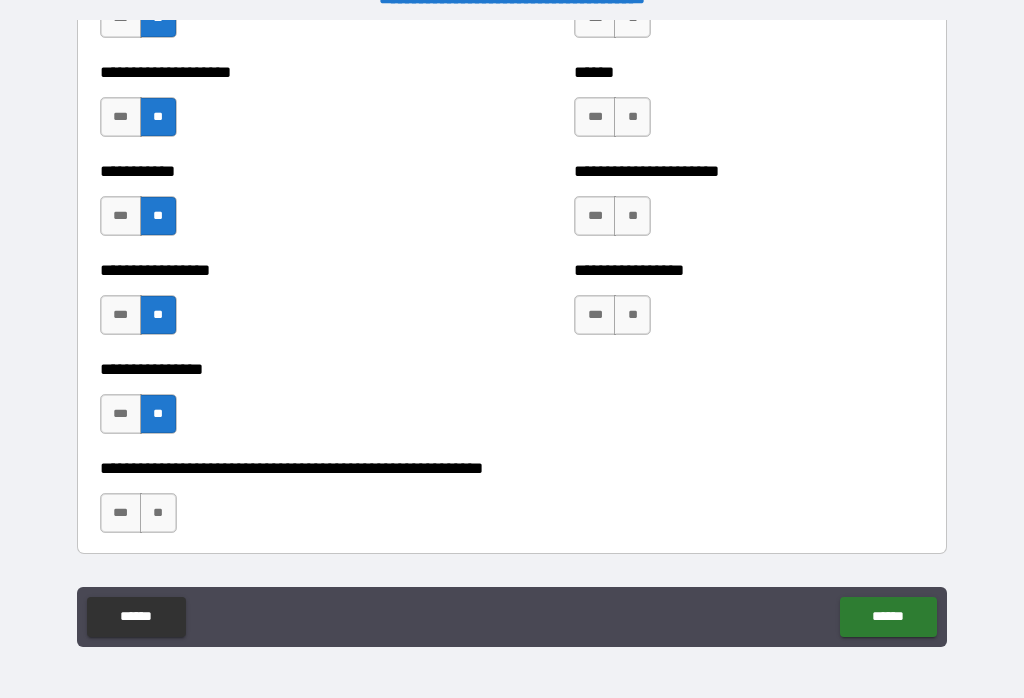click on "**" at bounding box center (158, 513) 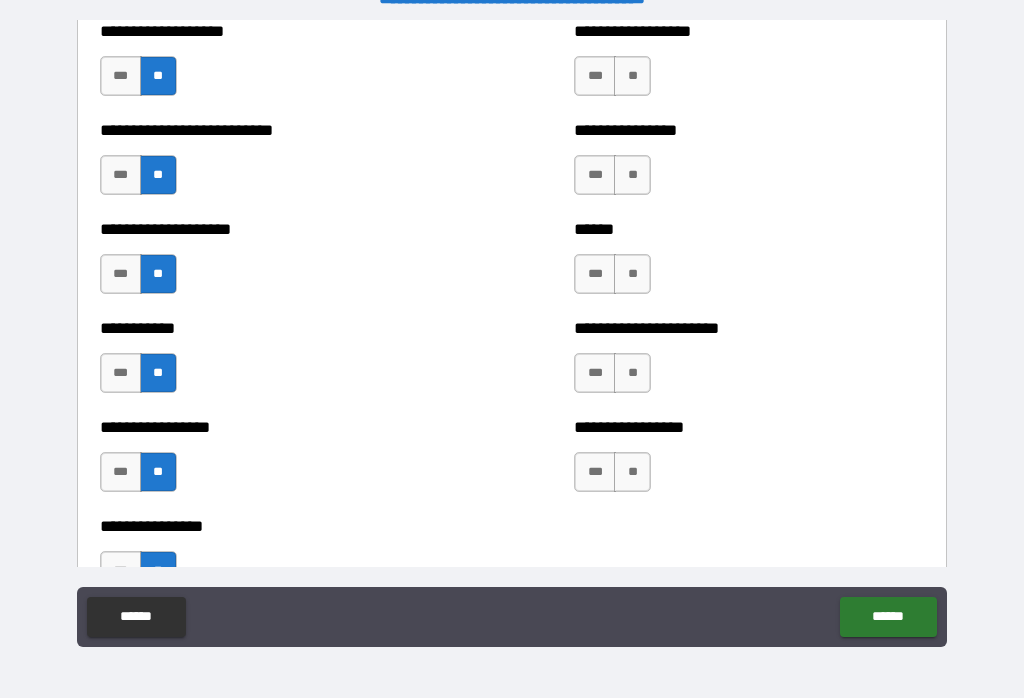 scroll, scrollTop: 5778, scrollLeft: 0, axis: vertical 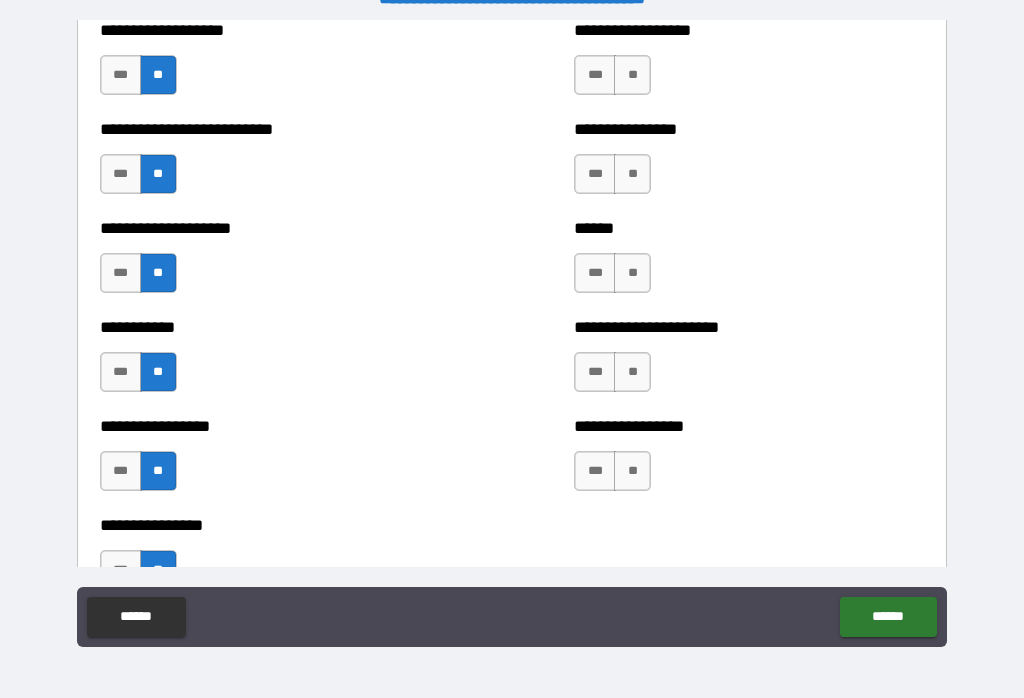click on "**" at bounding box center [632, 471] 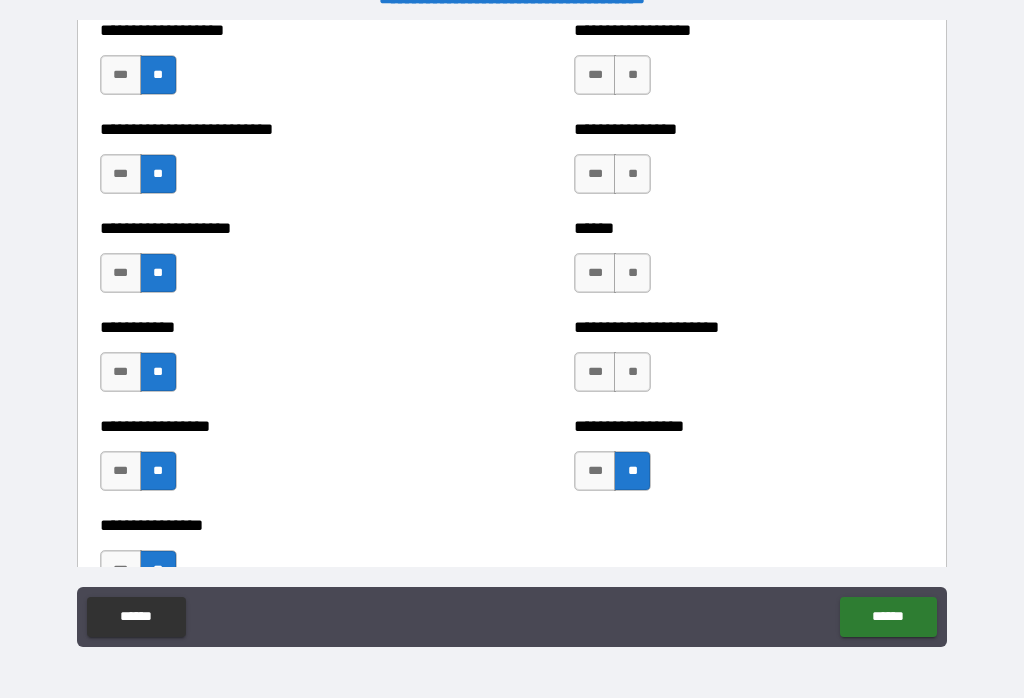 click on "**" at bounding box center [632, 372] 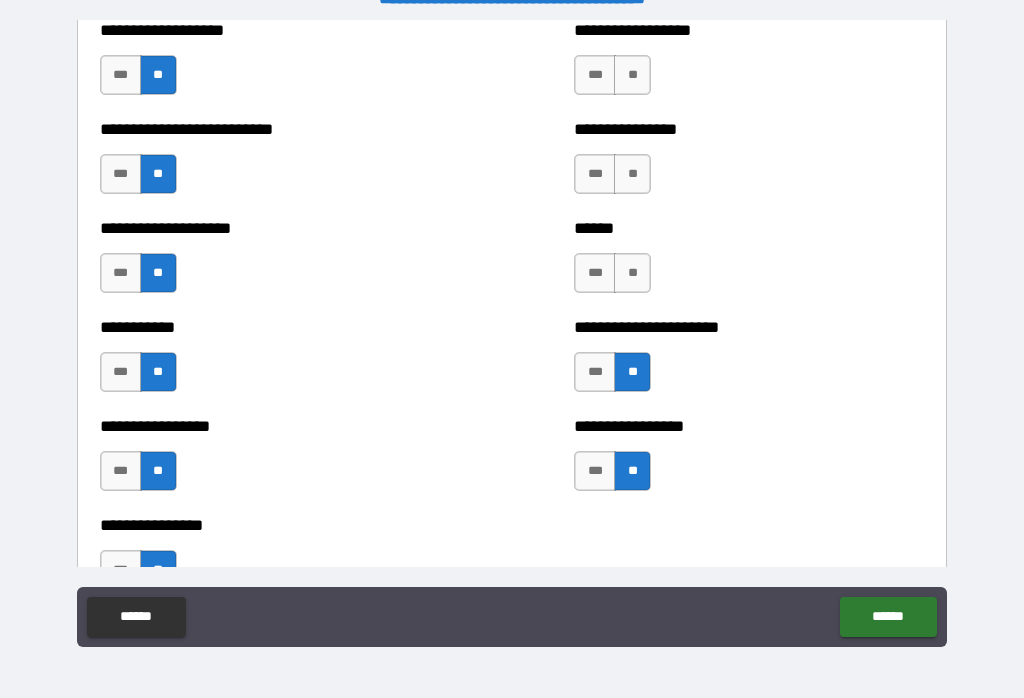 click on "**" at bounding box center [632, 273] 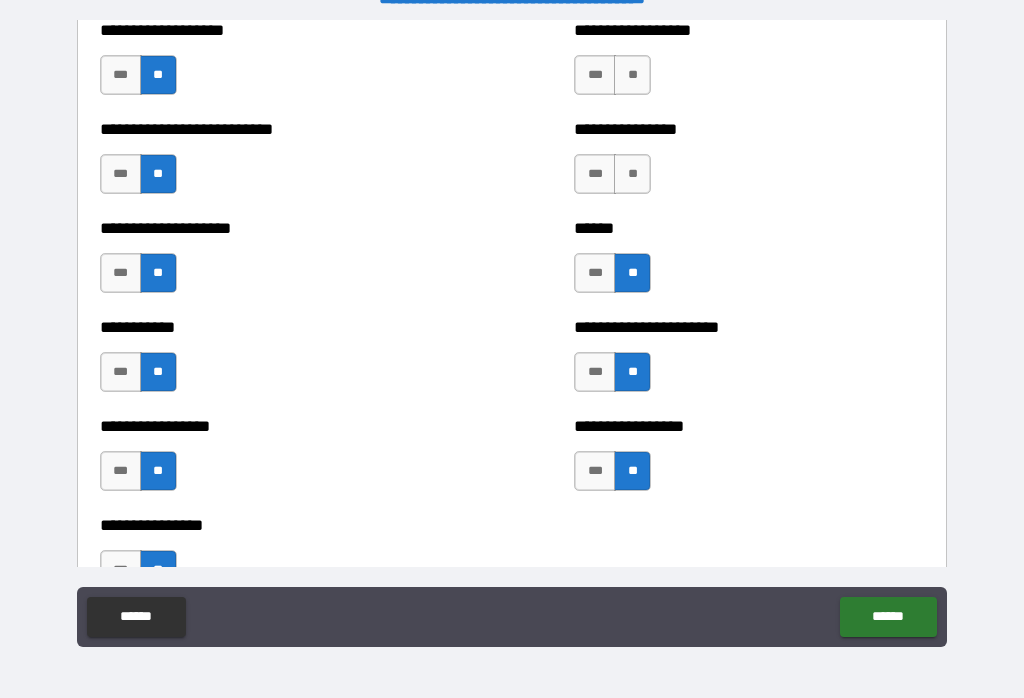 click on "**********" at bounding box center (749, 164) 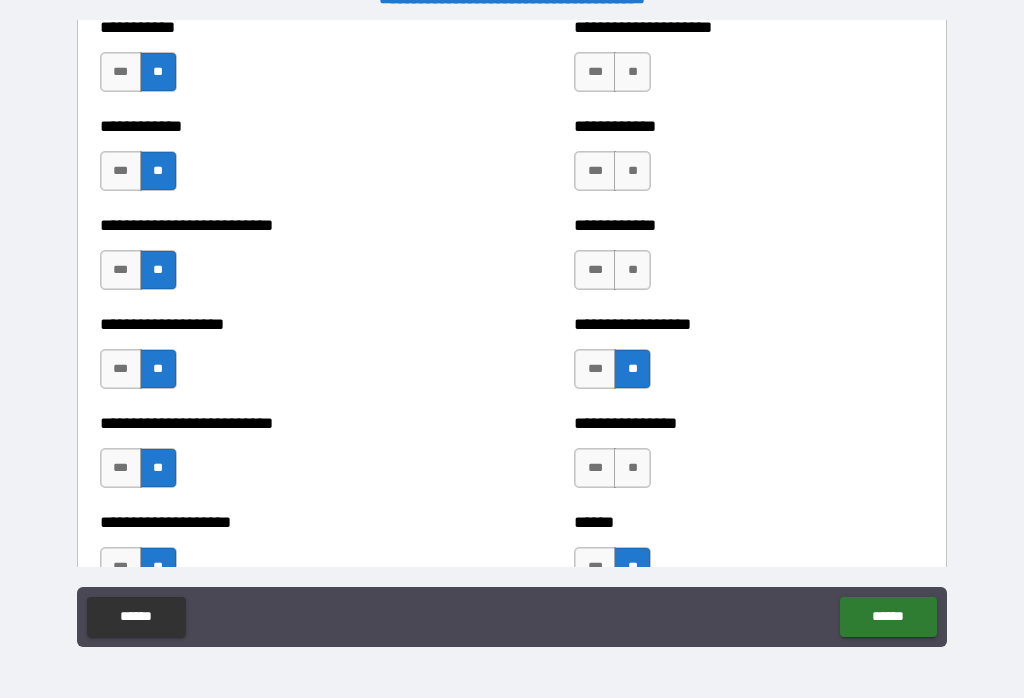 click on "**" at bounding box center [632, 468] 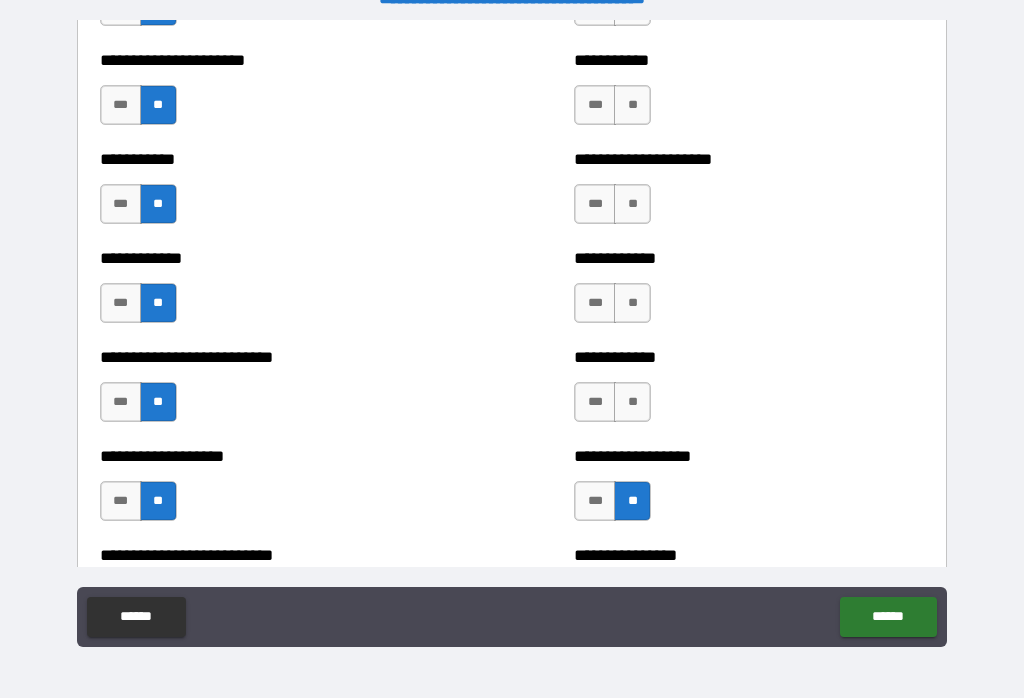 scroll, scrollTop: 5338, scrollLeft: 0, axis: vertical 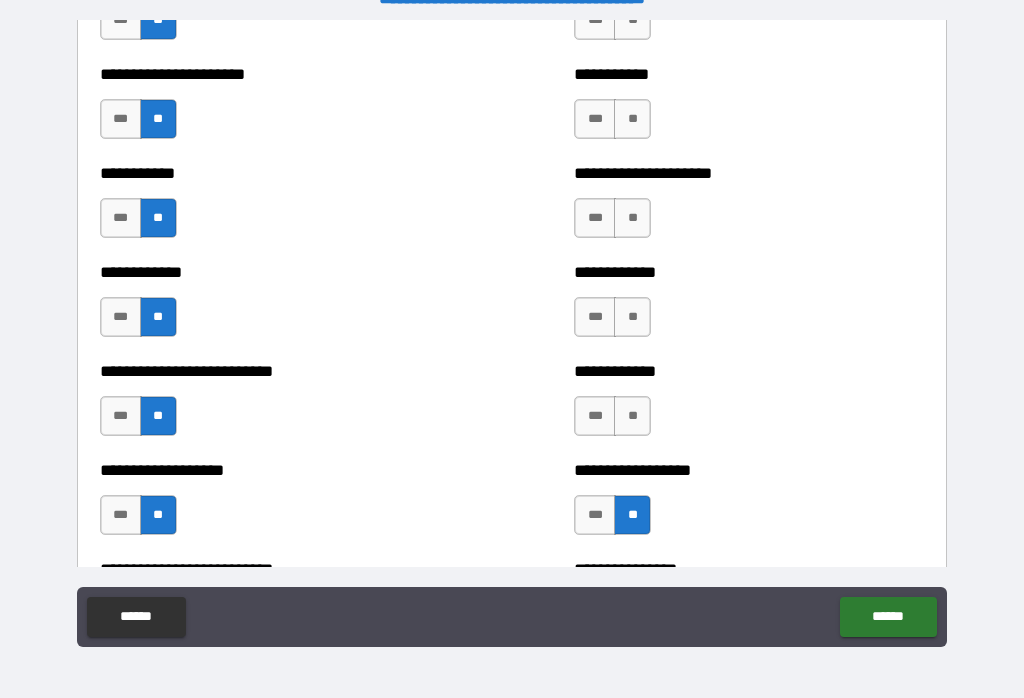 click on "**" at bounding box center (632, 416) 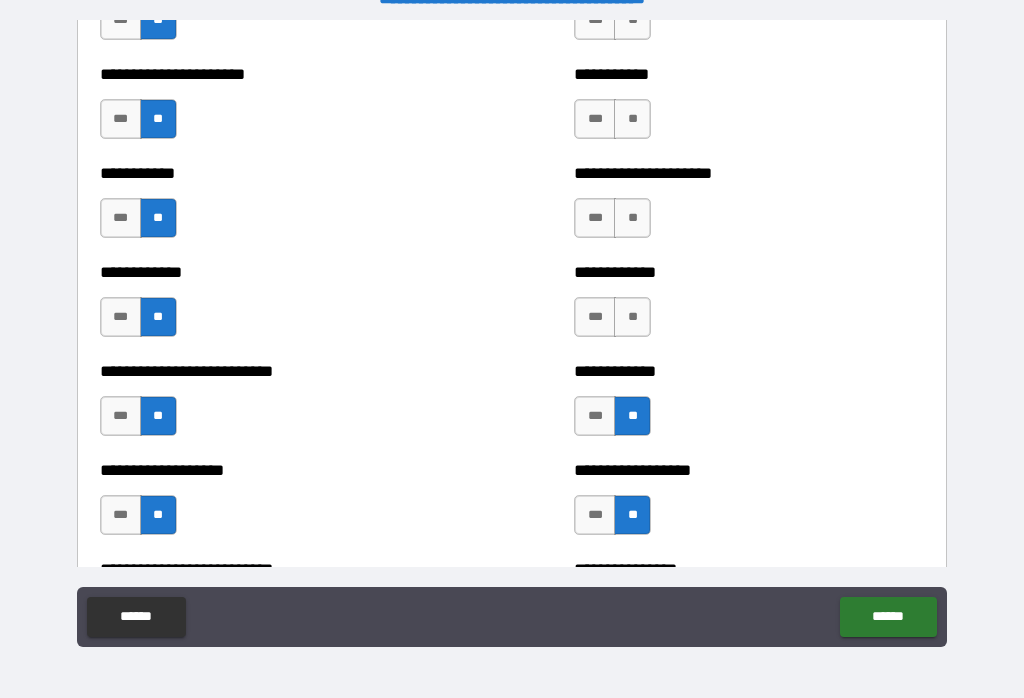 click on "**" at bounding box center (632, 317) 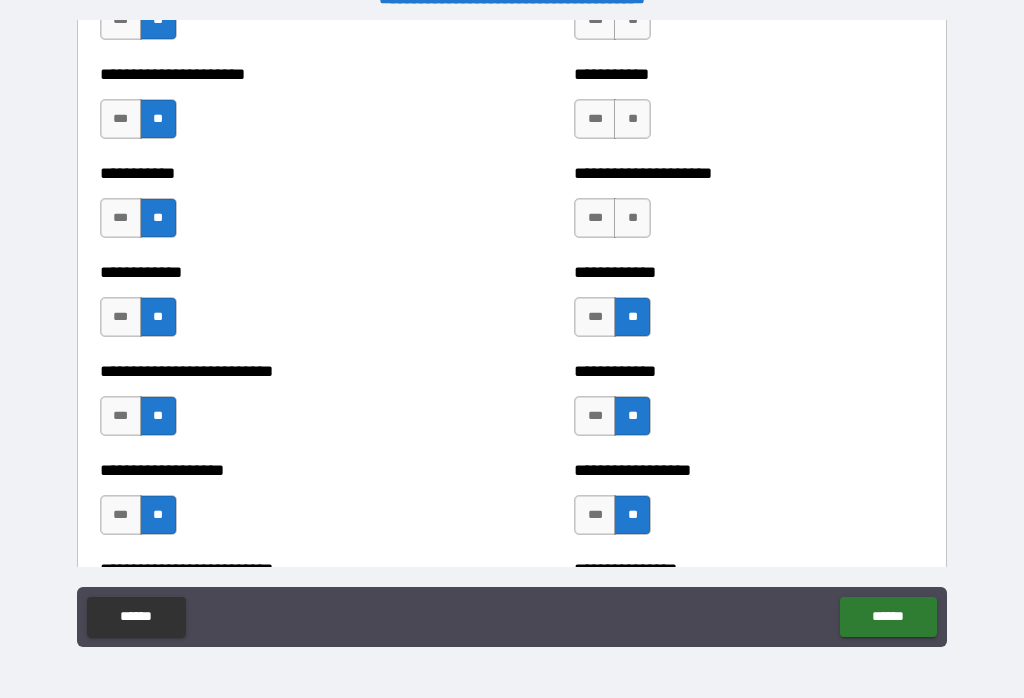 click on "**" at bounding box center [632, 218] 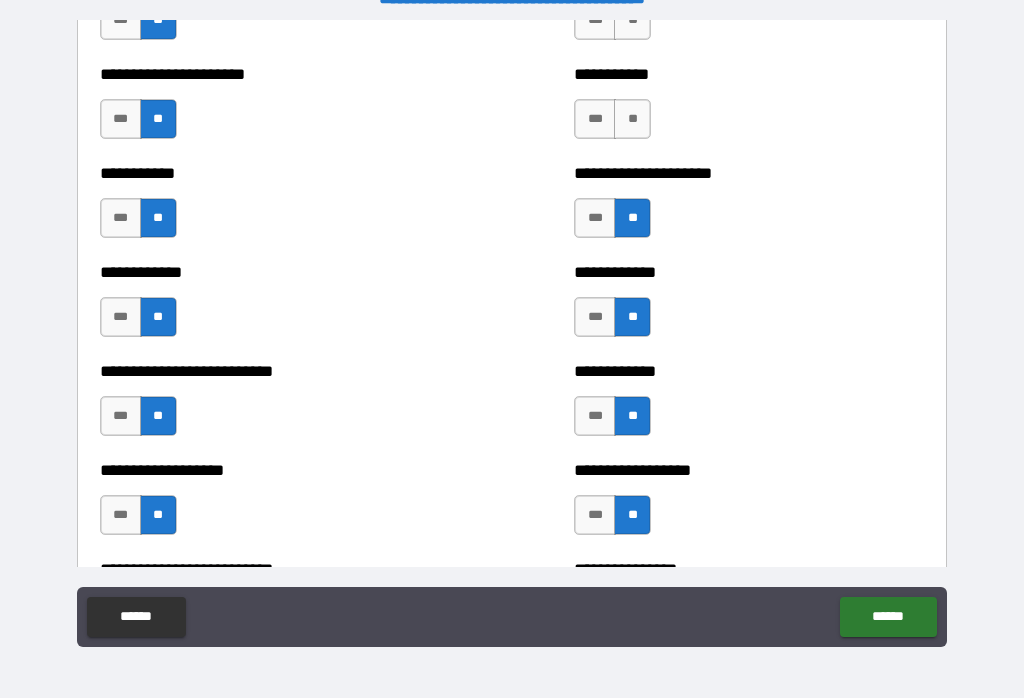 click on "**" at bounding box center (632, 119) 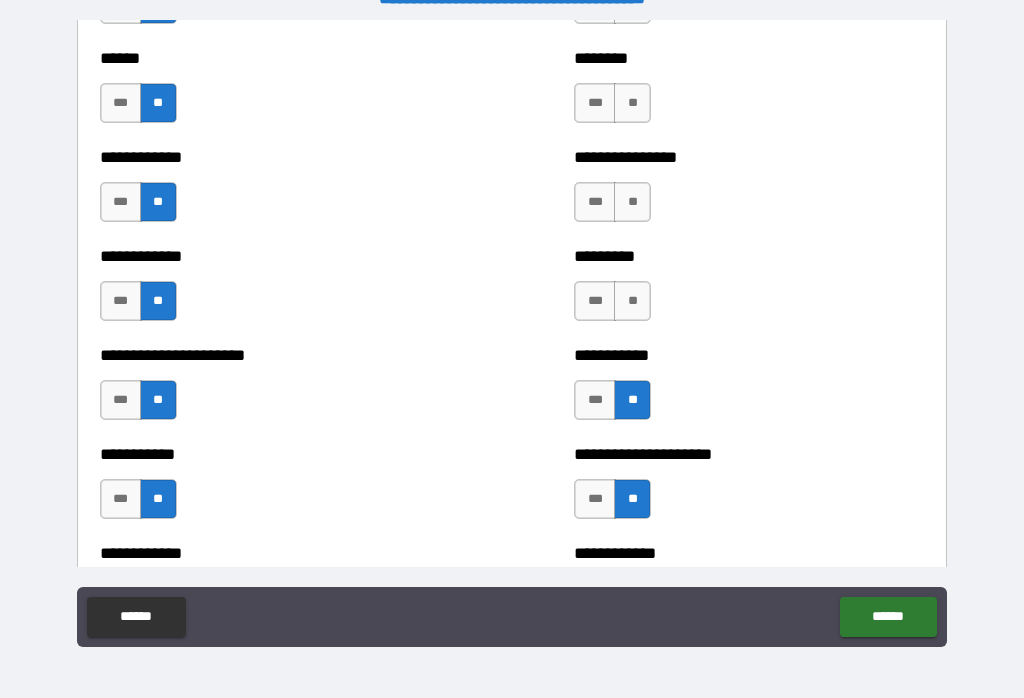 scroll, scrollTop: 5036, scrollLeft: 0, axis: vertical 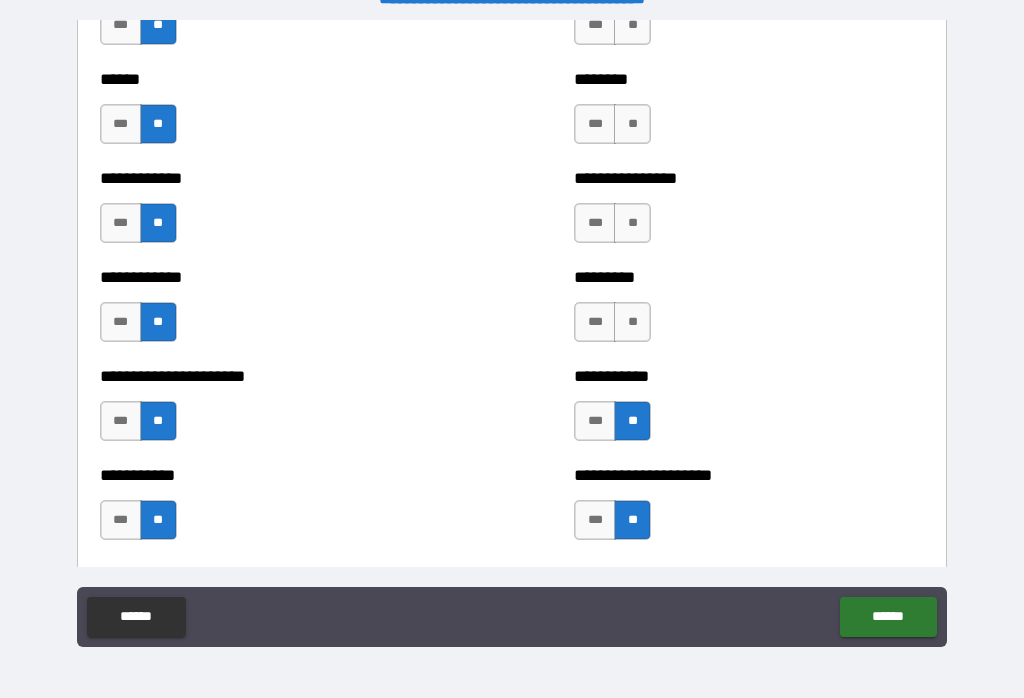 click on "**" at bounding box center [632, 322] 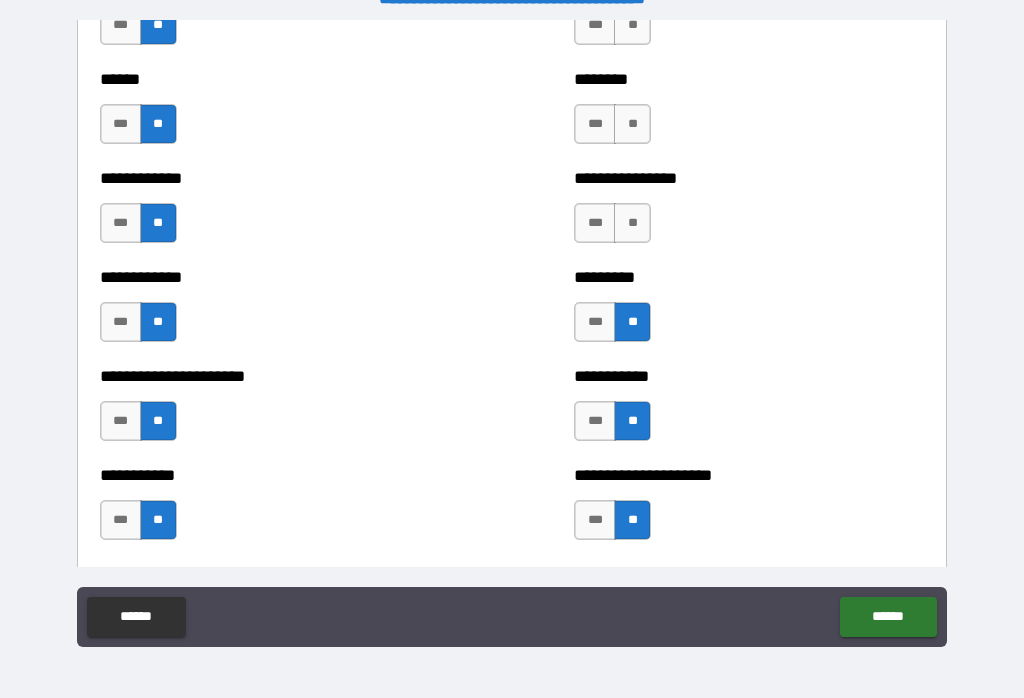 click on "**" at bounding box center [632, 223] 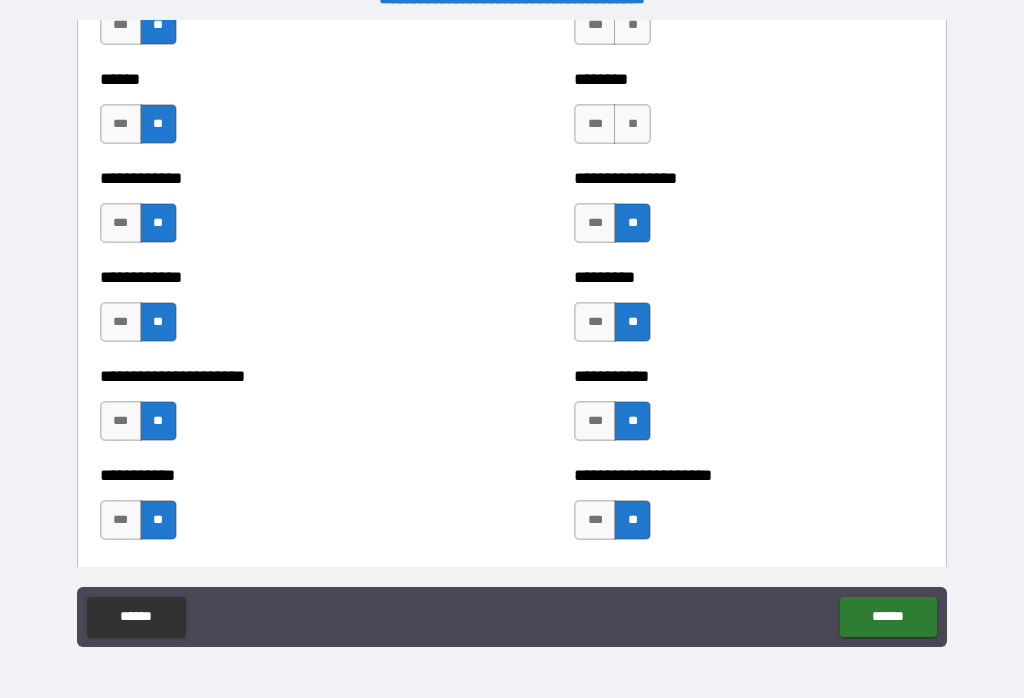 click on "**" at bounding box center (632, 124) 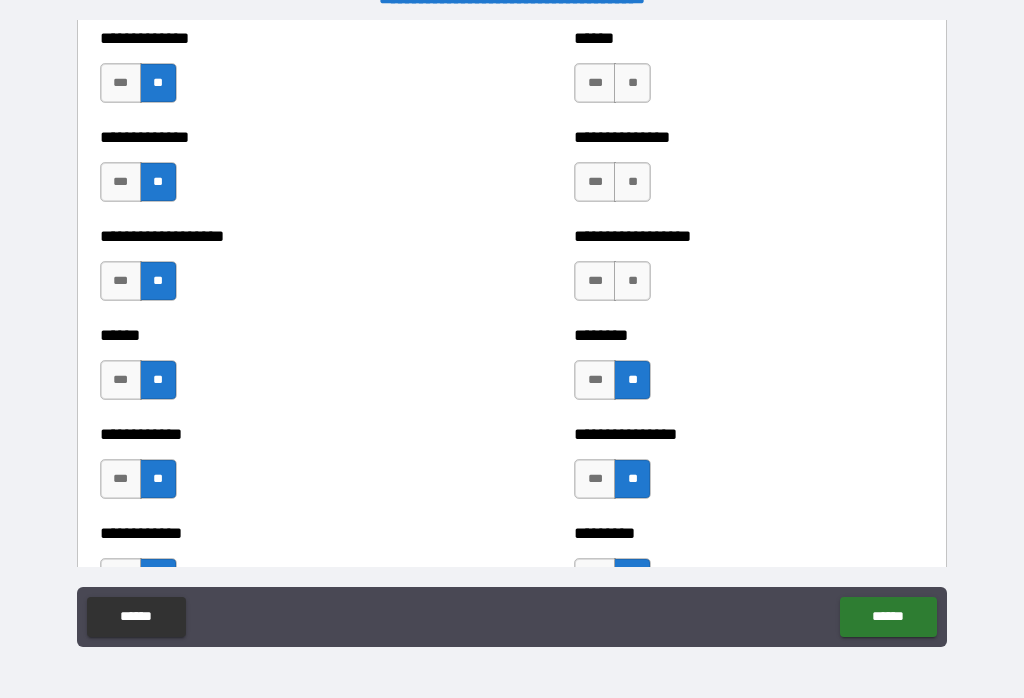 scroll, scrollTop: 4732, scrollLeft: 0, axis: vertical 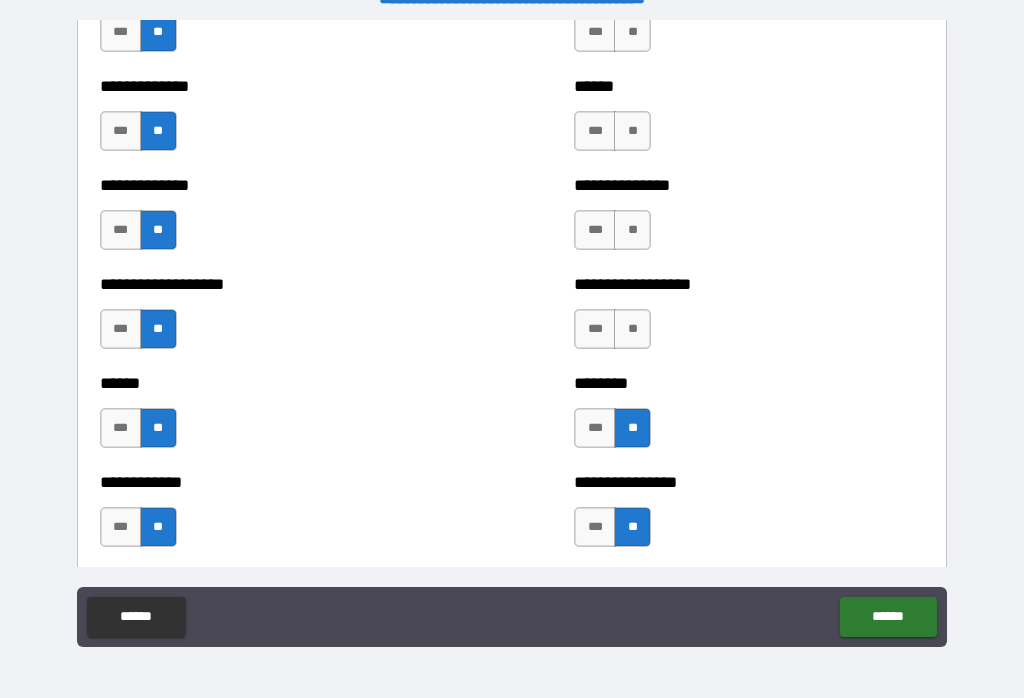 click on "**" at bounding box center (632, 329) 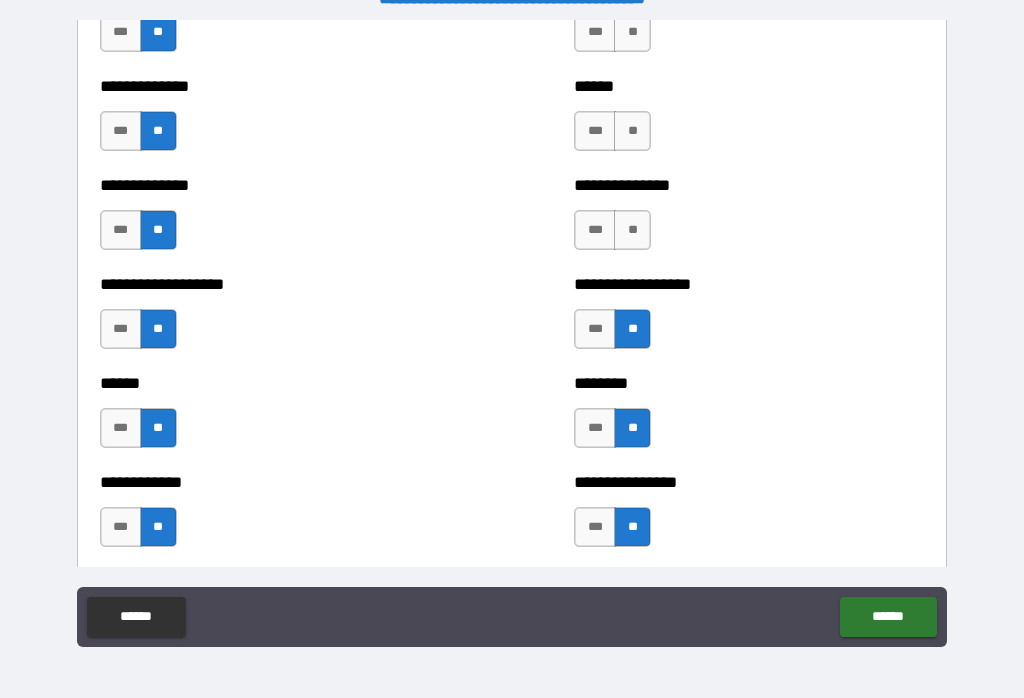 click on "**" at bounding box center [632, 230] 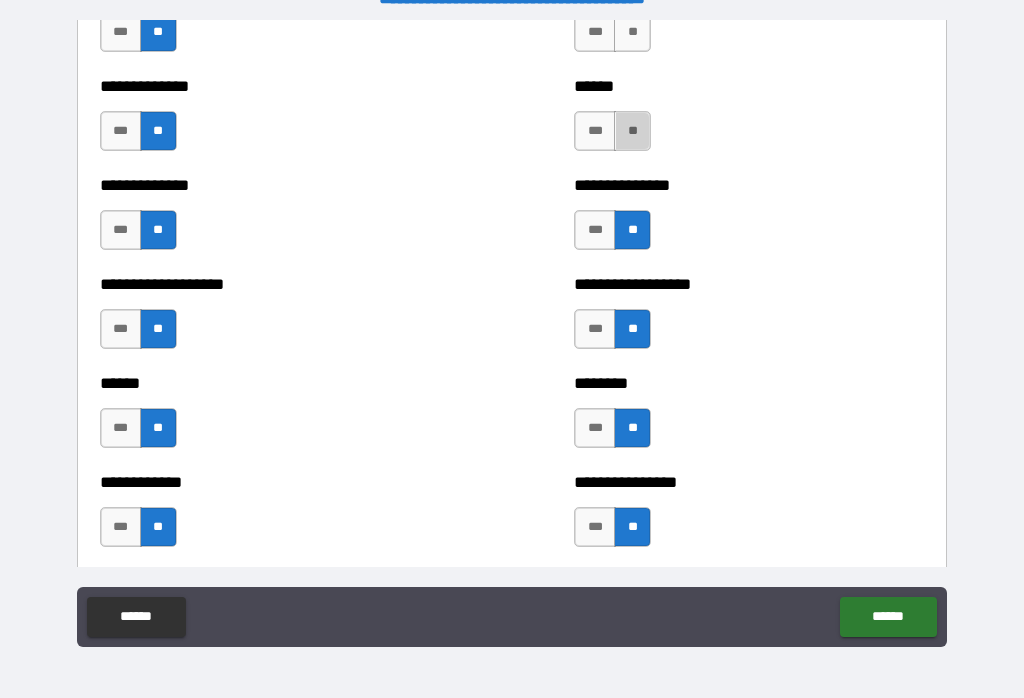 click on "**" at bounding box center [632, 131] 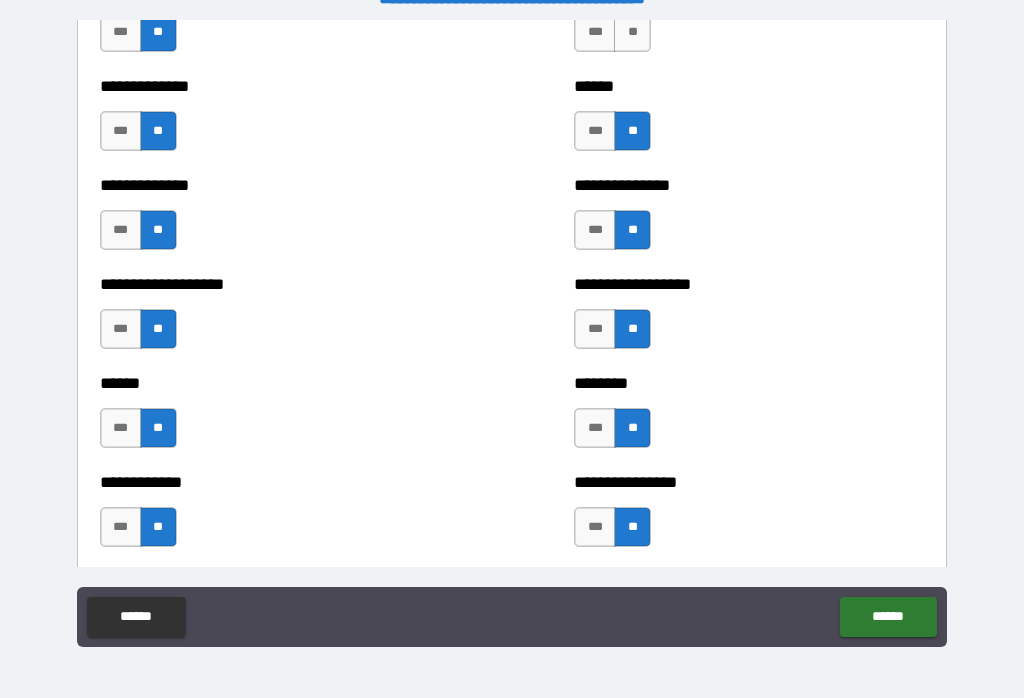 click on "**" at bounding box center [632, 32] 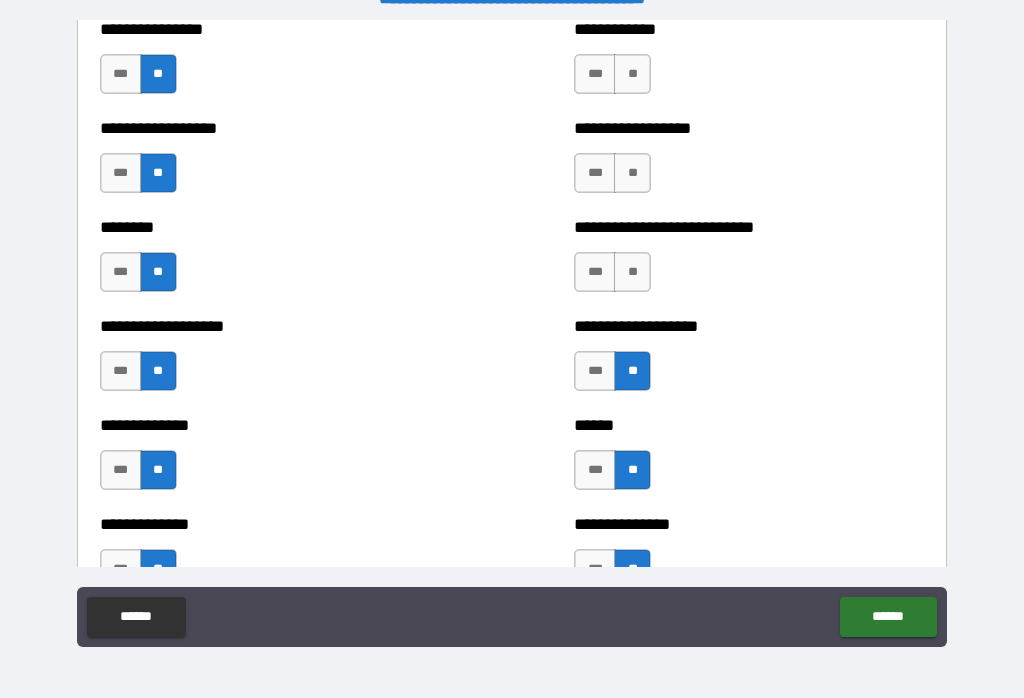 scroll, scrollTop: 4383, scrollLeft: 0, axis: vertical 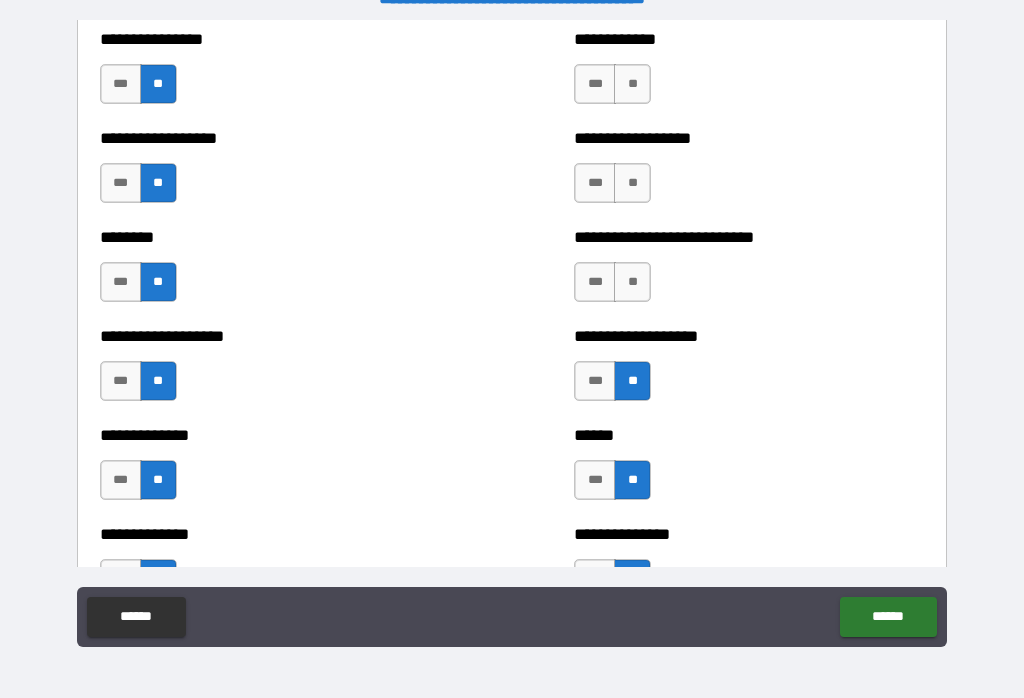 click on "**" at bounding box center (632, 282) 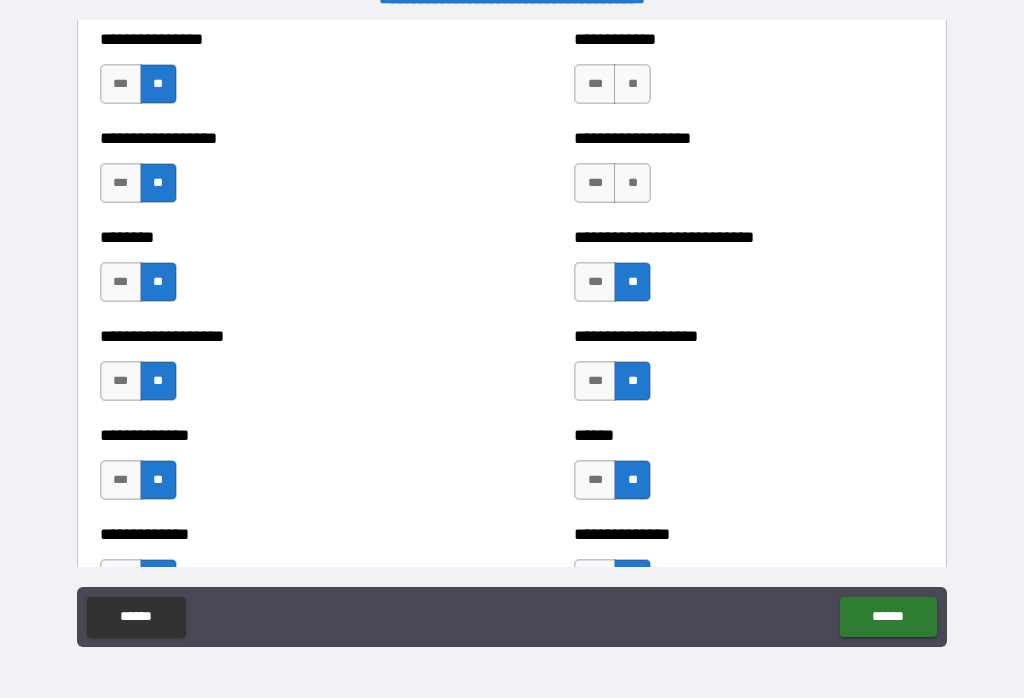 click on "**" at bounding box center [632, 183] 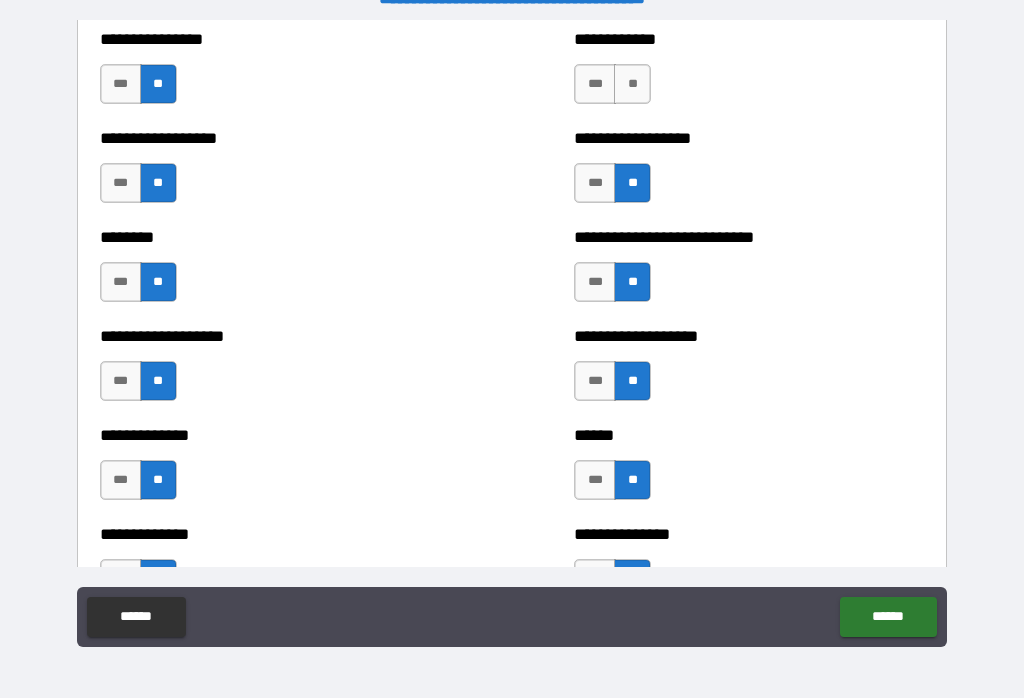 click on "**" at bounding box center [632, 84] 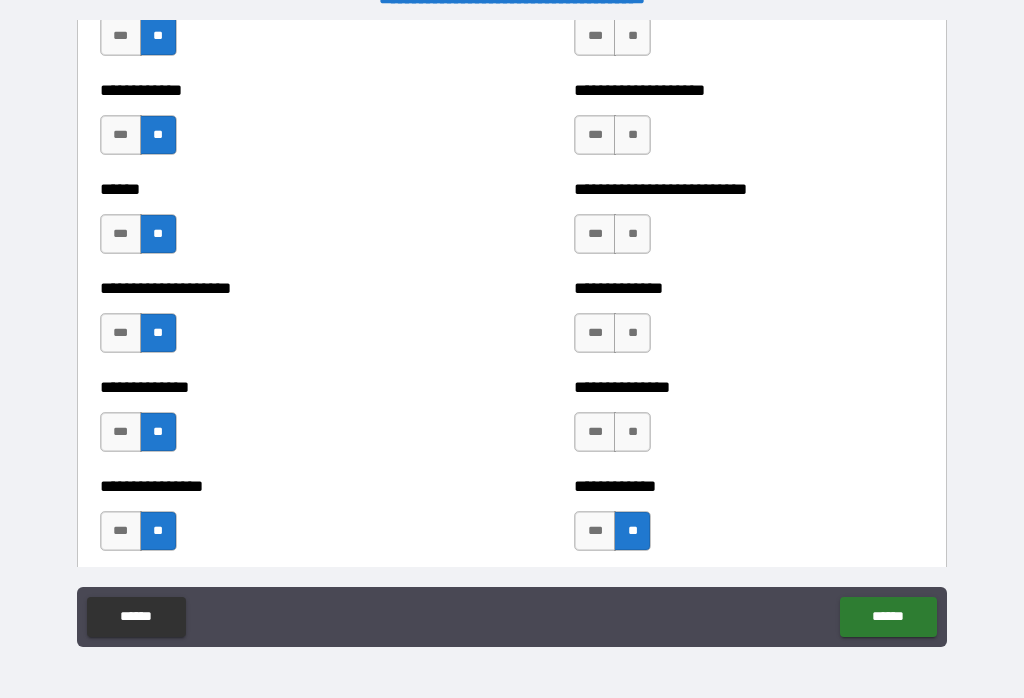 scroll, scrollTop: 3948, scrollLeft: 0, axis: vertical 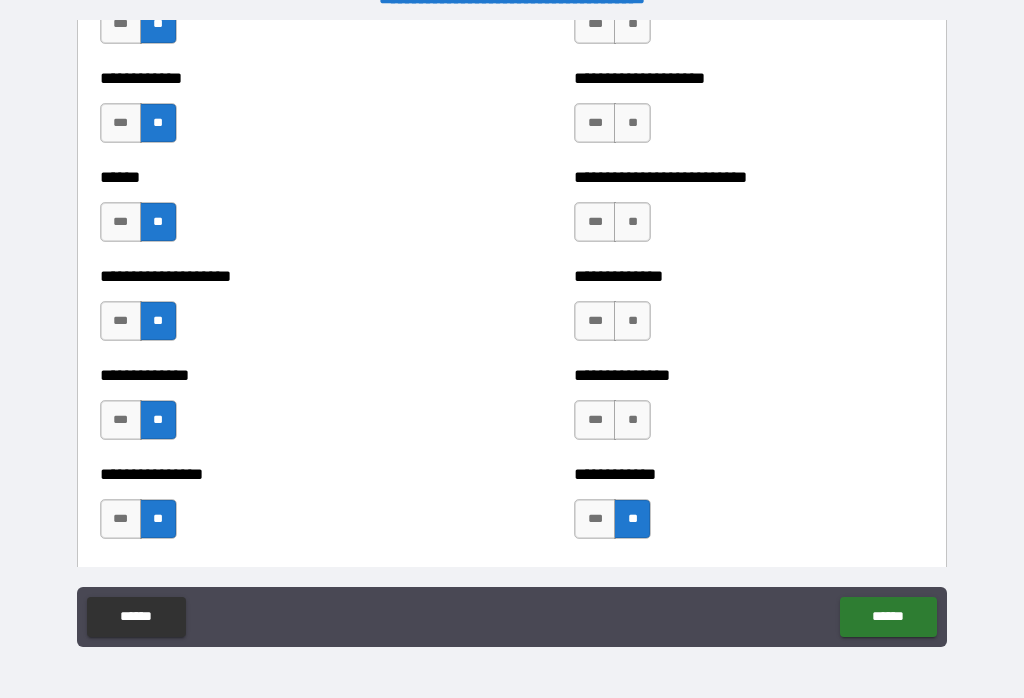 click on "**" at bounding box center (632, 420) 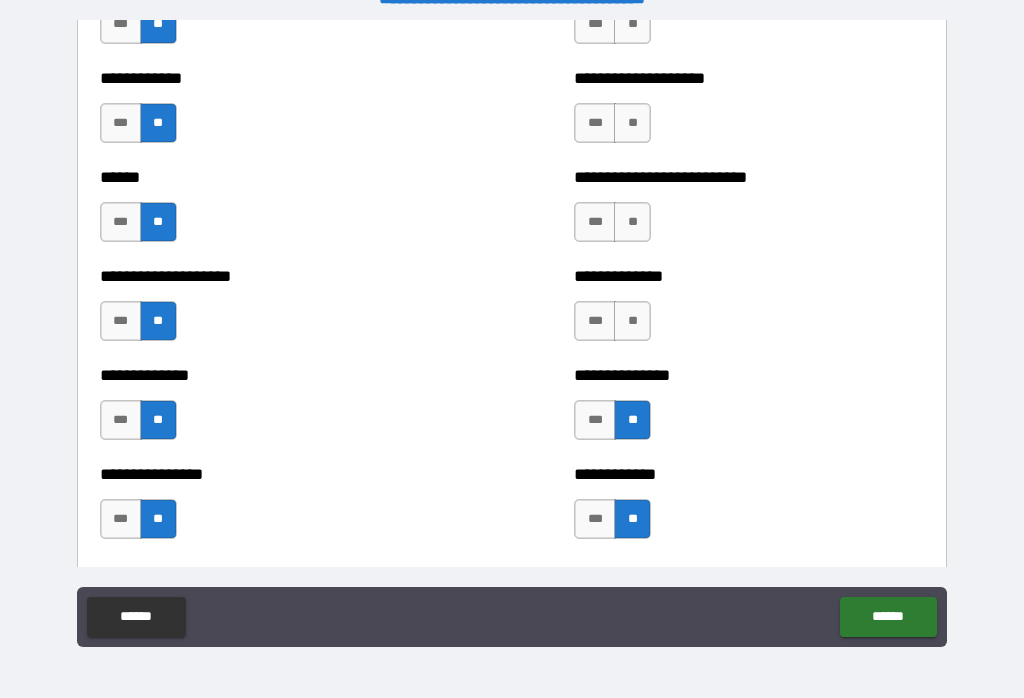 click on "**" at bounding box center [632, 321] 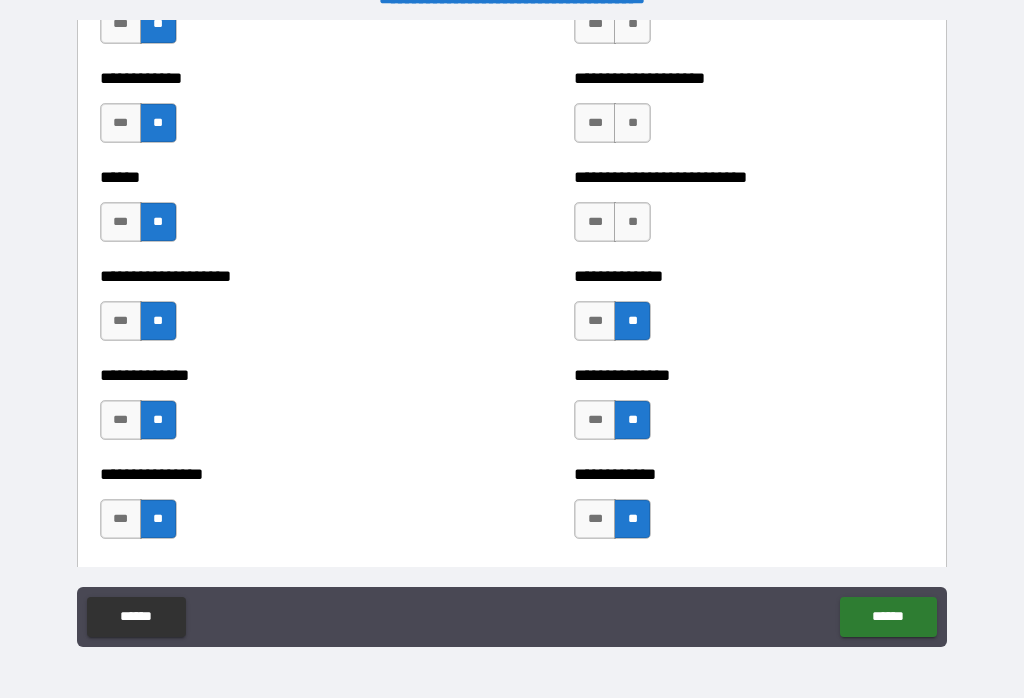 click on "**" at bounding box center (632, 222) 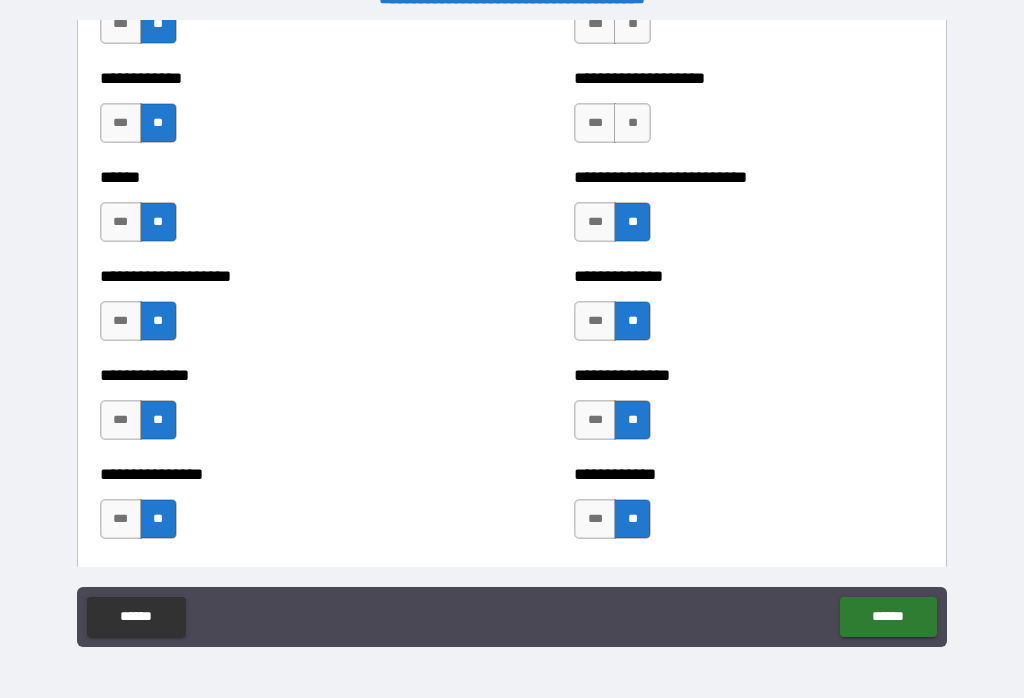 click on "**" at bounding box center (632, 123) 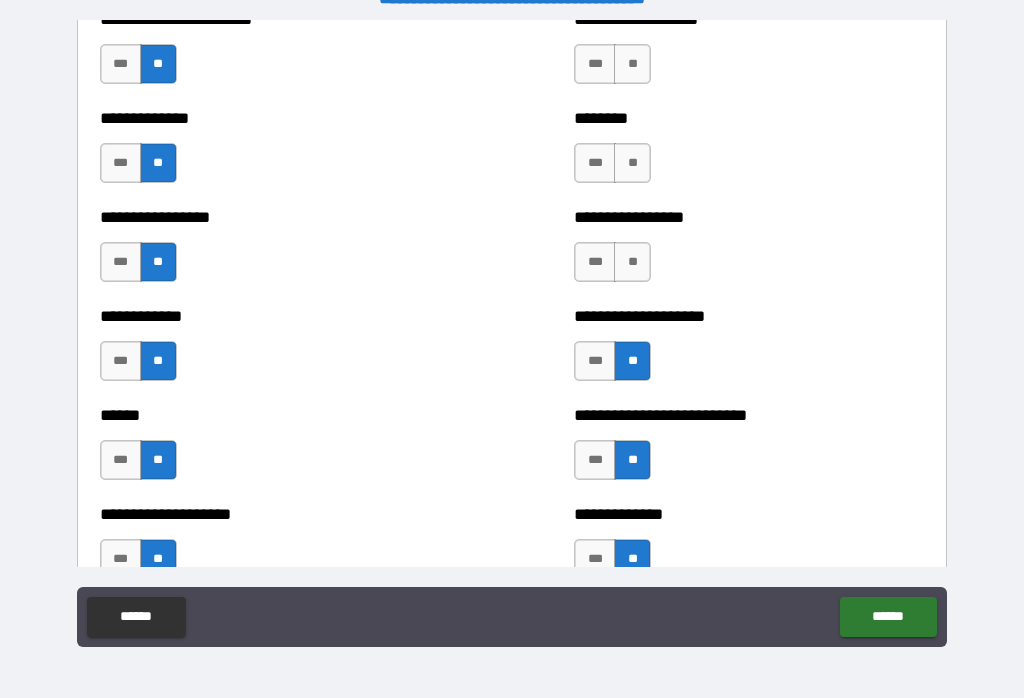 scroll, scrollTop: 3669, scrollLeft: 0, axis: vertical 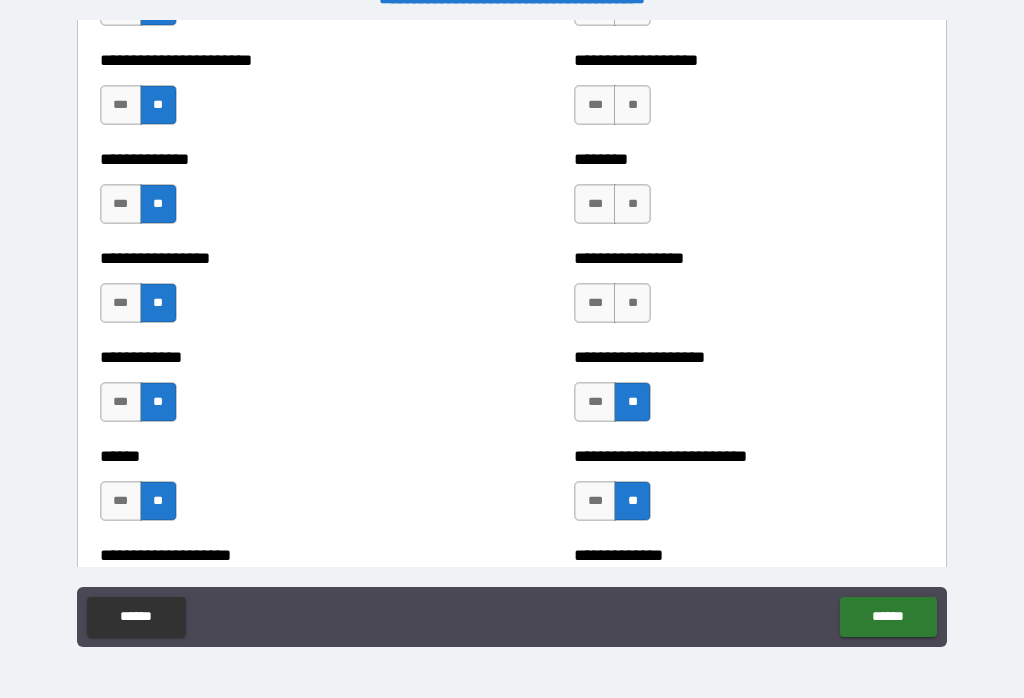 click on "**" at bounding box center [632, 303] 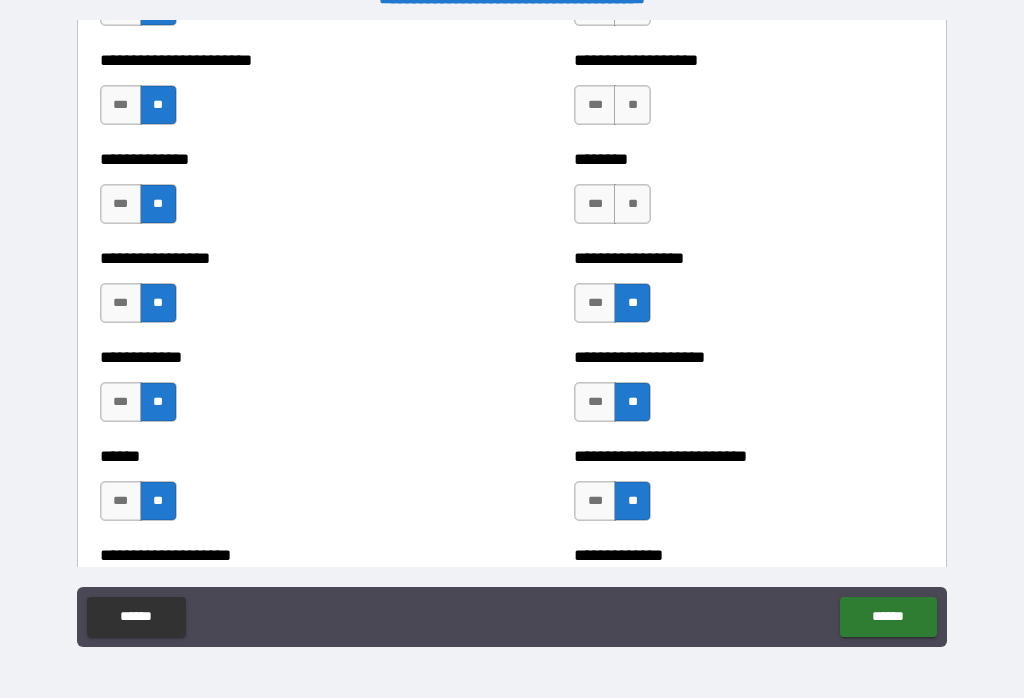 click on "**" at bounding box center [632, 204] 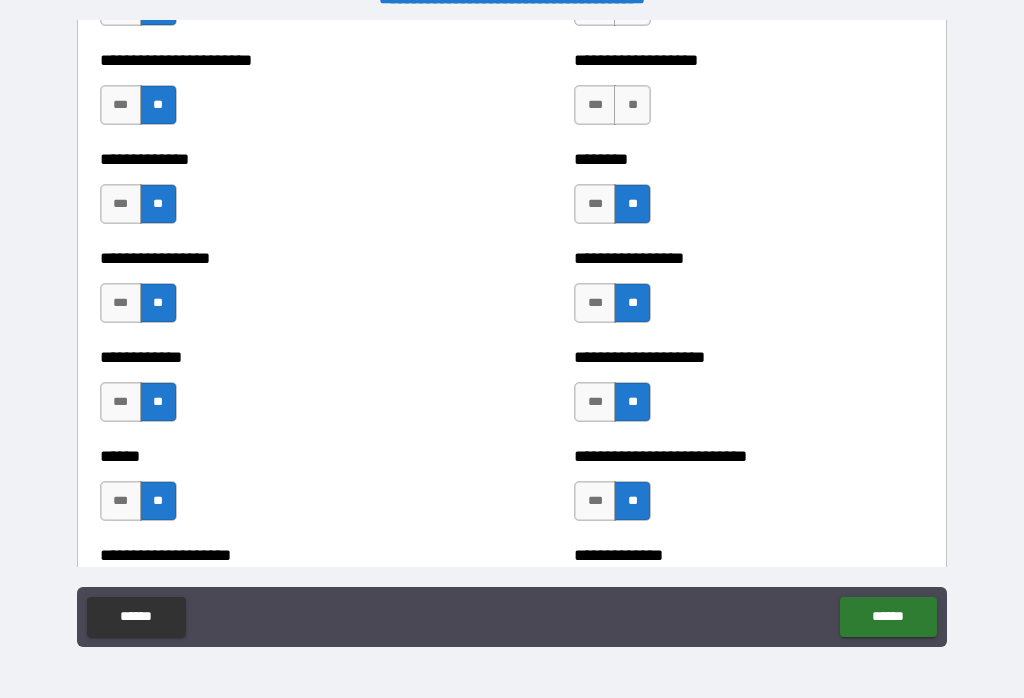 click on "**" at bounding box center (632, 105) 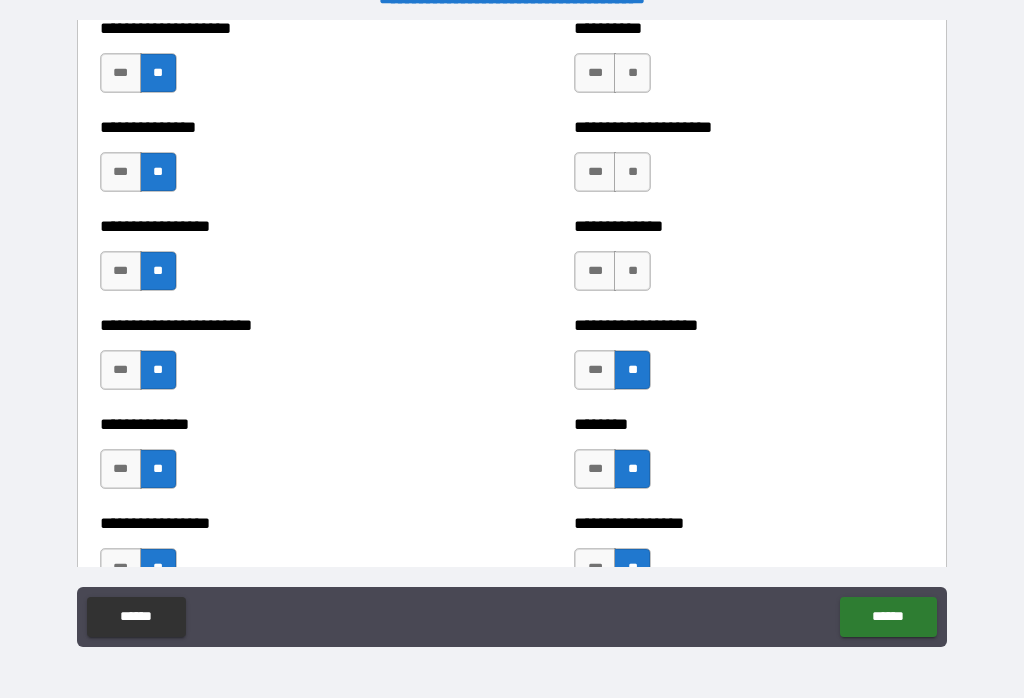 scroll, scrollTop: 3398, scrollLeft: 0, axis: vertical 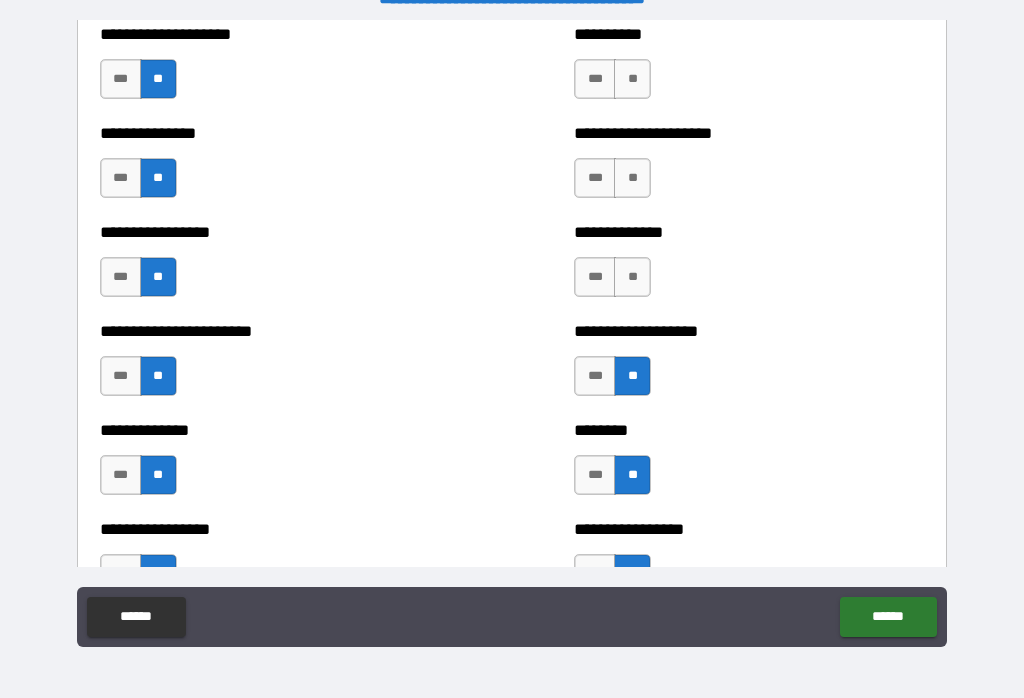 click on "**" at bounding box center [632, 277] 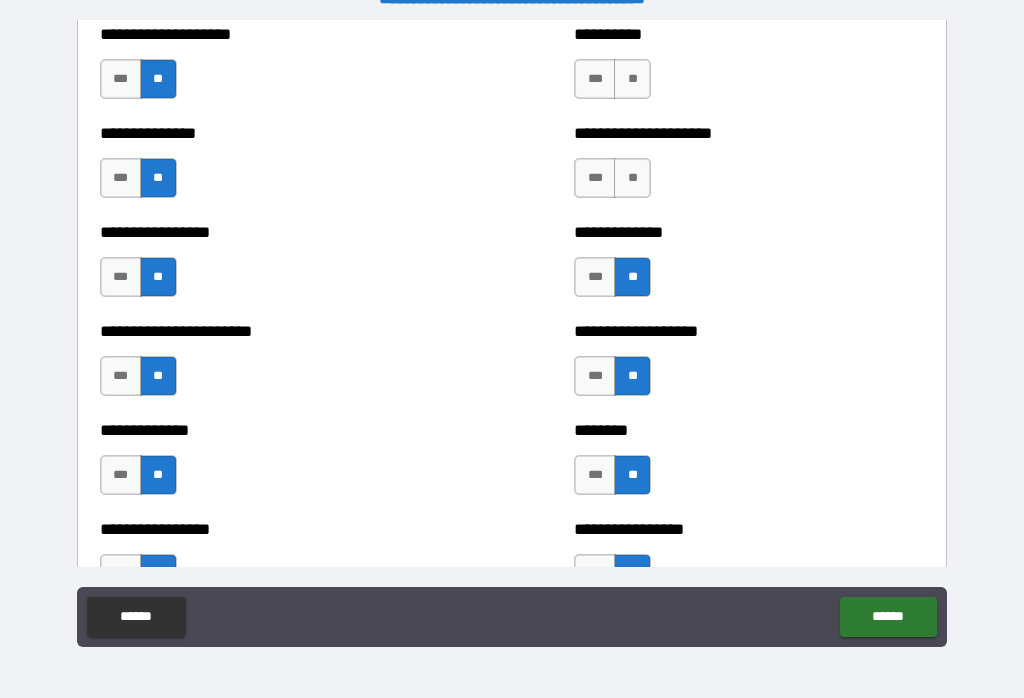 click on "**" at bounding box center (632, 178) 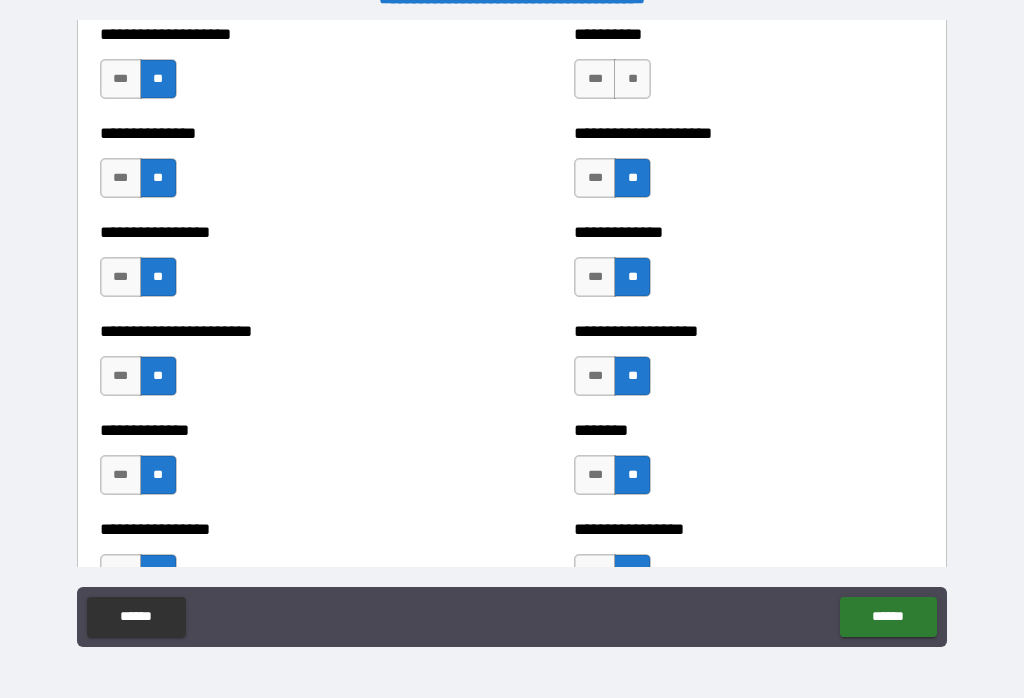 click on "**" at bounding box center [632, 79] 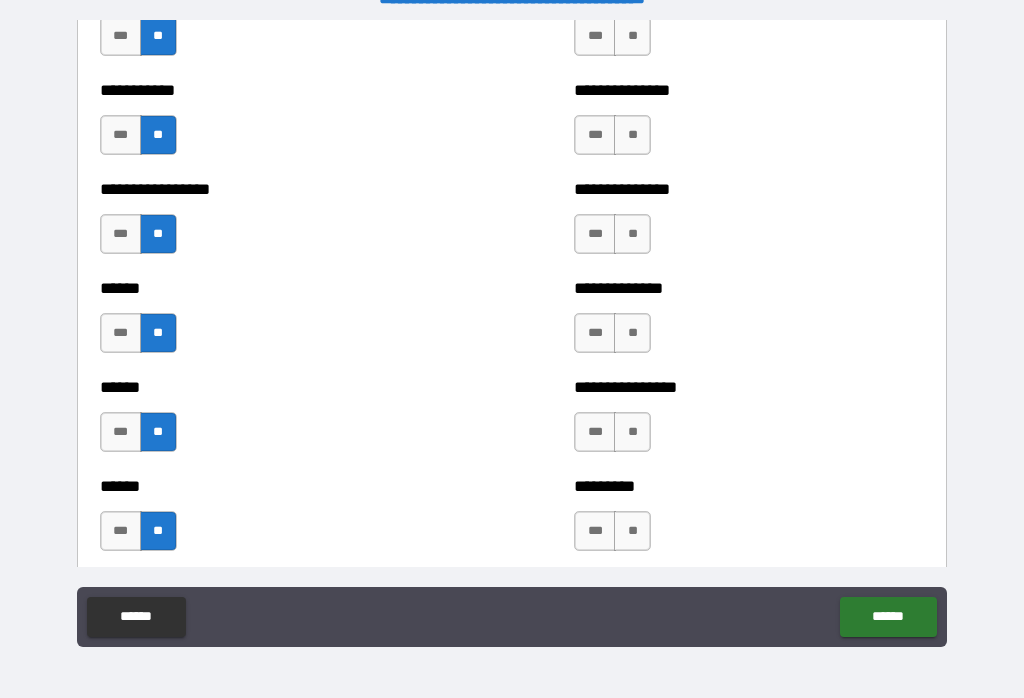 scroll, scrollTop: 2846, scrollLeft: 0, axis: vertical 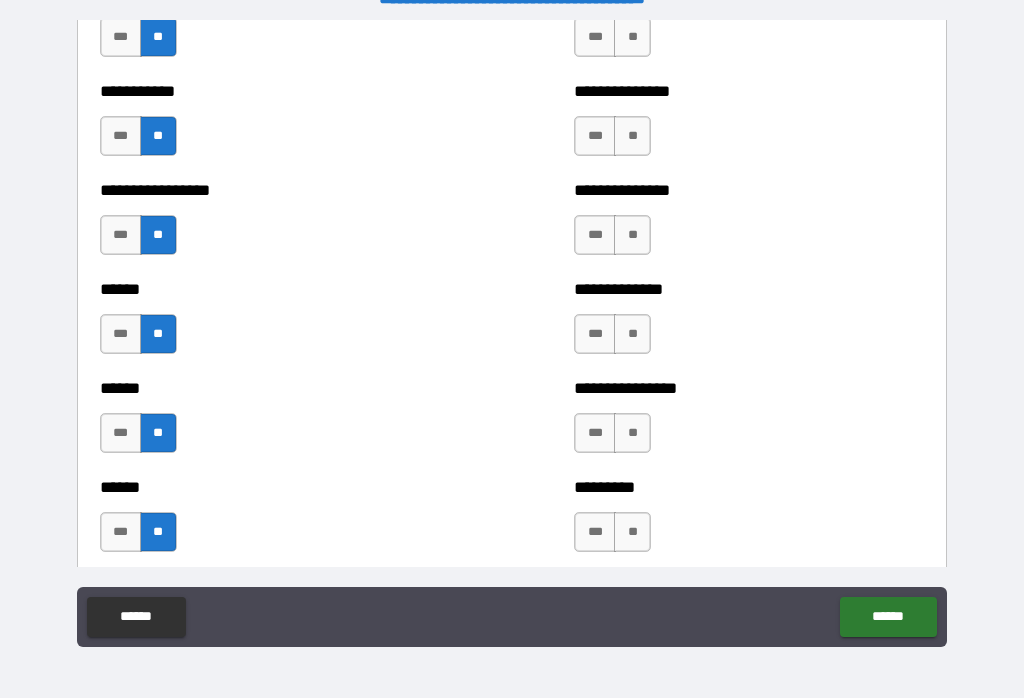 click on "**" at bounding box center (632, 532) 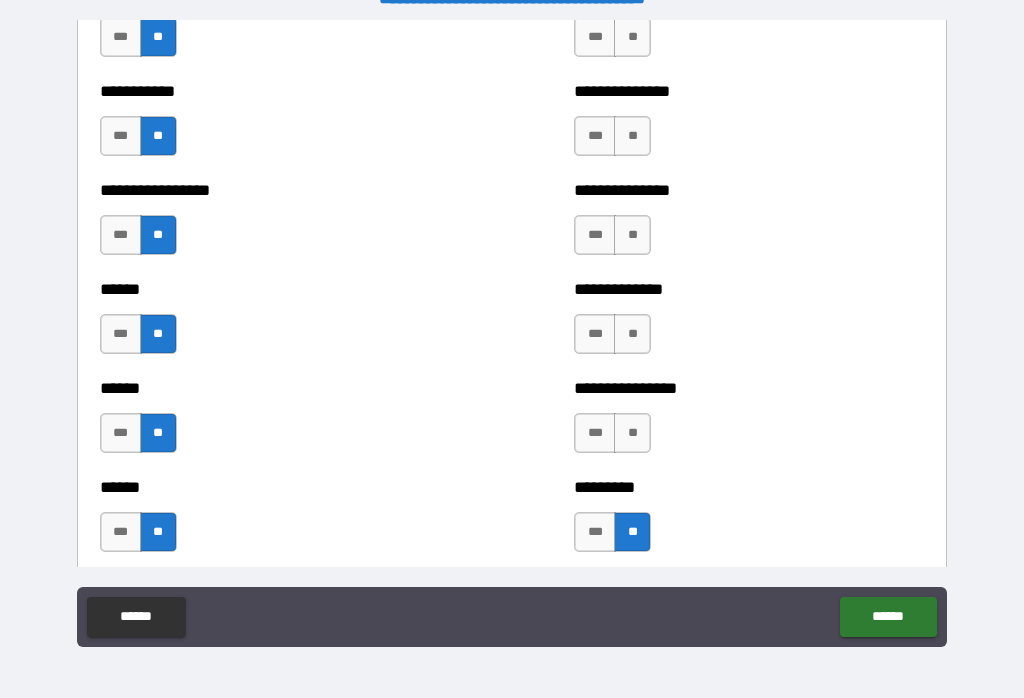 click on "**" at bounding box center [632, 433] 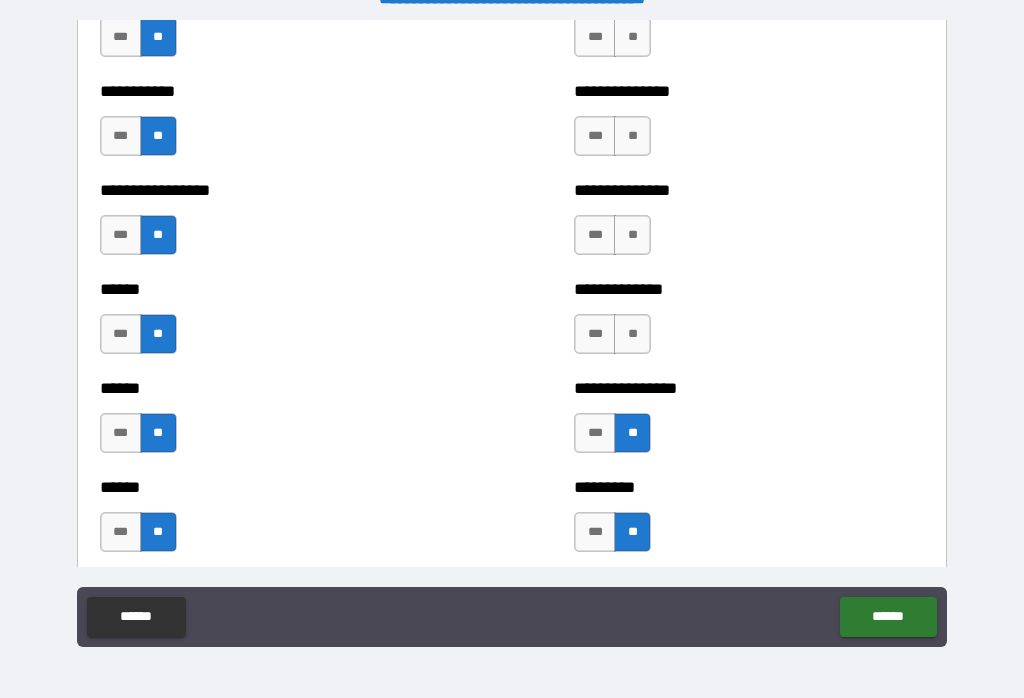 click on "**" at bounding box center [632, 334] 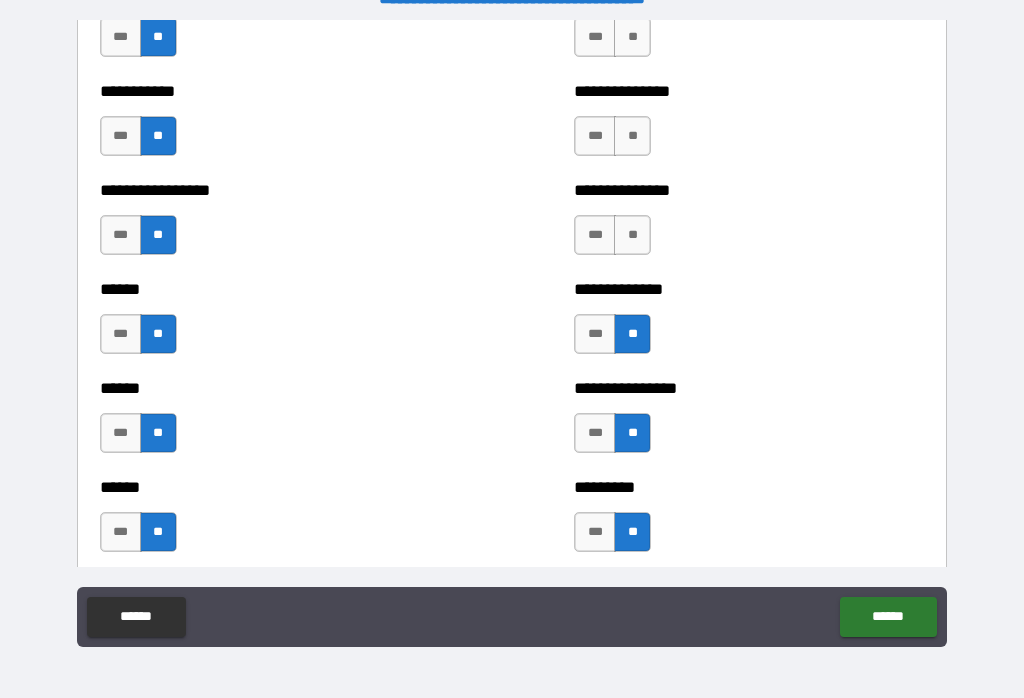 click on "**" at bounding box center (632, 235) 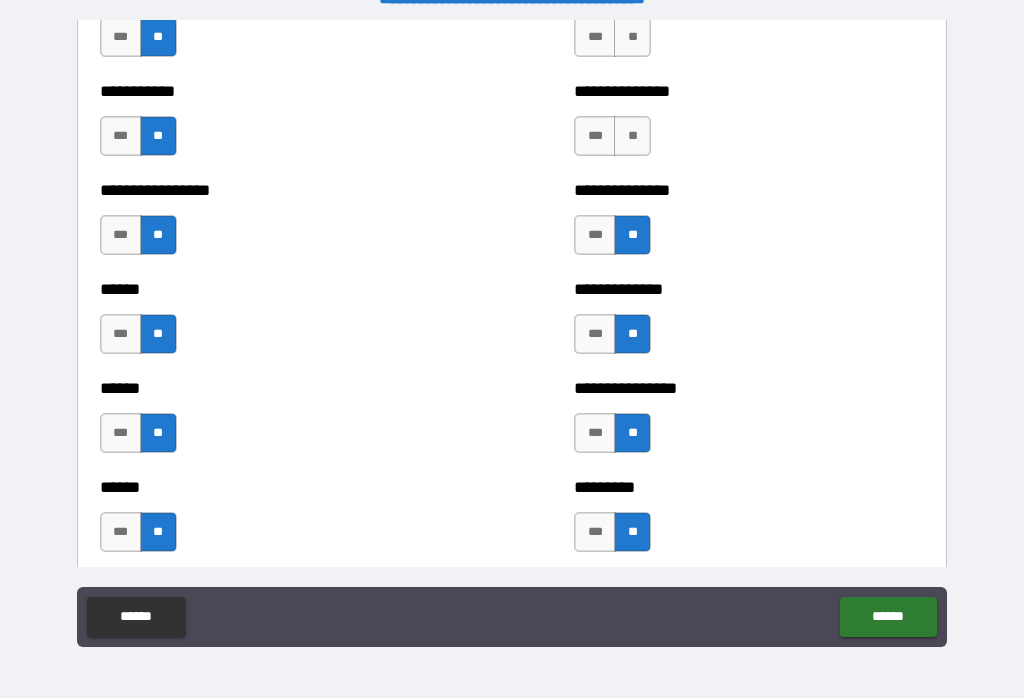 click on "**" at bounding box center [632, 136] 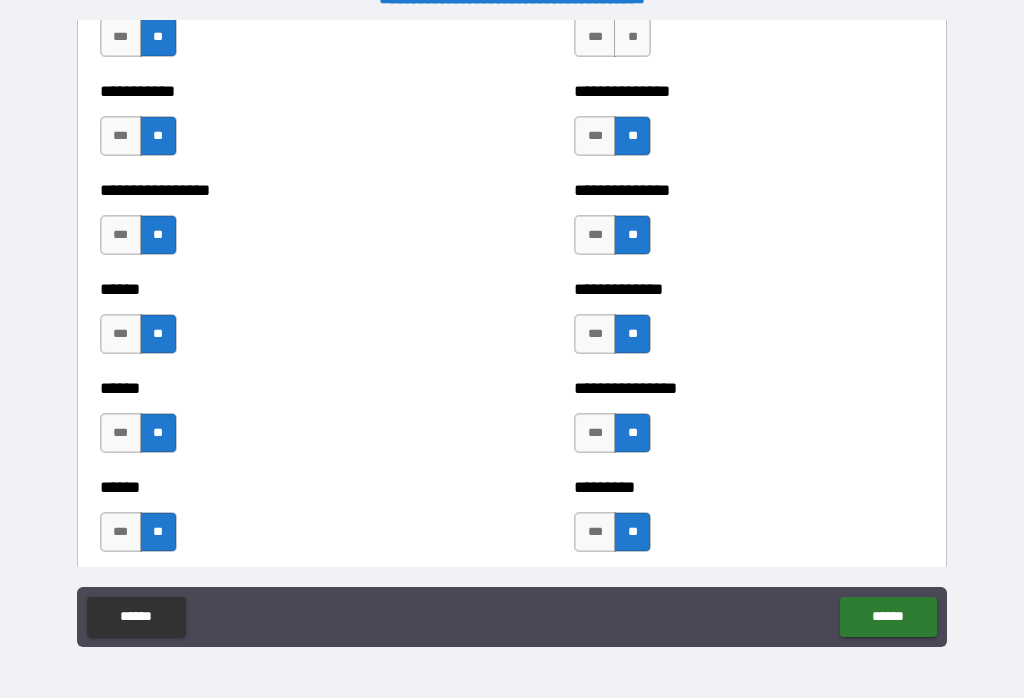 click on "**" at bounding box center [632, 37] 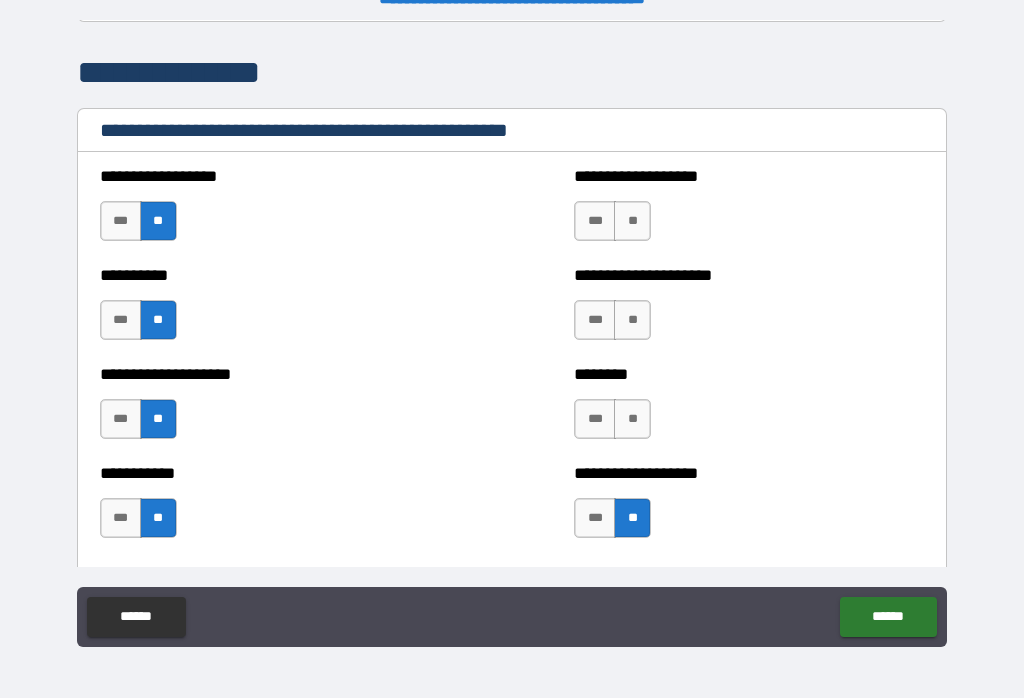 scroll, scrollTop: 2351, scrollLeft: 0, axis: vertical 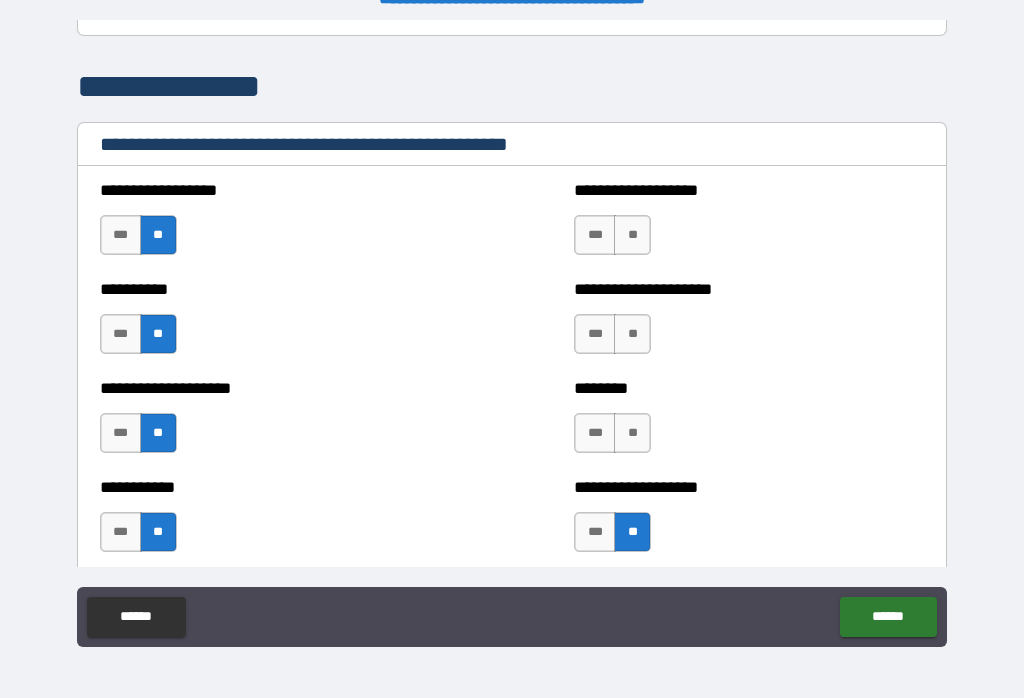 click on "**" at bounding box center [632, 433] 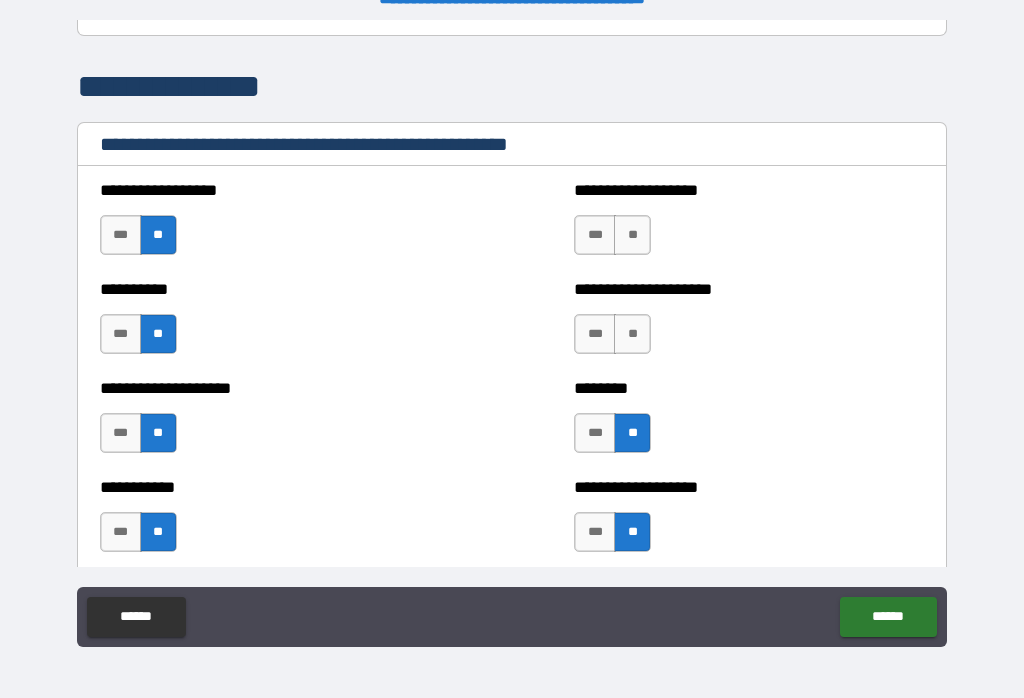 click on "**" at bounding box center [632, 334] 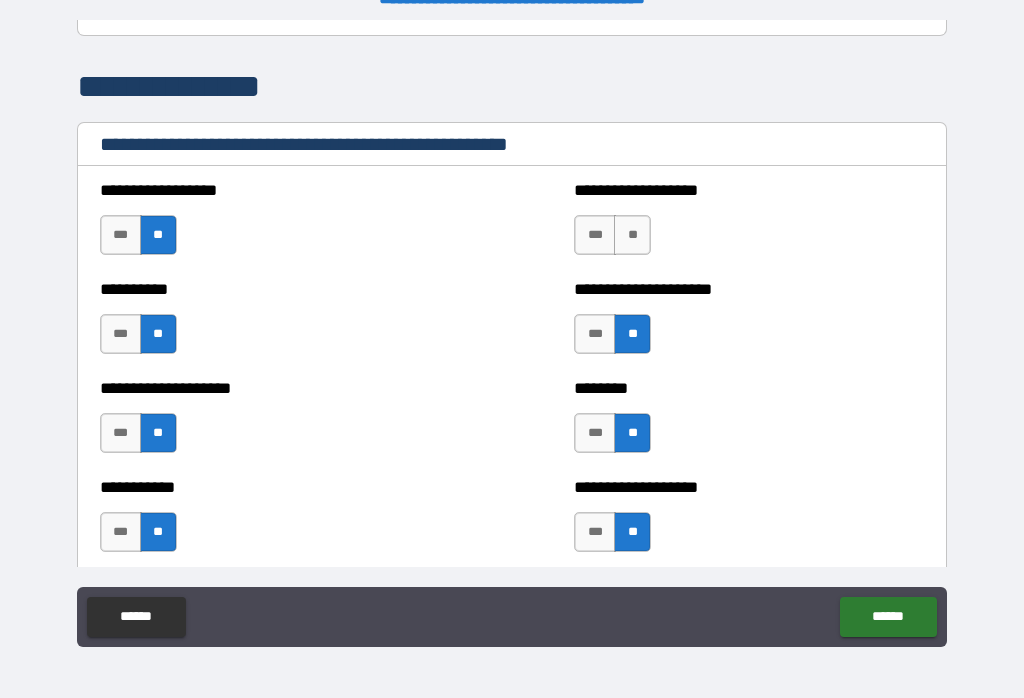 click on "**" at bounding box center (632, 235) 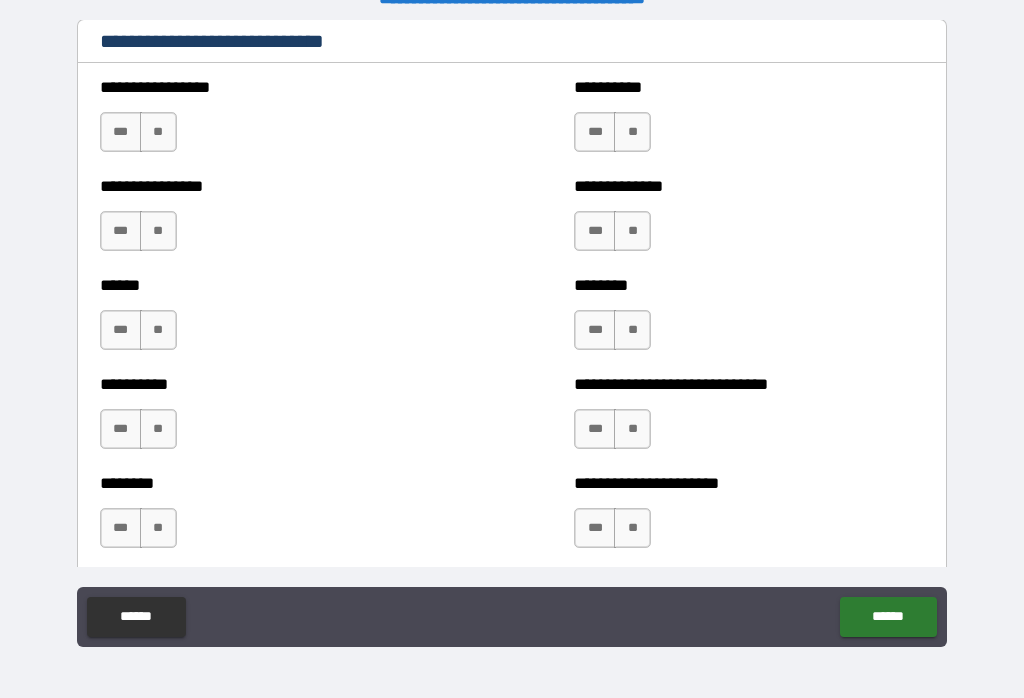 scroll, scrollTop: 6741, scrollLeft: 0, axis: vertical 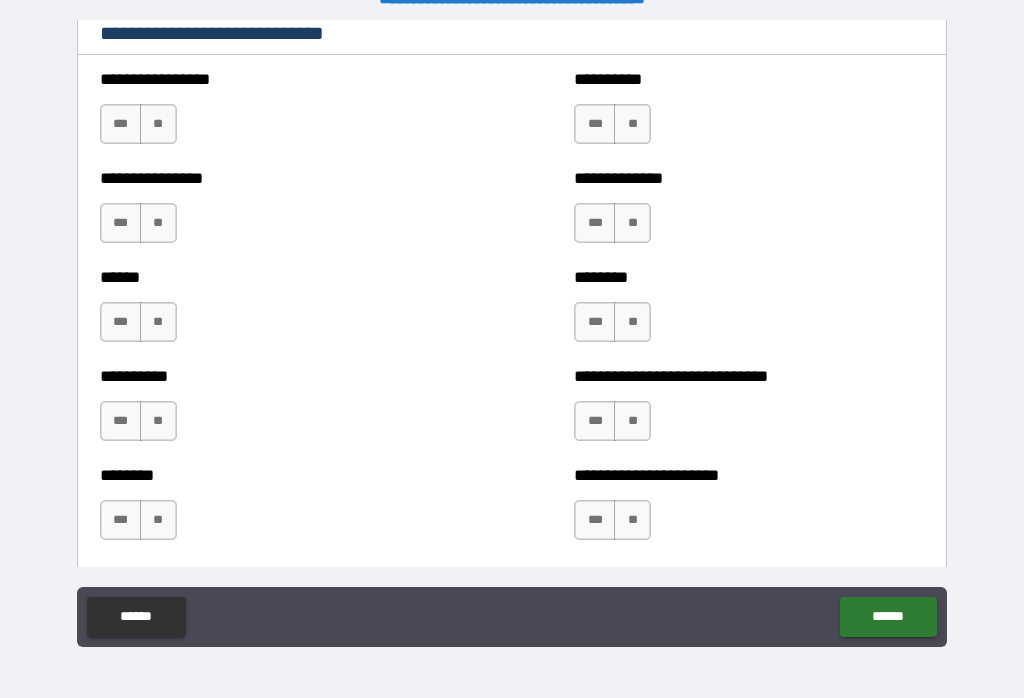 click on "**" at bounding box center (158, 124) 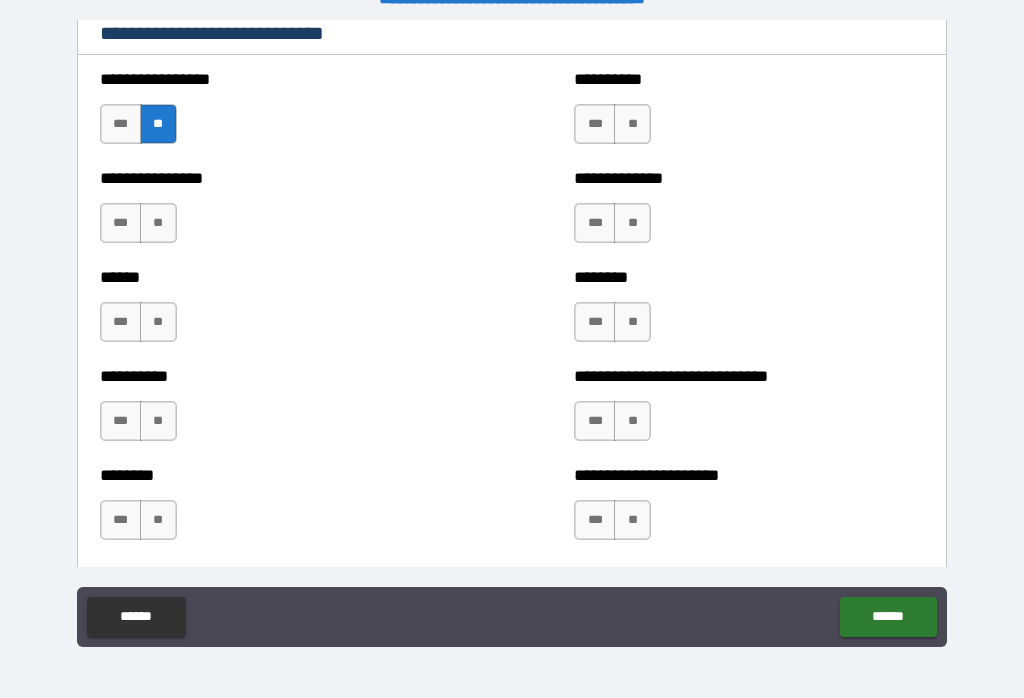 click on "**" at bounding box center [632, 124] 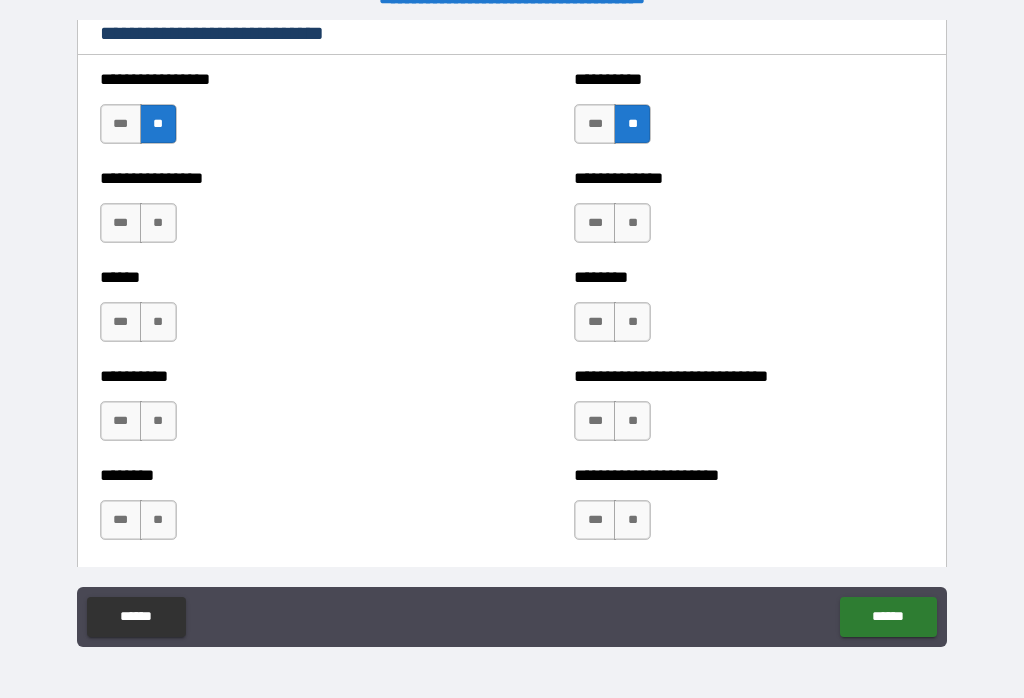 click on "***" at bounding box center [595, 223] 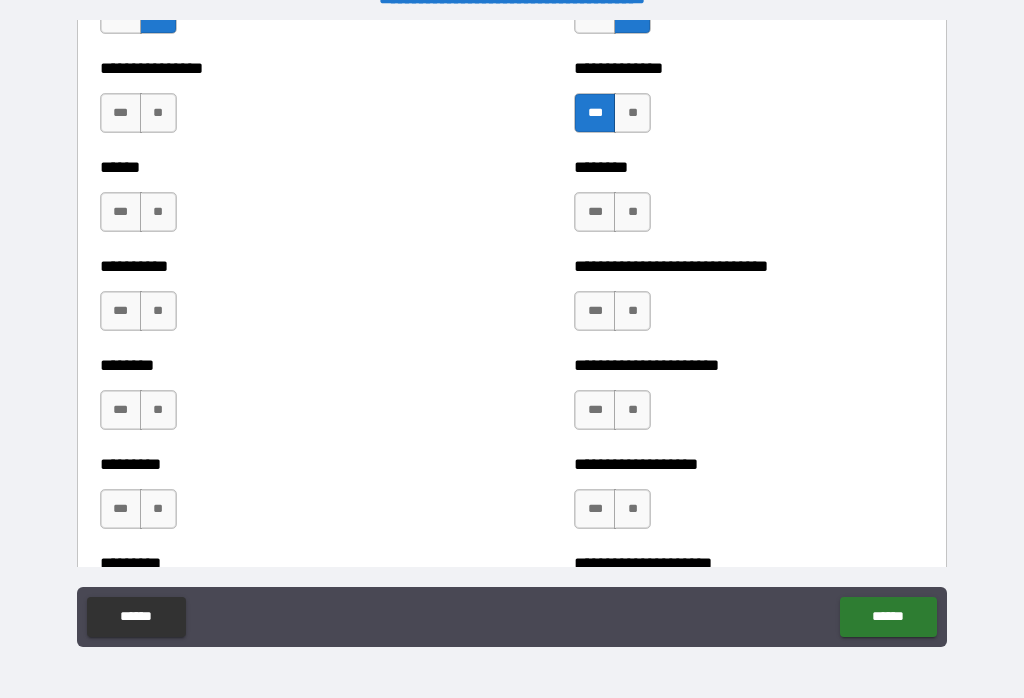 scroll, scrollTop: 6852, scrollLeft: 0, axis: vertical 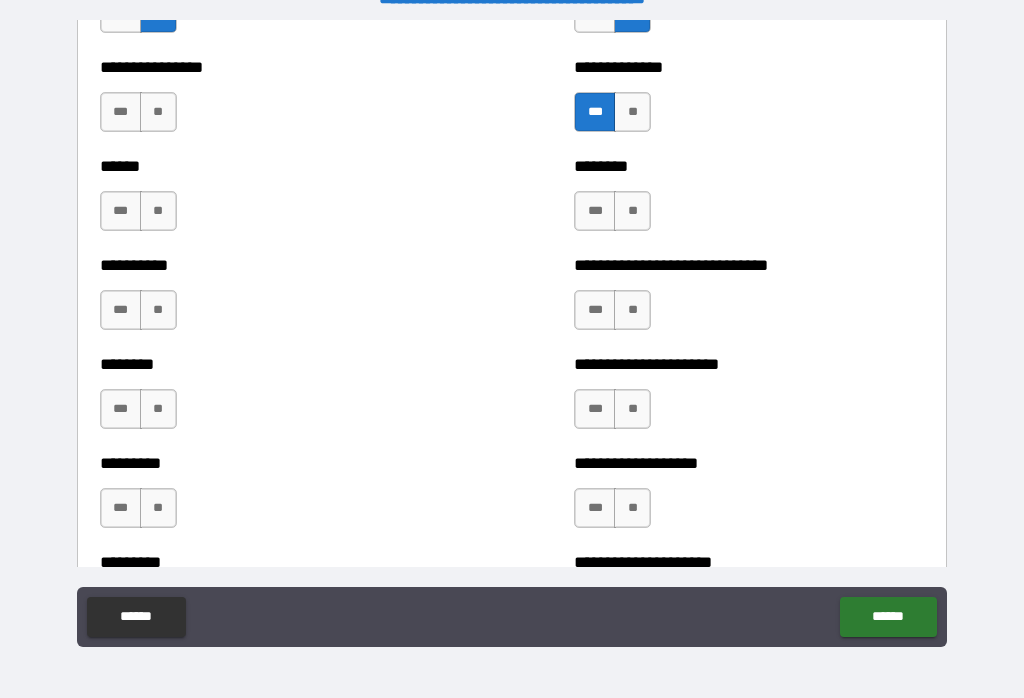 click on "***" at bounding box center [595, 409] 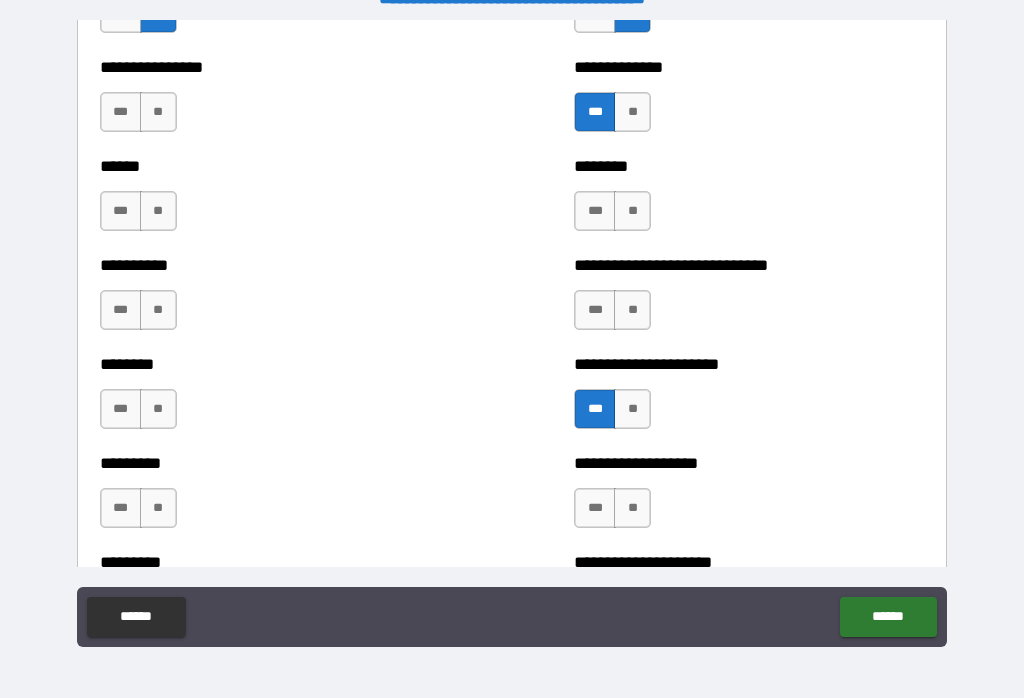 click on "***" at bounding box center [595, 310] 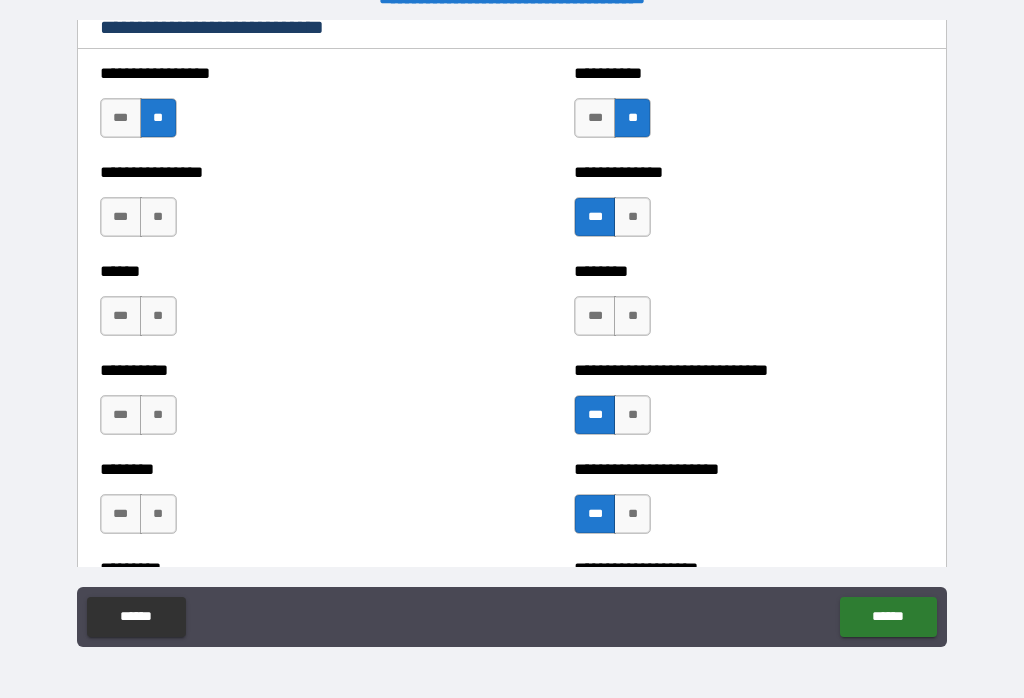 scroll, scrollTop: 6731, scrollLeft: 0, axis: vertical 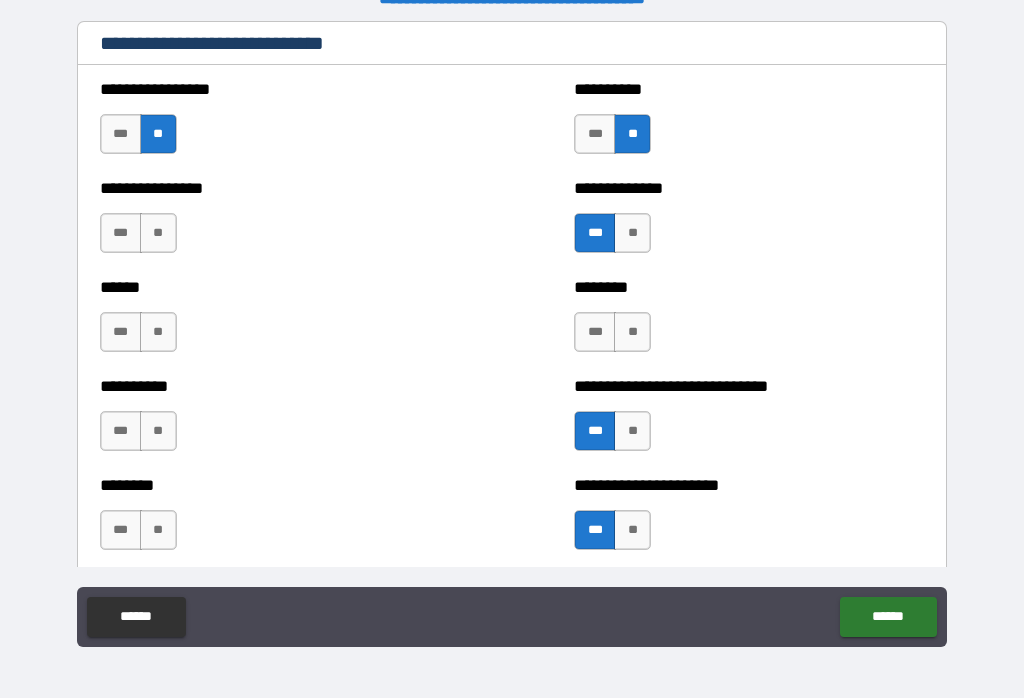 click on "***" at bounding box center [121, 332] 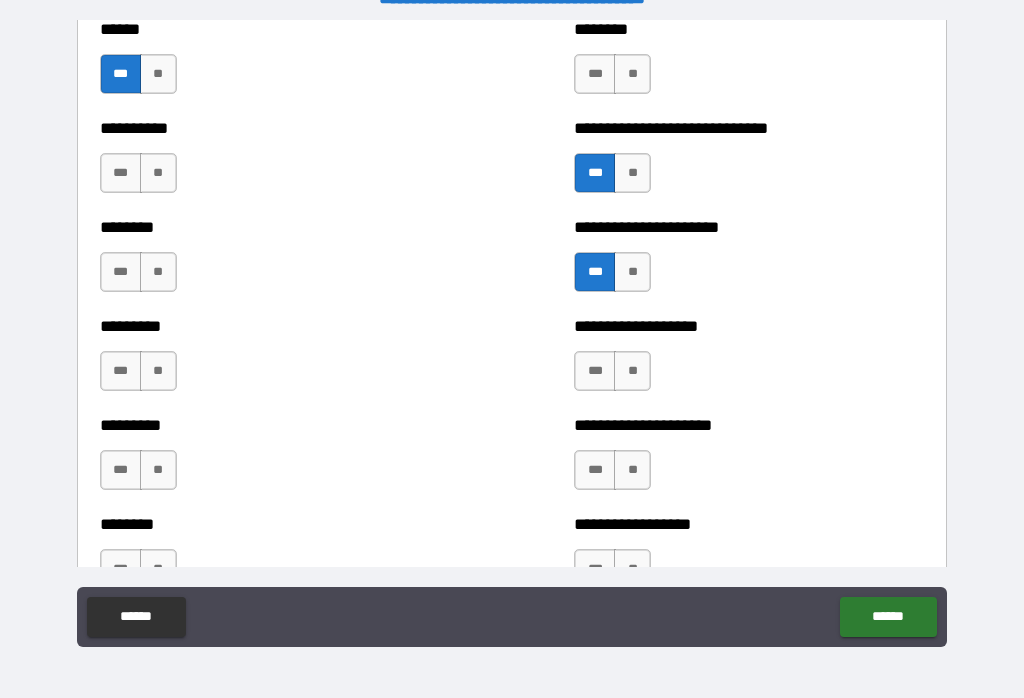 scroll, scrollTop: 6962, scrollLeft: 0, axis: vertical 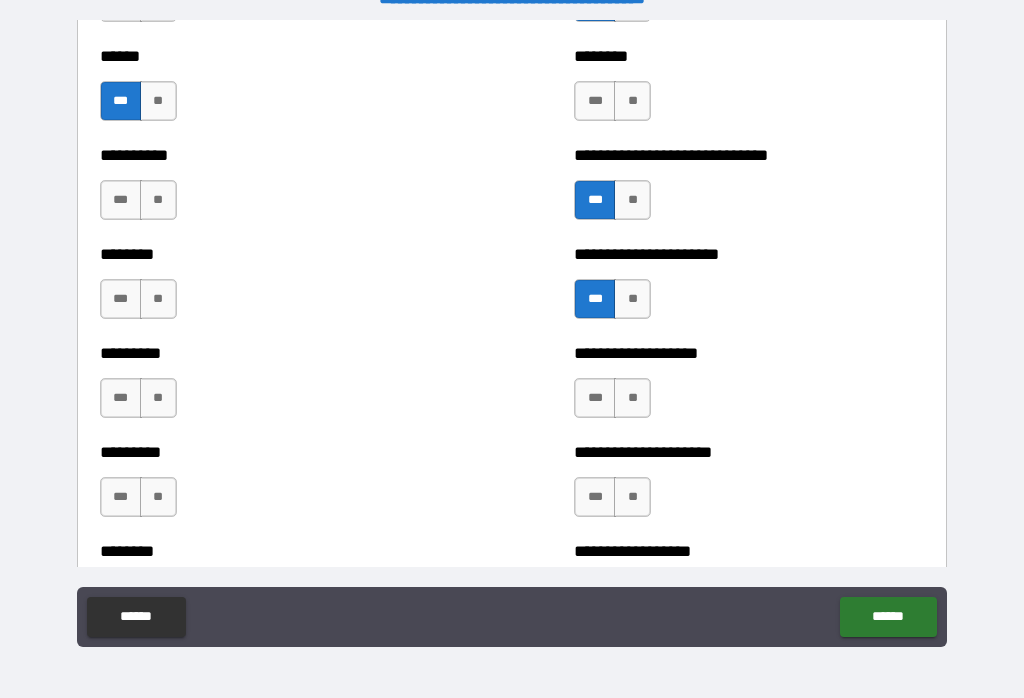 click on "**" at bounding box center [158, 101] 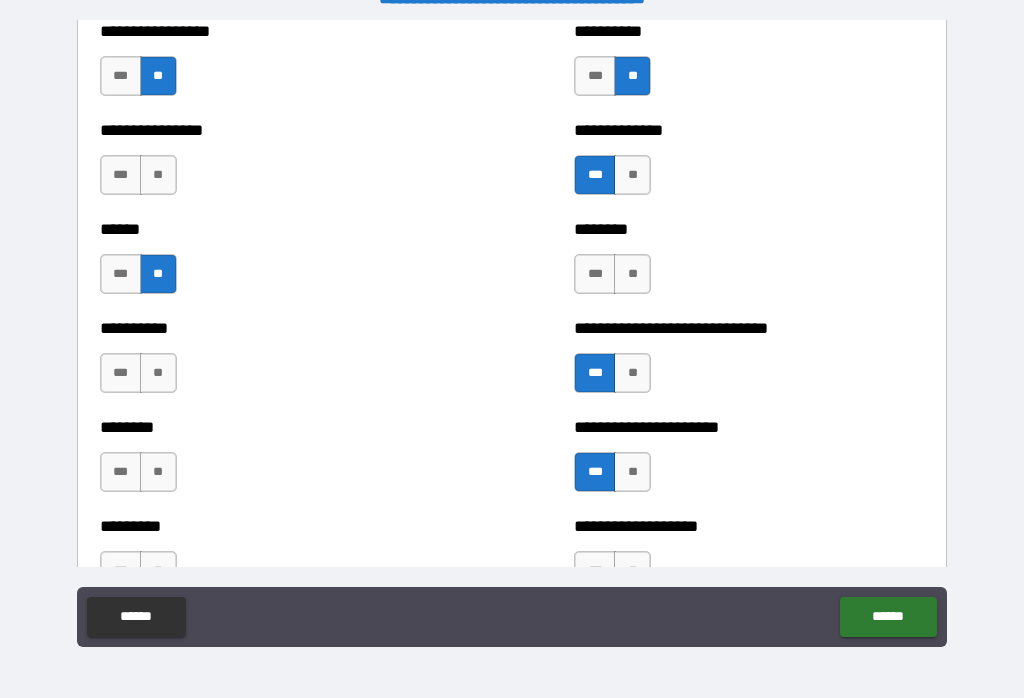 scroll, scrollTop: 6758, scrollLeft: 0, axis: vertical 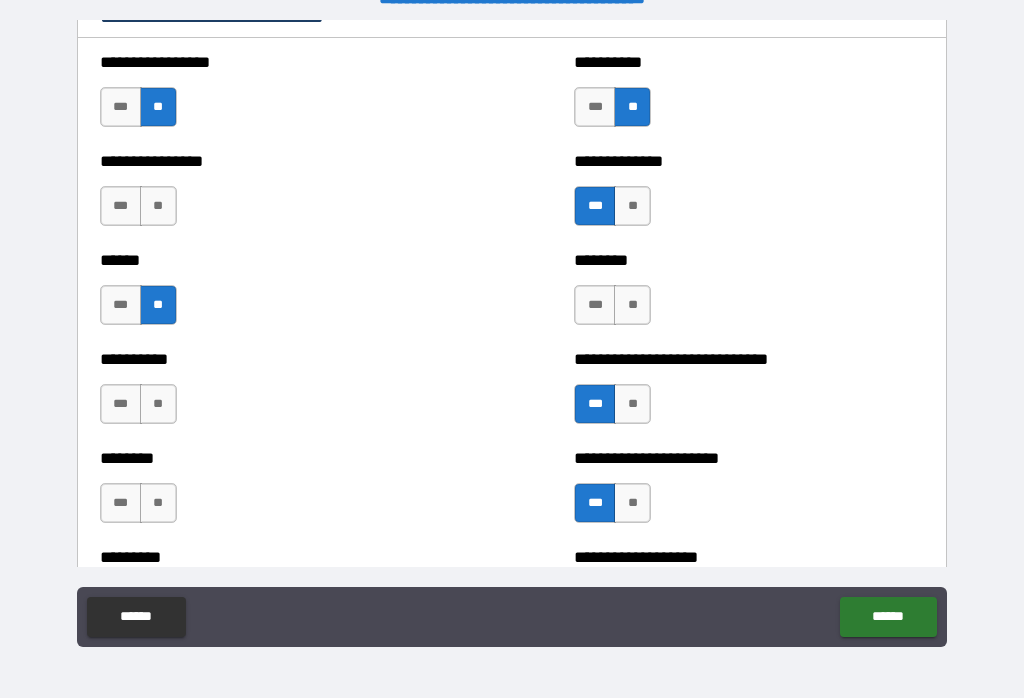 click on "**" at bounding box center [158, 206] 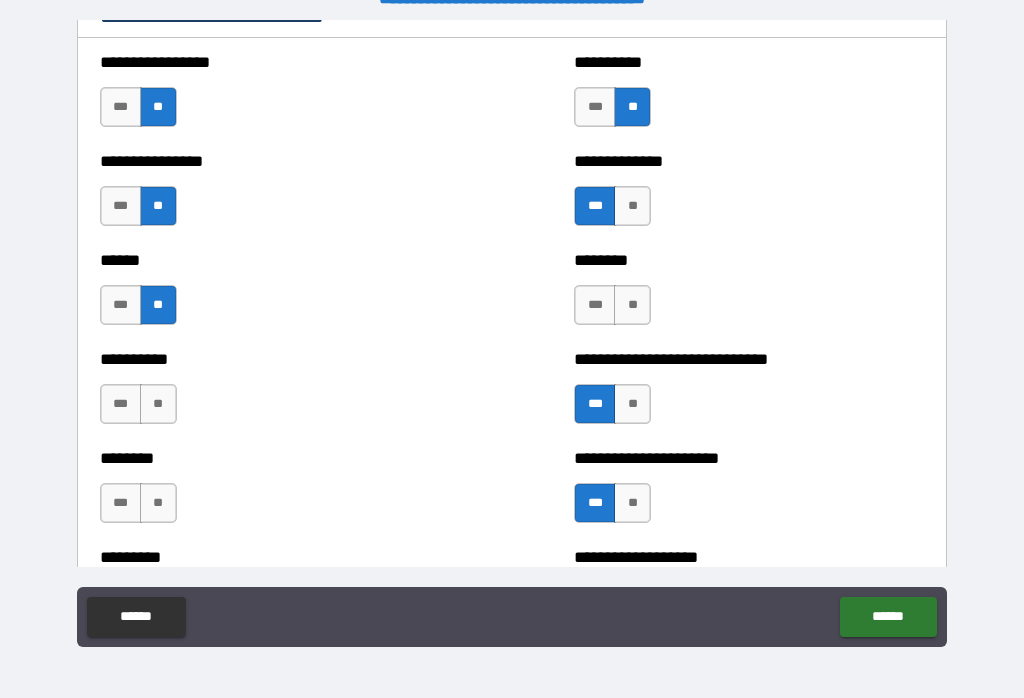 click on "**" at bounding box center [158, 404] 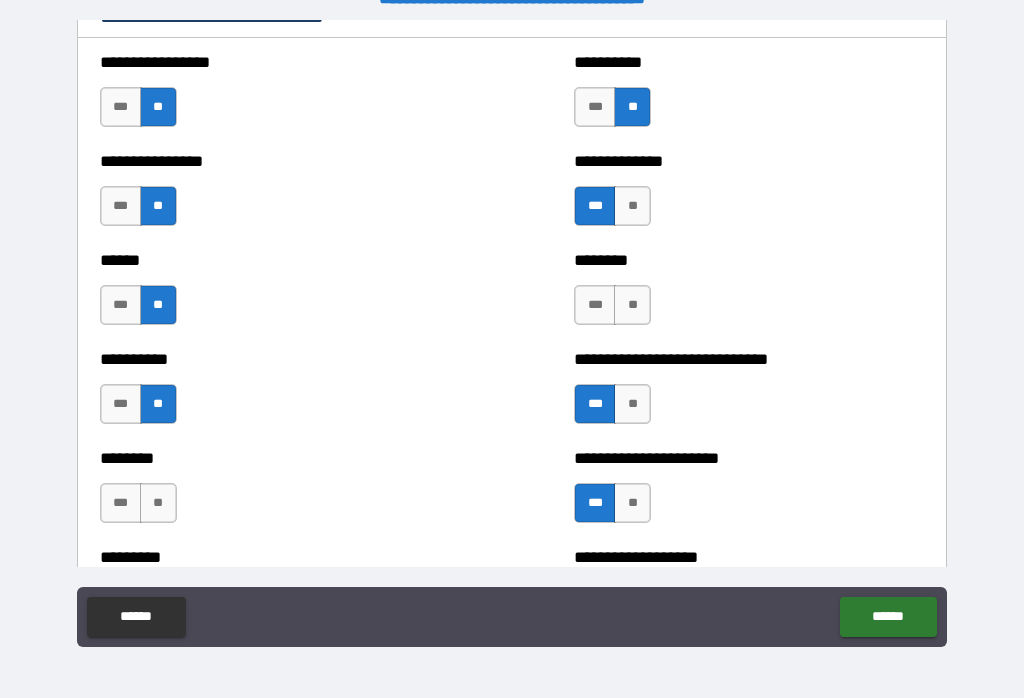 click on "**" at bounding box center (632, 305) 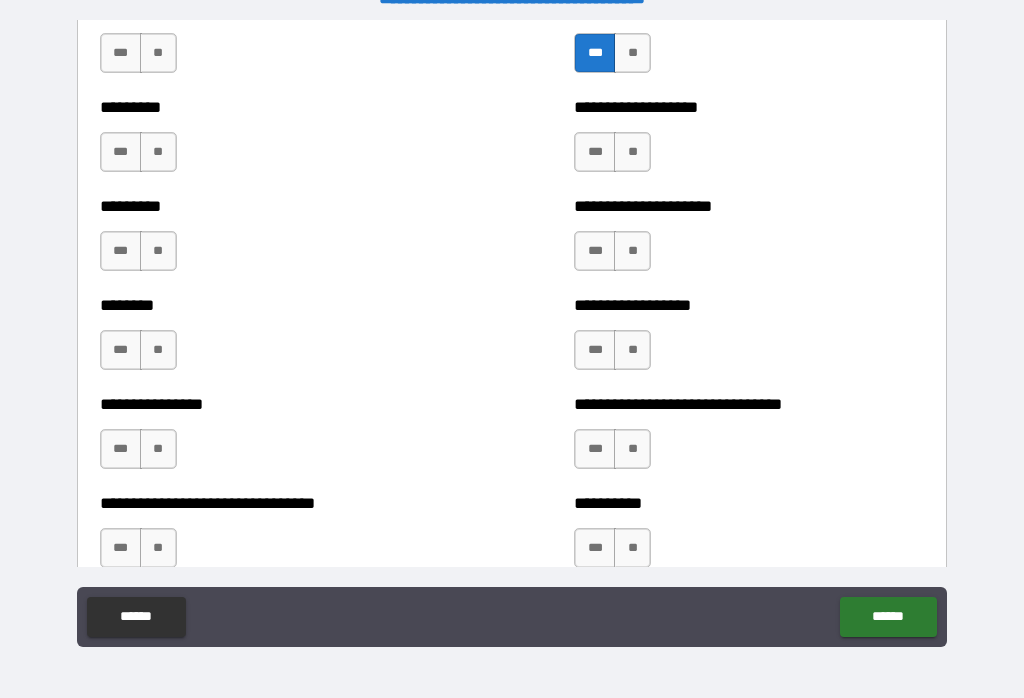 scroll, scrollTop: 7209, scrollLeft: 0, axis: vertical 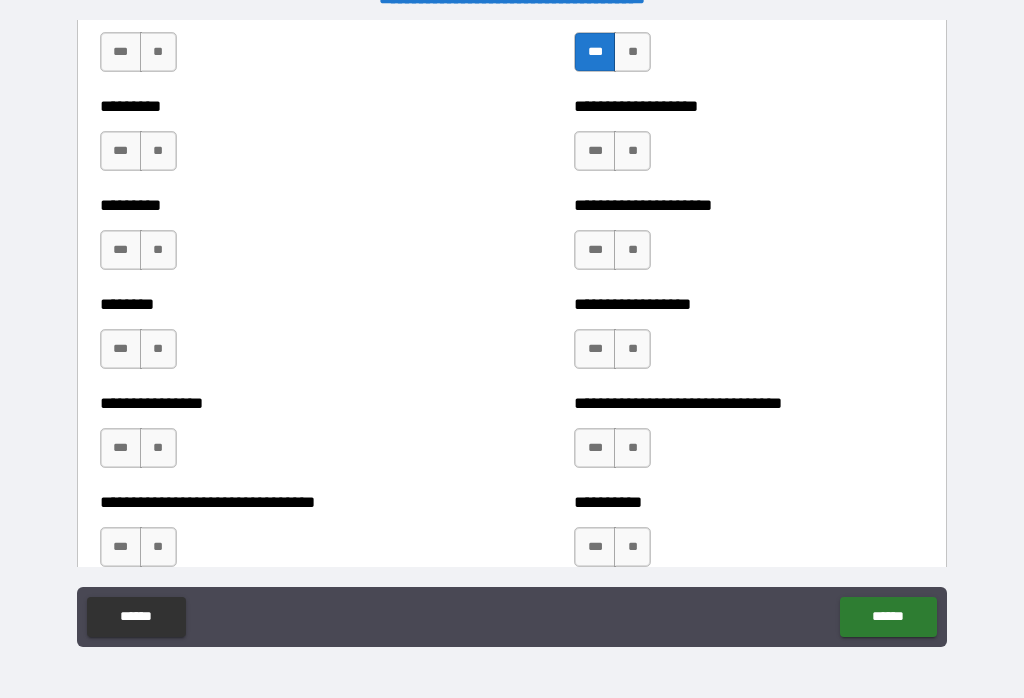 click on "***" at bounding box center [595, 151] 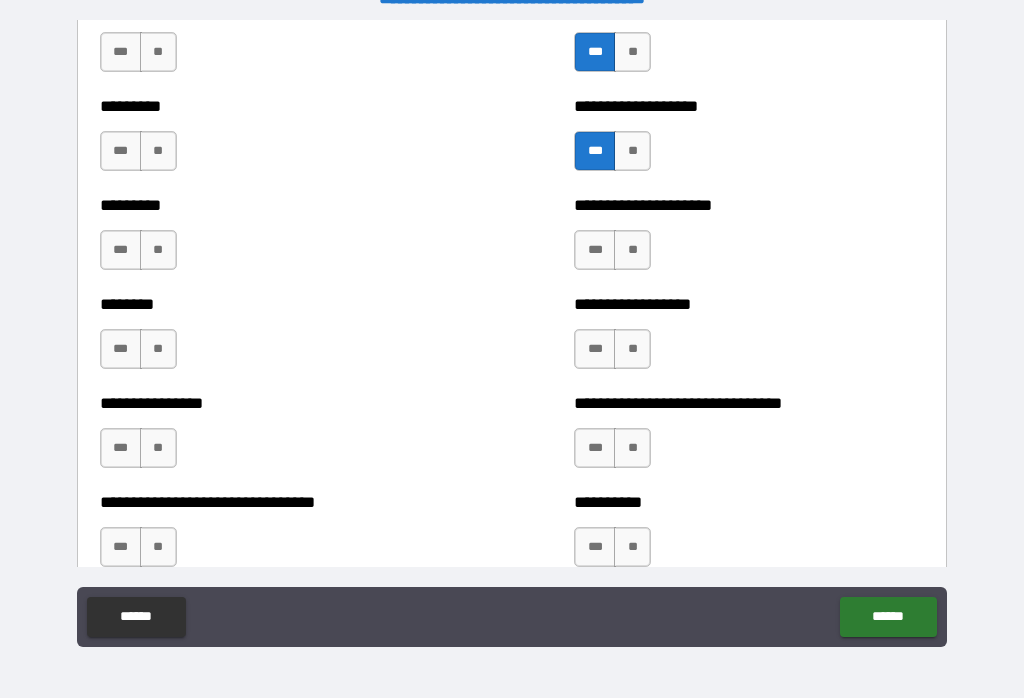 click on "***" at bounding box center (595, 250) 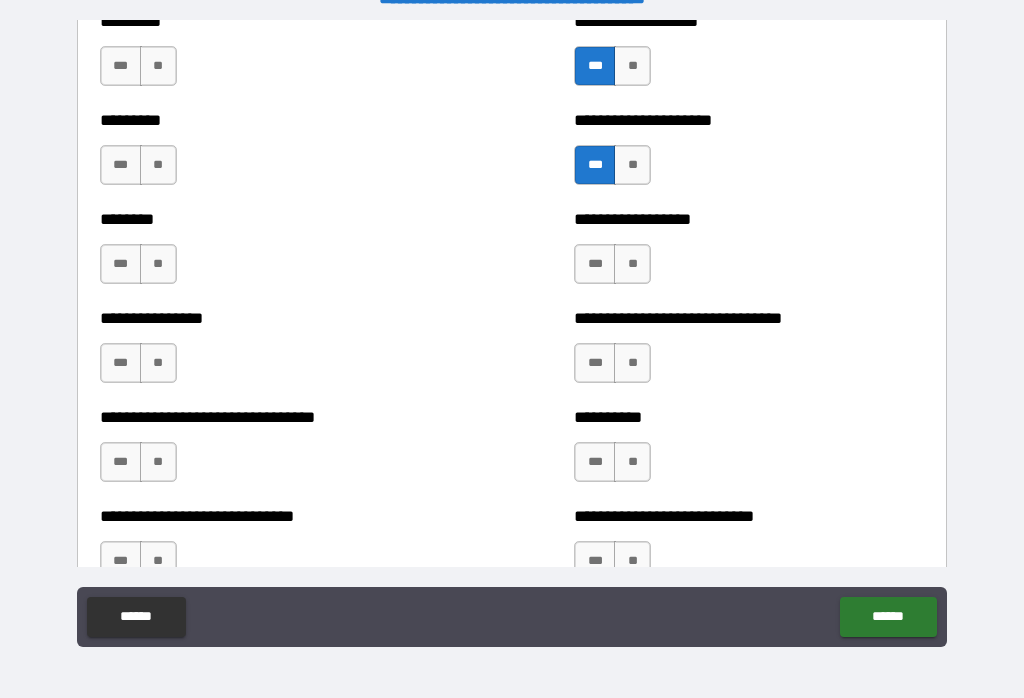 scroll, scrollTop: 7313, scrollLeft: 0, axis: vertical 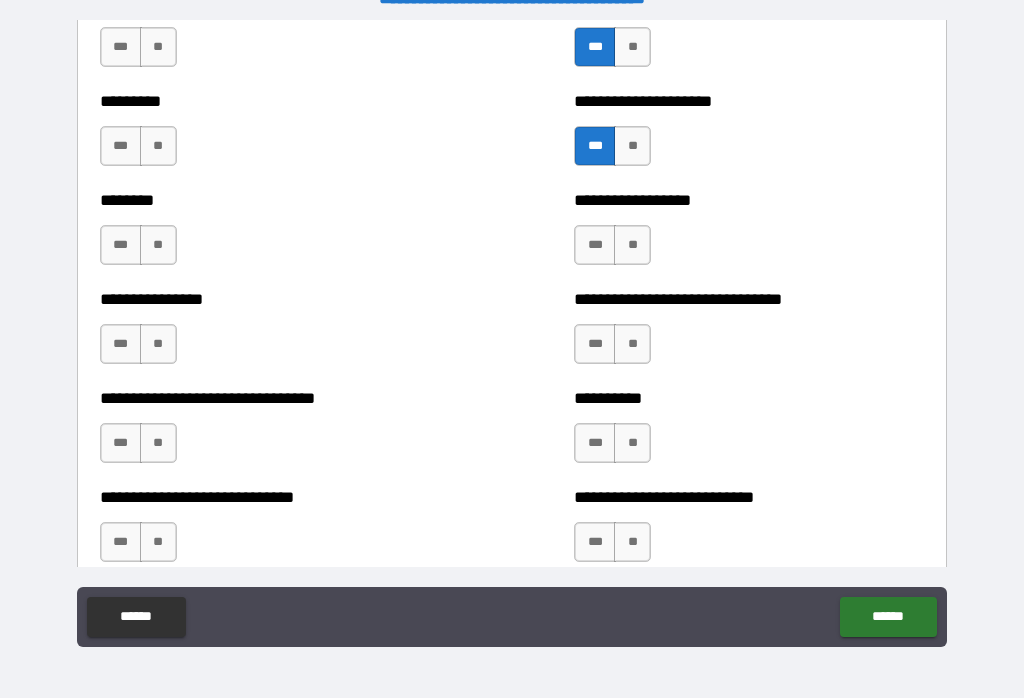click on "**" at bounding box center (632, 245) 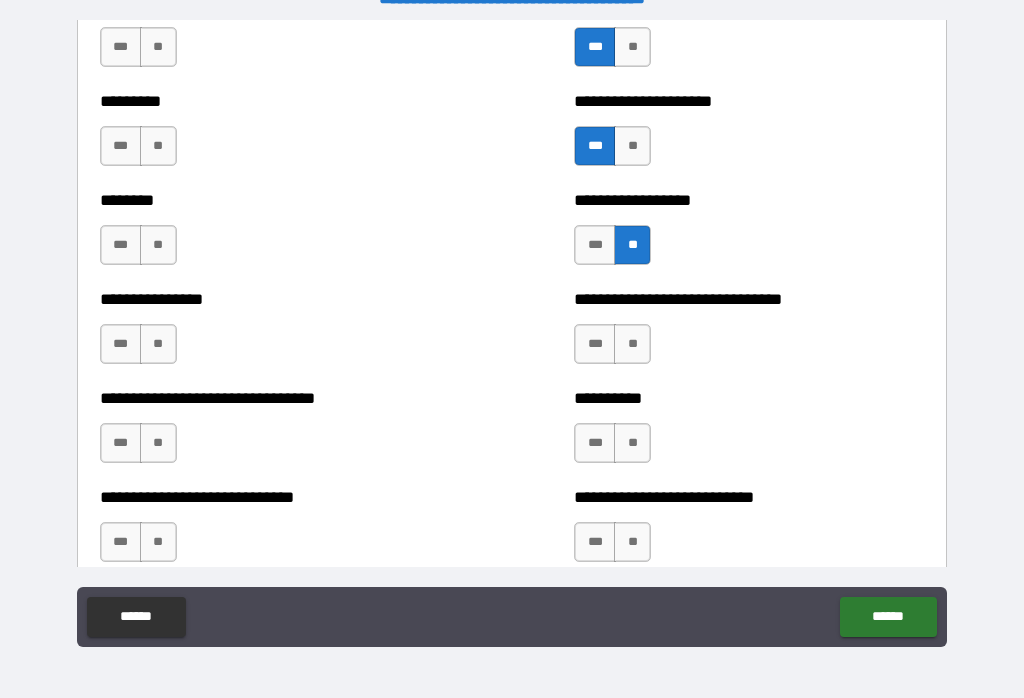 click on "**" at bounding box center [632, 344] 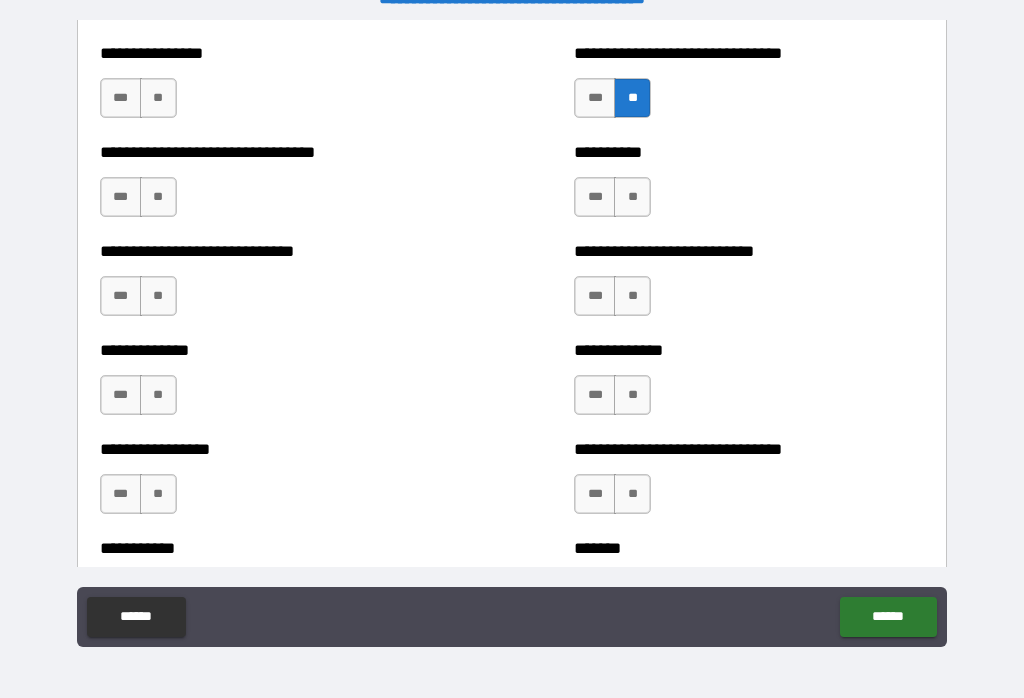 scroll, scrollTop: 7572, scrollLeft: 0, axis: vertical 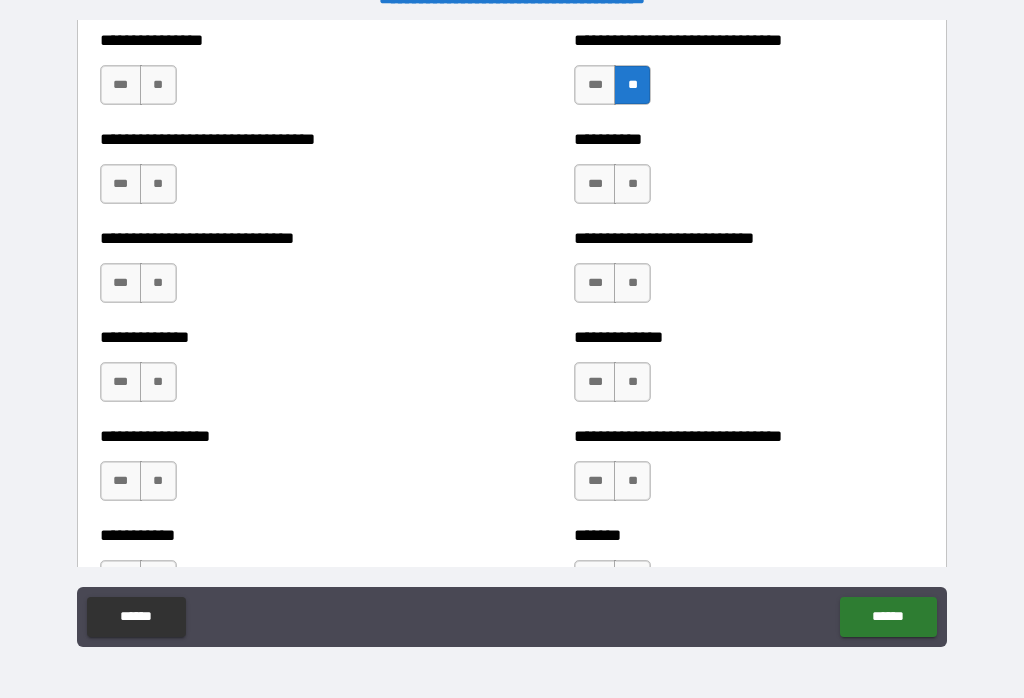 click on "***" at bounding box center [595, 184] 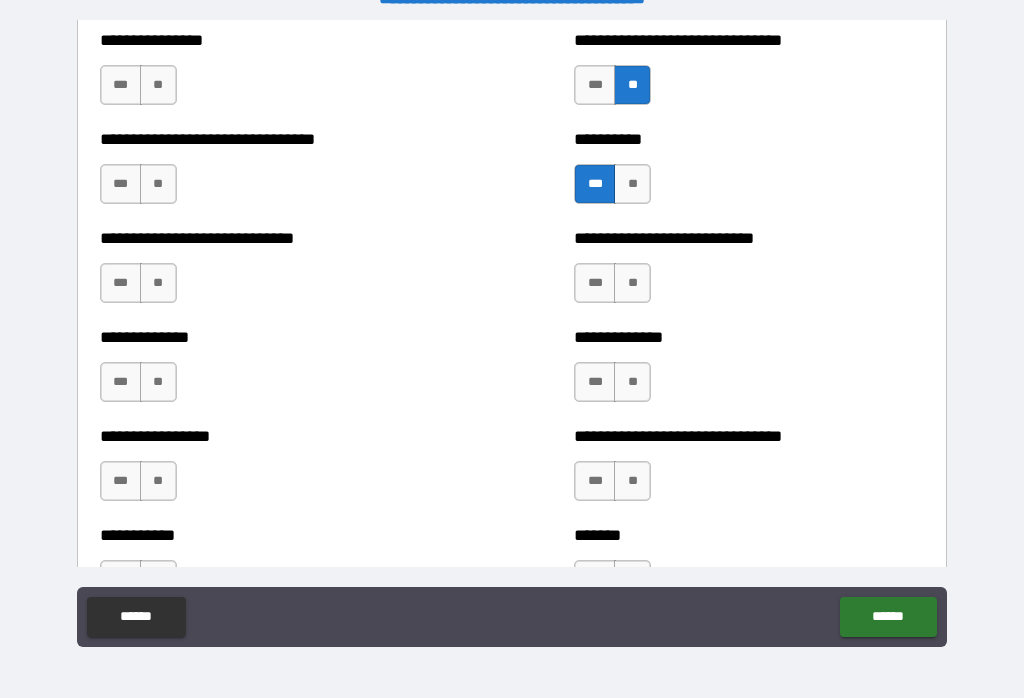 click on "***" at bounding box center (595, 382) 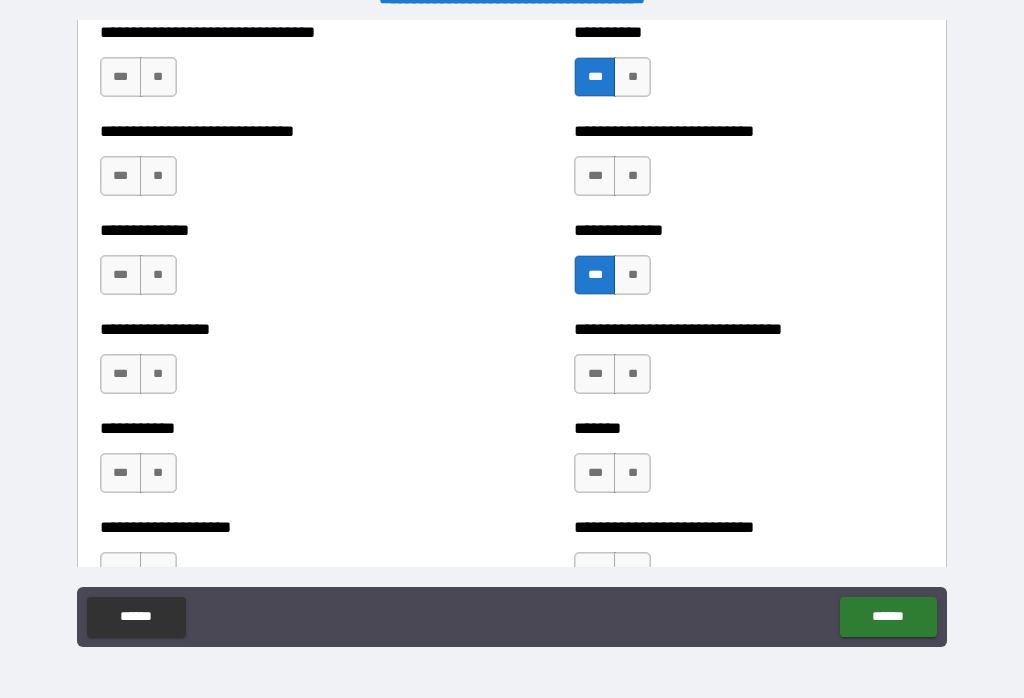 scroll, scrollTop: 7682, scrollLeft: 0, axis: vertical 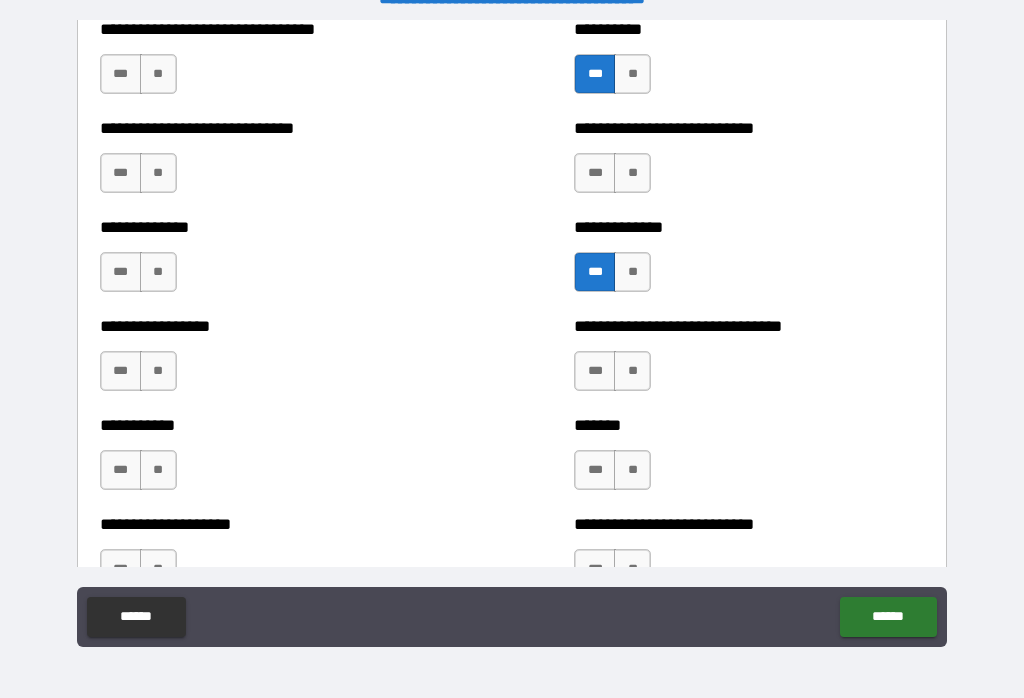 click on "***" at bounding box center (595, 371) 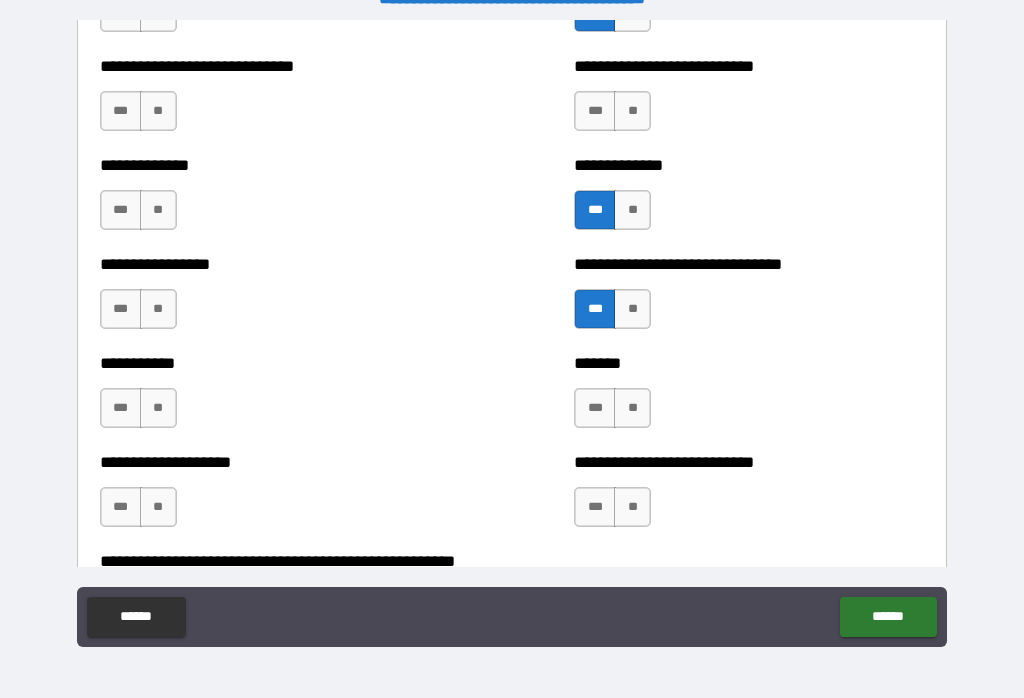 scroll, scrollTop: 7754, scrollLeft: 0, axis: vertical 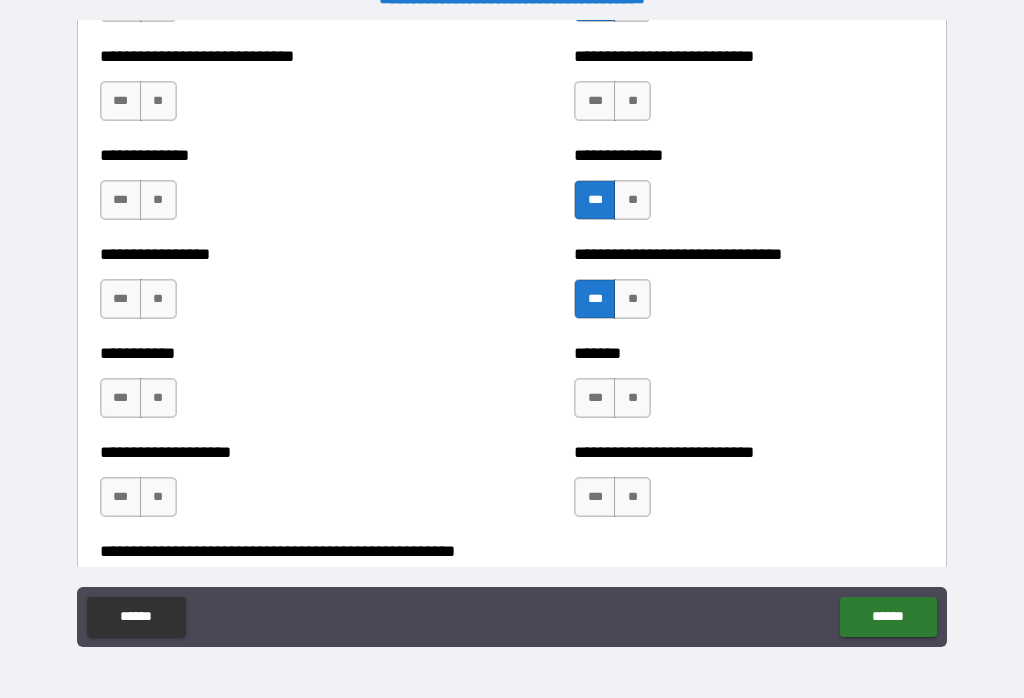 click on "**" at bounding box center (632, 398) 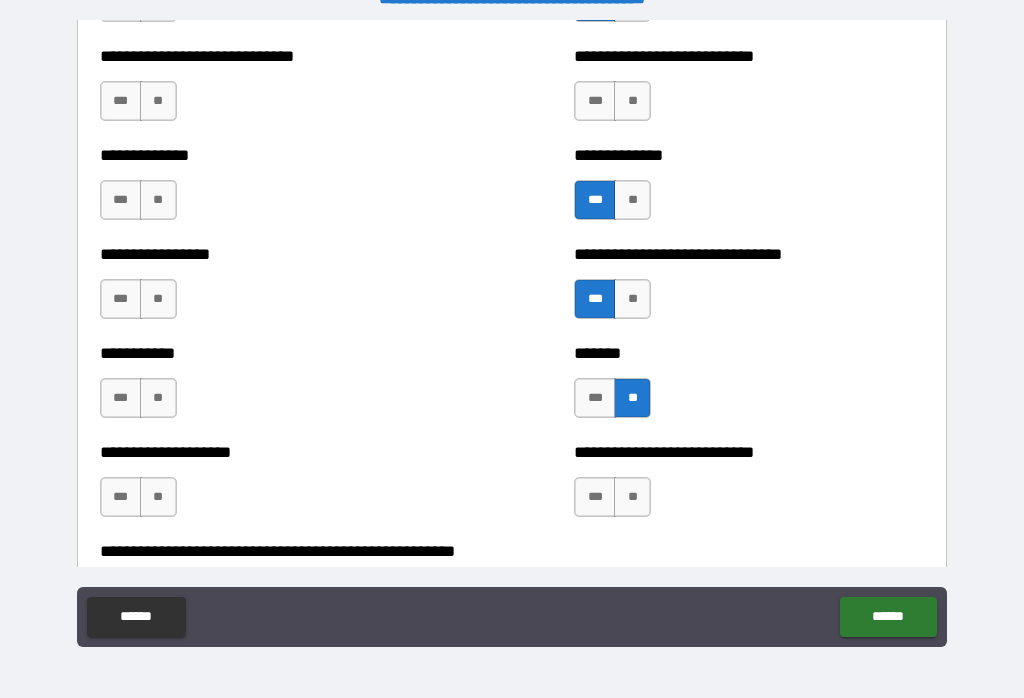 click on "**" at bounding box center (632, 101) 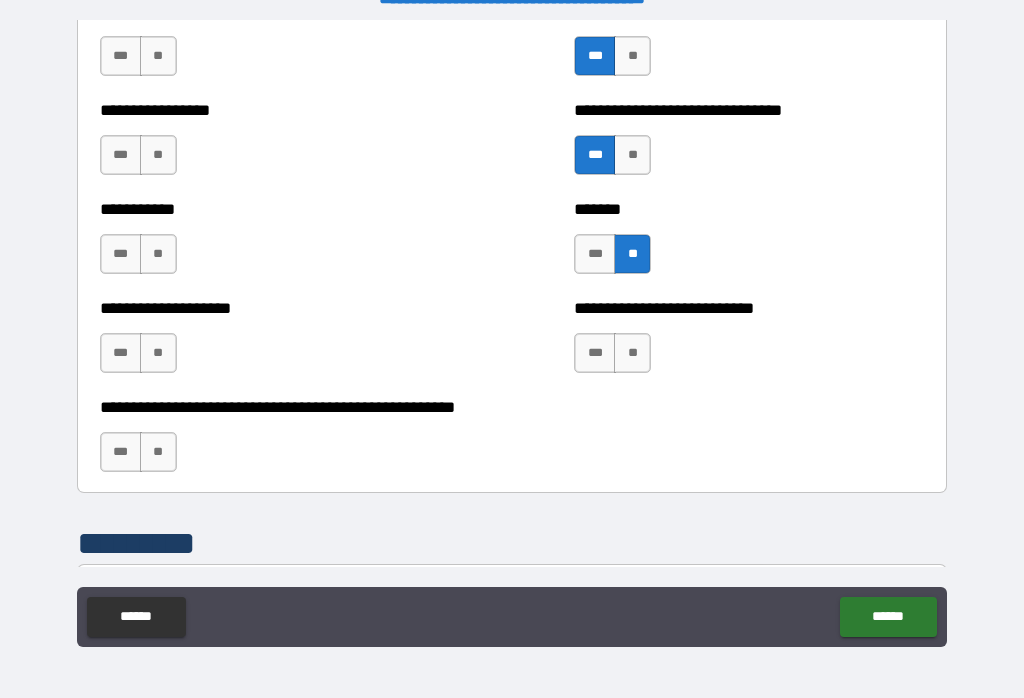 scroll, scrollTop: 7917, scrollLeft: 0, axis: vertical 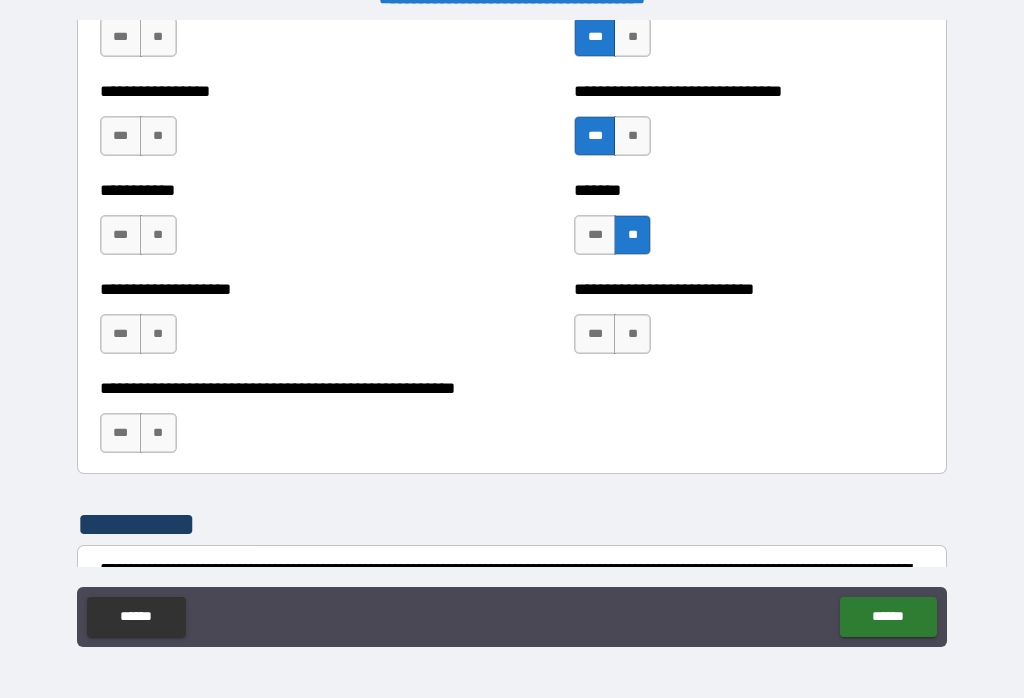 click on "**" at bounding box center (632, 334) 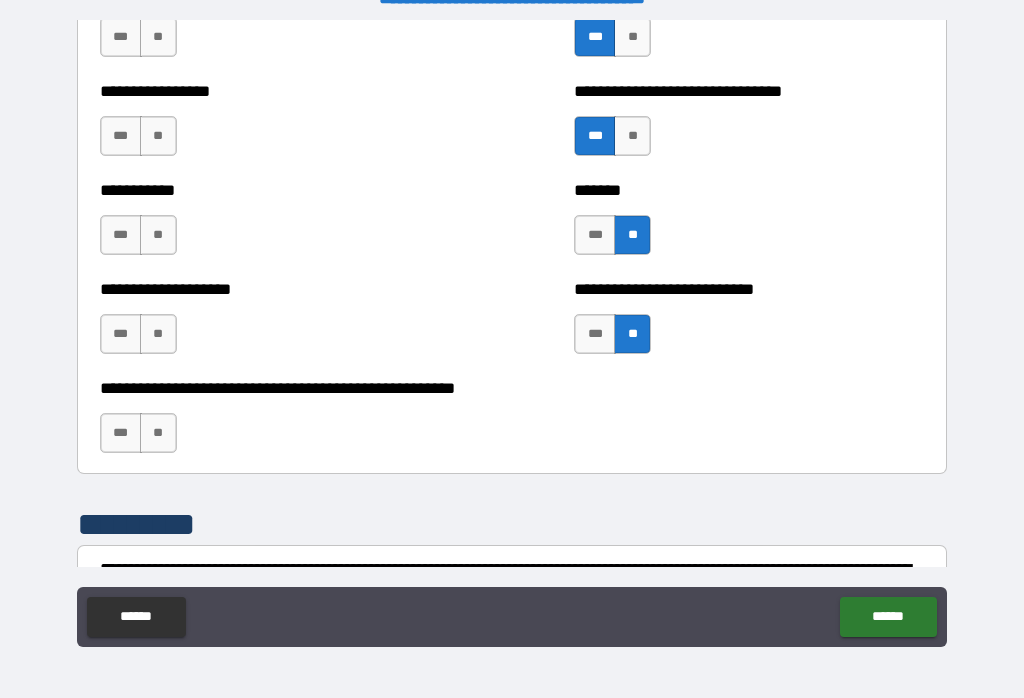 click on "***" at bounding box center (121, 433) 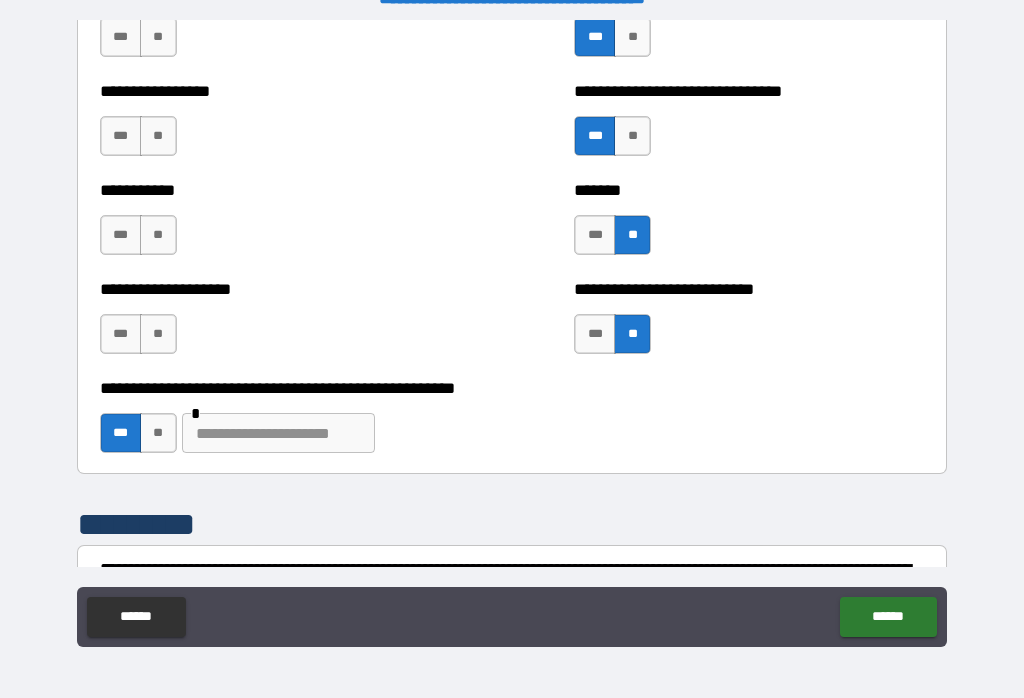 click at bounding box center [278, 433] 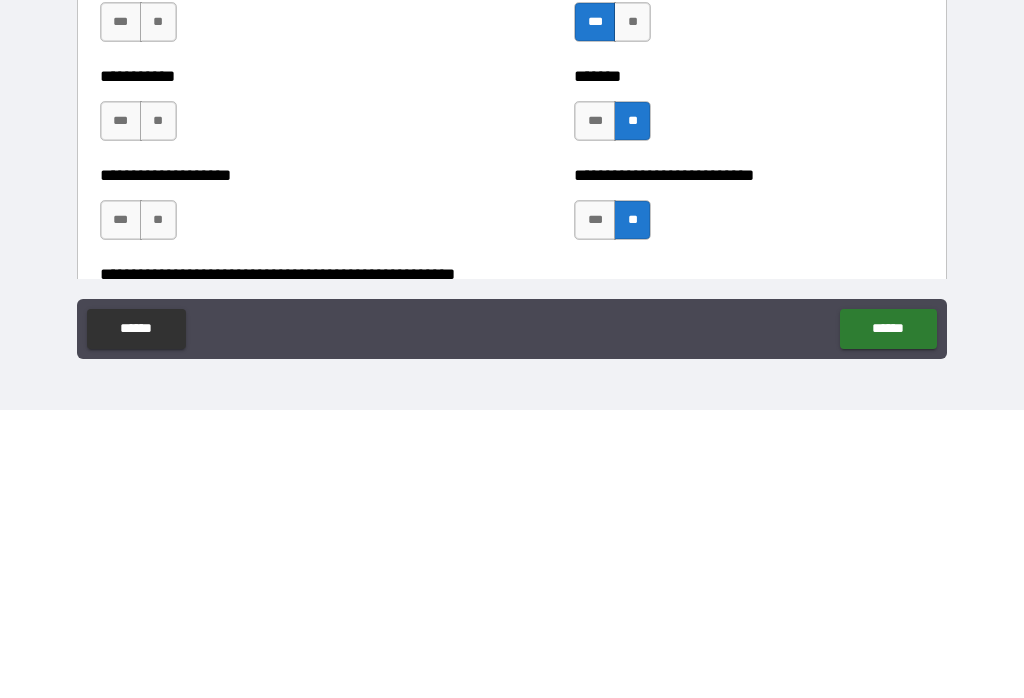 scroll, scrollTop: 7750, scrollLeft: 0, axis: vertical 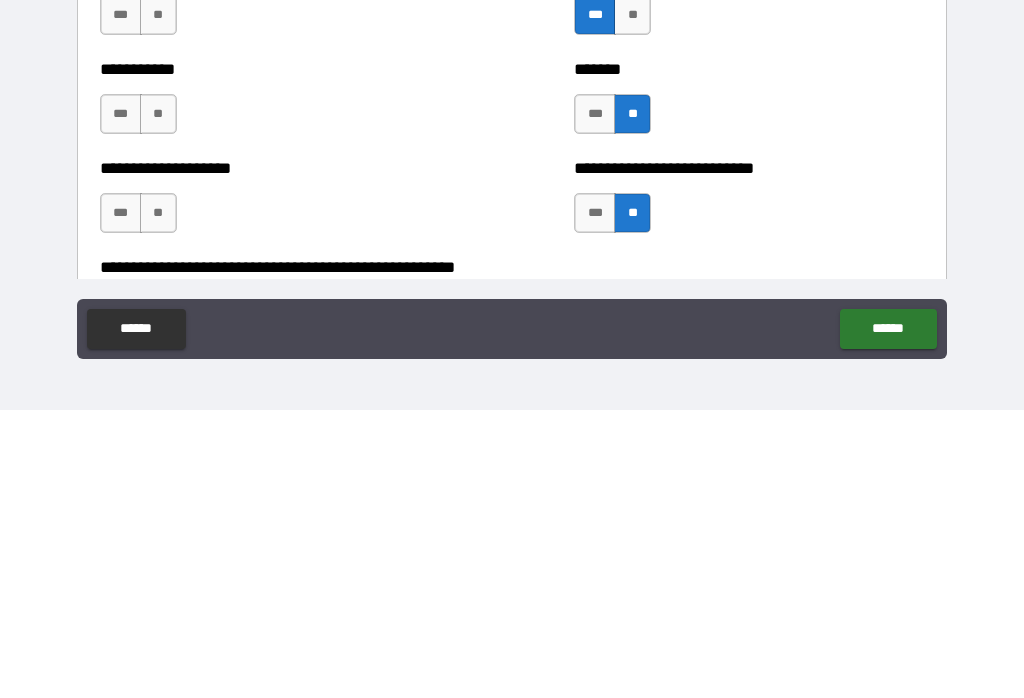 type on "**********" 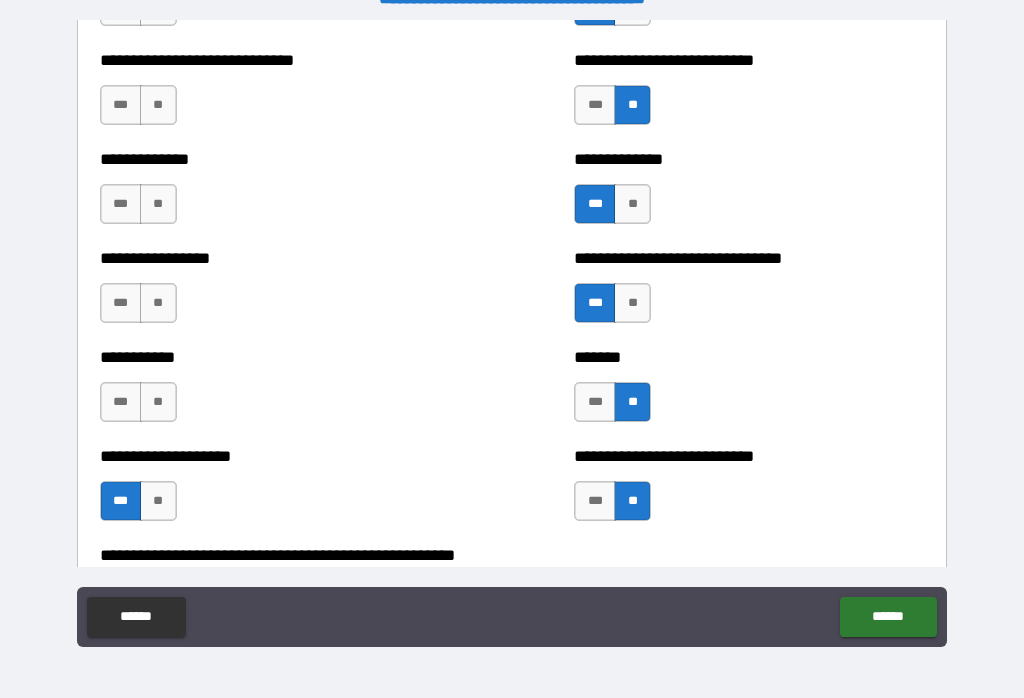 click on "**" at bounding box center [158, 402] 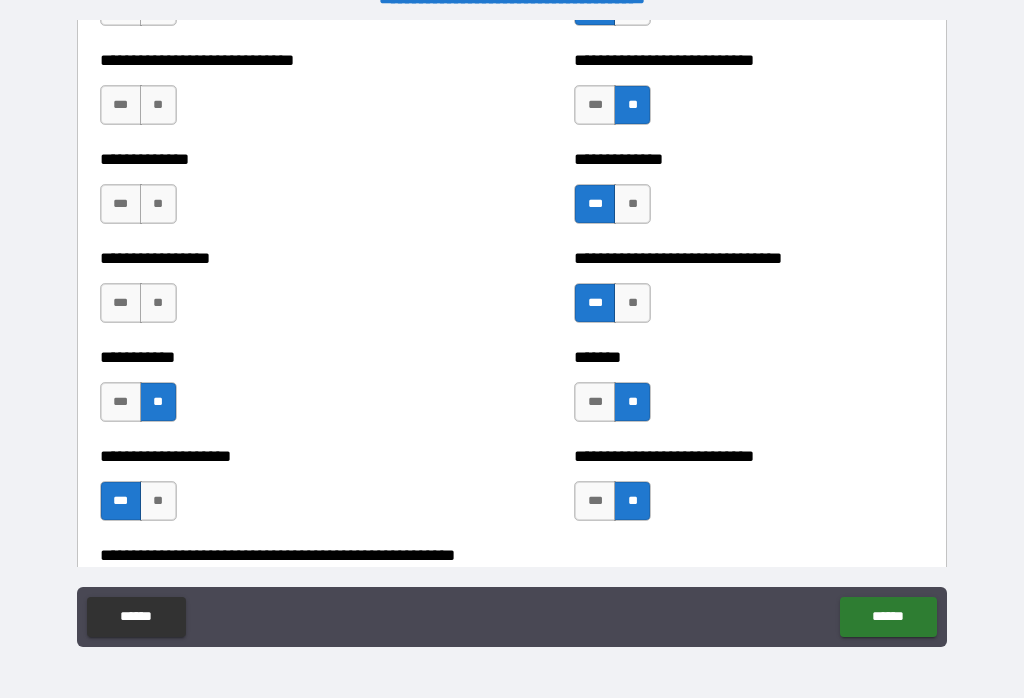 click on "***" at bounding box center (121, 303) 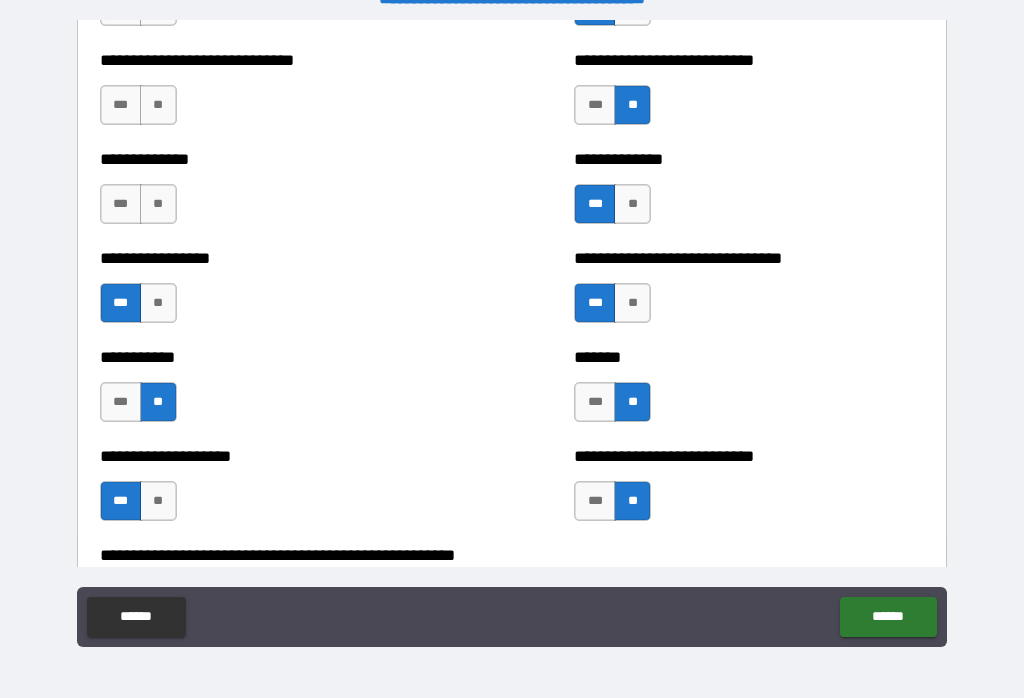 click on "**" at bounding box center (158, 204) 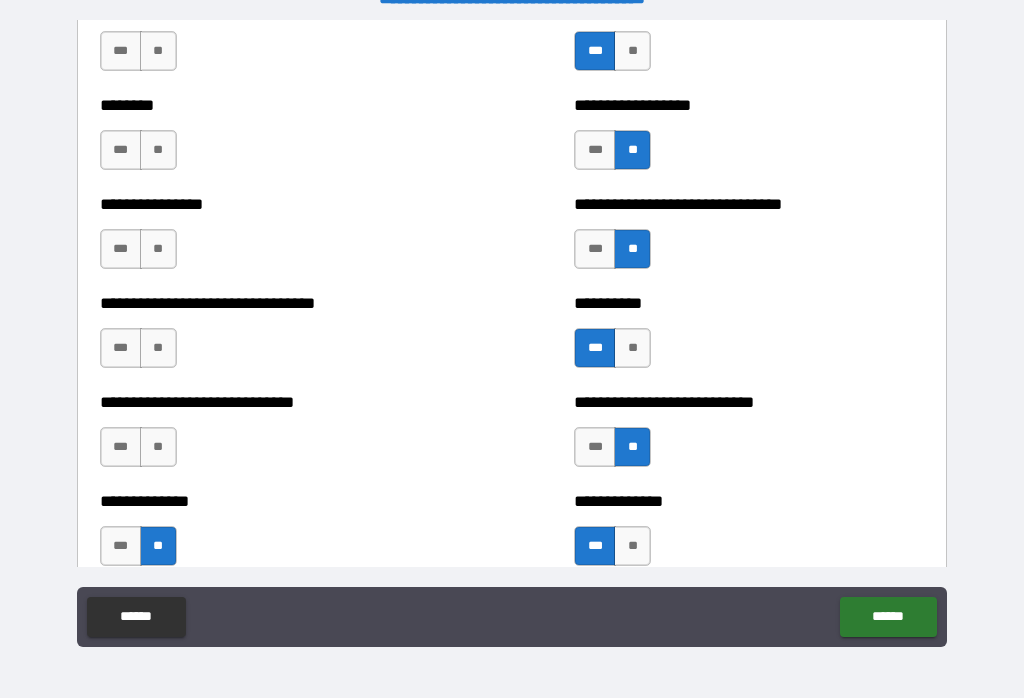 scroll, scrollTop: 7385, scrollLeft: 0, axis: vertical 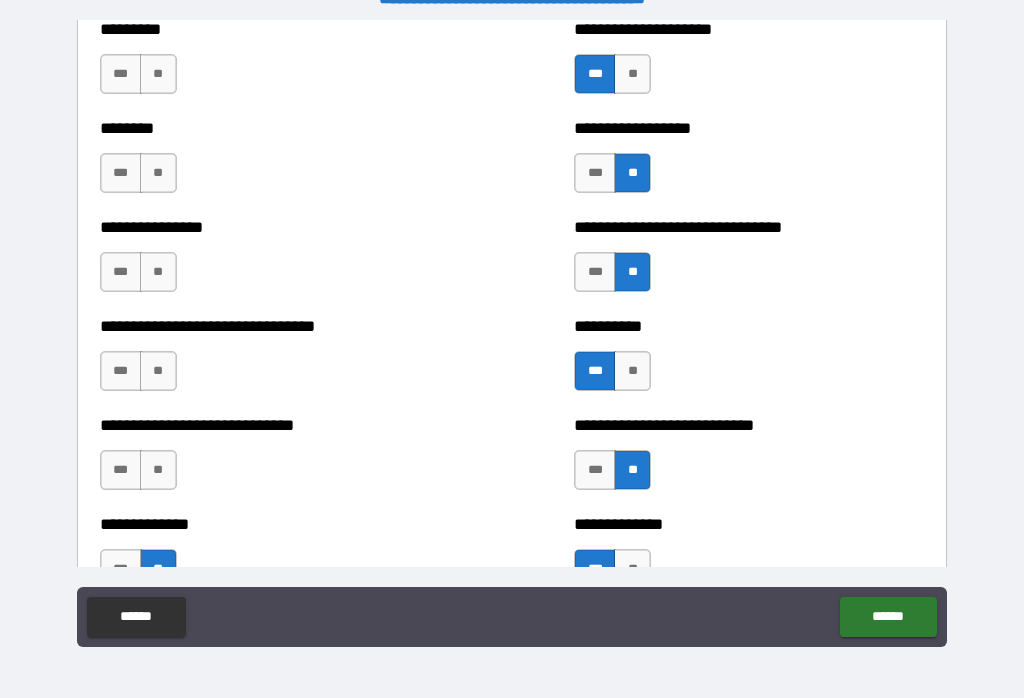 click on "**" at bounding box center (158, 470) 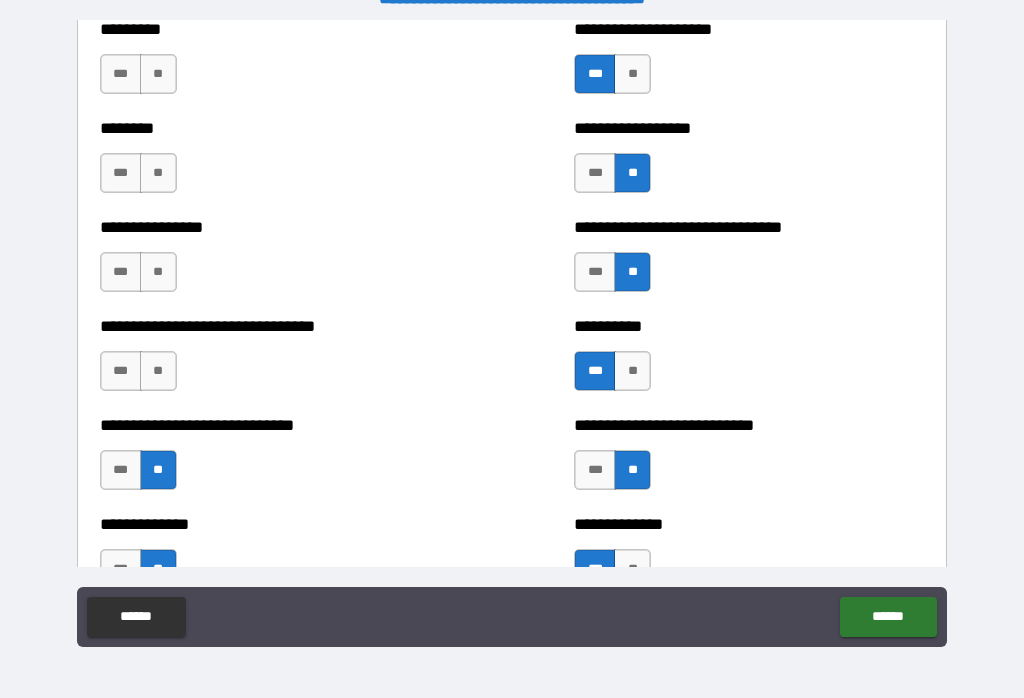 click on "**" at bounding box center [158, 371] 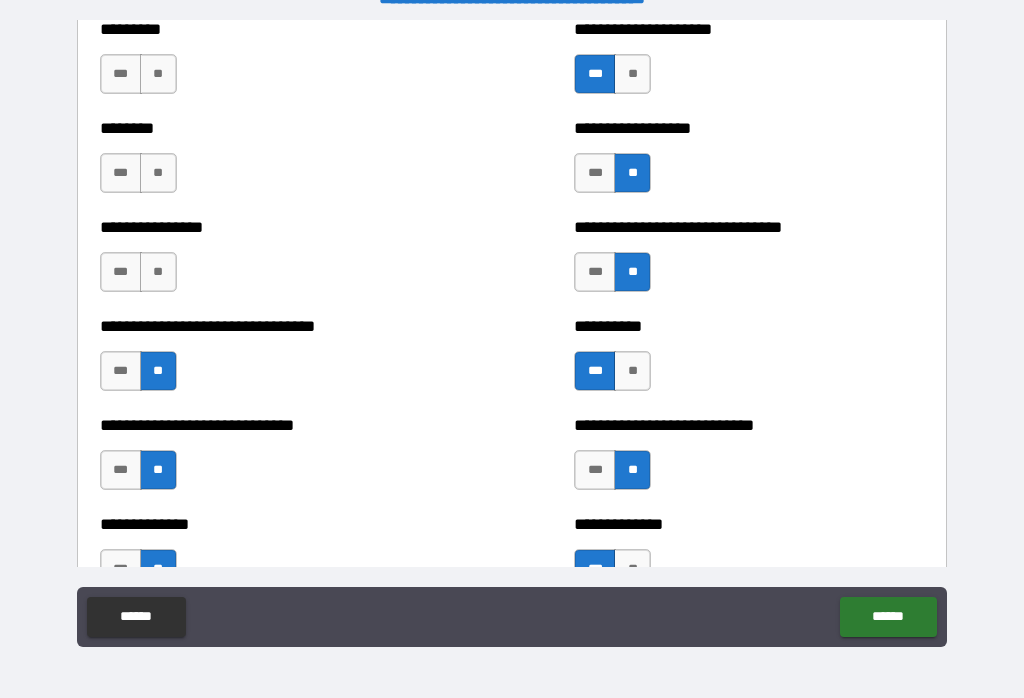 click on "**" at bounding box center [158, 272] 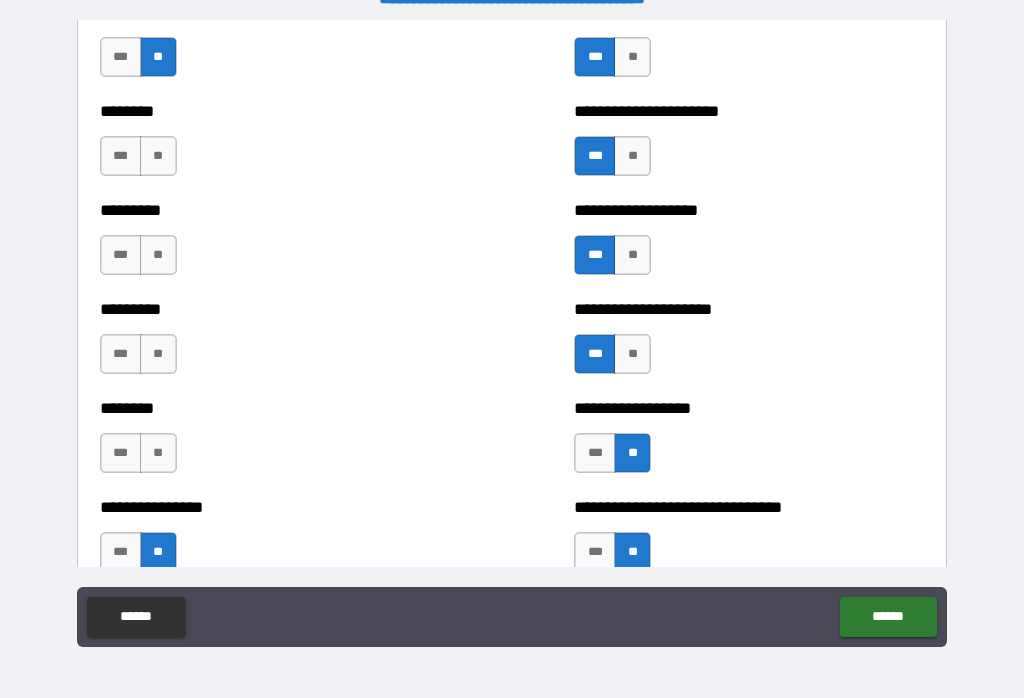 scroll, scrollTop: 7100, scrollLeft: 0, axis: vertical 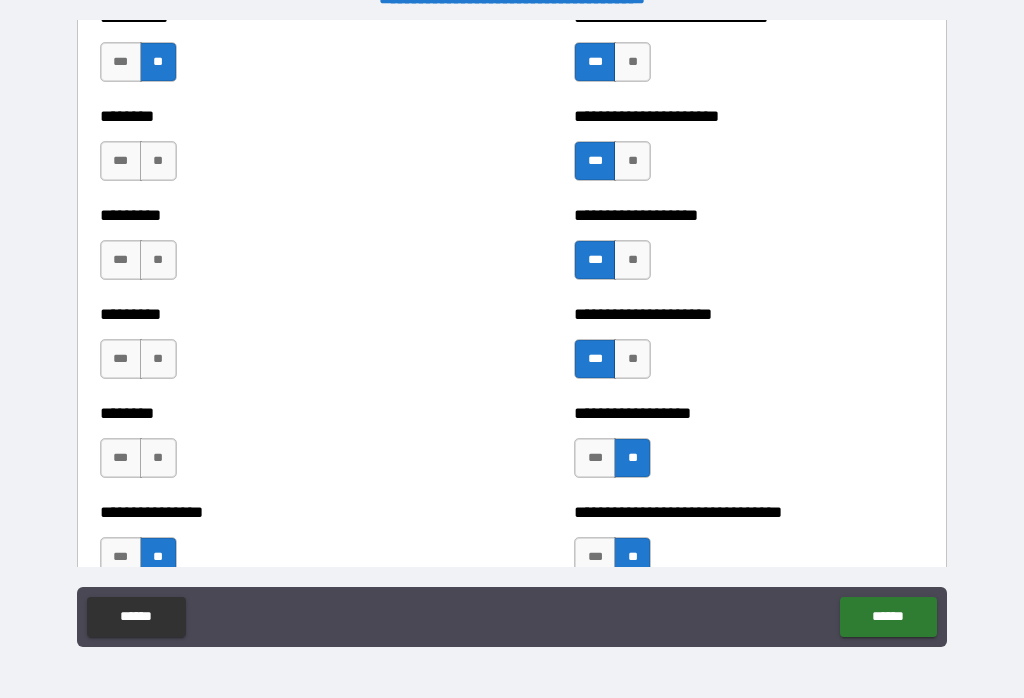 click on "**" at bounding box center [158, 458] 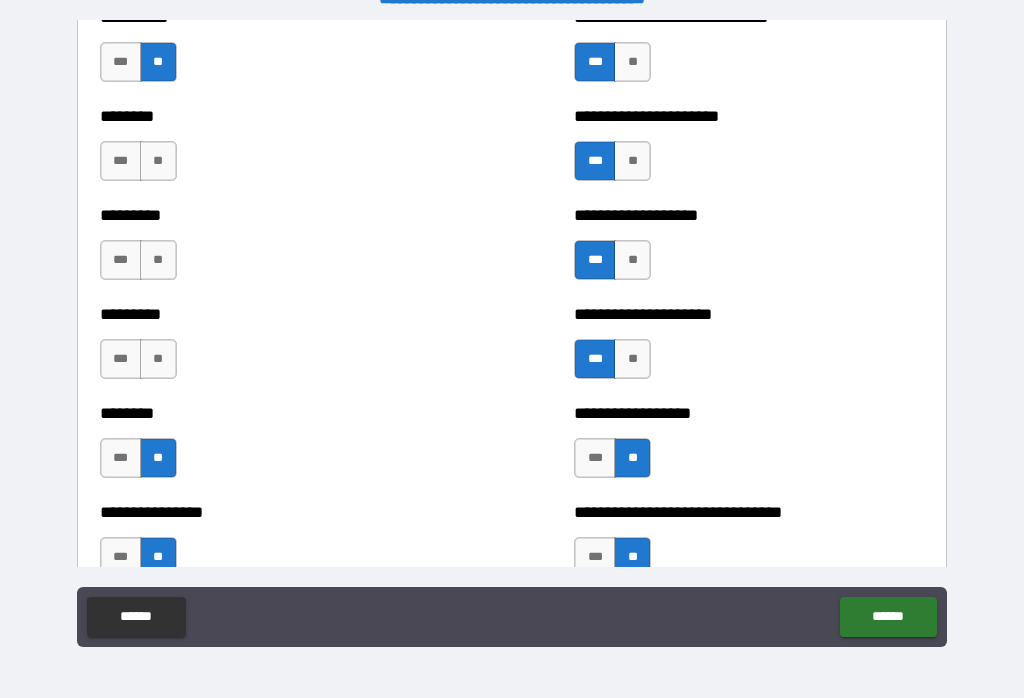 click on "***" at bounding box center [121, 359] 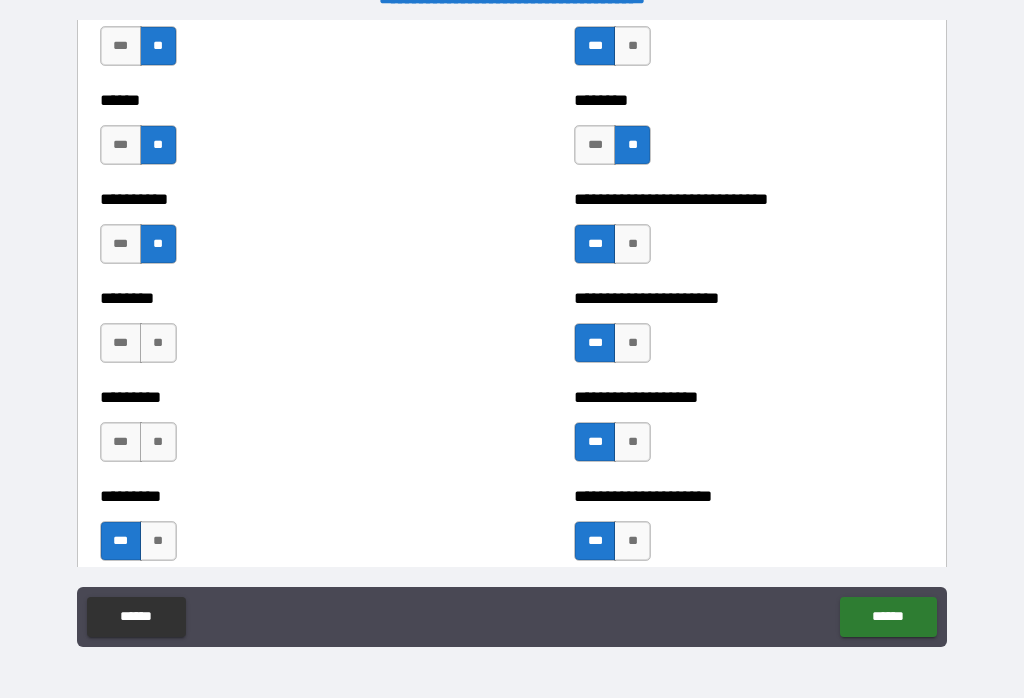 scroll, scrollTop: 6918, scrollLeft: 0, axis: vertical 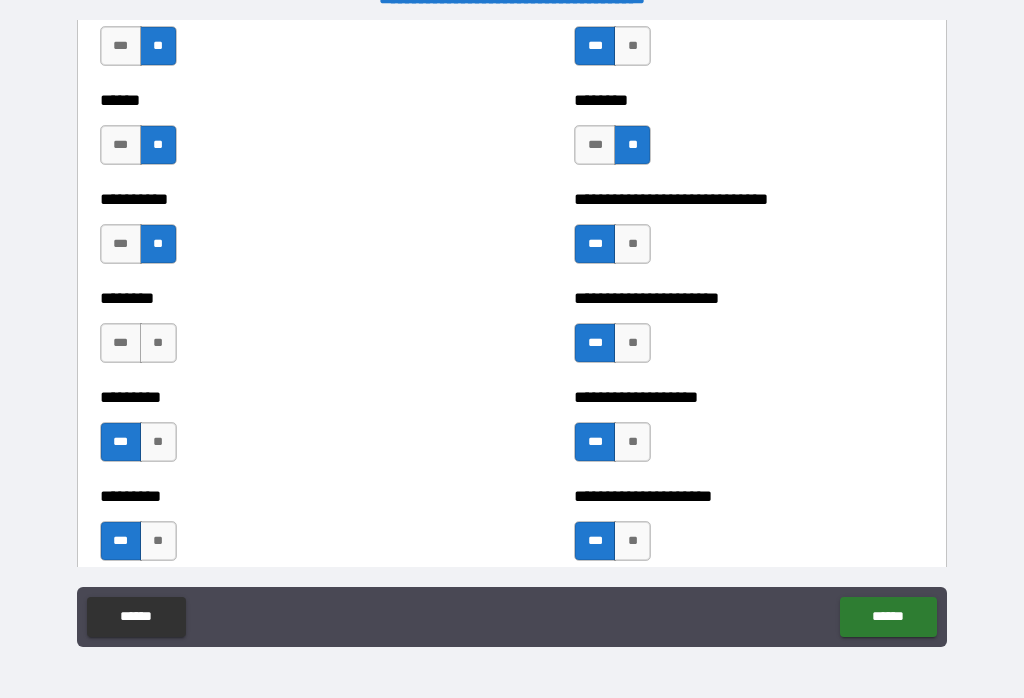 click on "**" at bounding box center [158, 343] 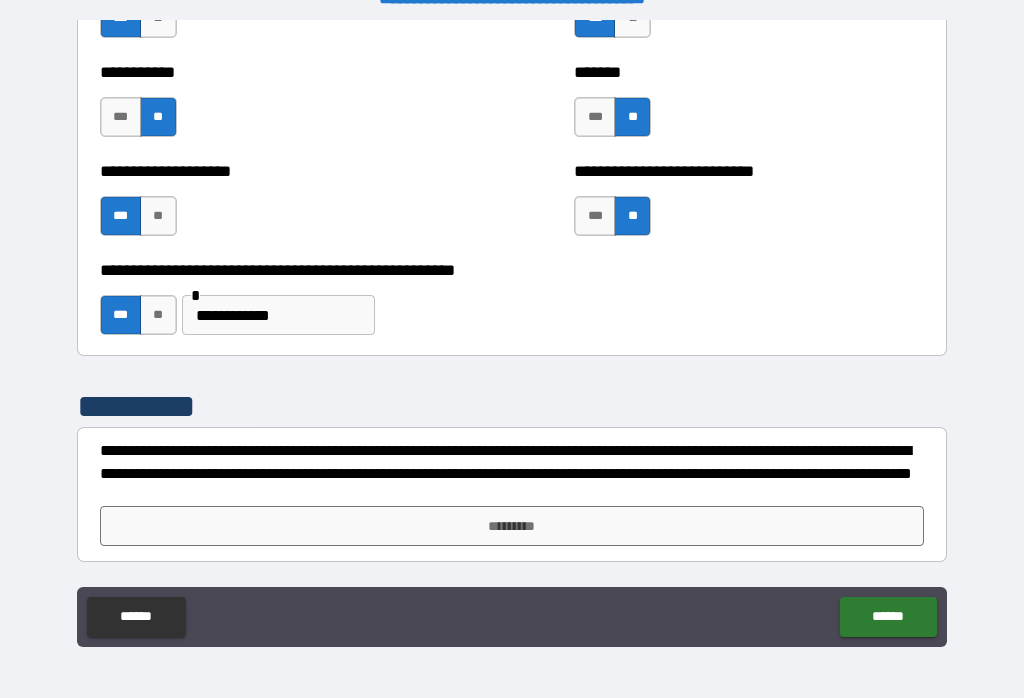scroll, scrollTop: 8035, scrollLeft: 0, axis: vertical 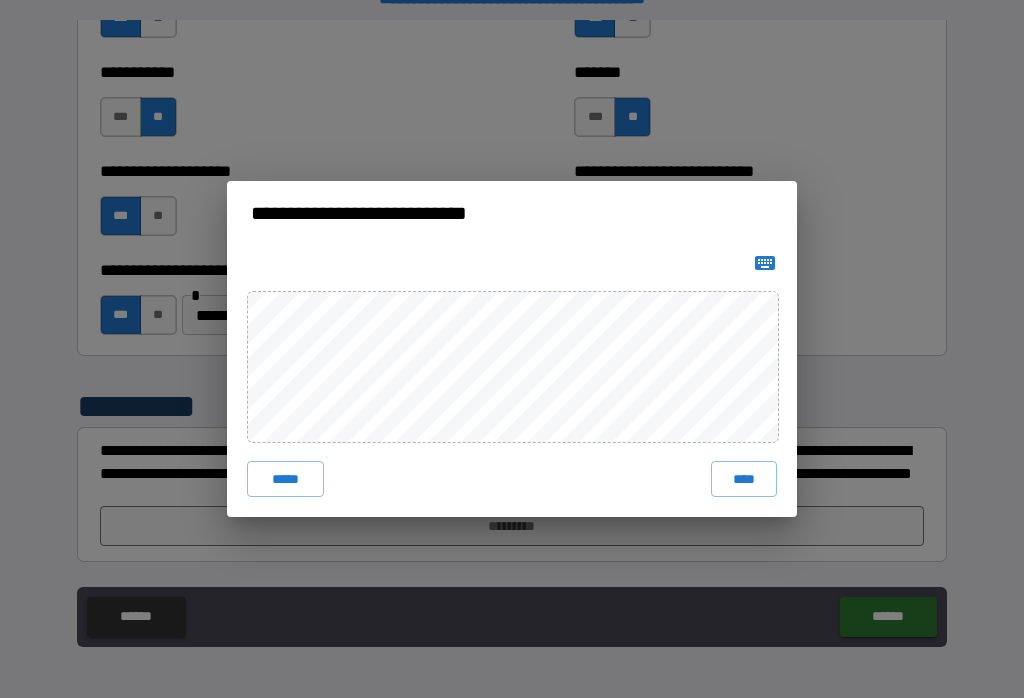 click on "****" at bounding box center (744, 479) 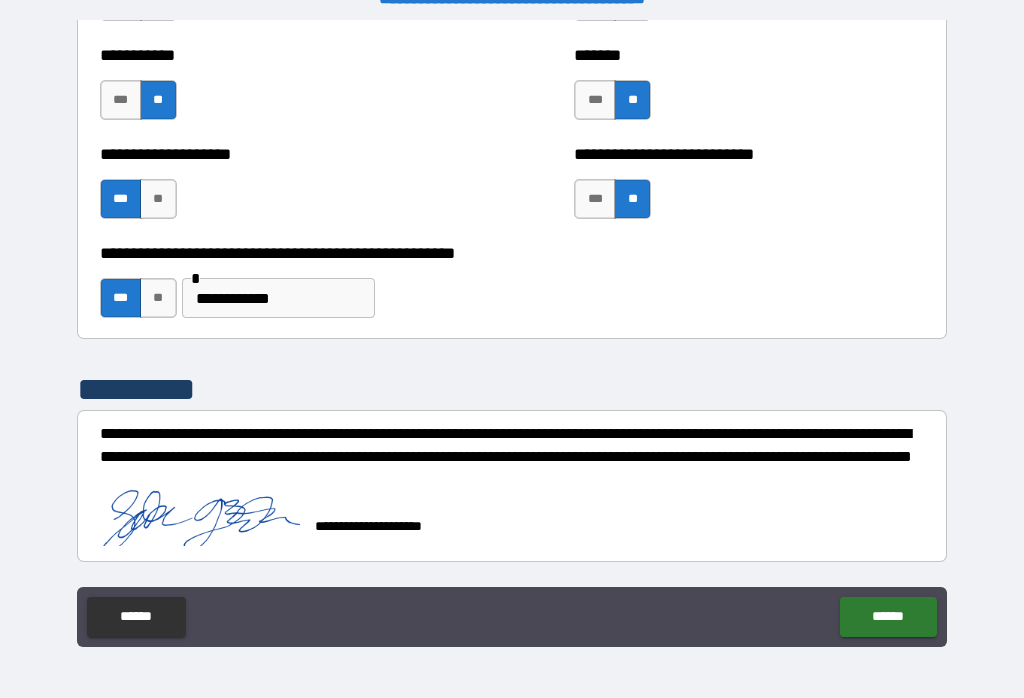 scroll, scrollTop: 8052, scrollLeft: 0, axis: vertical 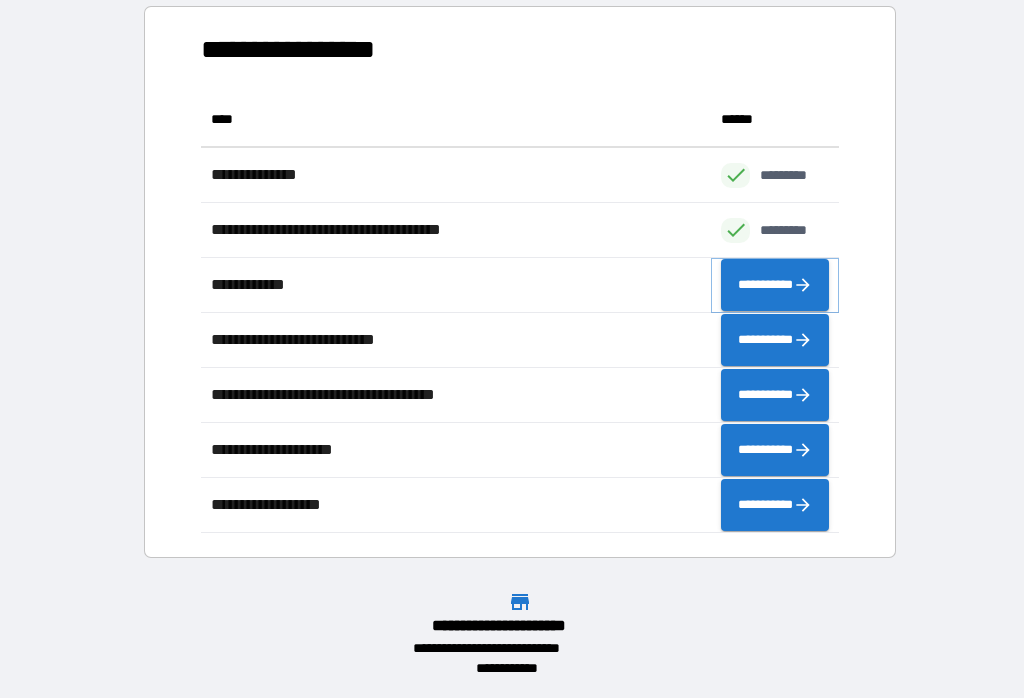 click on "**********" at bounding box center [775, 285] 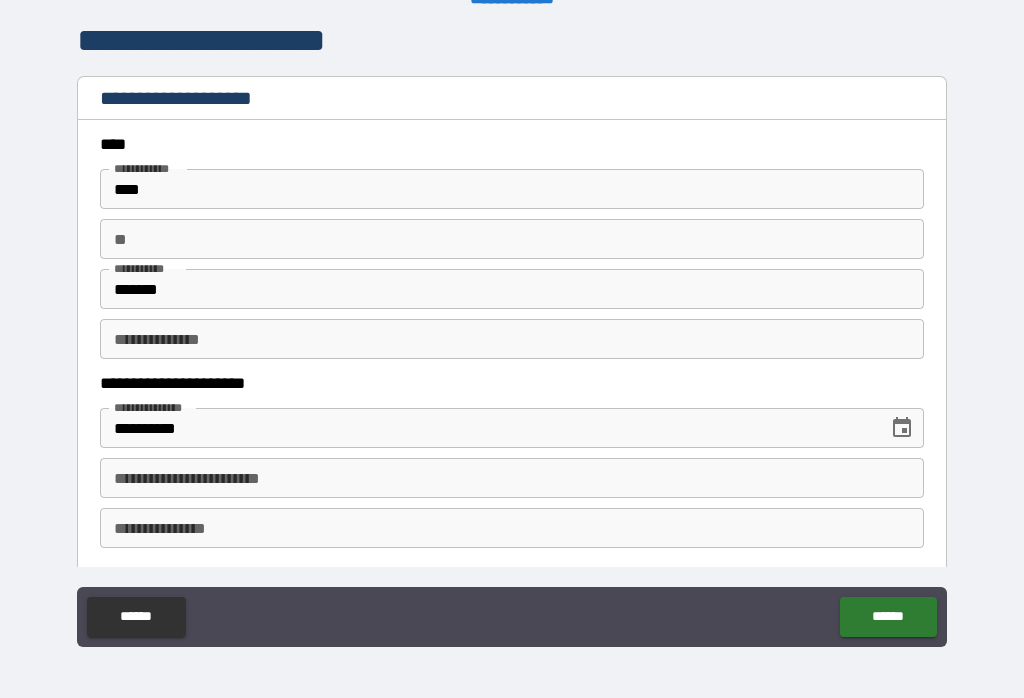 click on "**" at bounding box center (512, 239) 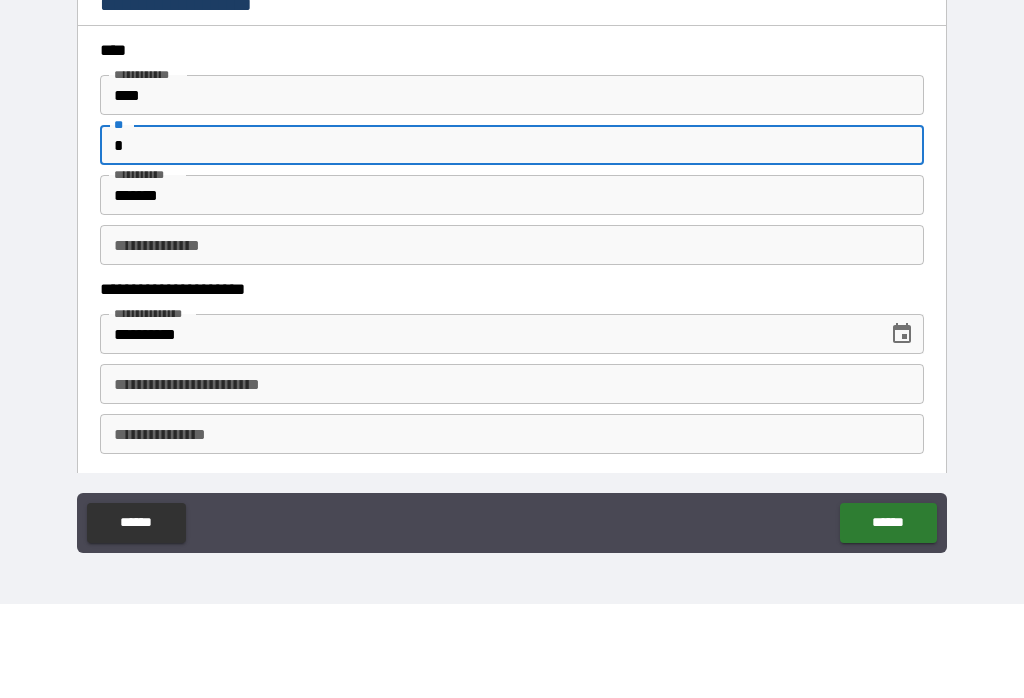 type on "*" 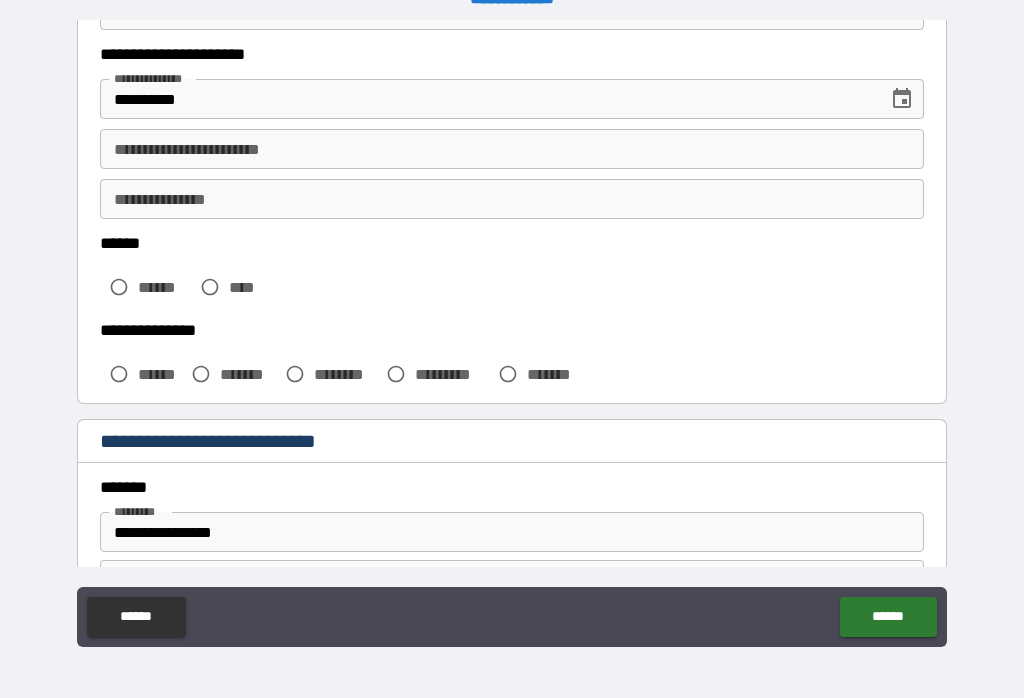 scroll, scrollTop: 337, scrollLeft: 0, axis: vertical 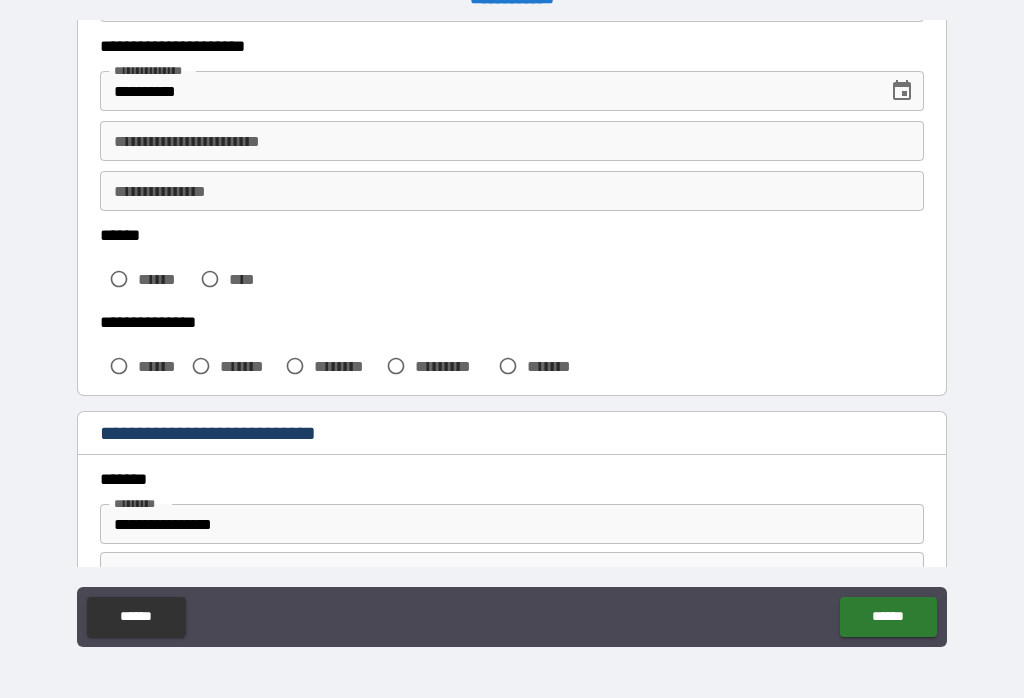 click on "**********" at bounding box center (512, 141) 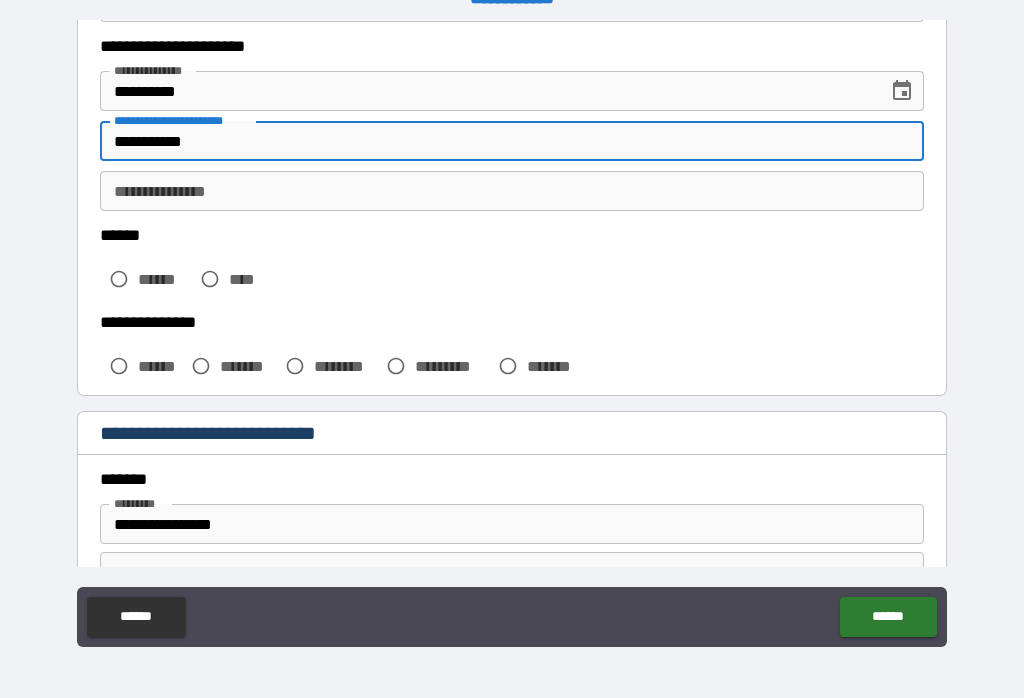 type on "**********" 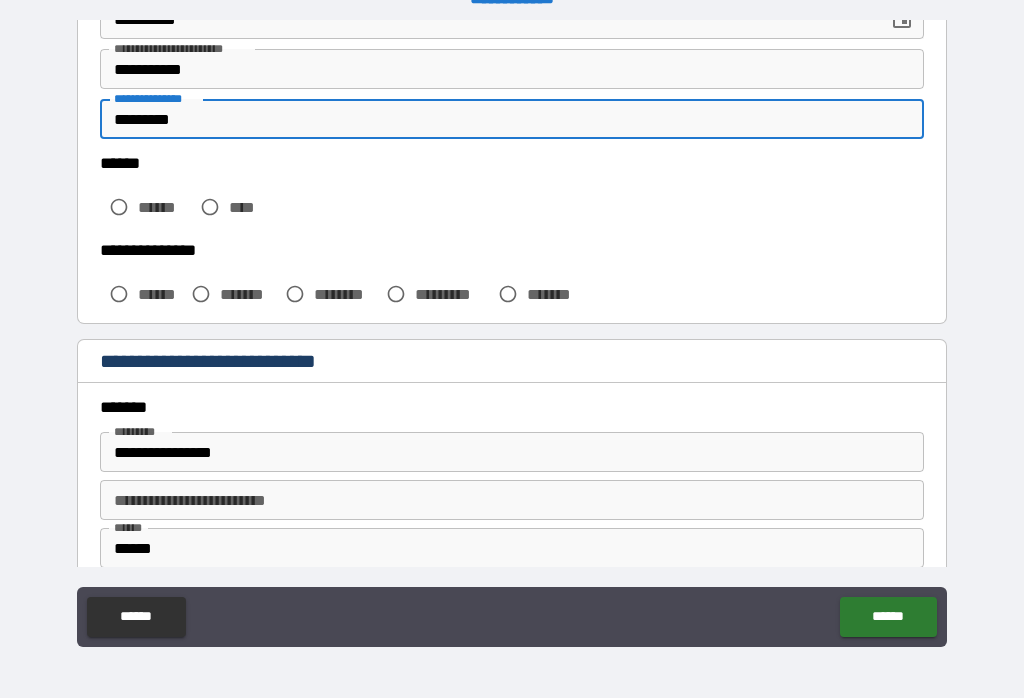 scroll, scrollTop: 413, scrollLeft: 0, axis: vertical 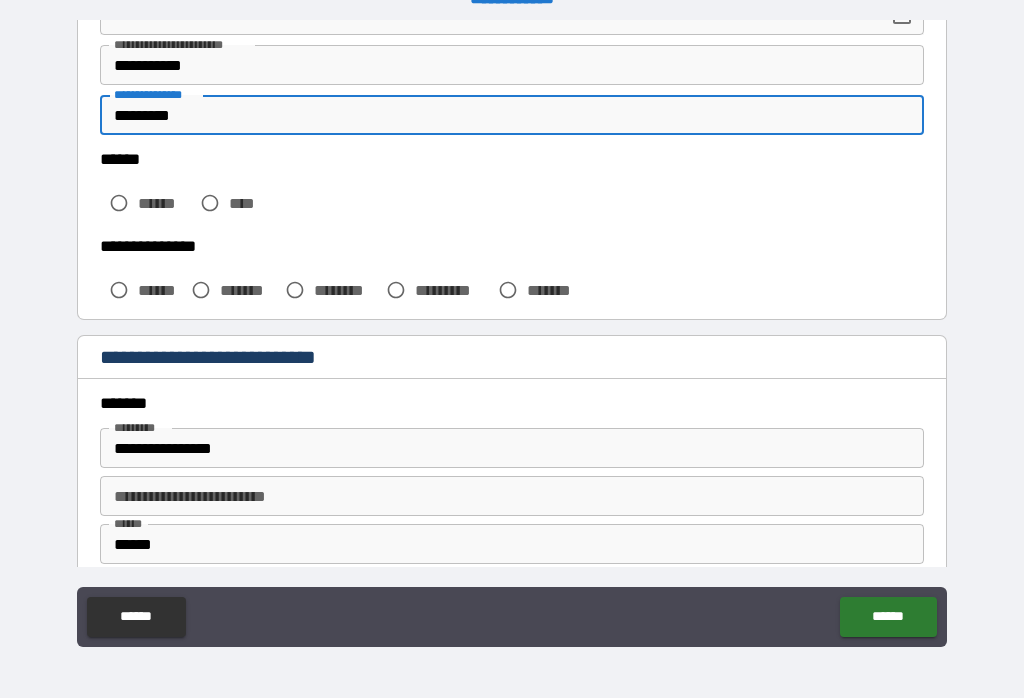 type on "*********" 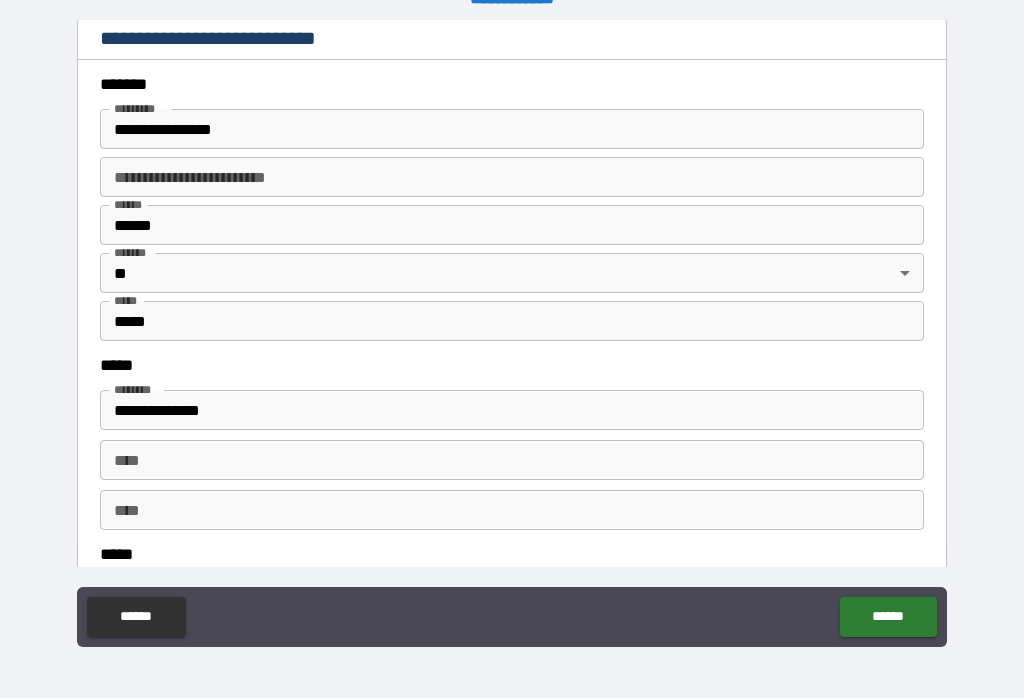 scroll, scrollTop: 730, scrollLeft: 0, axis: vertical 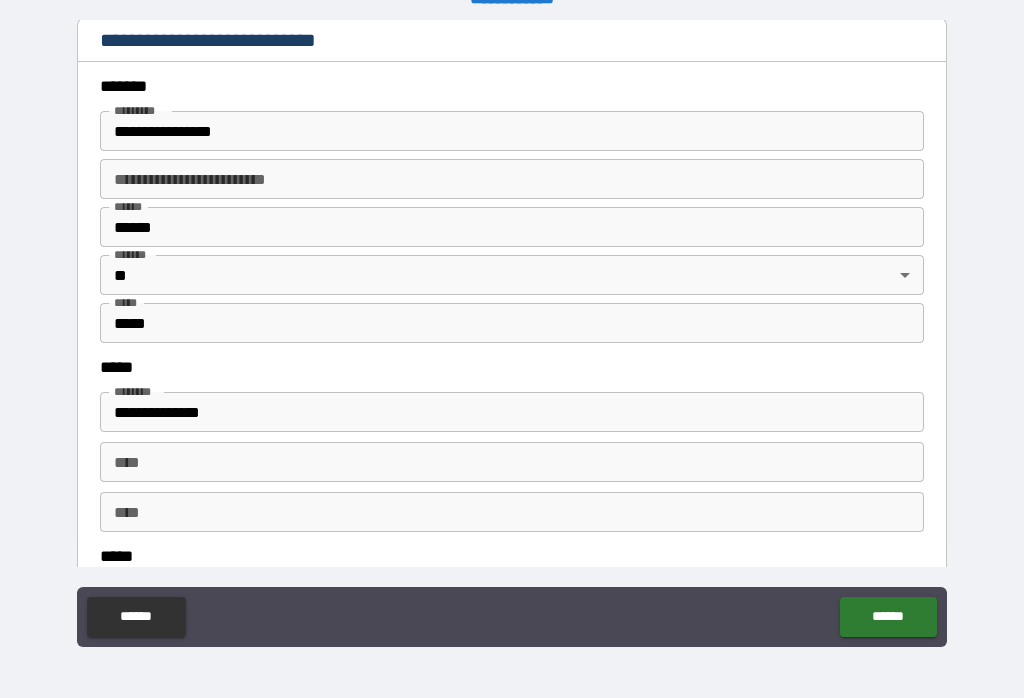click on "******" at bounding box center (512, 227) 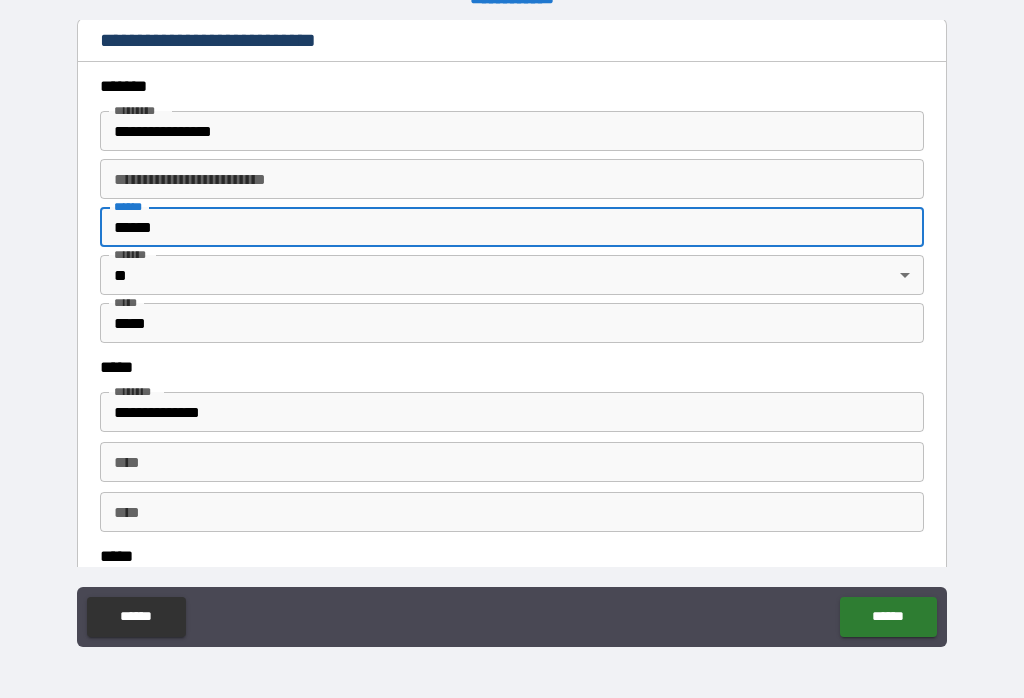 click on "**********" at bounding box center [512, 131] 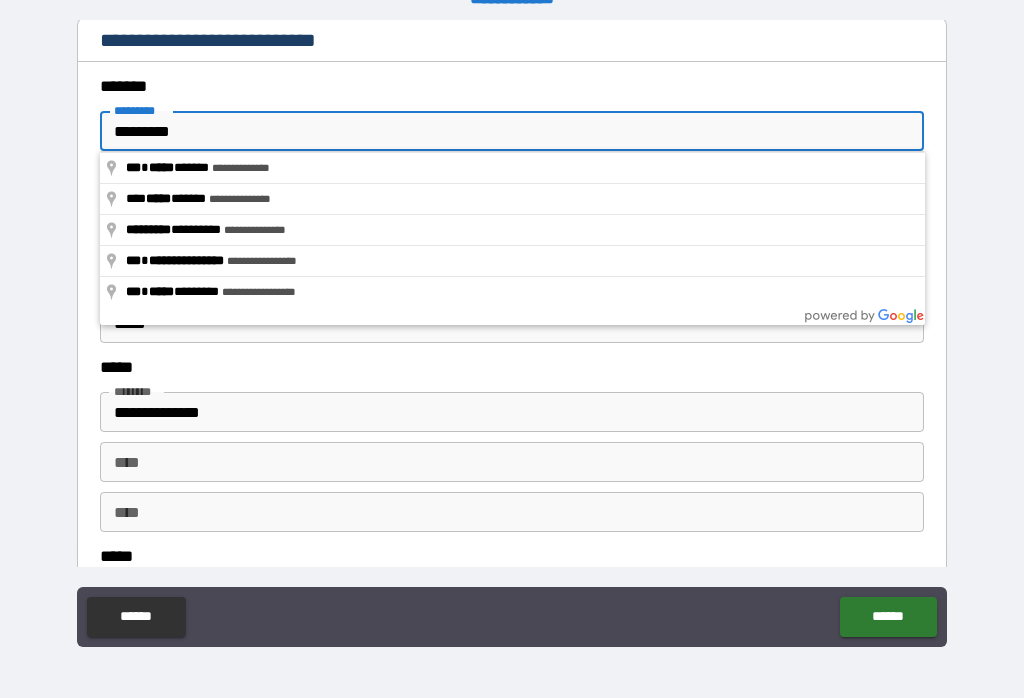 type on "**********" 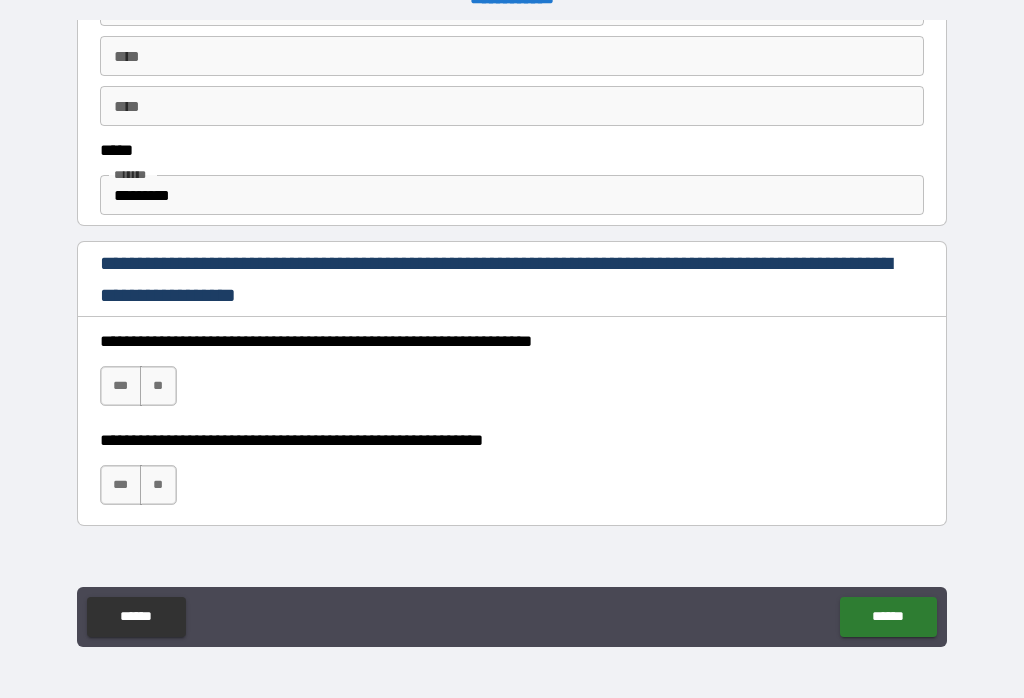 scroll, scrollTop: 1151, scrollLeft: 0, axis: vertical 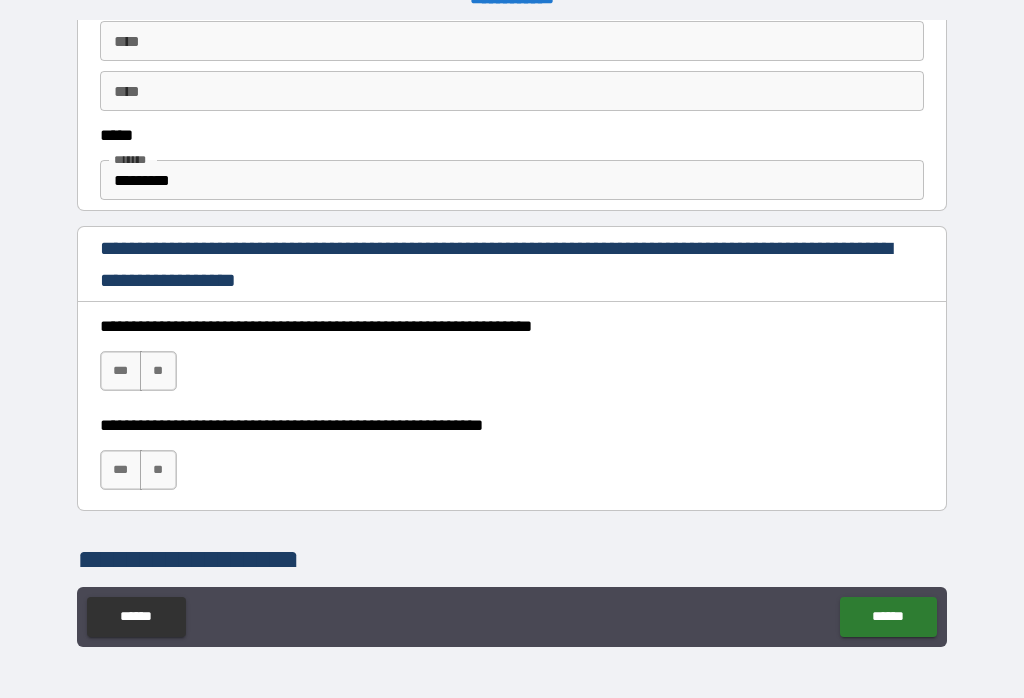 click on "*********" at bounding box center (512, 180) 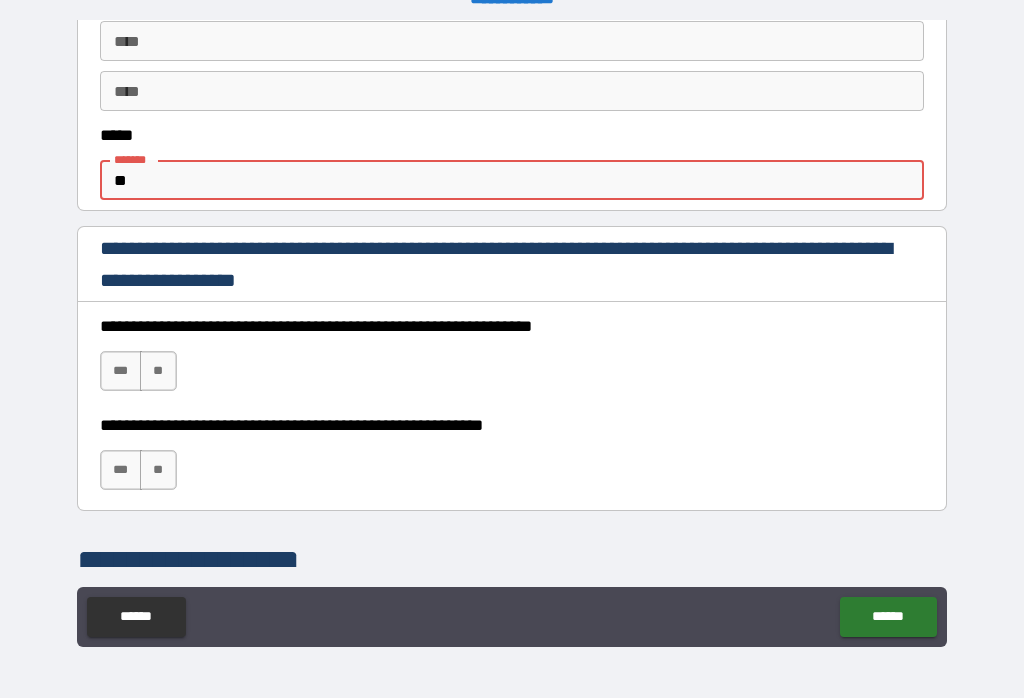 type on "*" 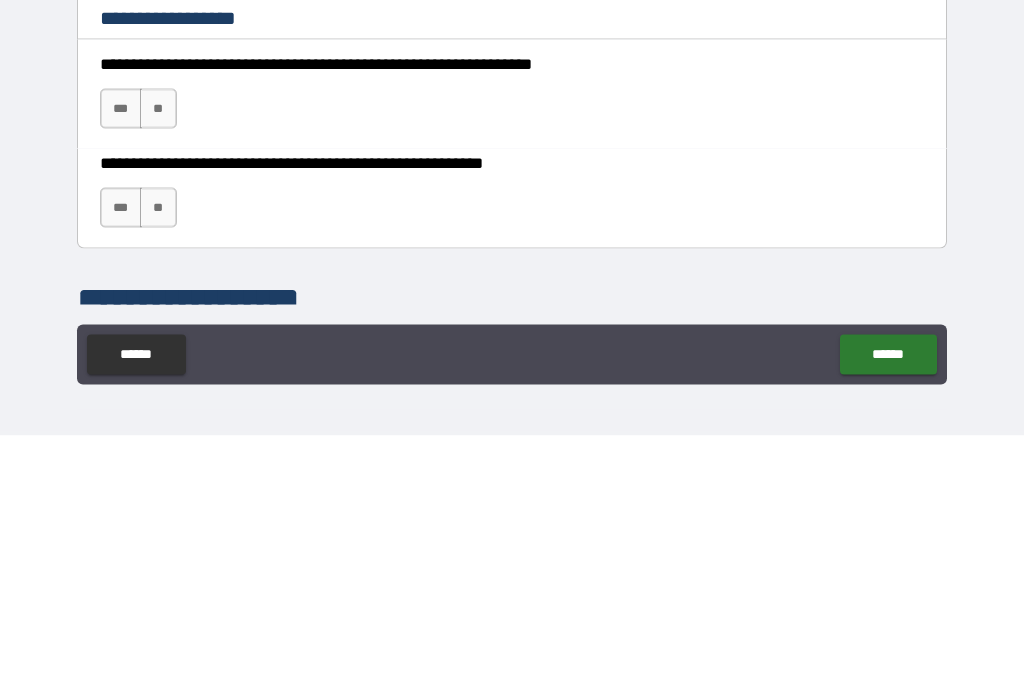 type on "**********" 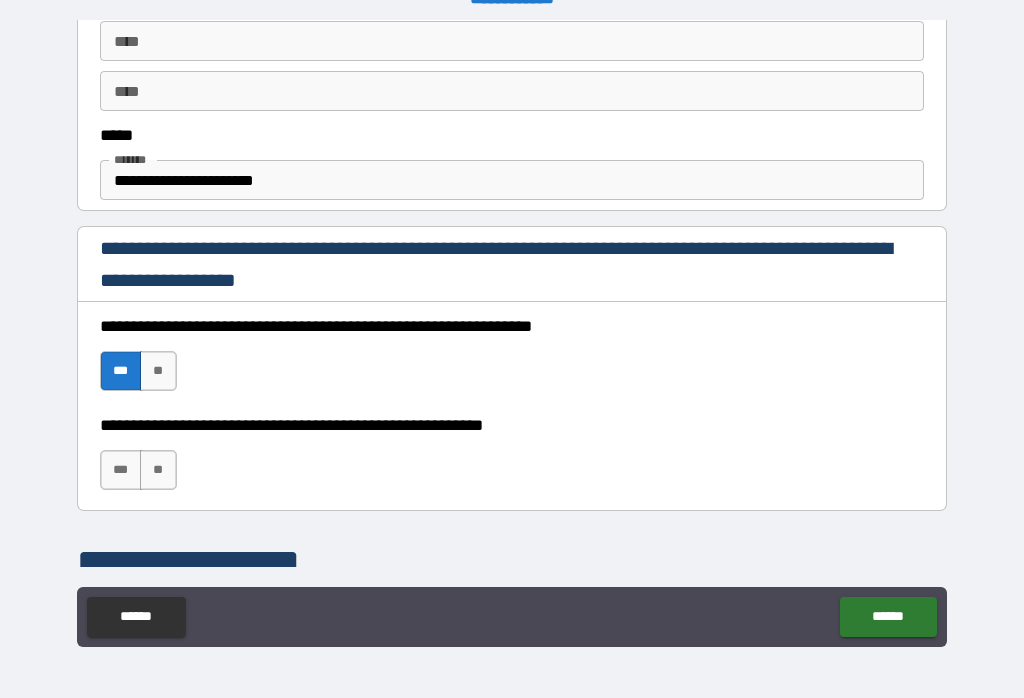 click on "***" at bounding box center [121, 470] 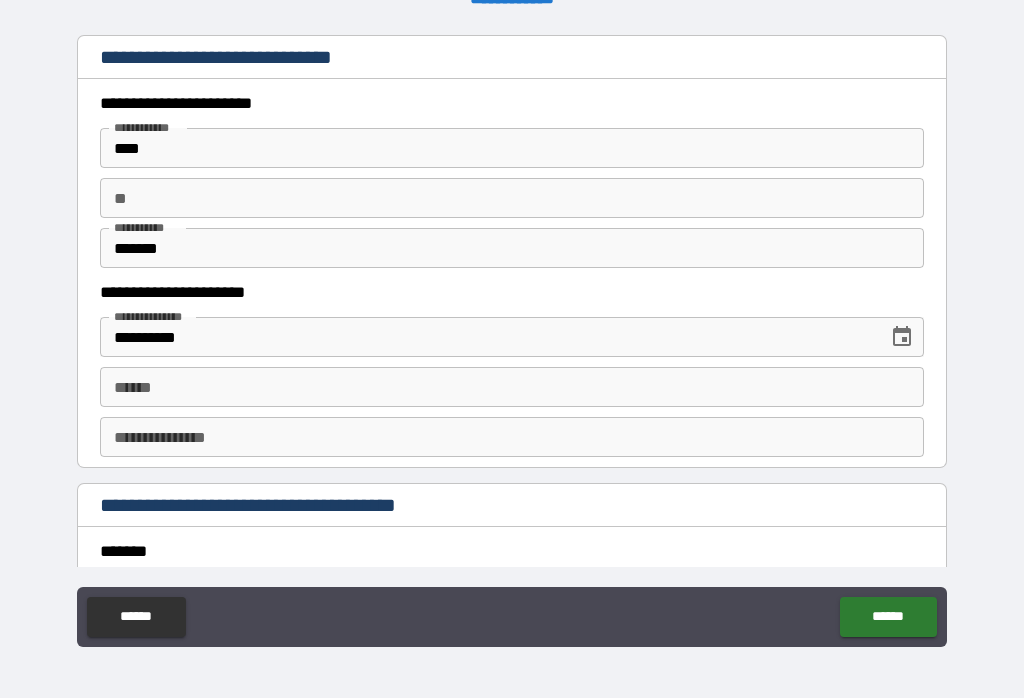 scroll, scrollTop: 1895, scrollLeft: 0, axis: vertical 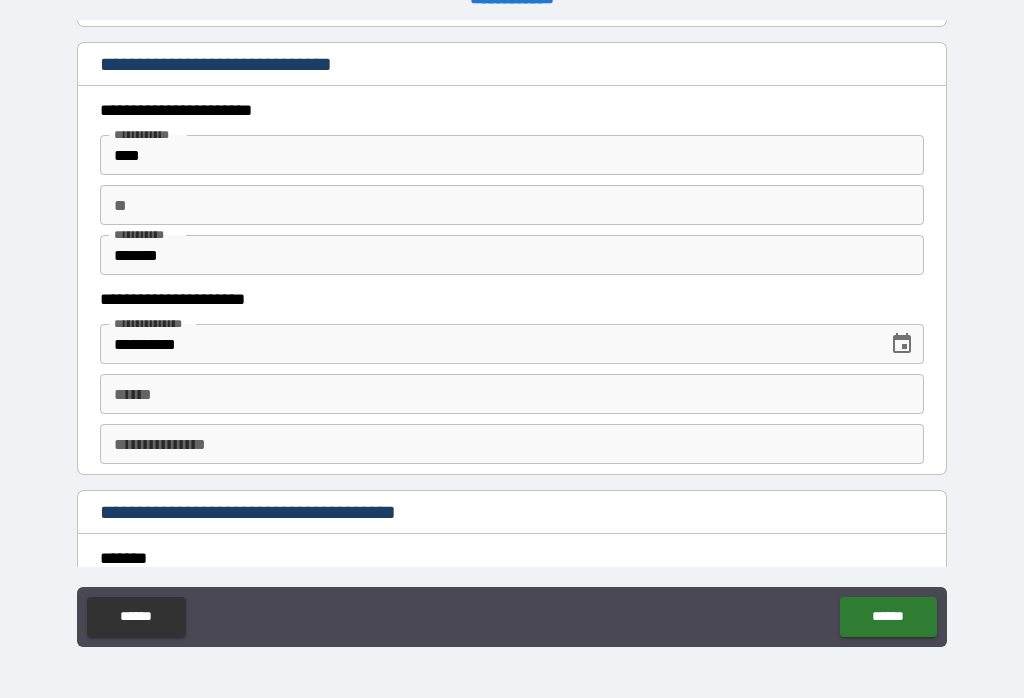 click on "**" at bounding box center (512, 205) 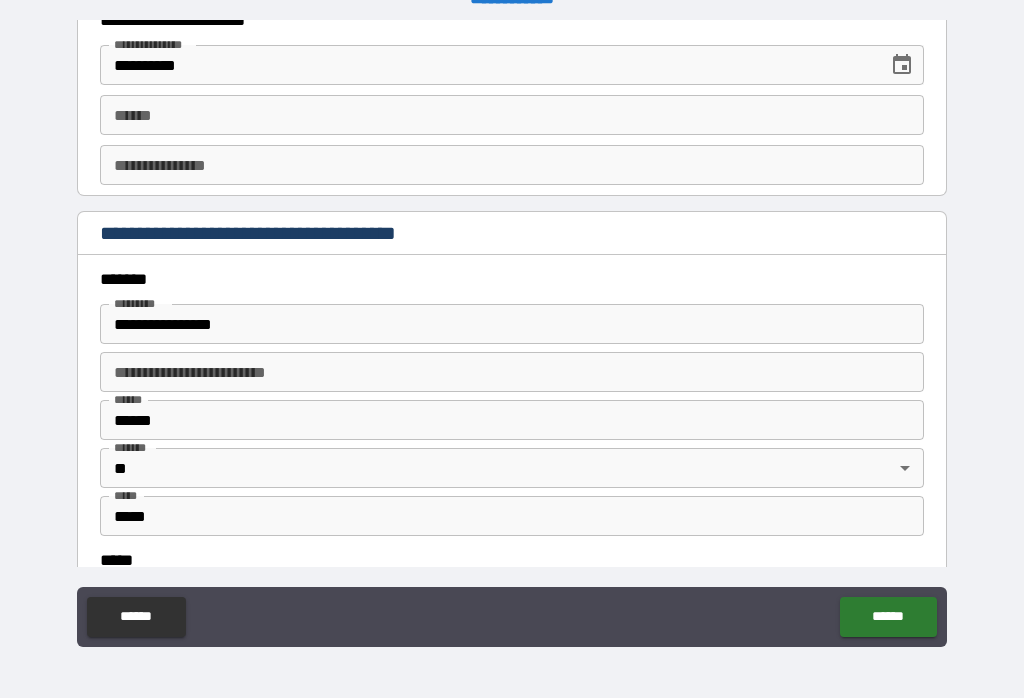scroll, scrollTop: 2195, scrollLeft: 0, axis: vertical 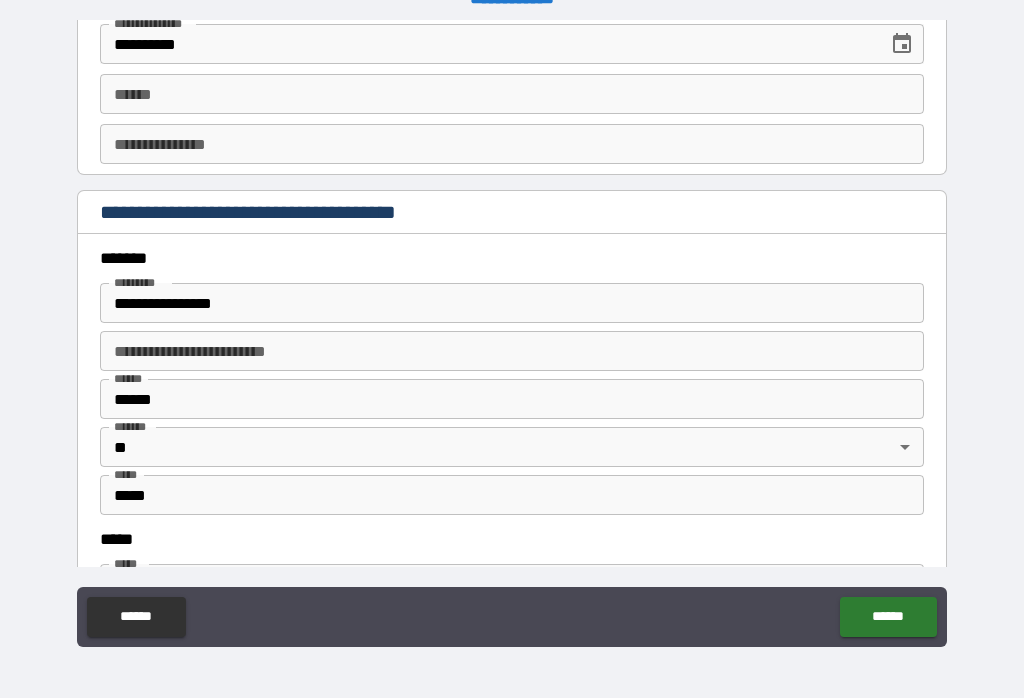 type on "*" 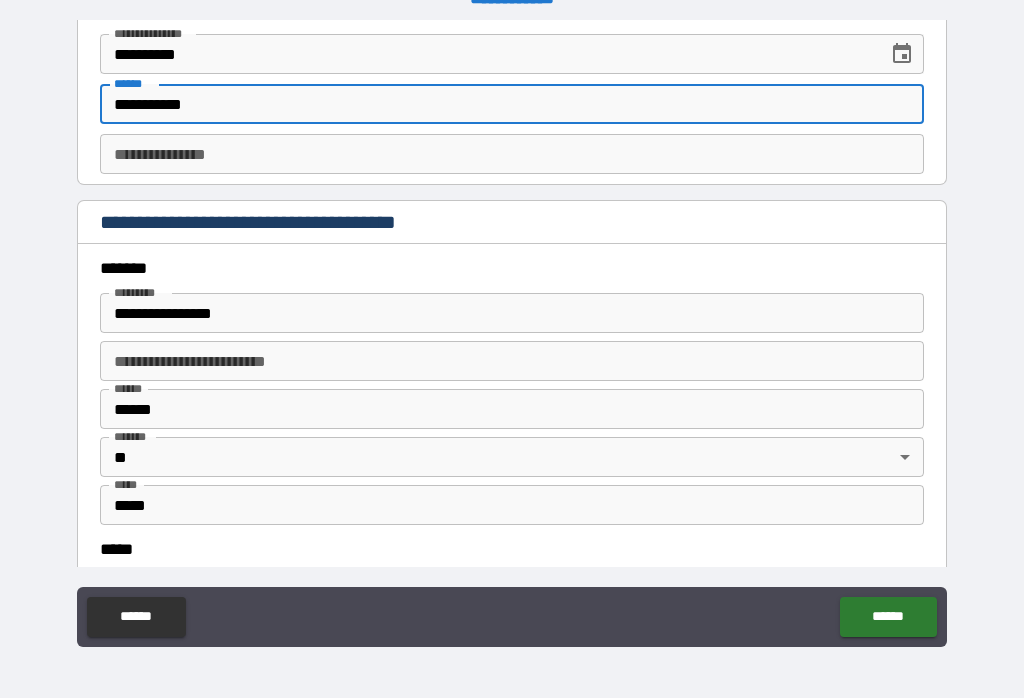 scroll, scrollTop: 2188, scrollLeft: 0, axis: vertical 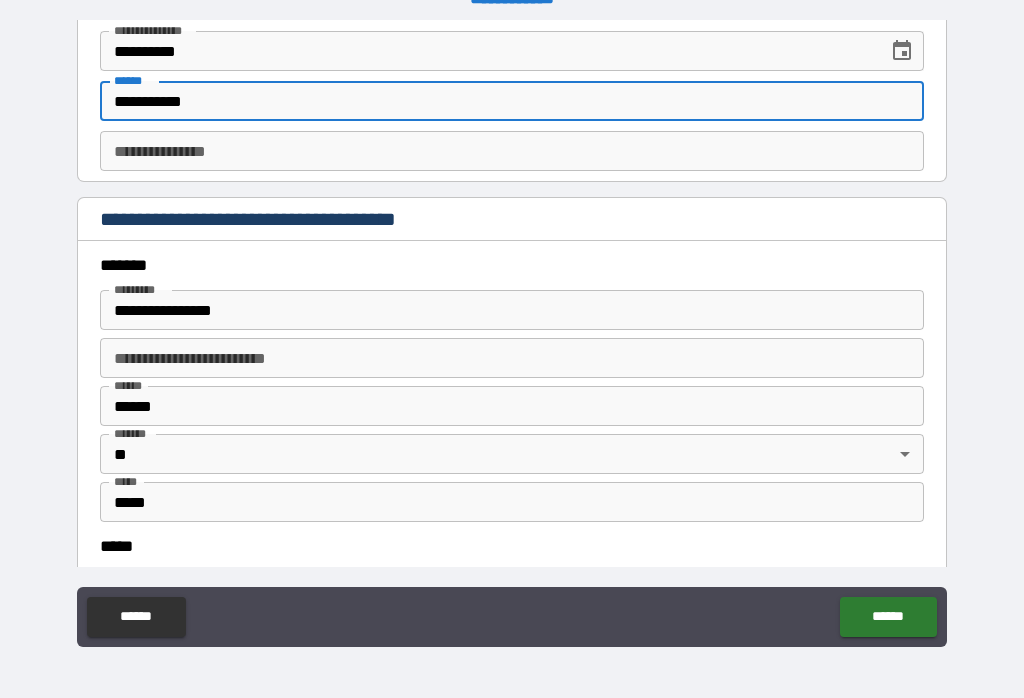 type on "**********" 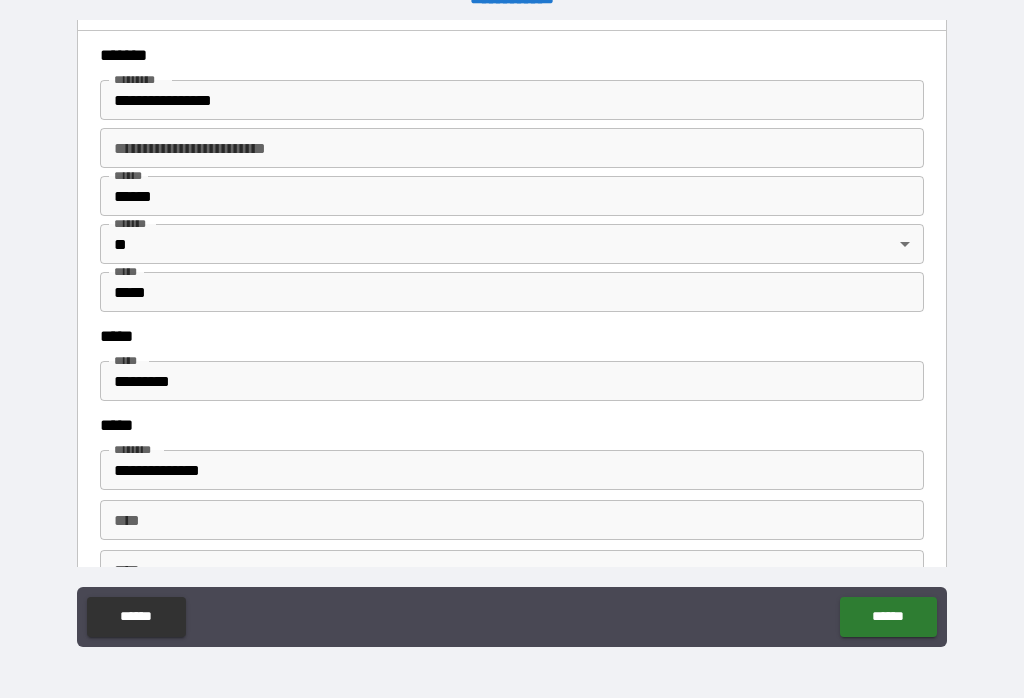 scroll, scrollTop: 2400, scrollLeft: 0, axis: vertical 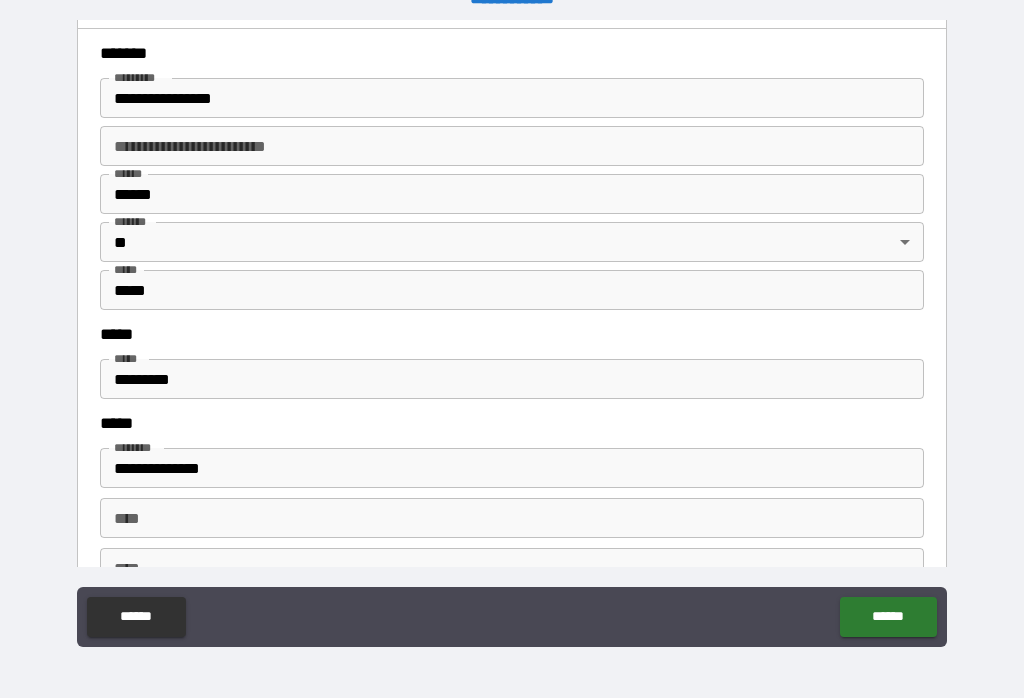 type on "*********" 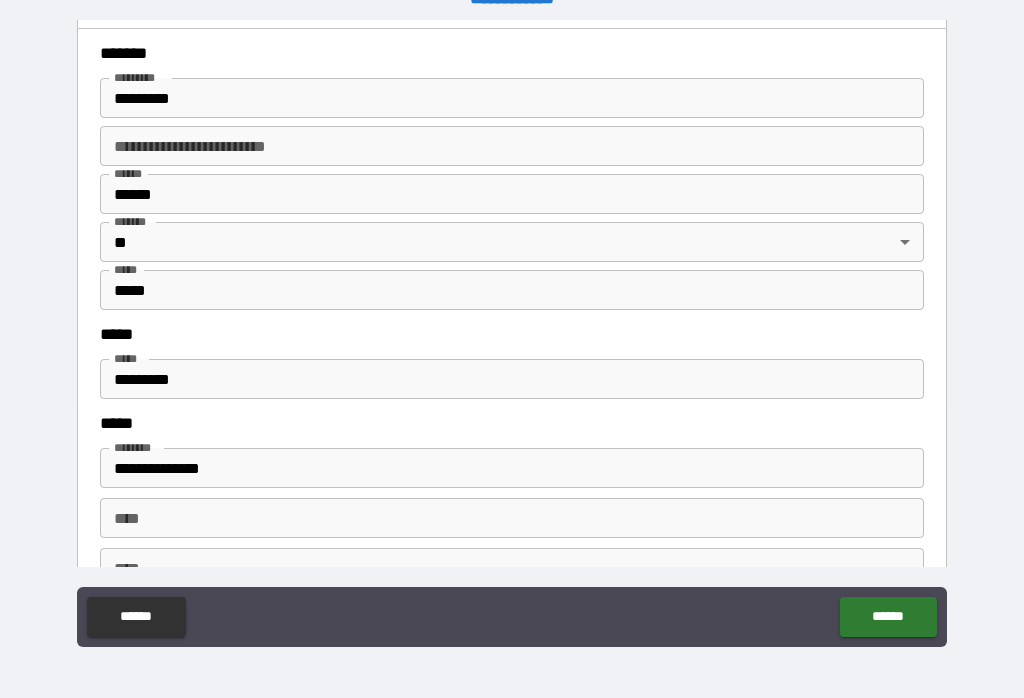 type on "**********" 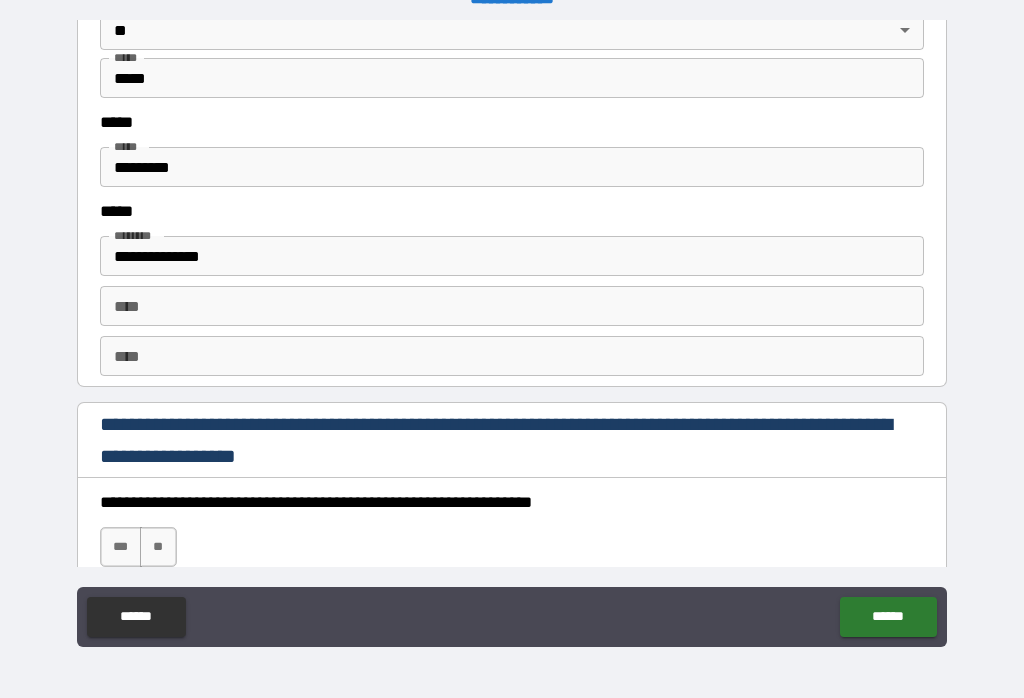 scroll, scrollTop: 2624, scrollLeft: 0, axis: vertical 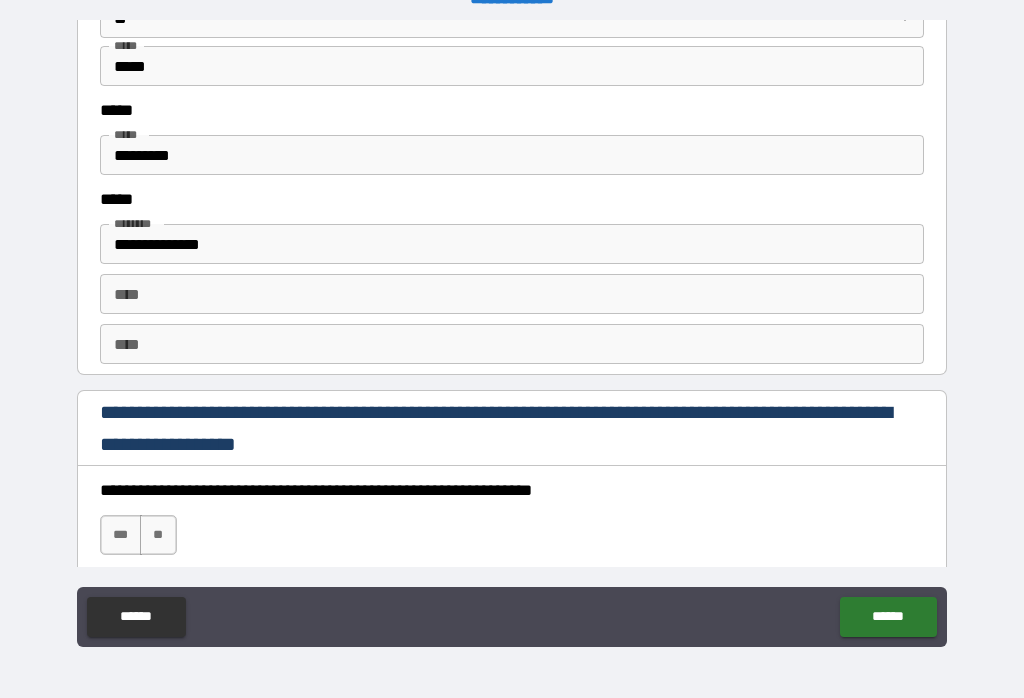 click on "*********" at bounding box center (512, 155) 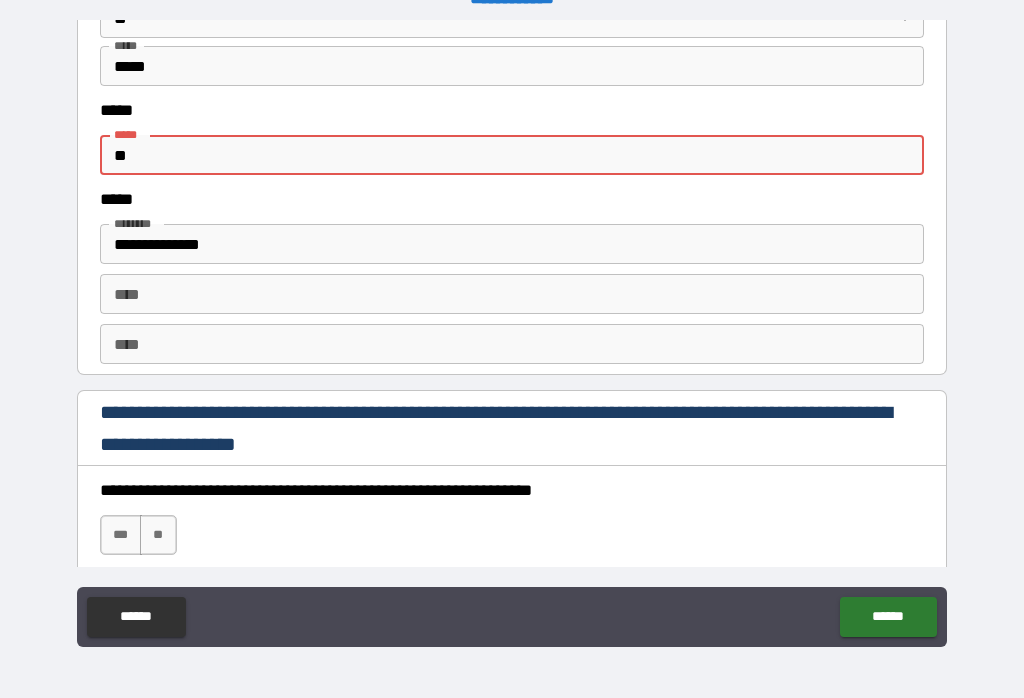 type on "*" 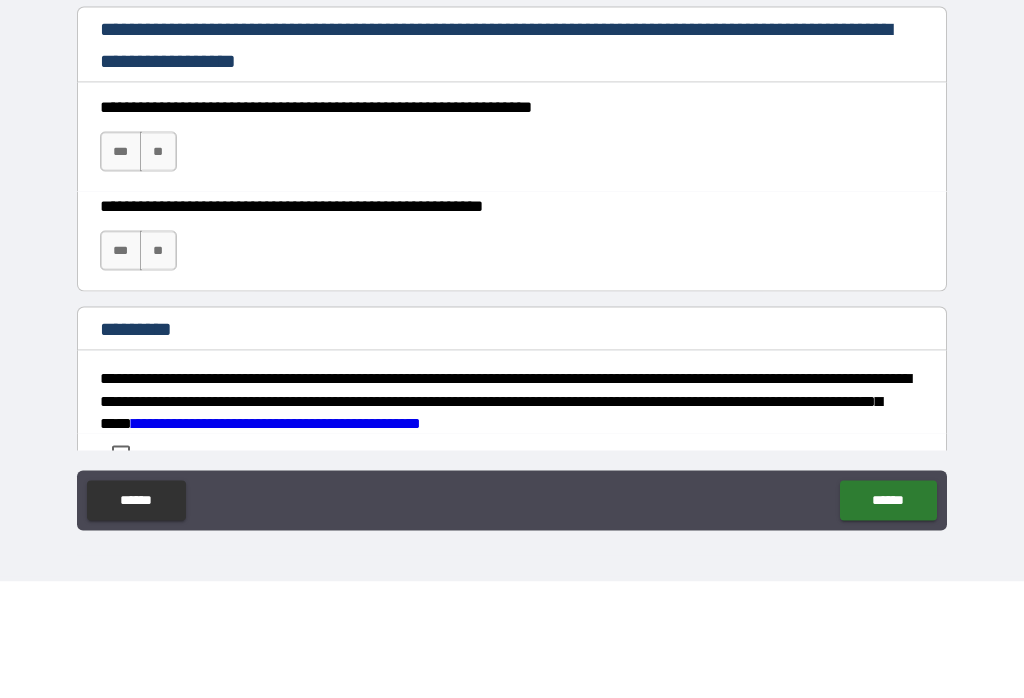 scroll, scrollTop: 2917, scrollLeft: 0, axis: vertical 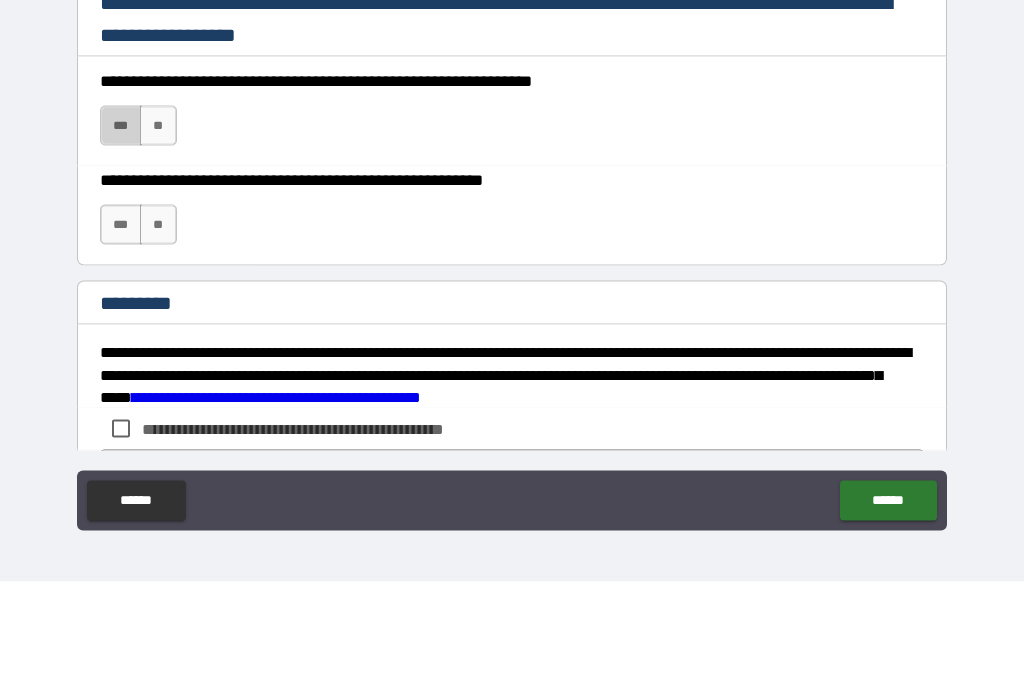 type on "**********" 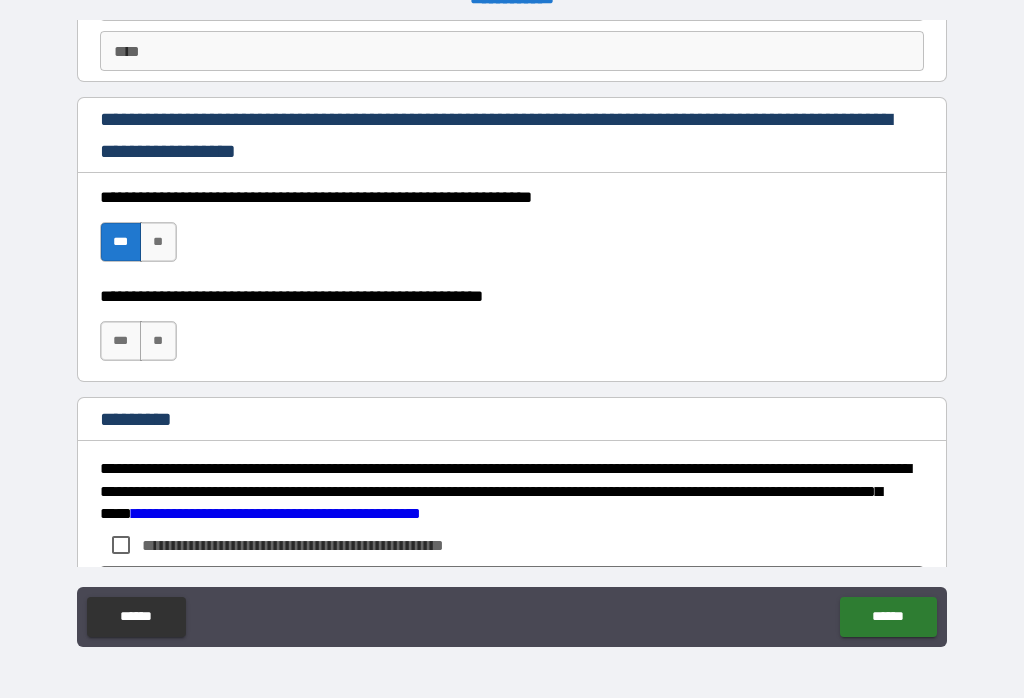 click on "***" at bounding box center [121, 341] 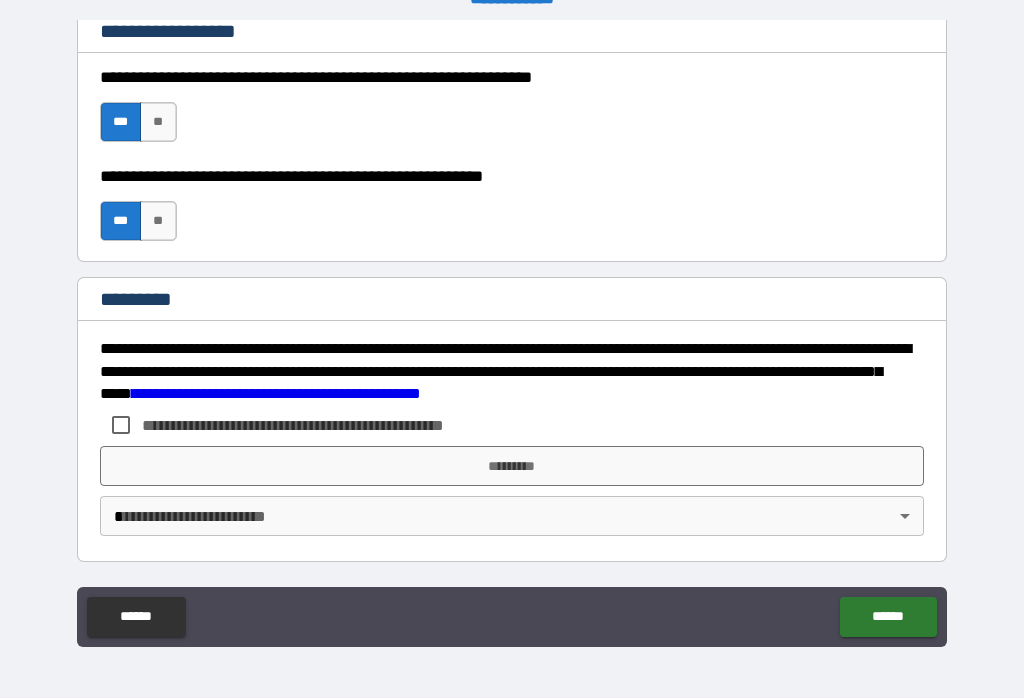 scroll, scrollTop: 3037, scrollLeft: 0, axis: vertical 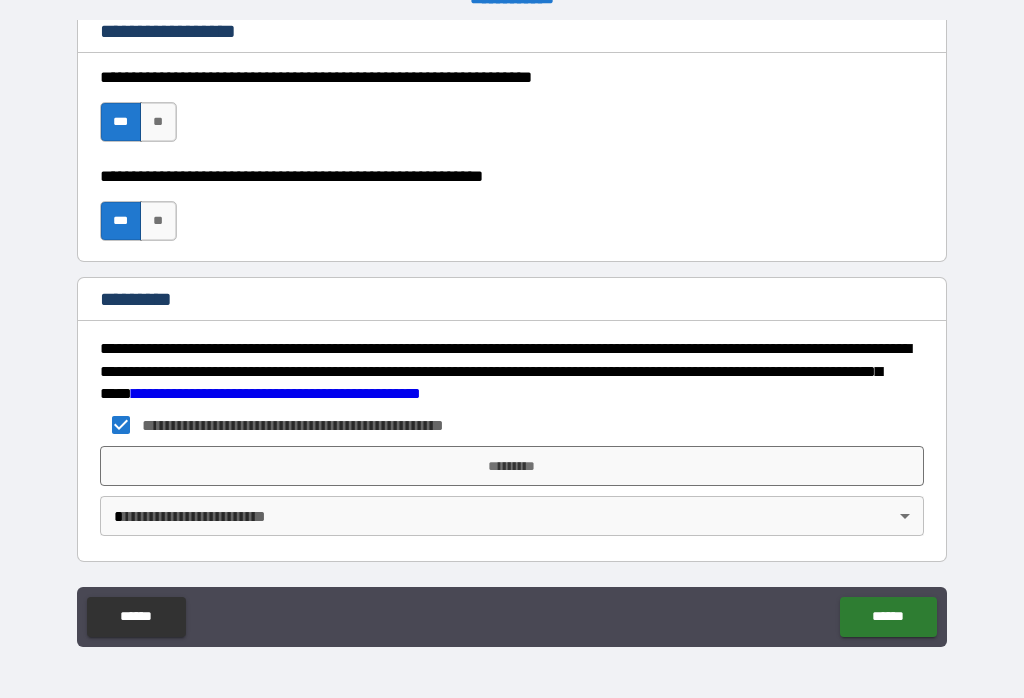 click on "*********" at bounding box center [512, 466] 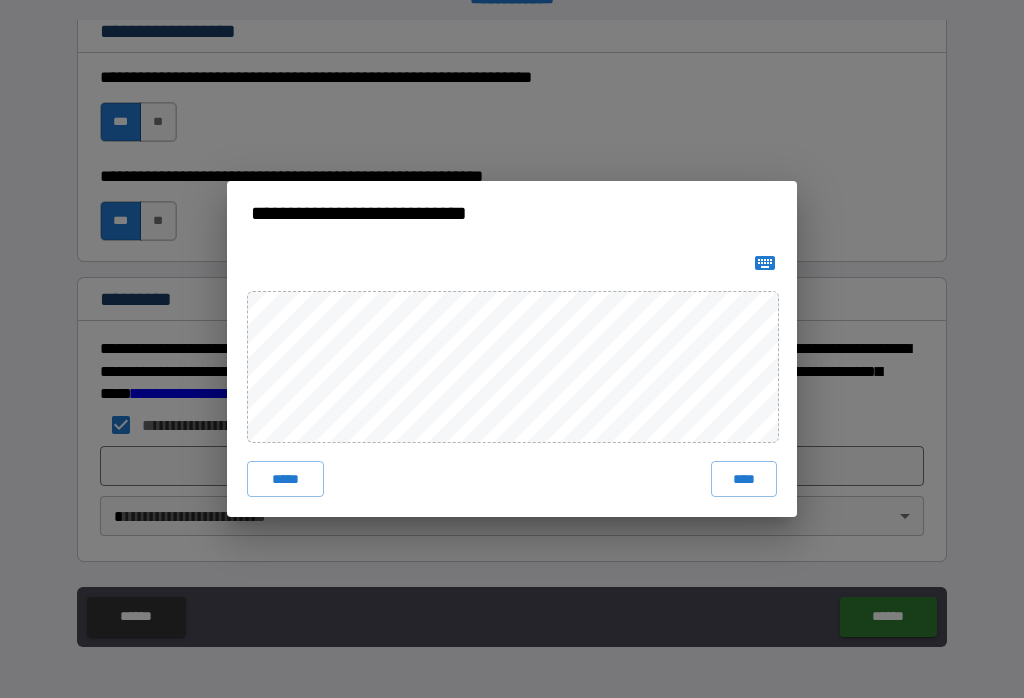 click on "****" at bounding box center (744, 479) 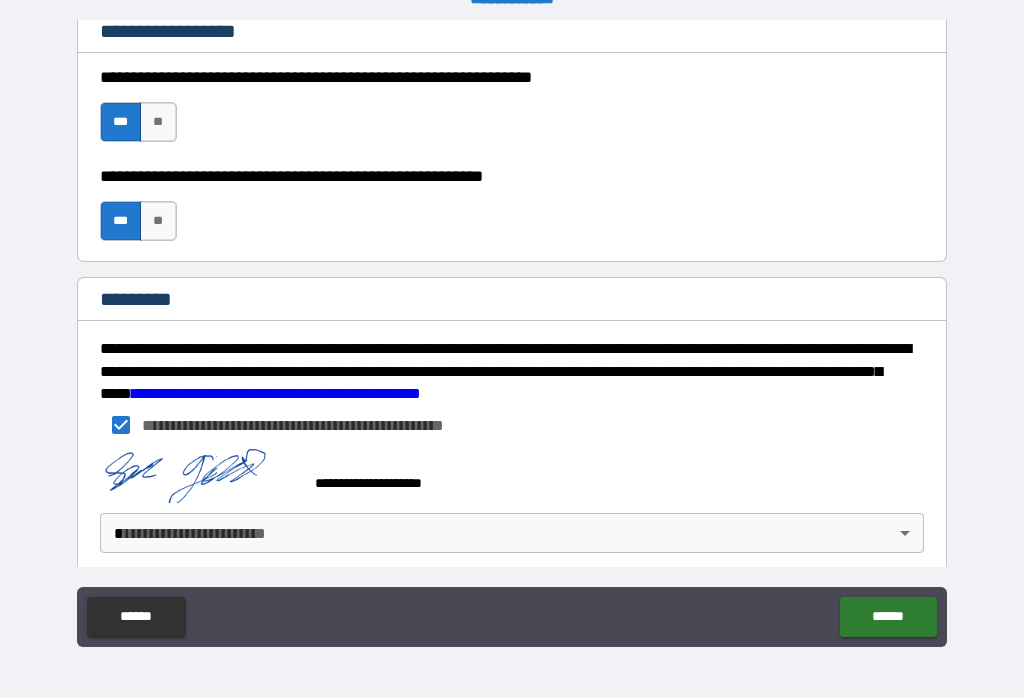 click on "**********" at bounding box center (512, 333) 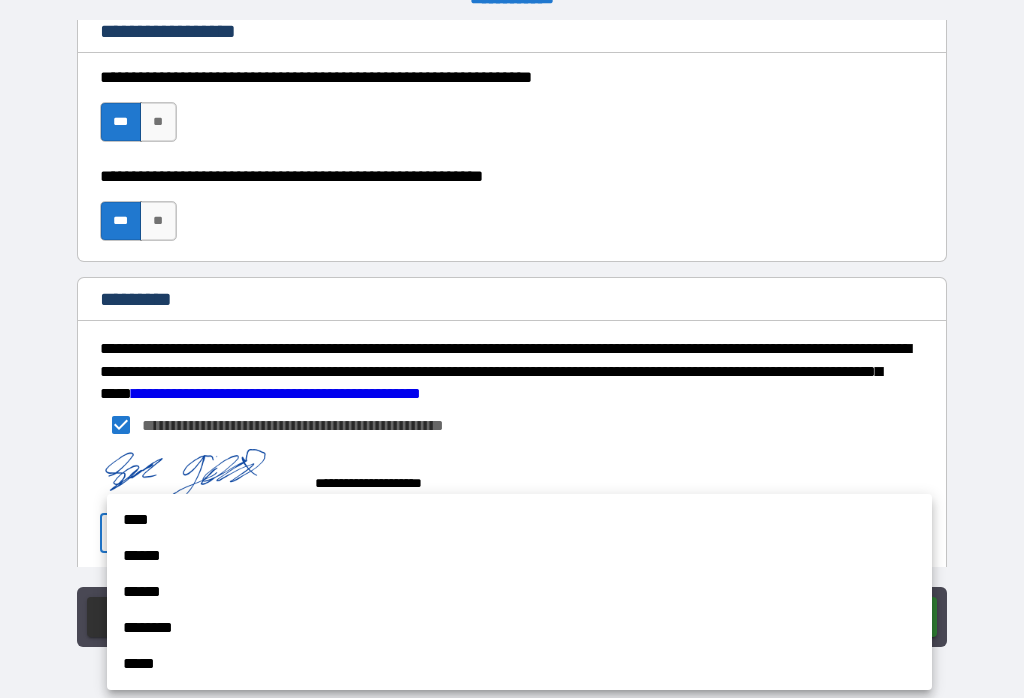 click on "****" at bounding box center (519, 520) 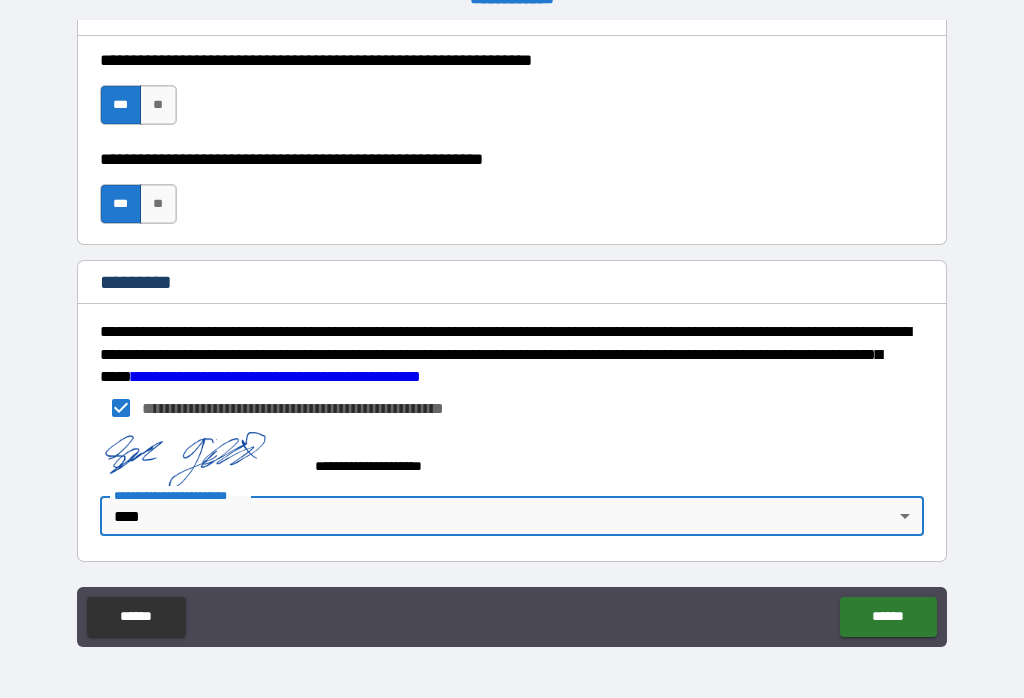 scroll, scrollTop: 3054, scrollLeft: 0, axis: vertical 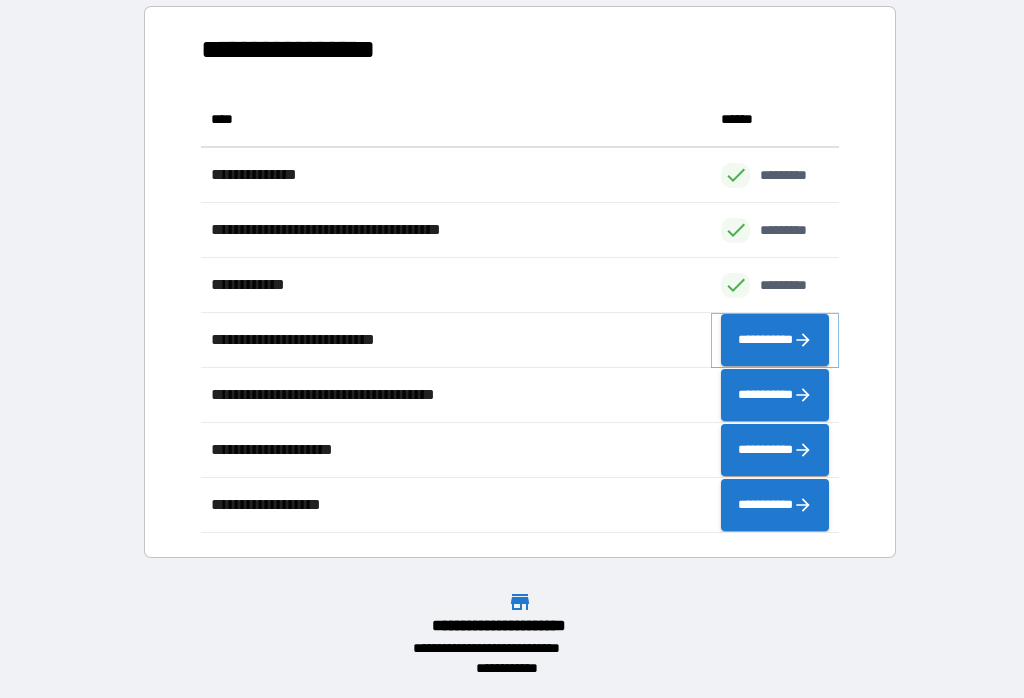 click on "**********" at bounding box center [775, 340] 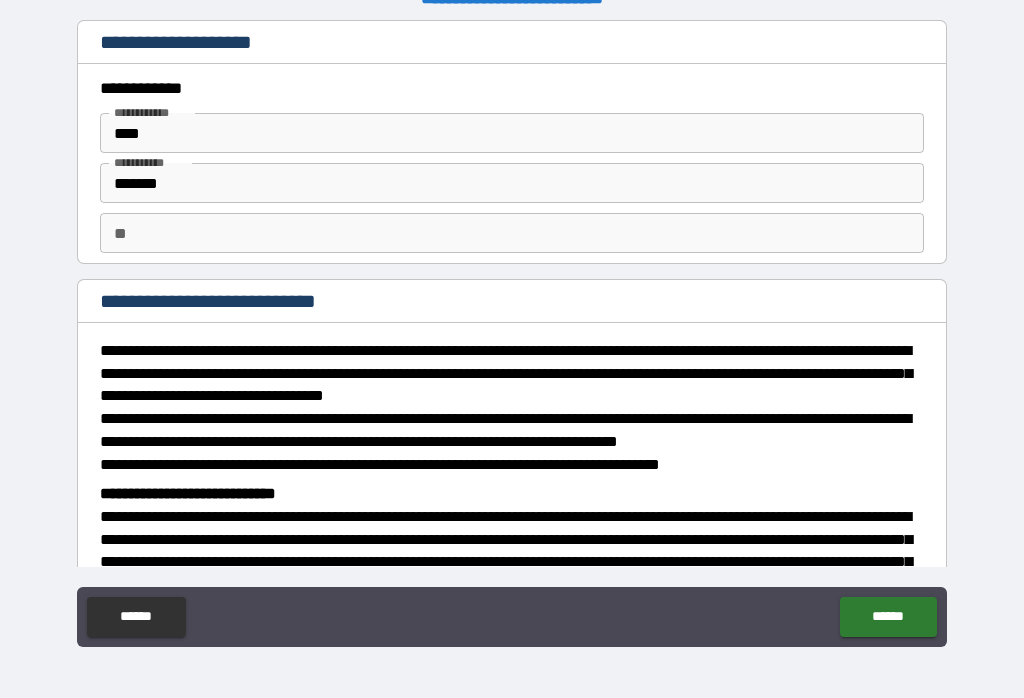 click on "**" at bounding box center (512, 233) 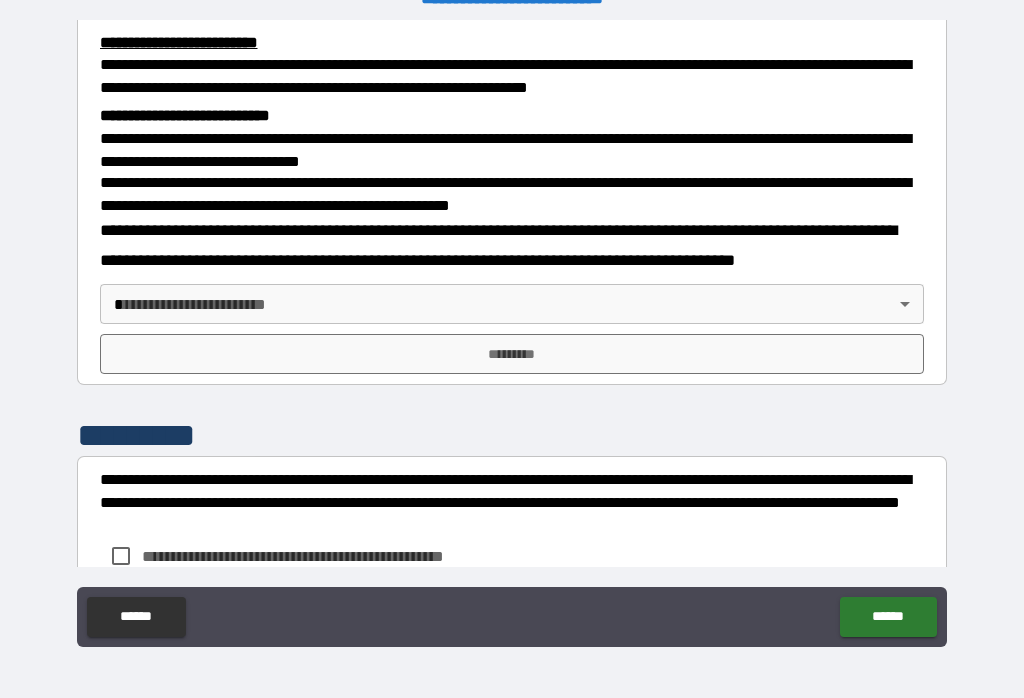 scroll, scrollTop: 595, scrollLeft: 0, axis: vertical 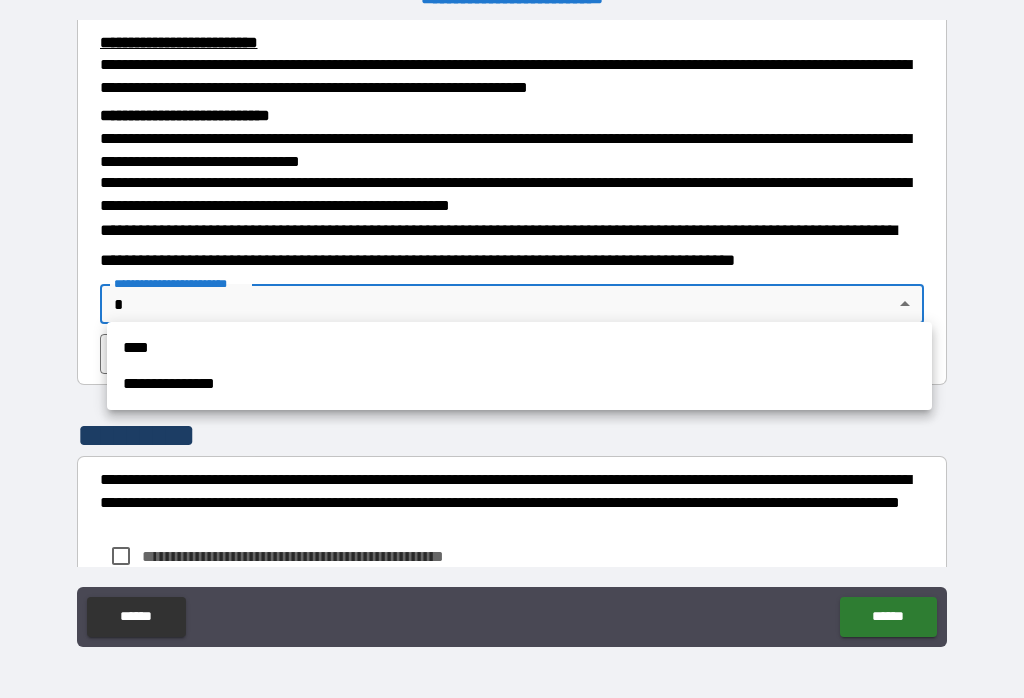click on "****" at bounding box center (519, 348) 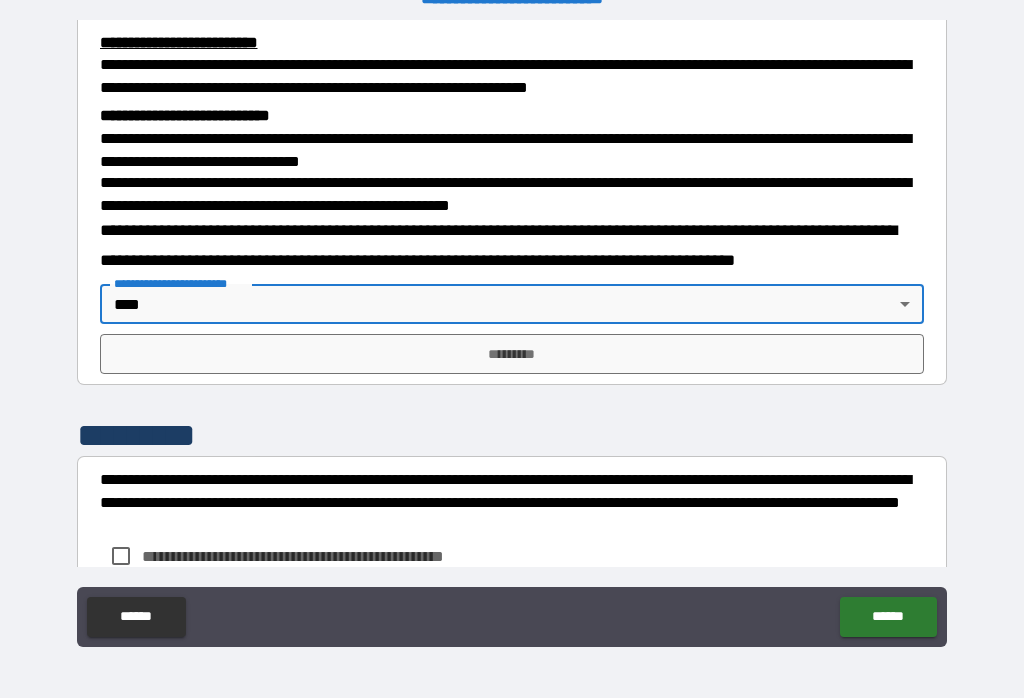 click on "*********" at bounding box center (512, 354) 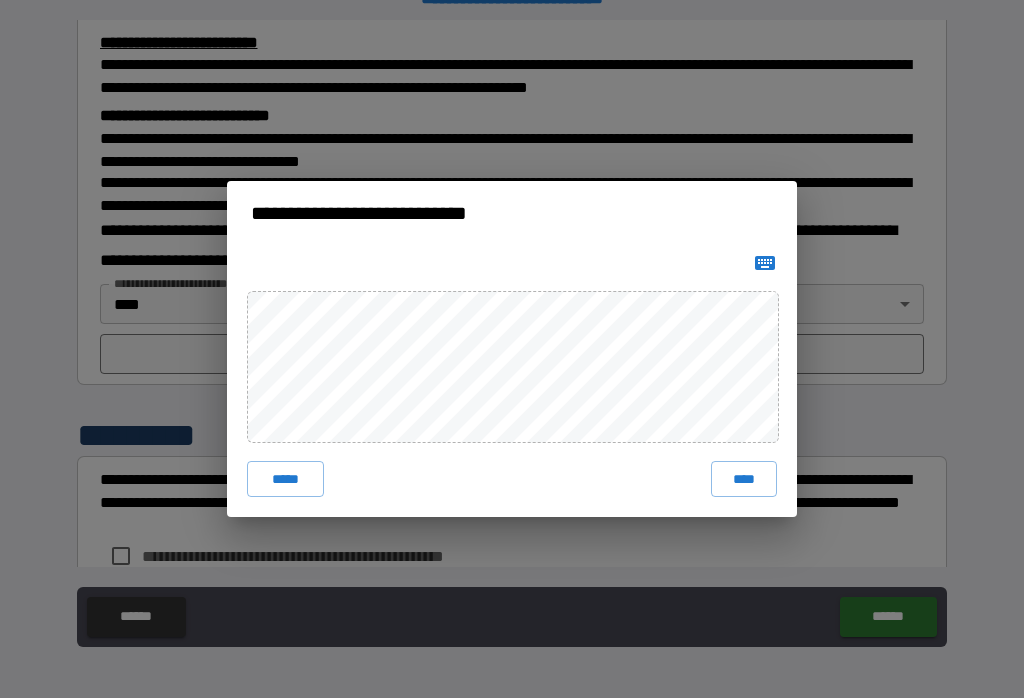 click on "****" at bounding box center [744, 479] 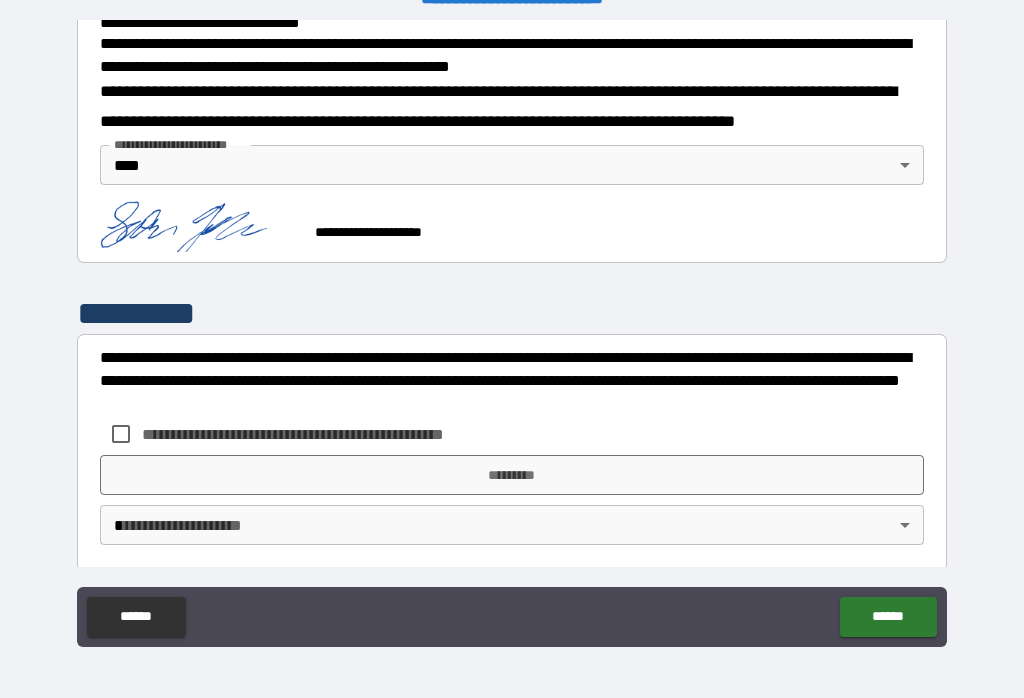 scroll, scrollTop: 733, scrollLeft: 0, axis: vertical 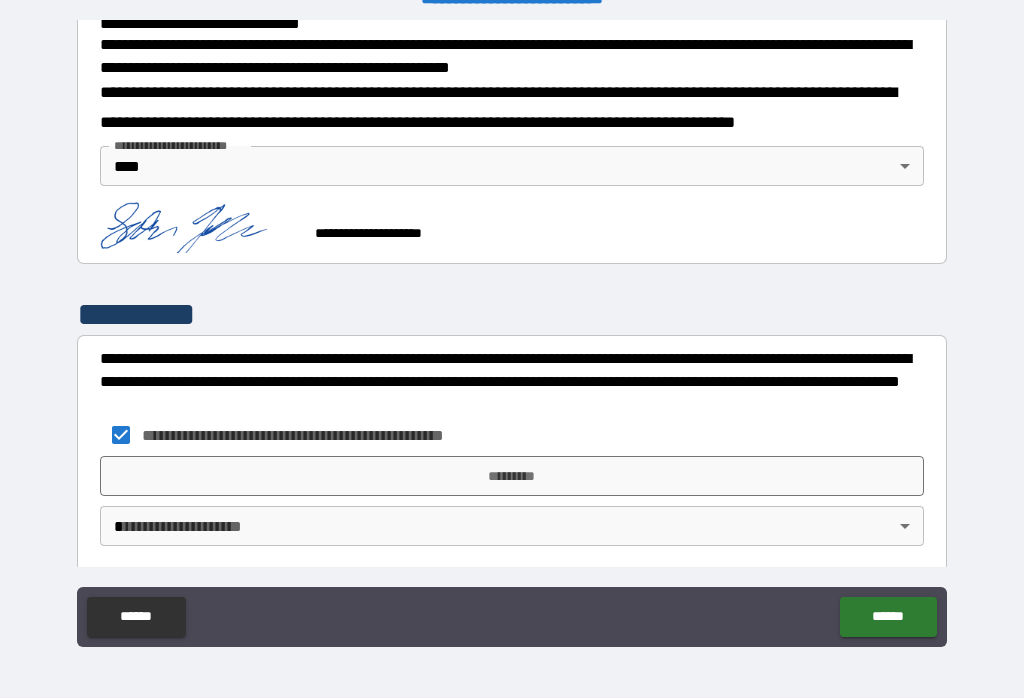 click on "*********" at bounding box center (512, 476) 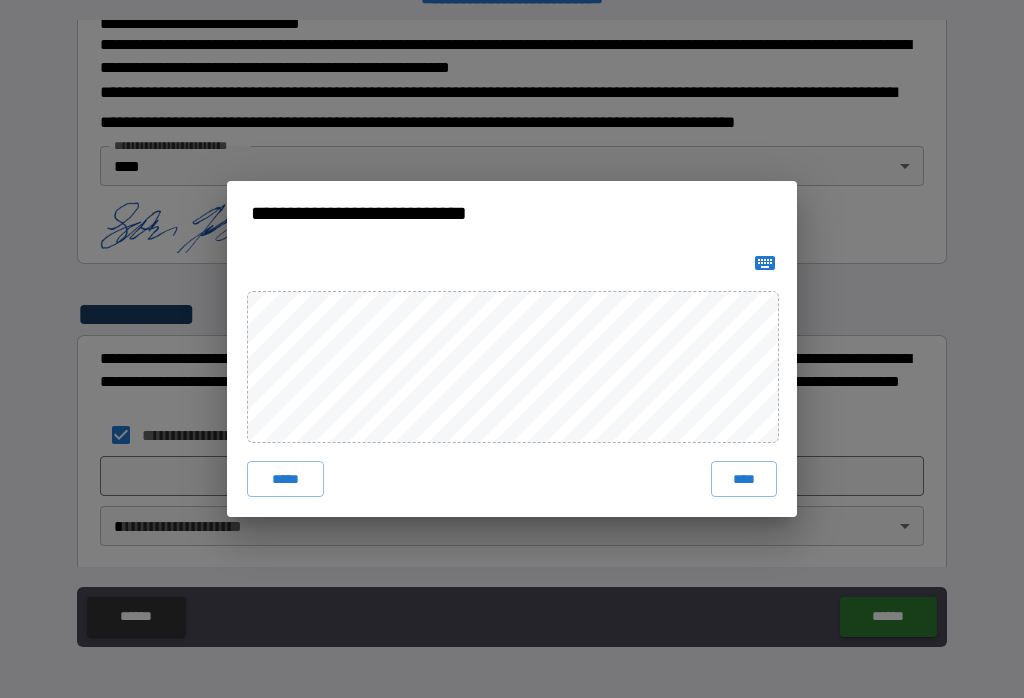 click on "****" at bounding box center [744, 479] 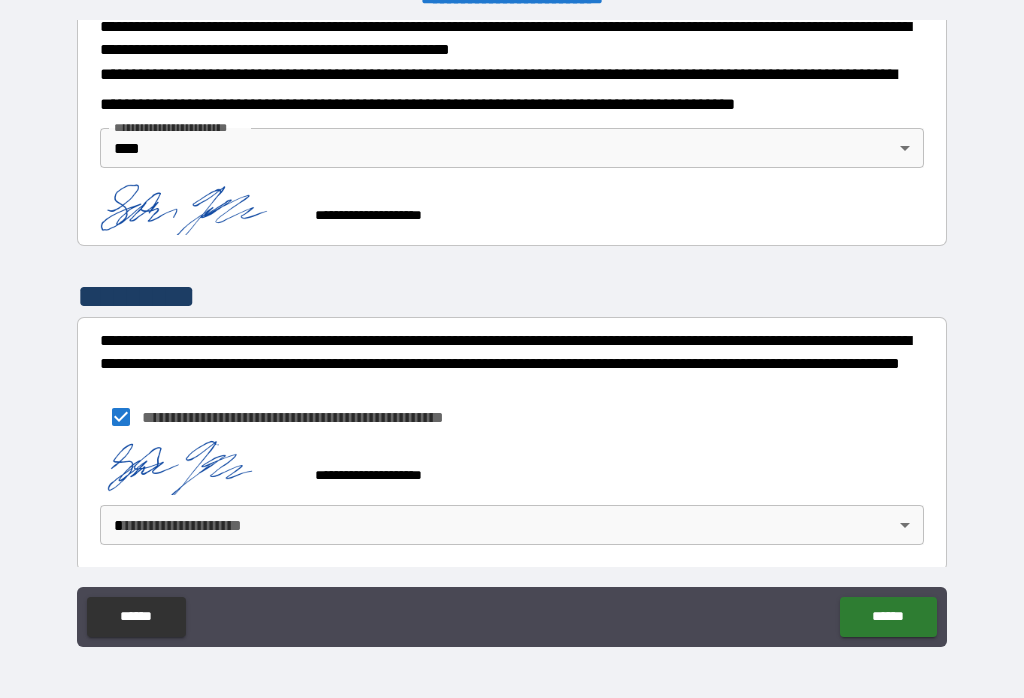scroll, scrollTop: 750, scrollLeft: 0, axis: vertical 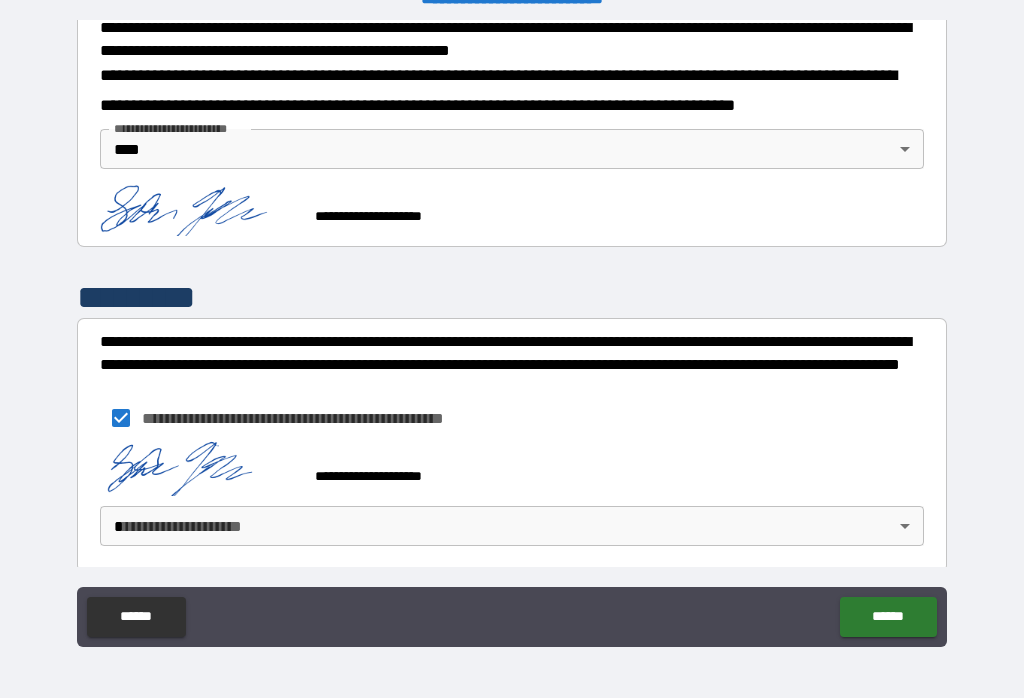 click on "**********" at bounding box center (512, 333) 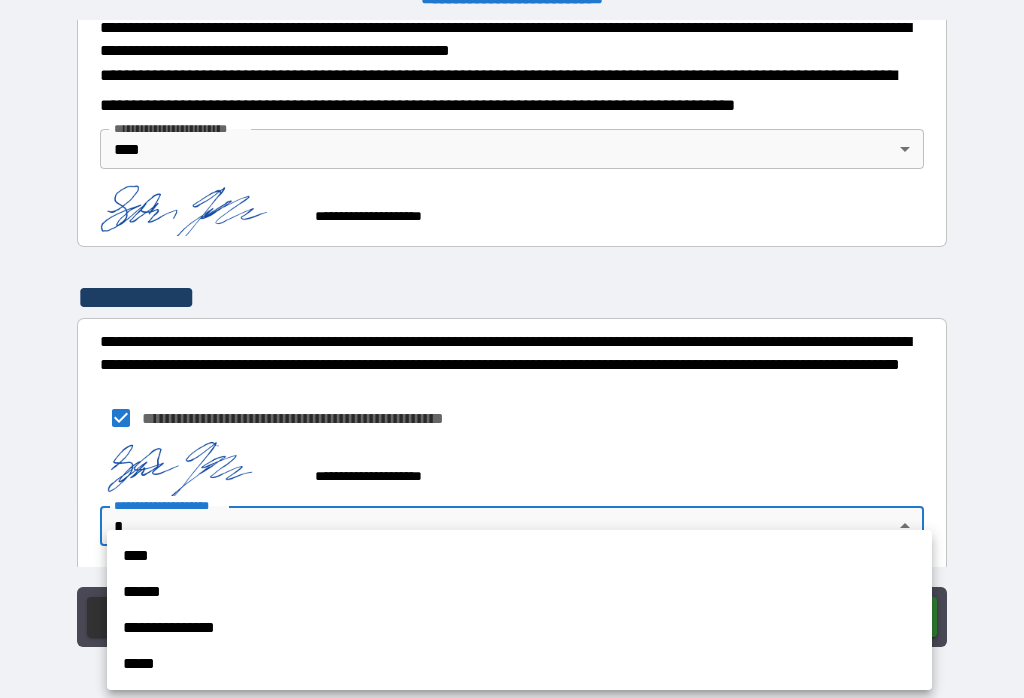 click on "****" at bounding box center (519, 556) 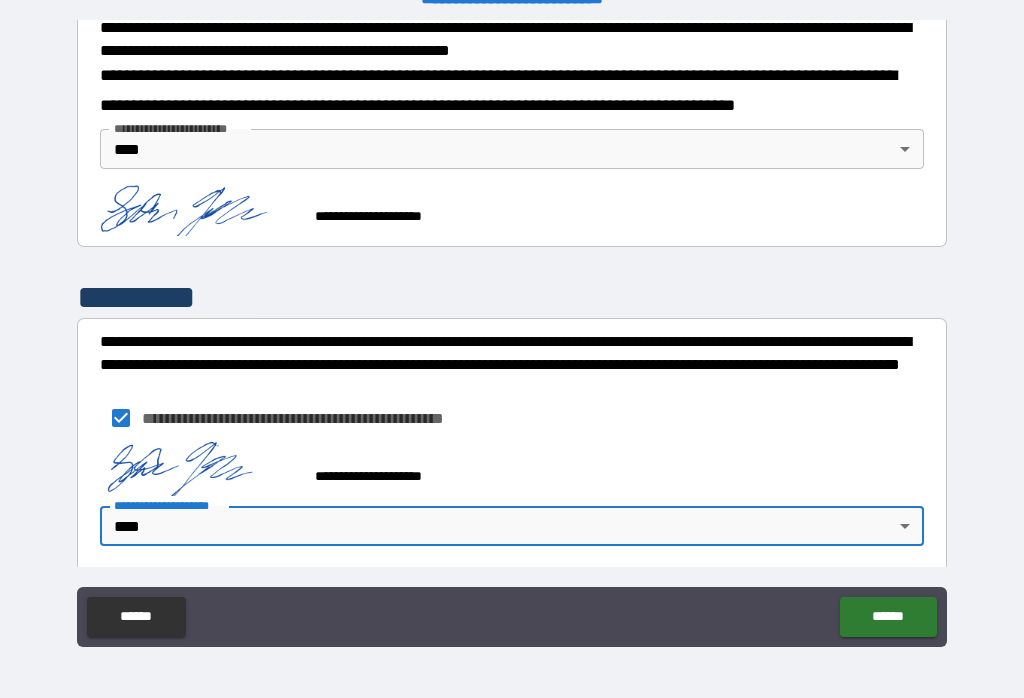 click on "******" at bounding box center [888, 617] 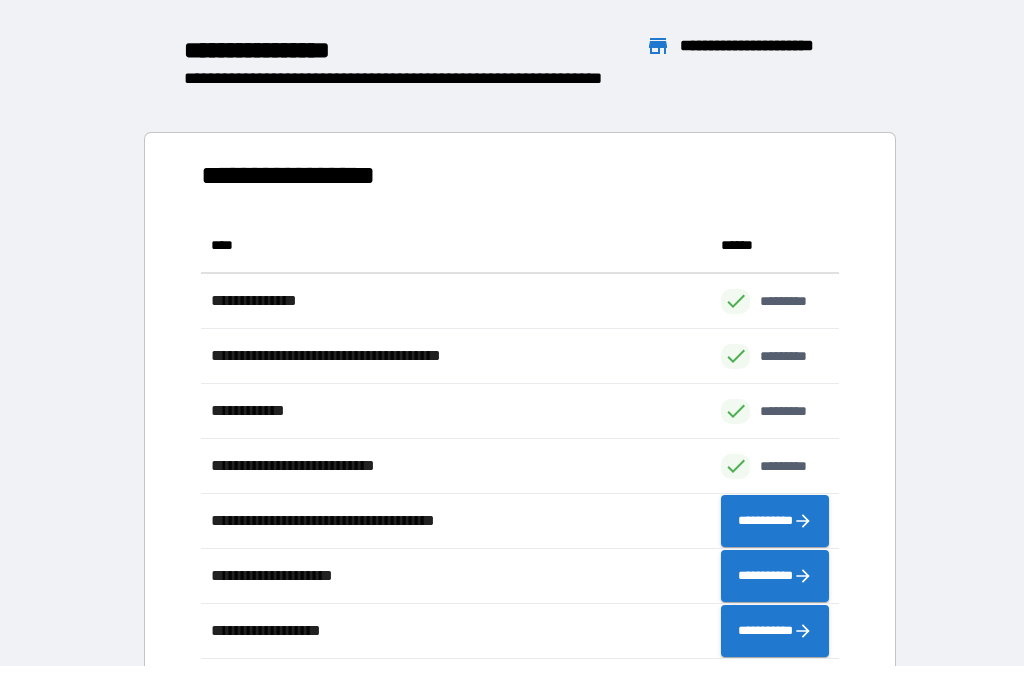scroll, scrollTop: 1, scrollLeft: 1, axis: both 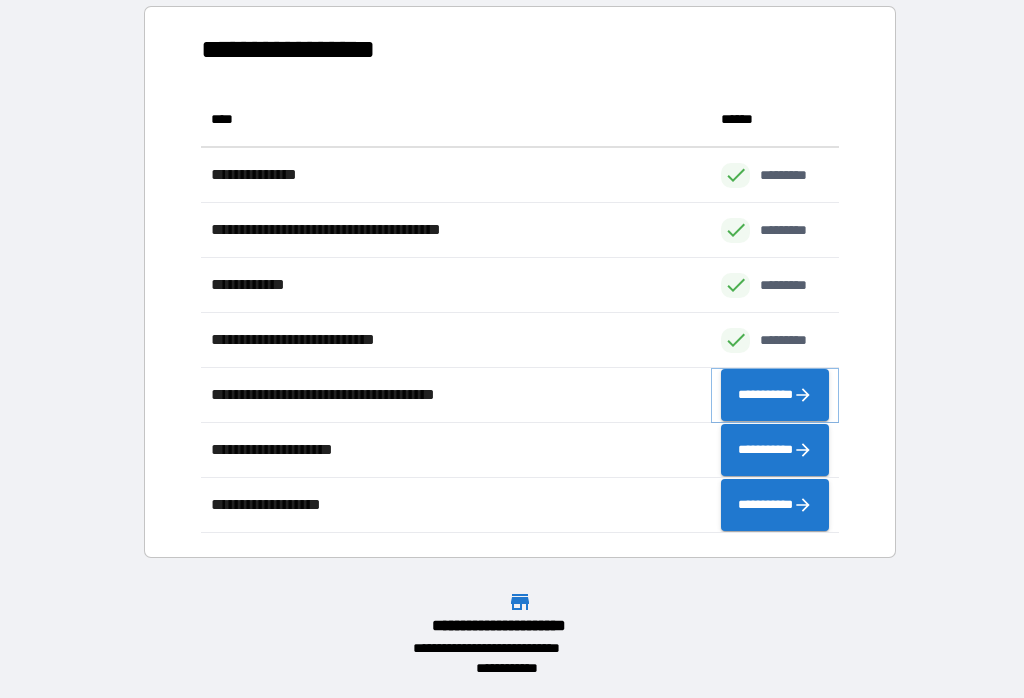click on "**********" at bounding box center (775, 395) 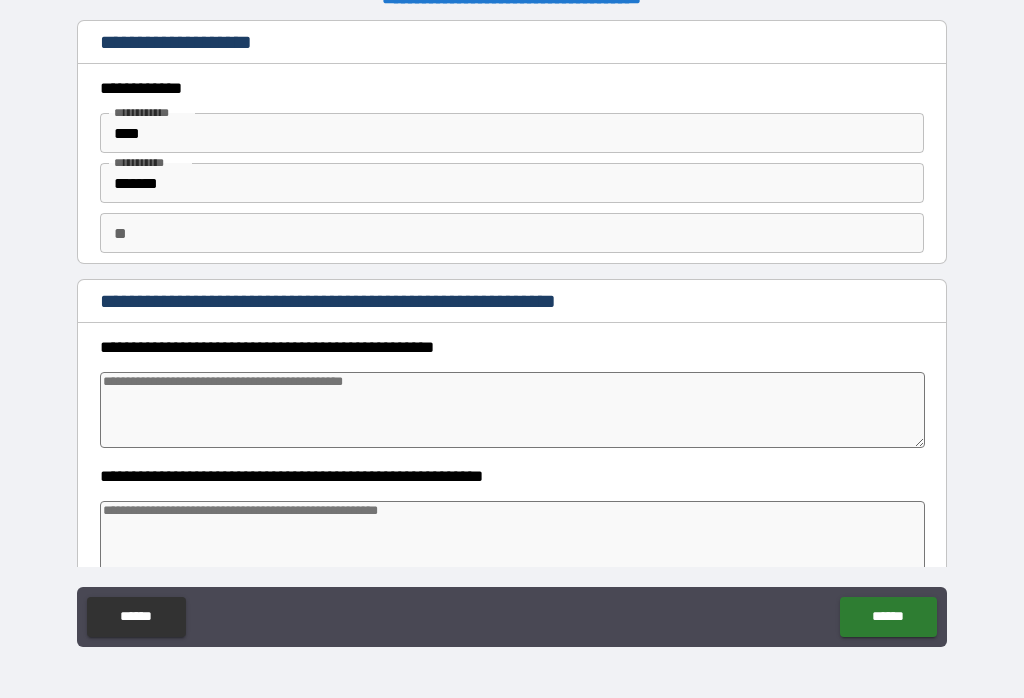 type on "*" 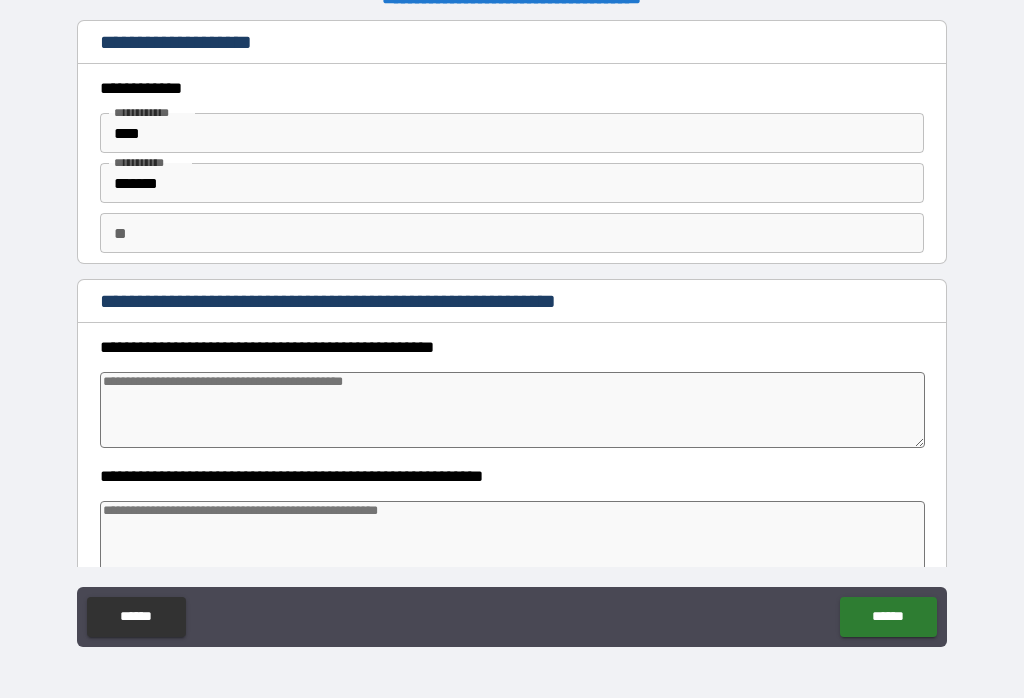 type on "*" 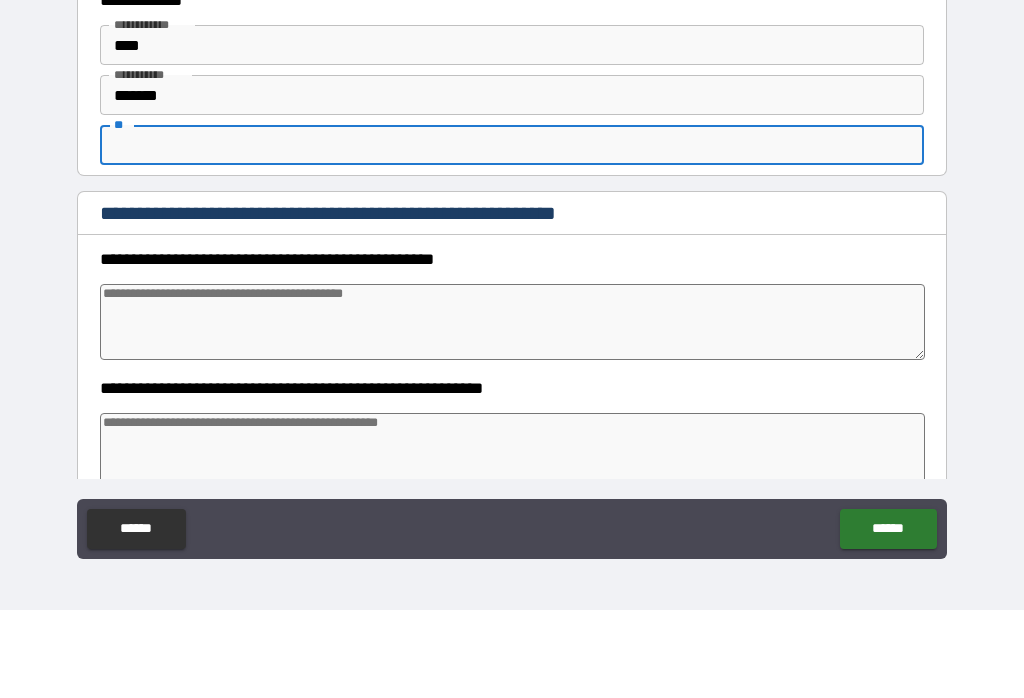 type on "*" 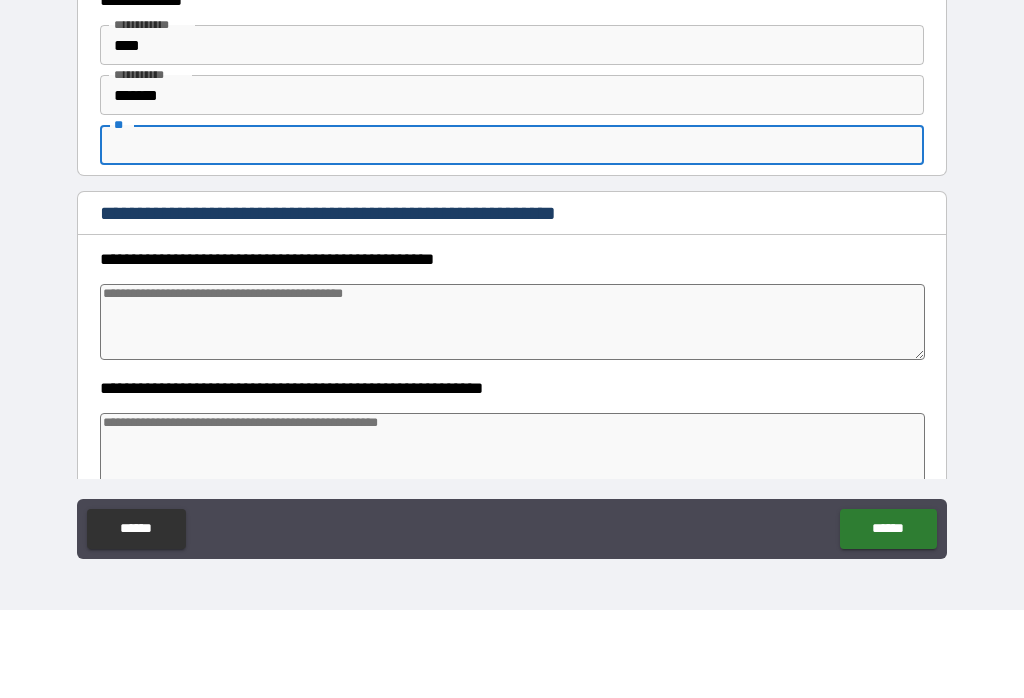 type on "*" 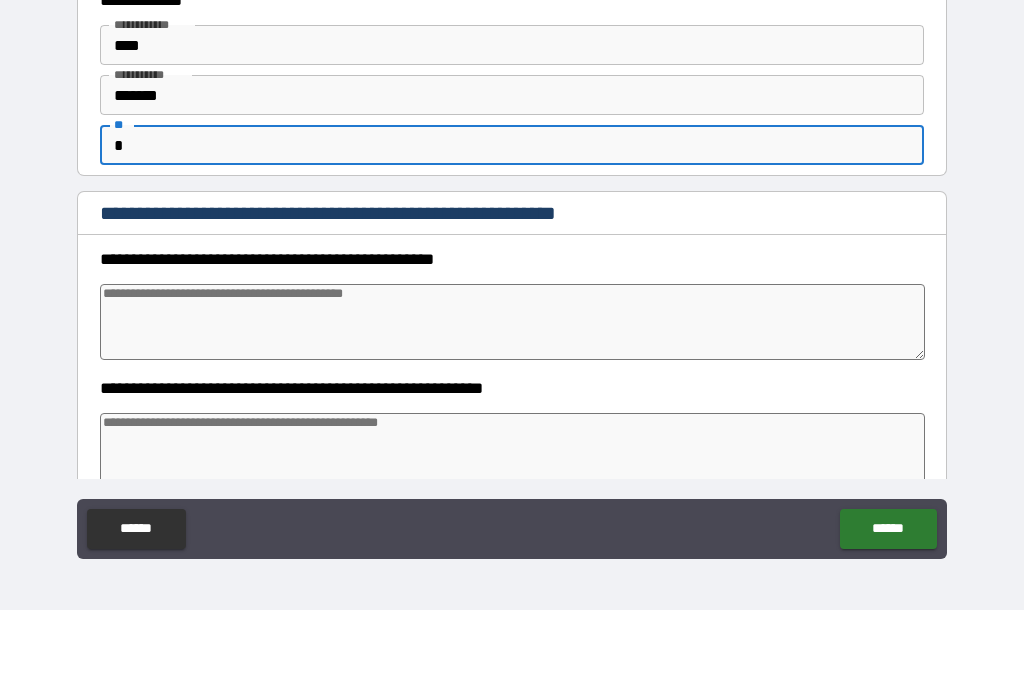 type on "*" 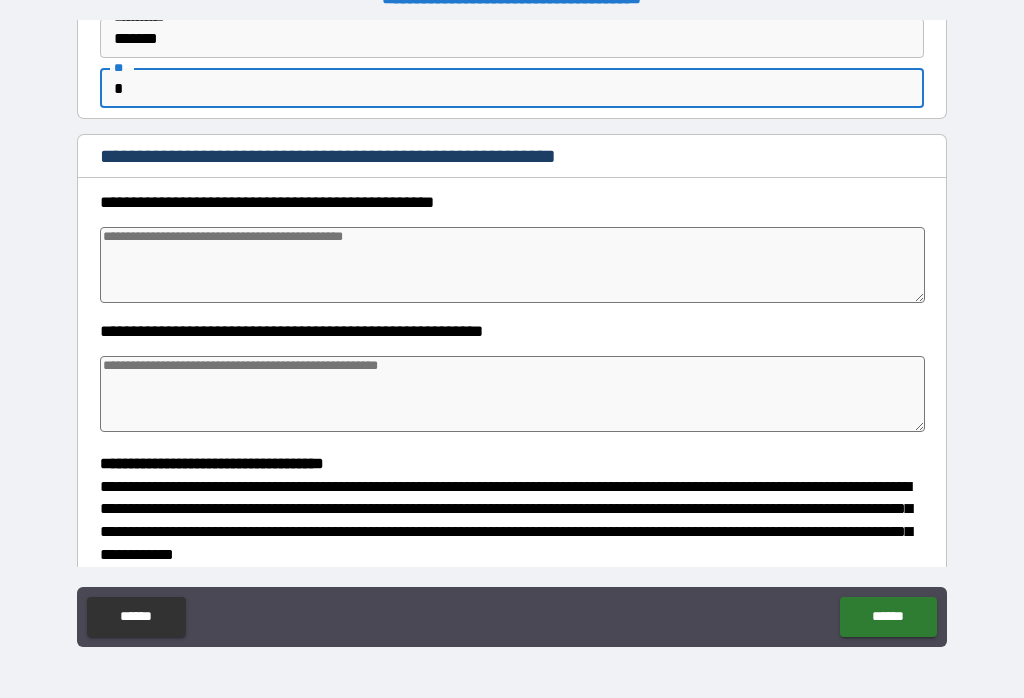scroll, scrollTop: 146, scrollLeft: 0, axis: vertical 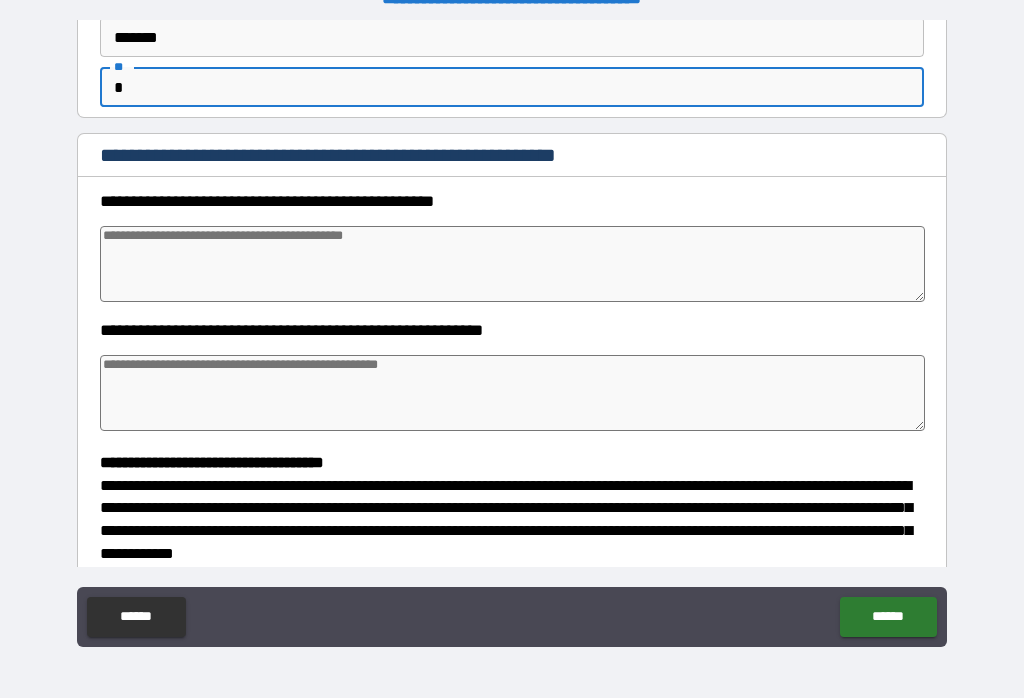 type on "*" 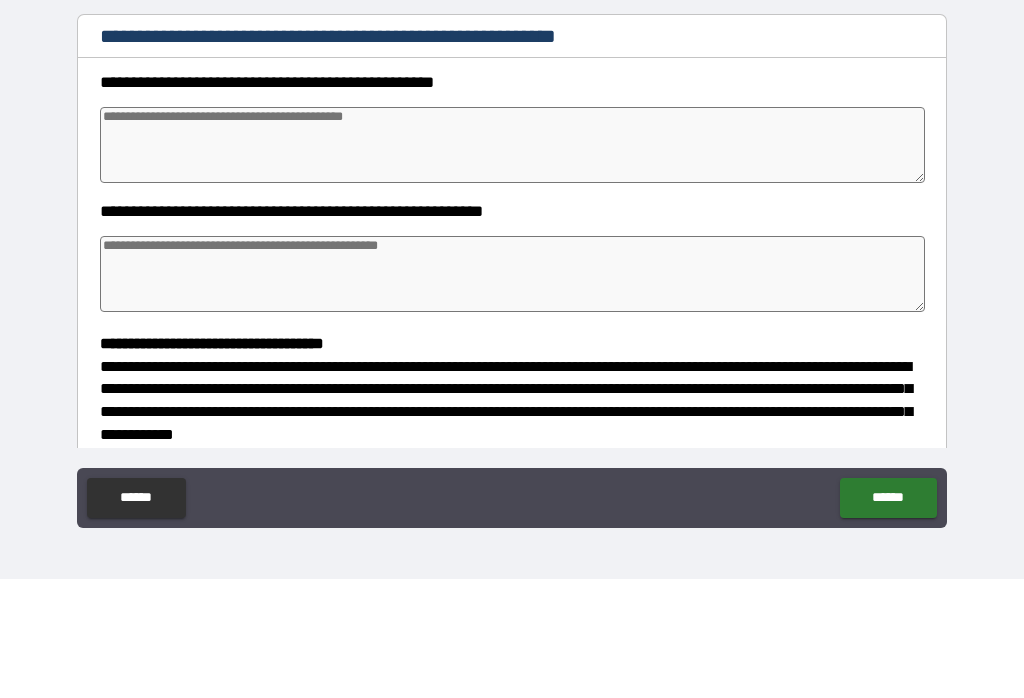 type on "*" 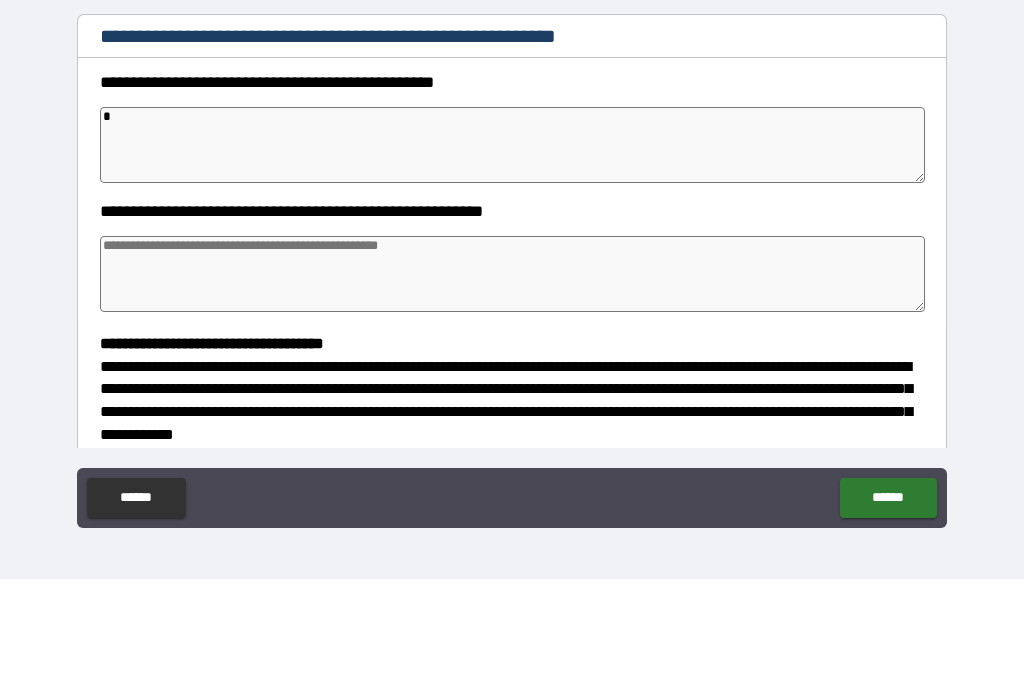 type on "*" 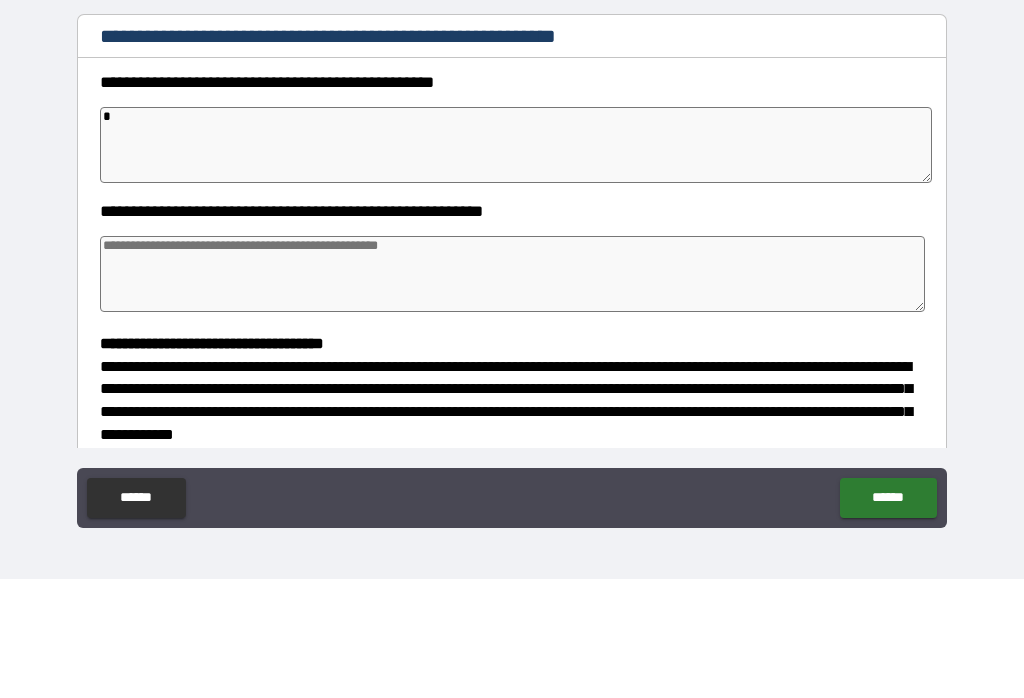 type on "*" 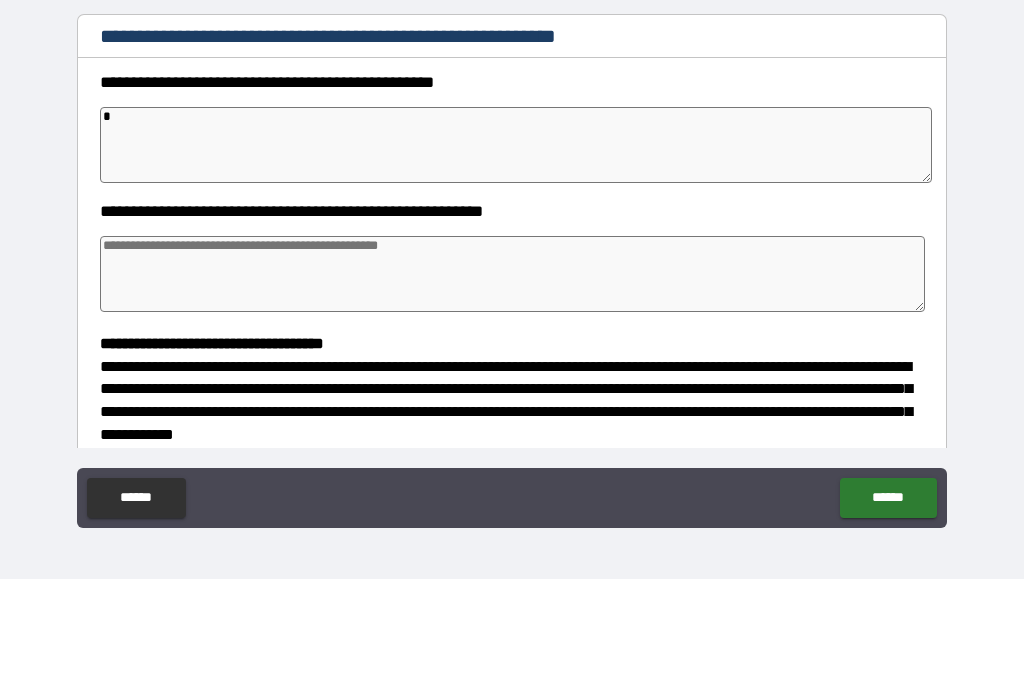 type on "*" 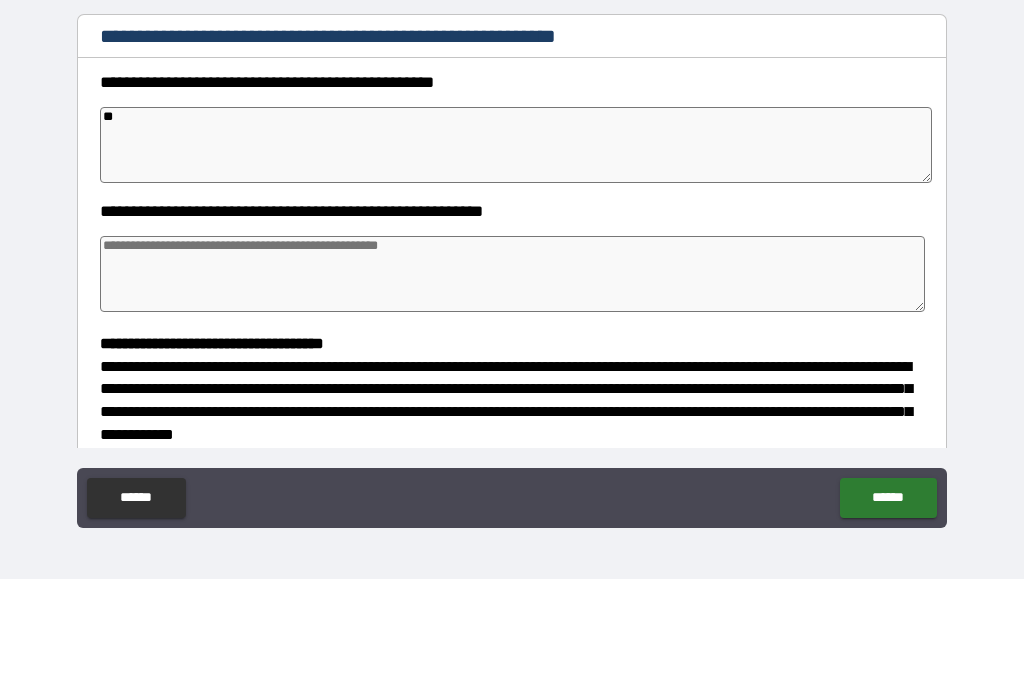 type on "*" 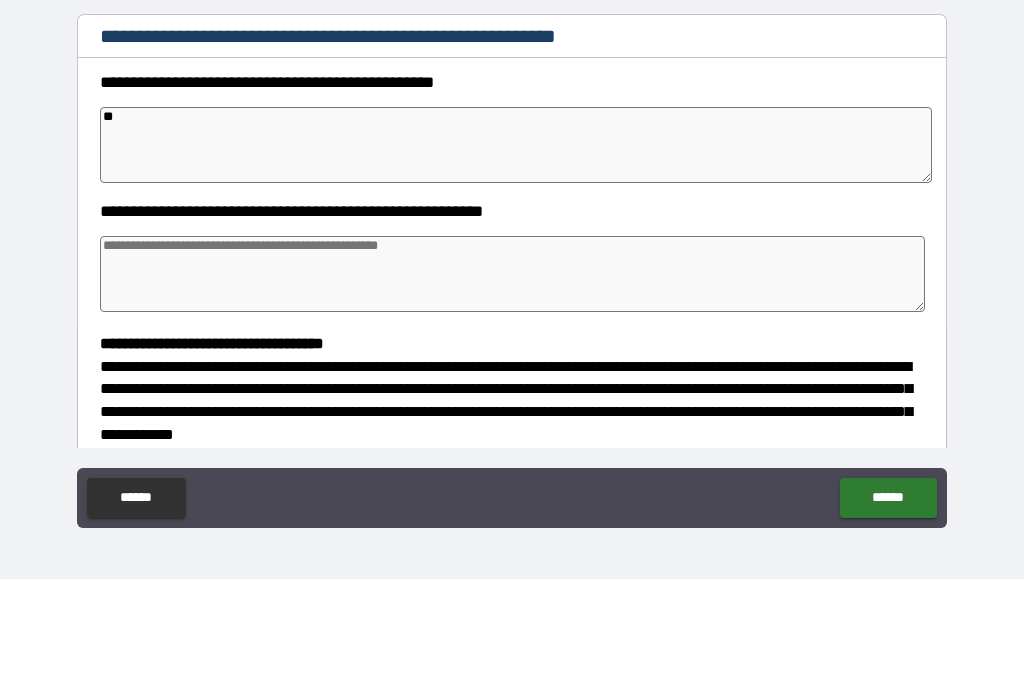 type on "*" 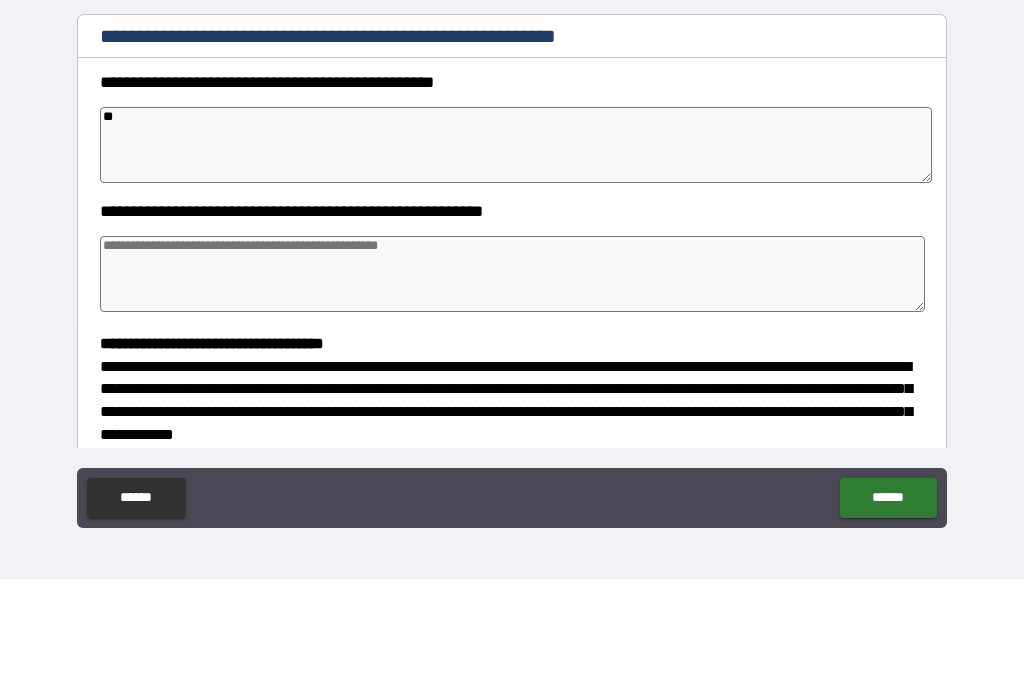 type on "*" 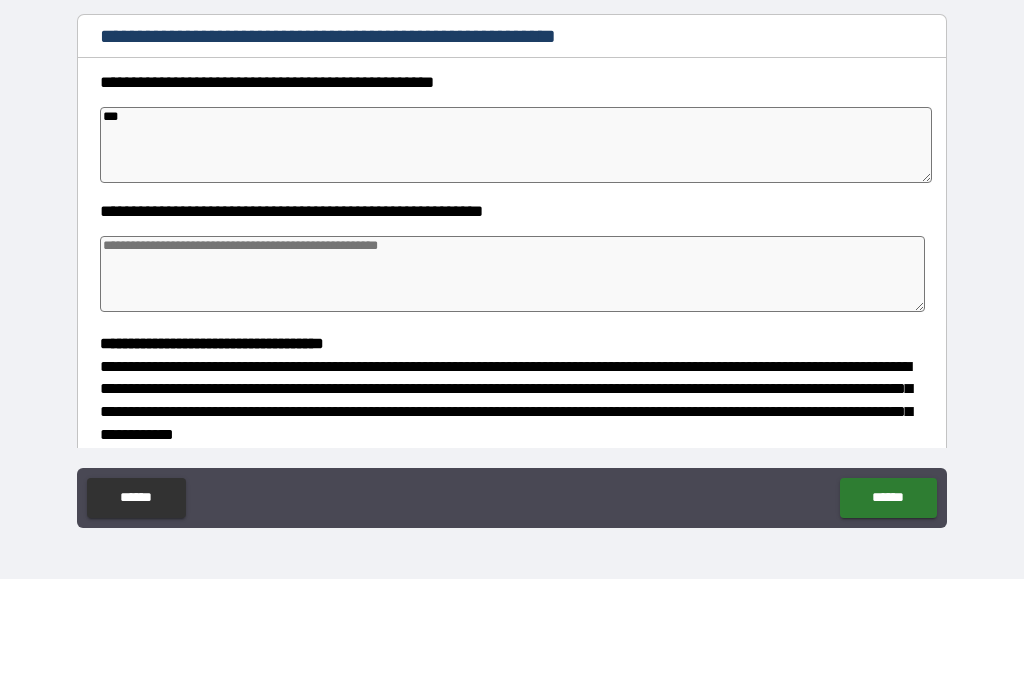 type on "*" 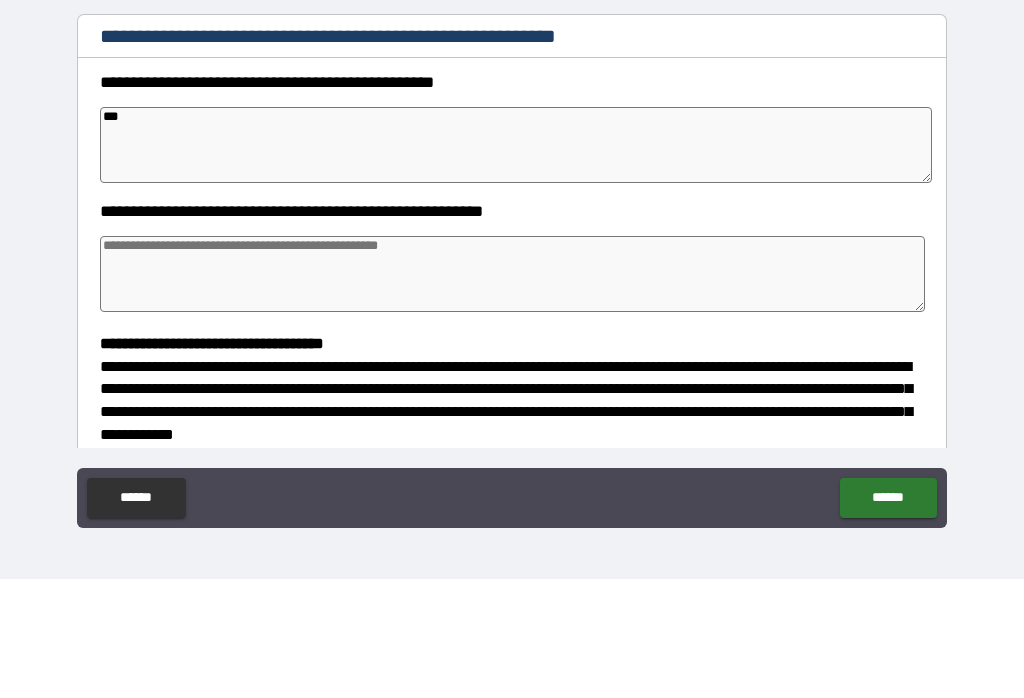 type on "*" 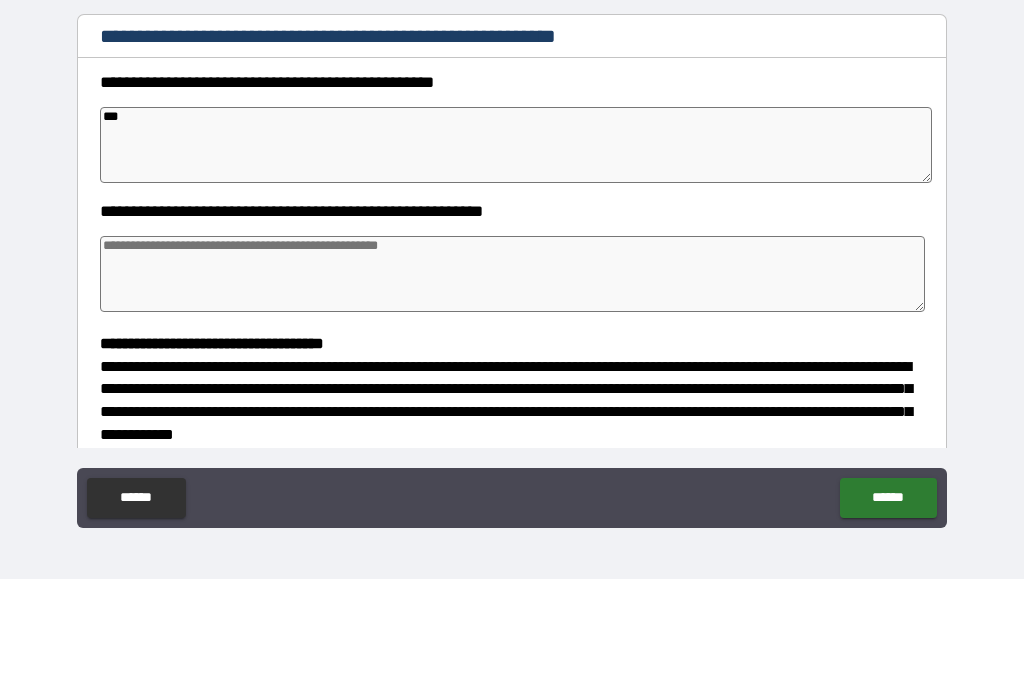 type on "*" 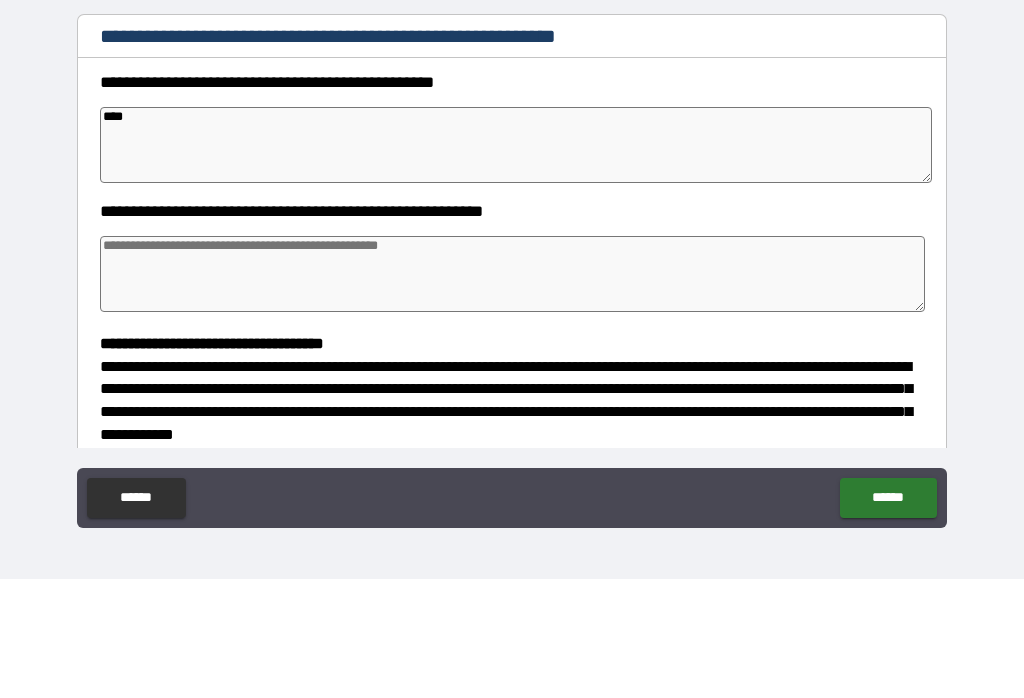 type on "*" 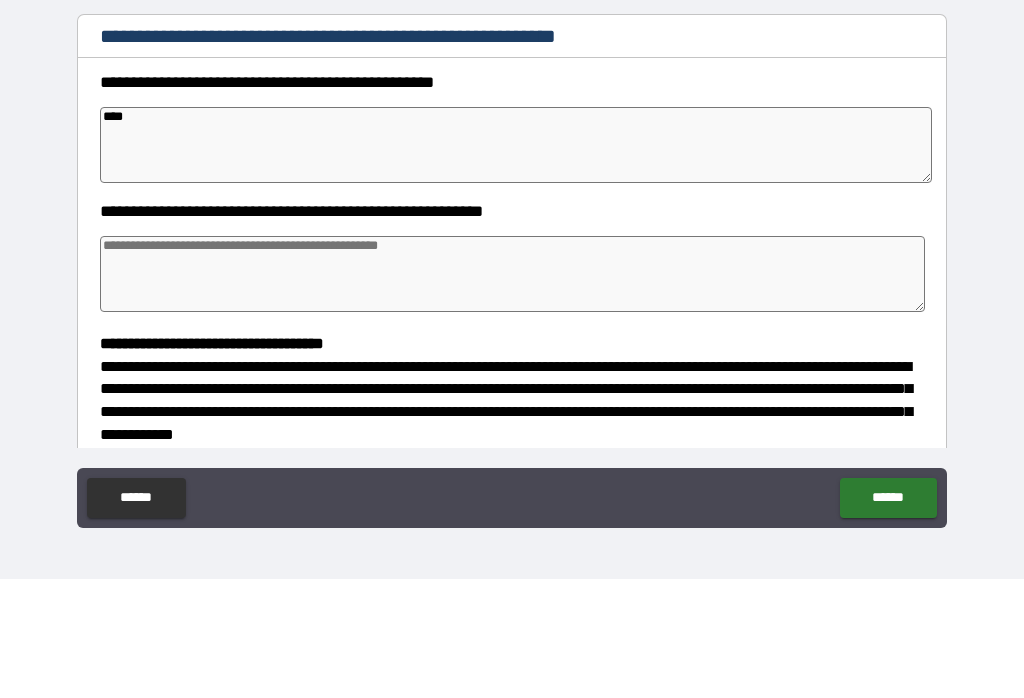 type on "*" 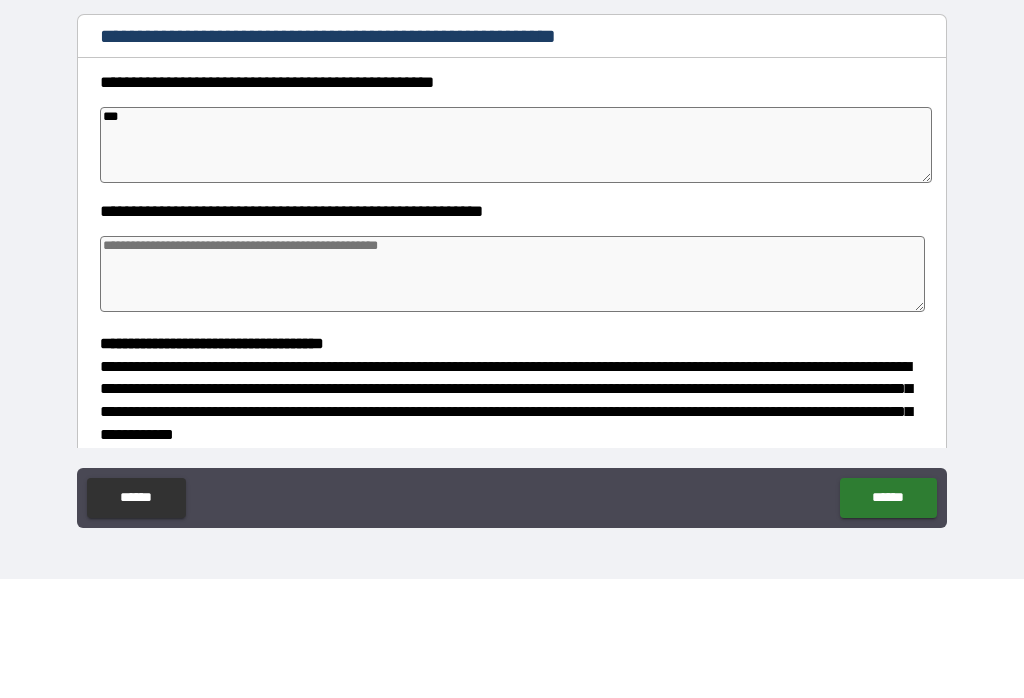 type on "*" 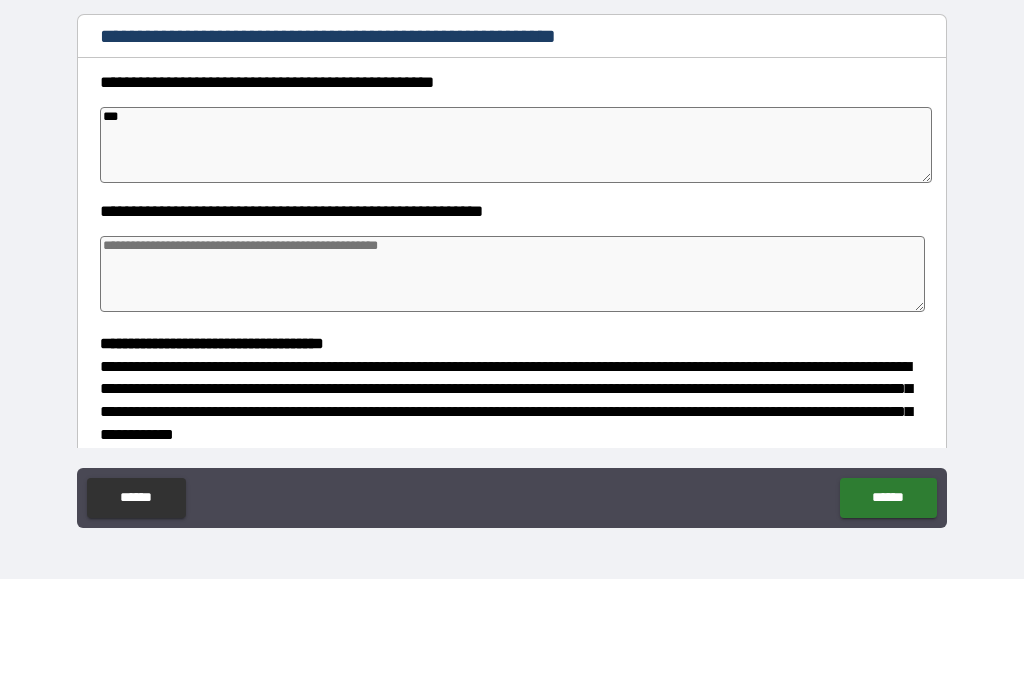 type on "*" 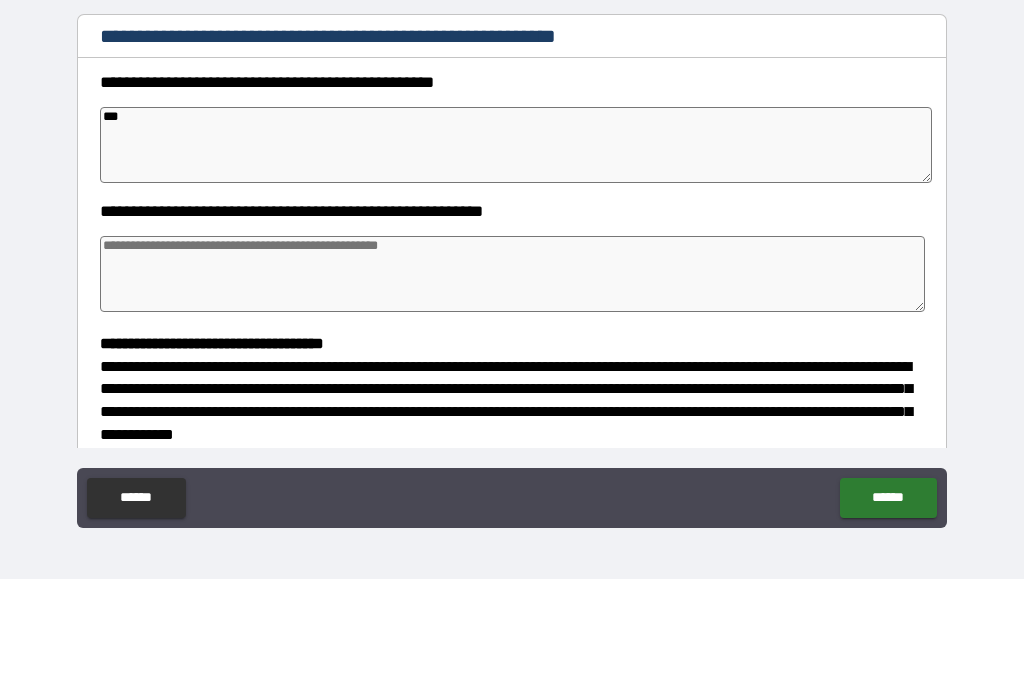 type on "*" 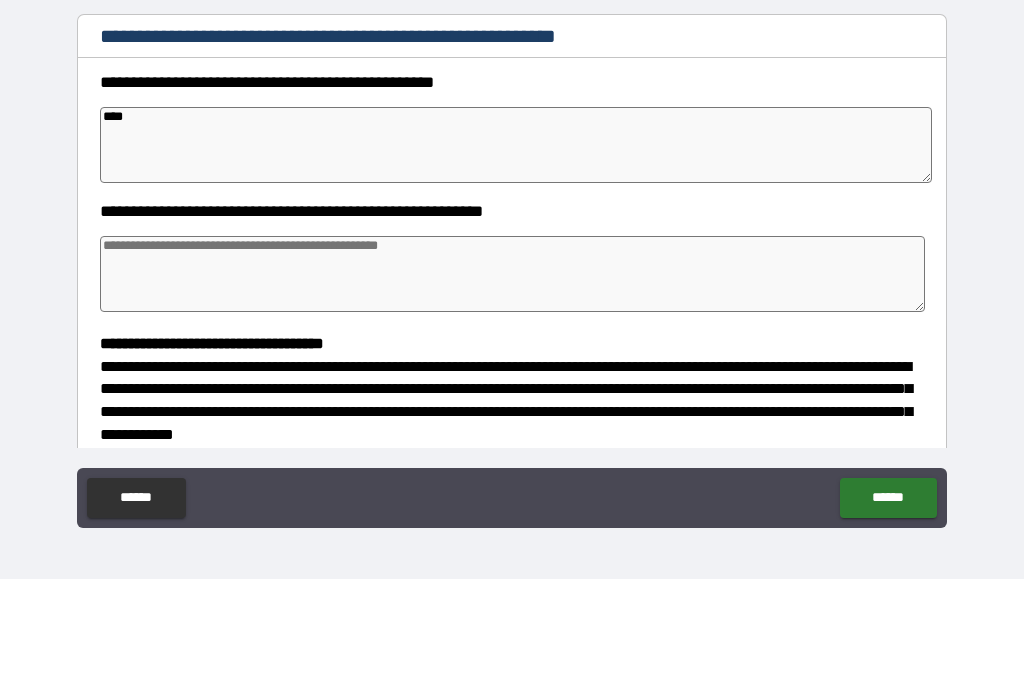 type on "*" 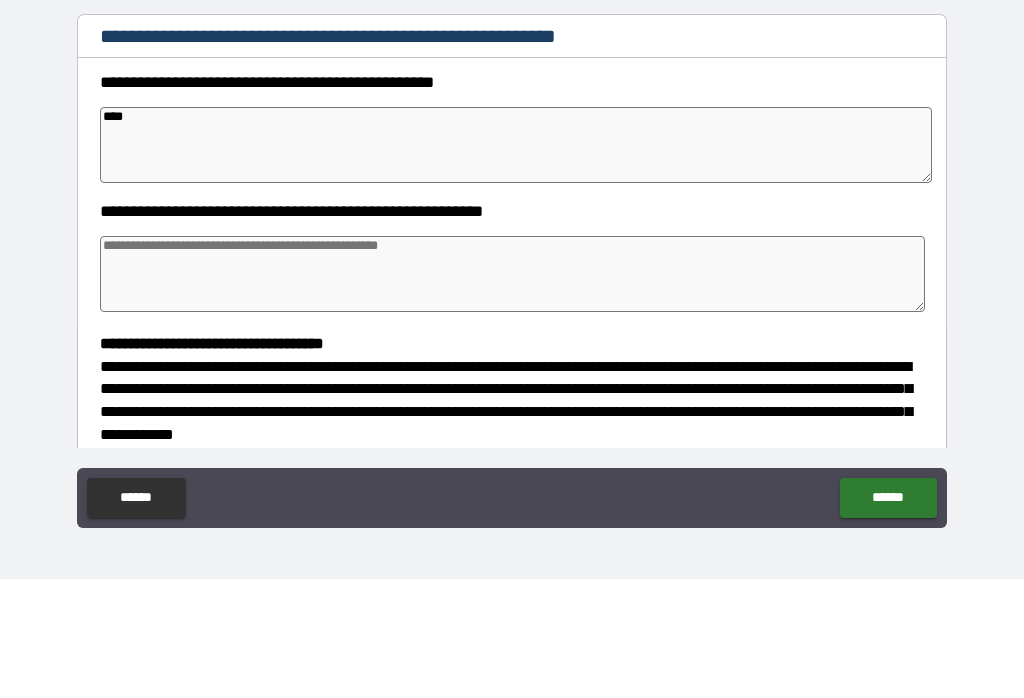 type on "*" 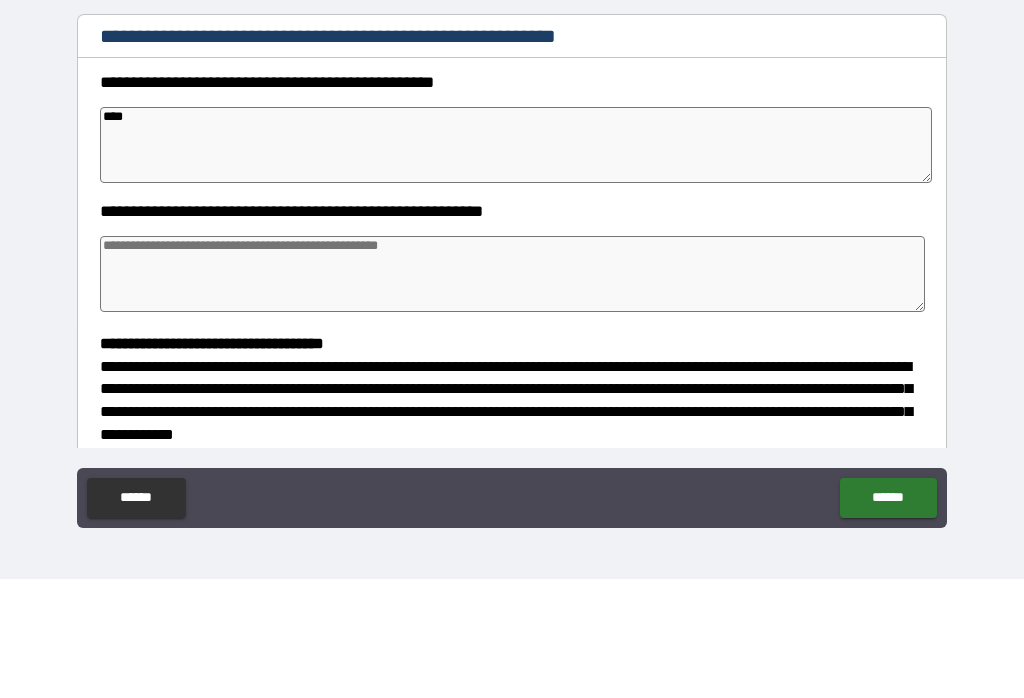 type on "*" 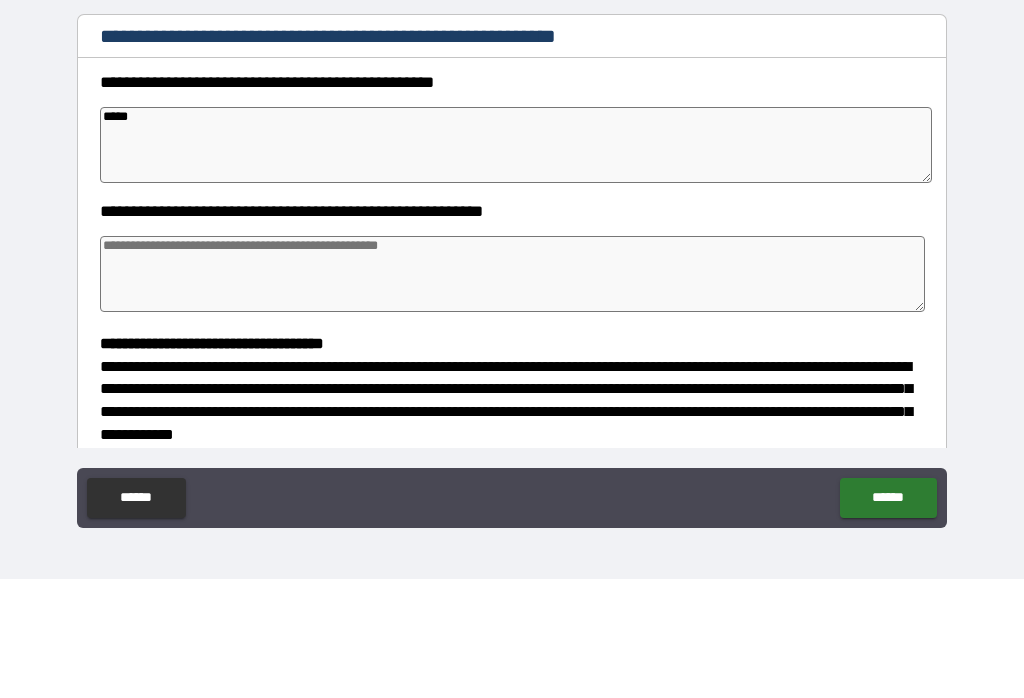 type on "*" 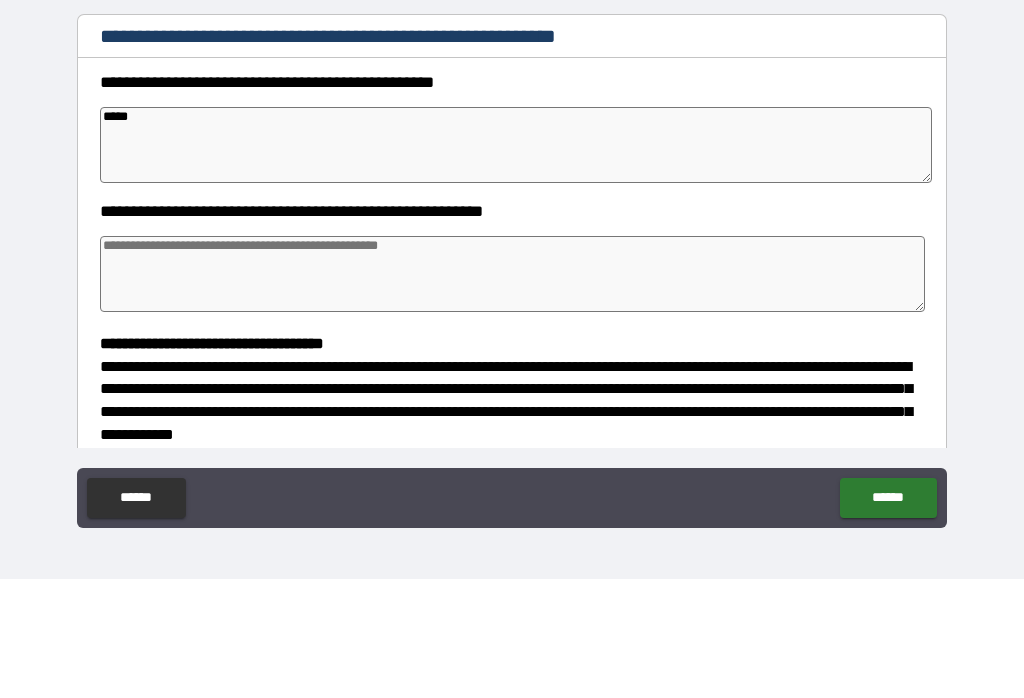 type on "*" 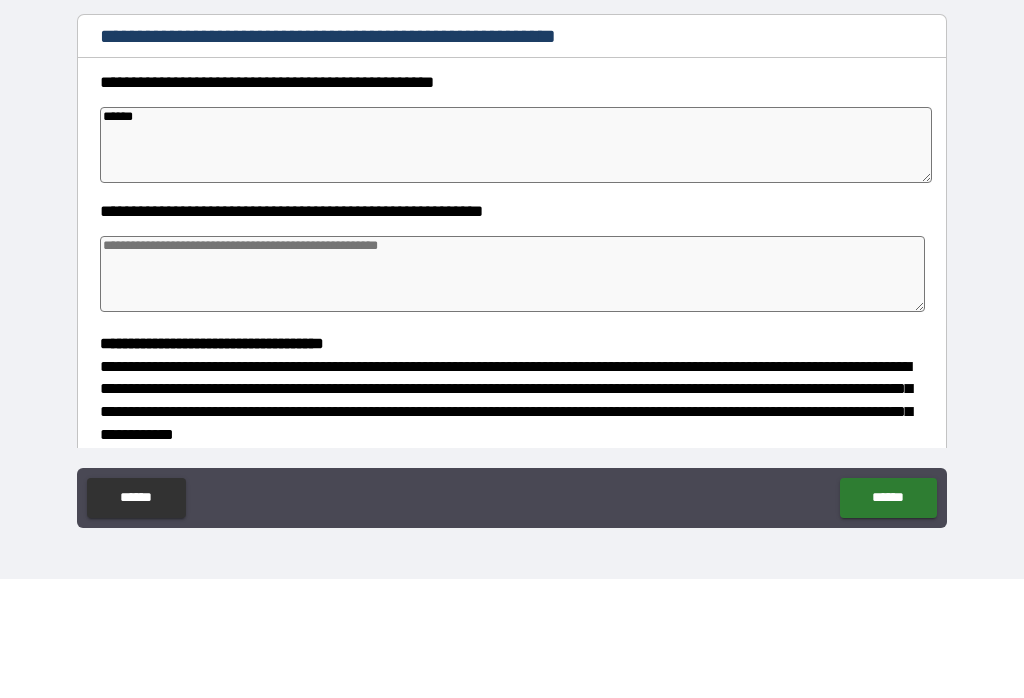 type on "*" 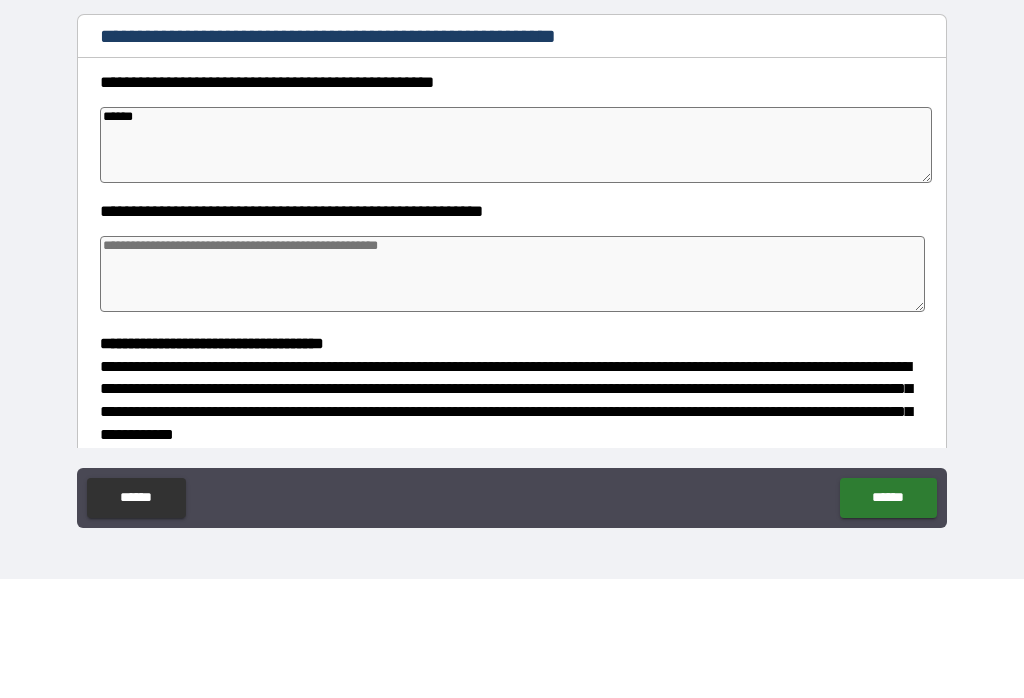 type on "*" 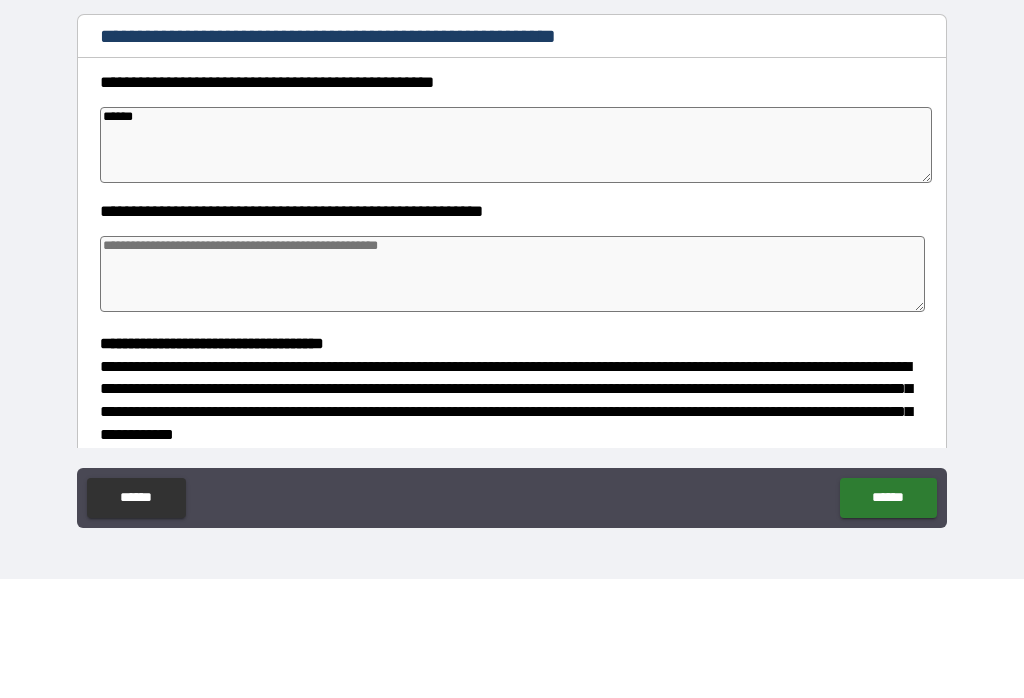 type on "*******" 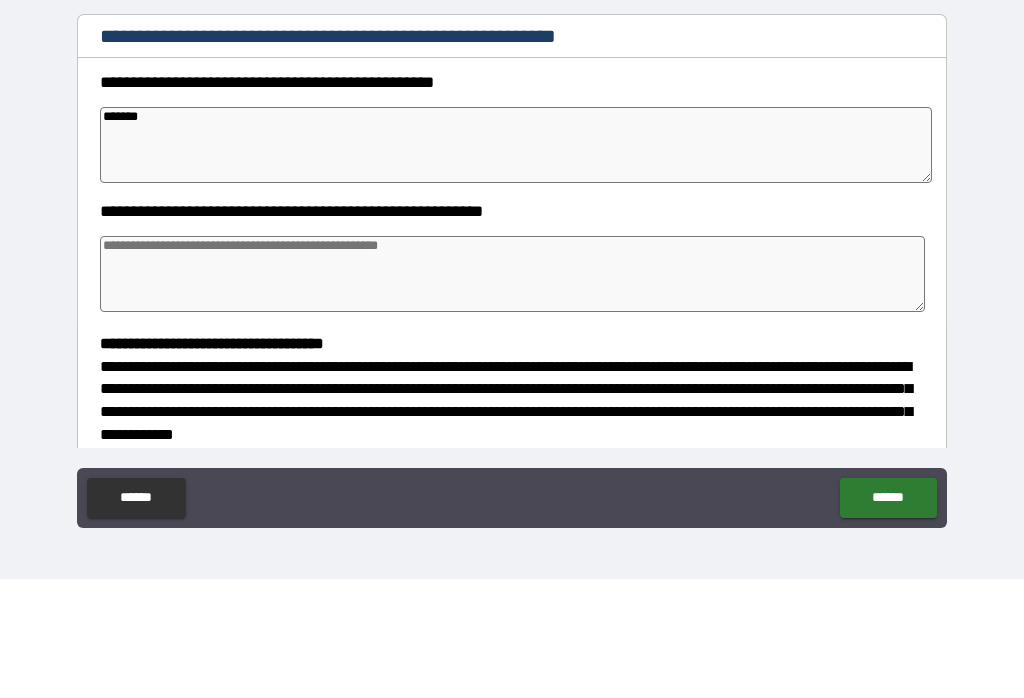 type on "*" 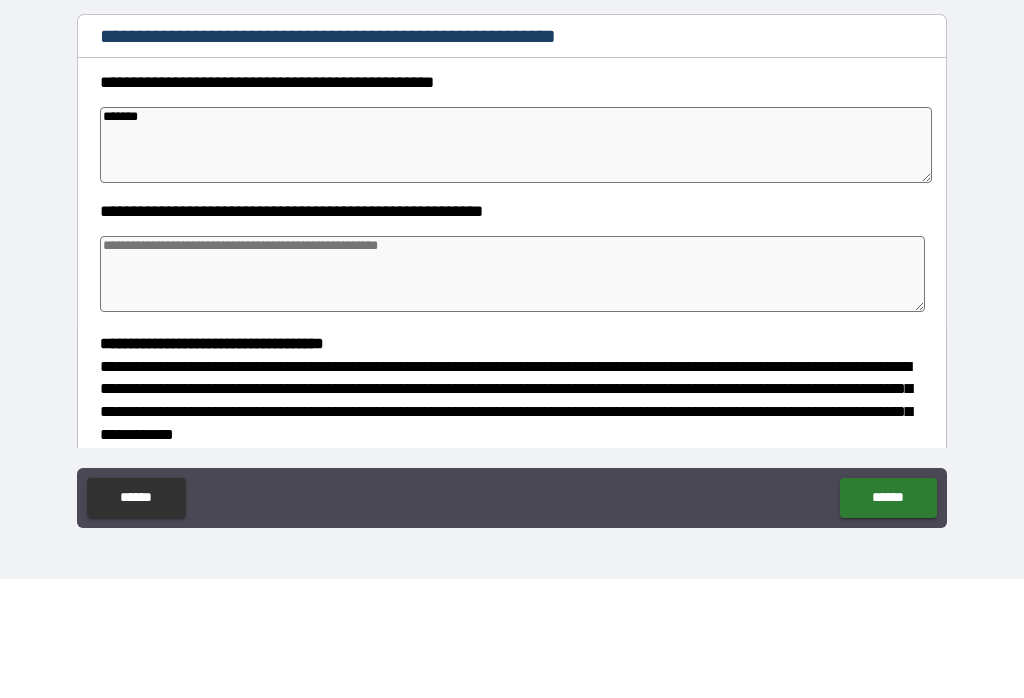 type on "*" 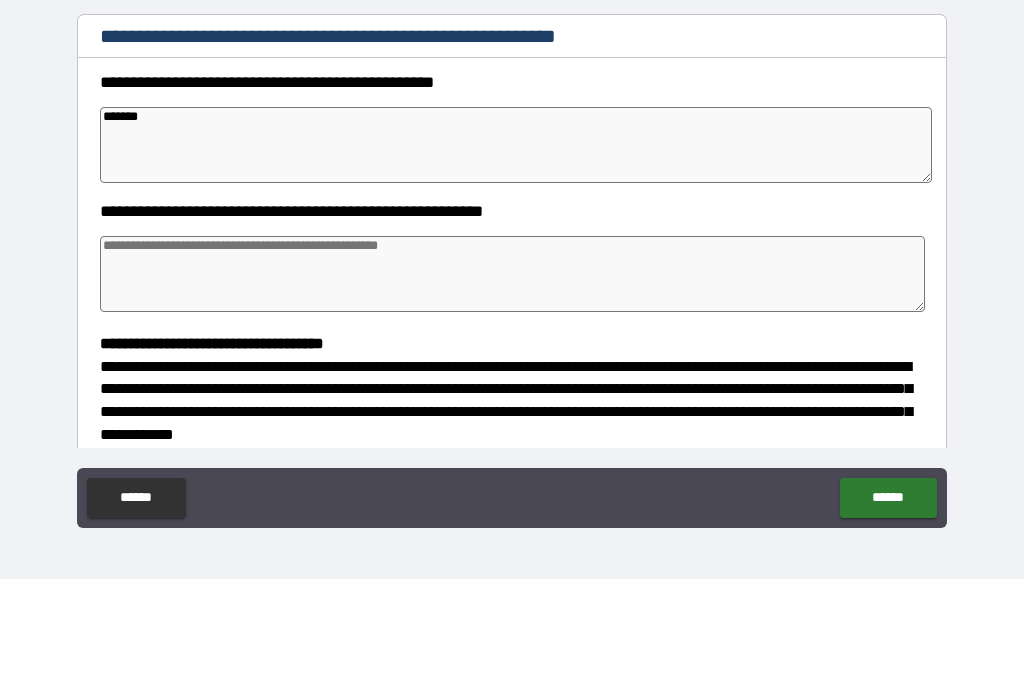 type on "*" 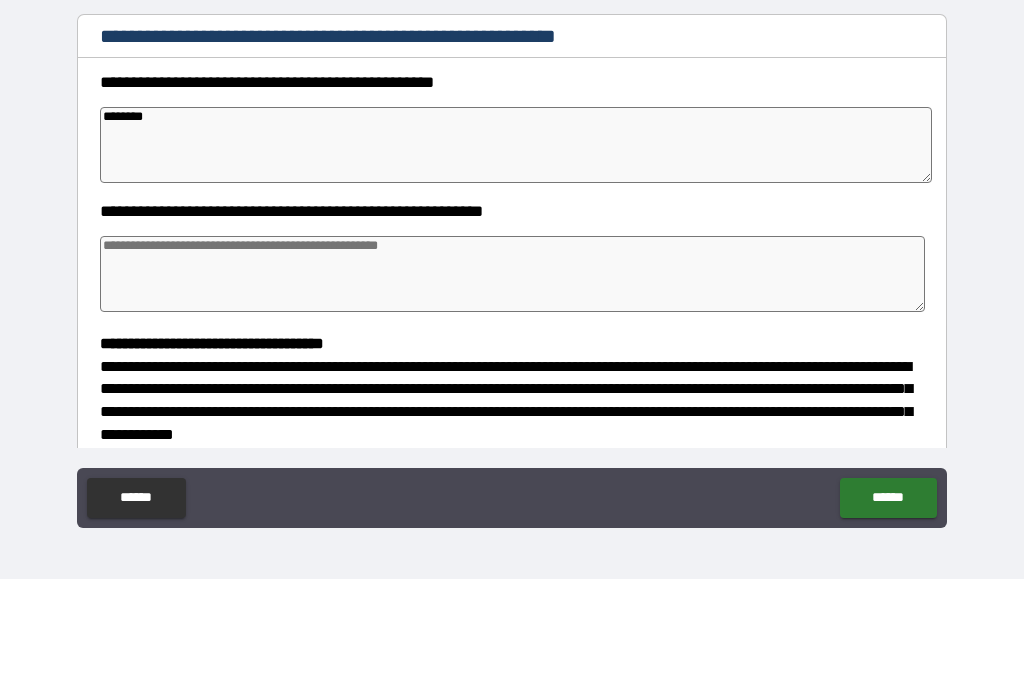 type on "*" 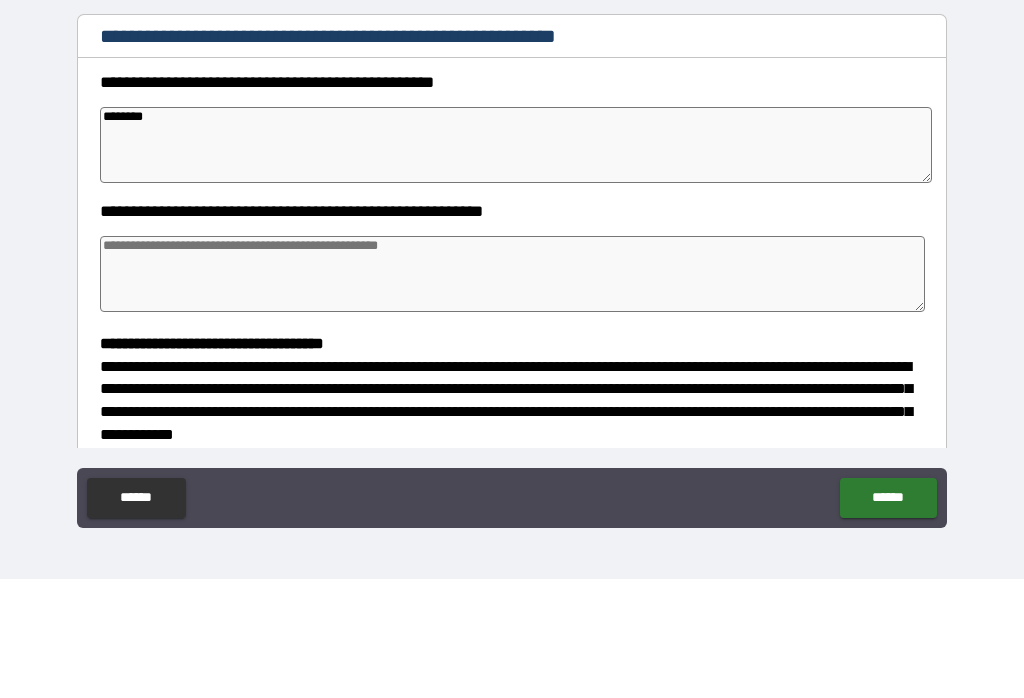 type on "*" 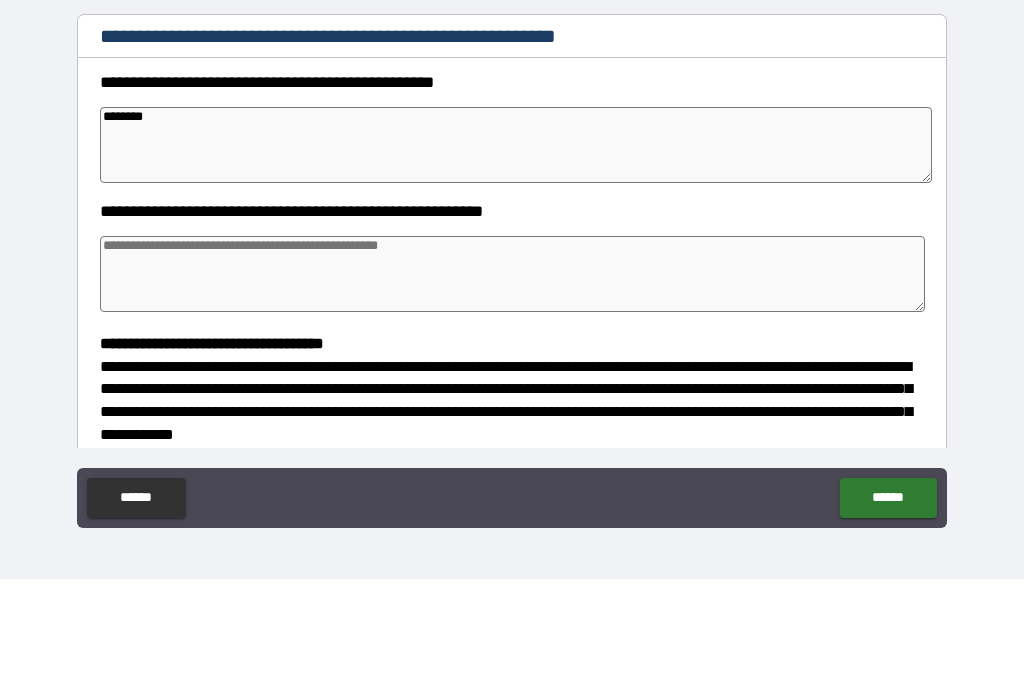 type on "*" 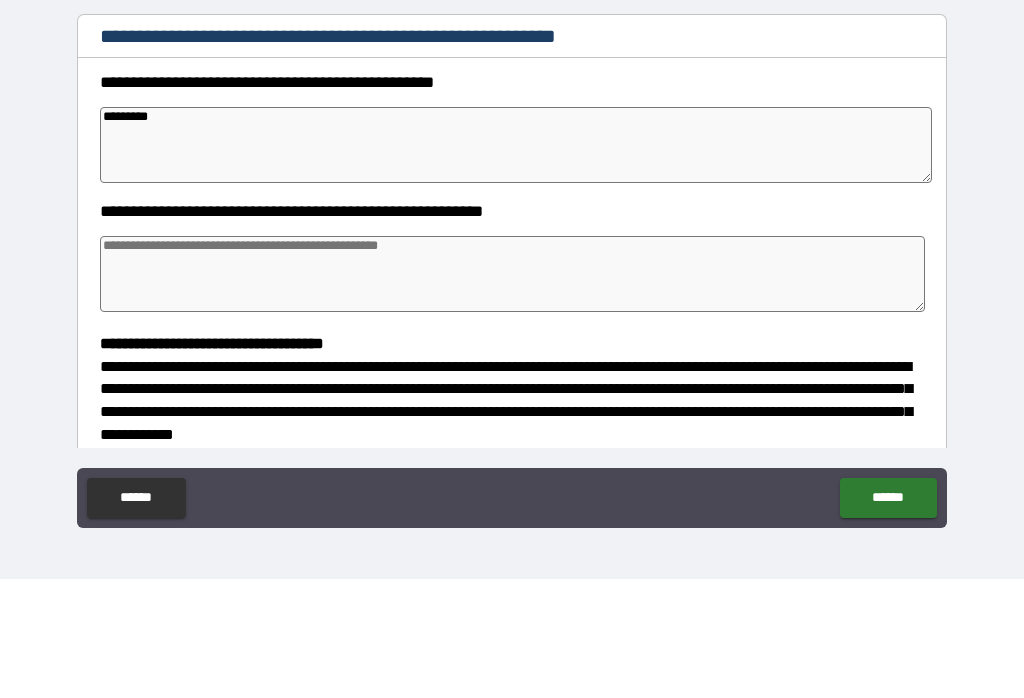type on "*" 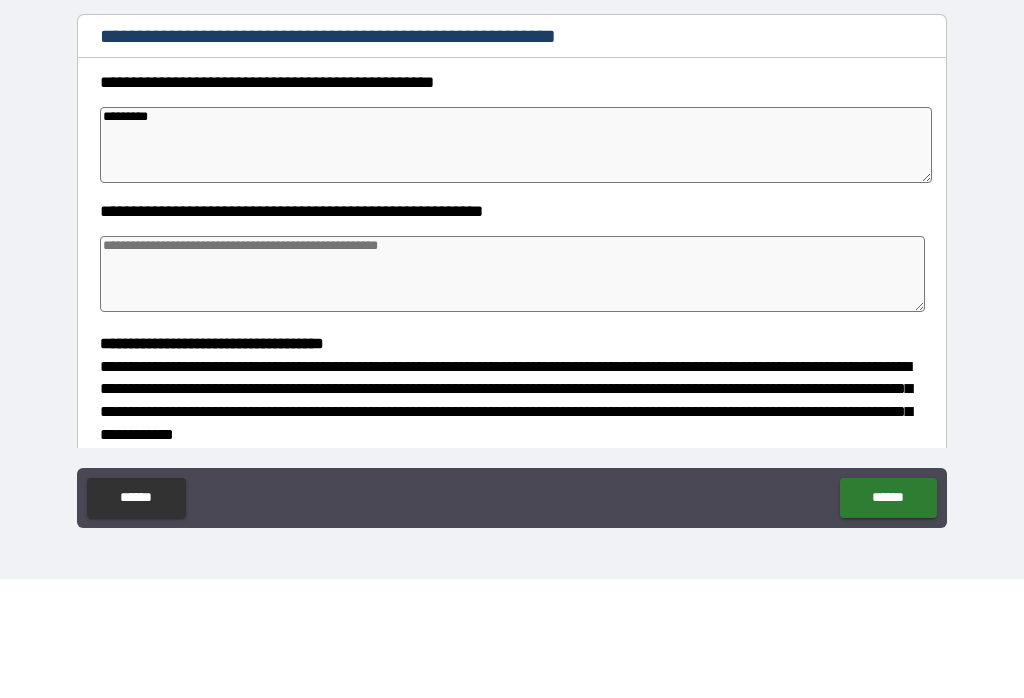 type on "*" 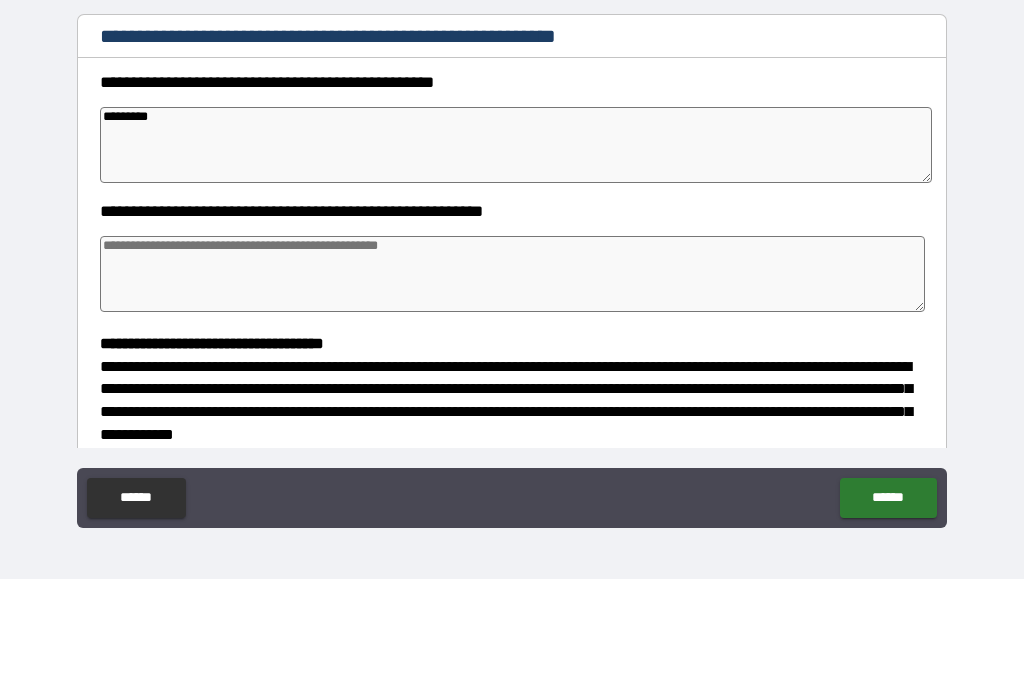 type on "*" 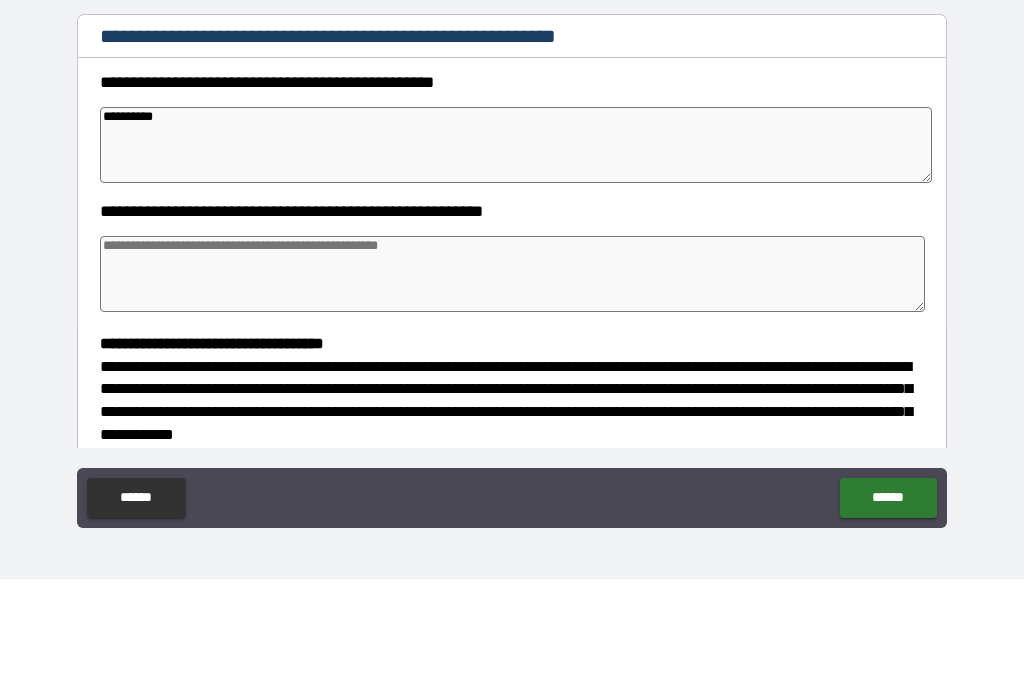 type on "*" 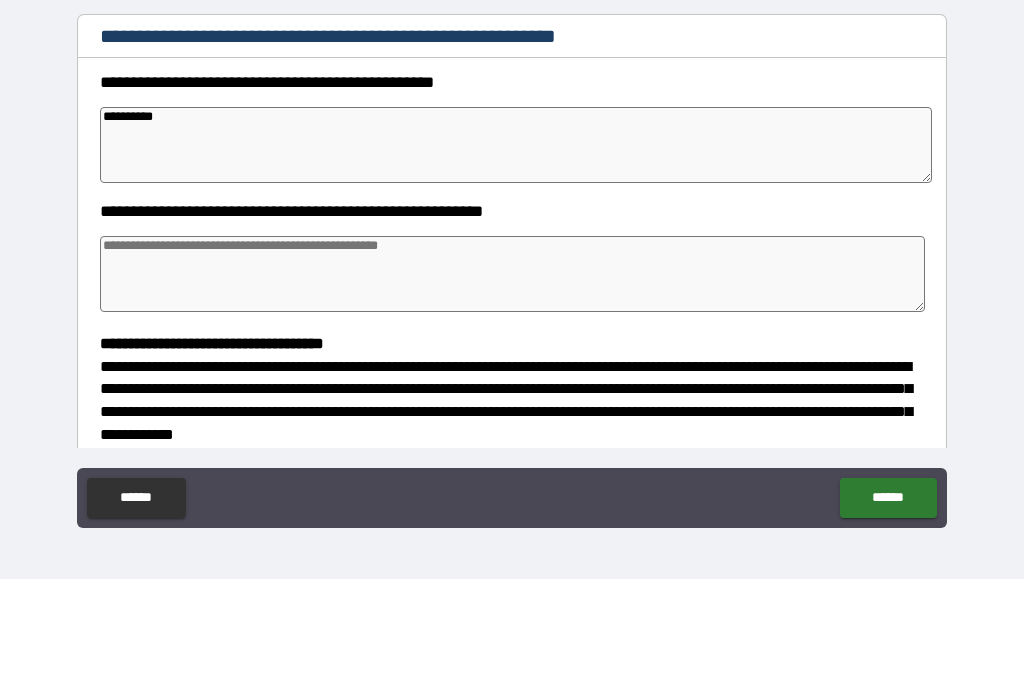 type on "**********" 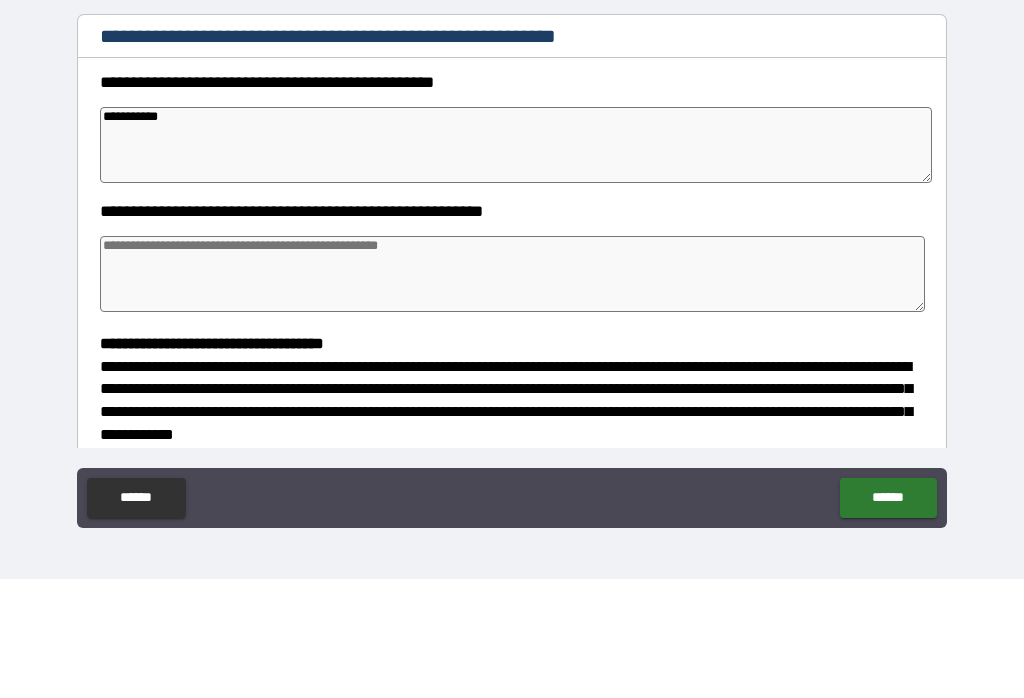 type on "*" 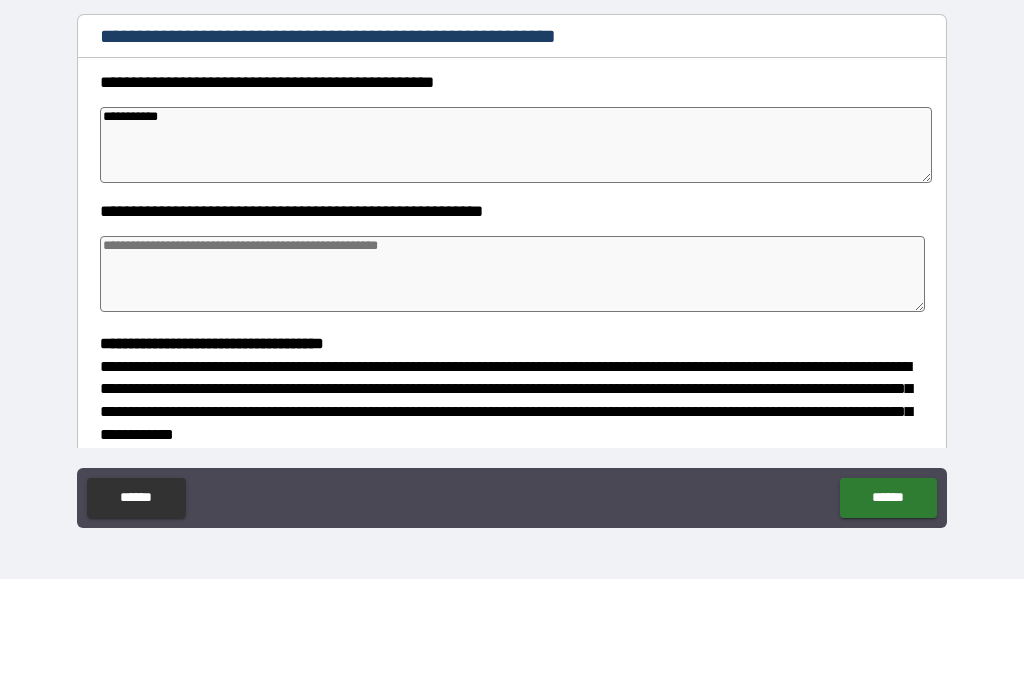 type on "*" 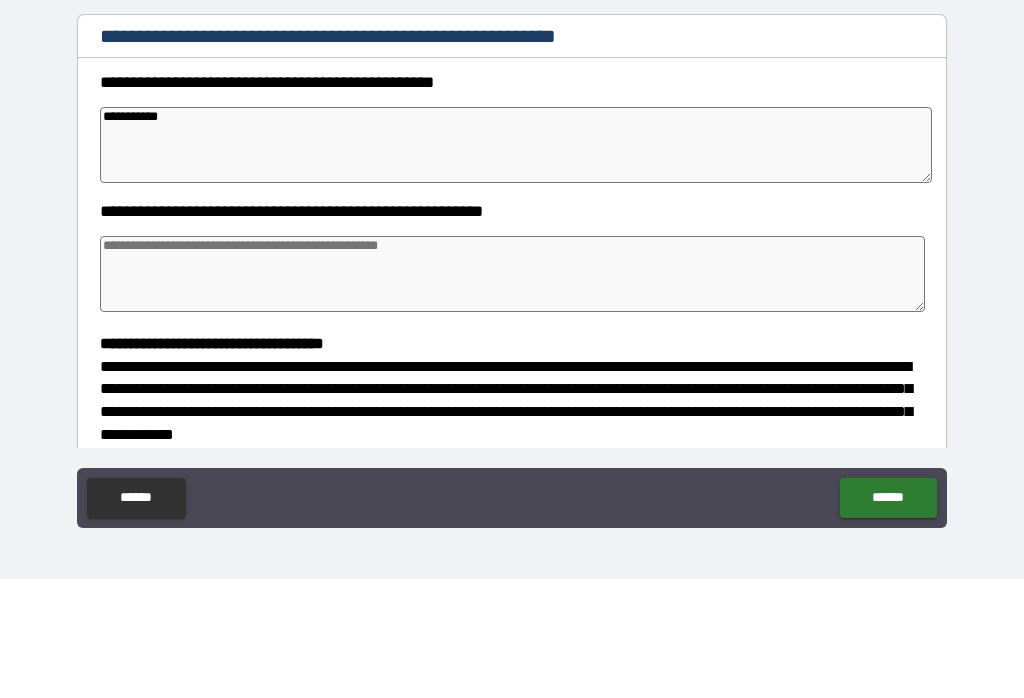 type on "*" 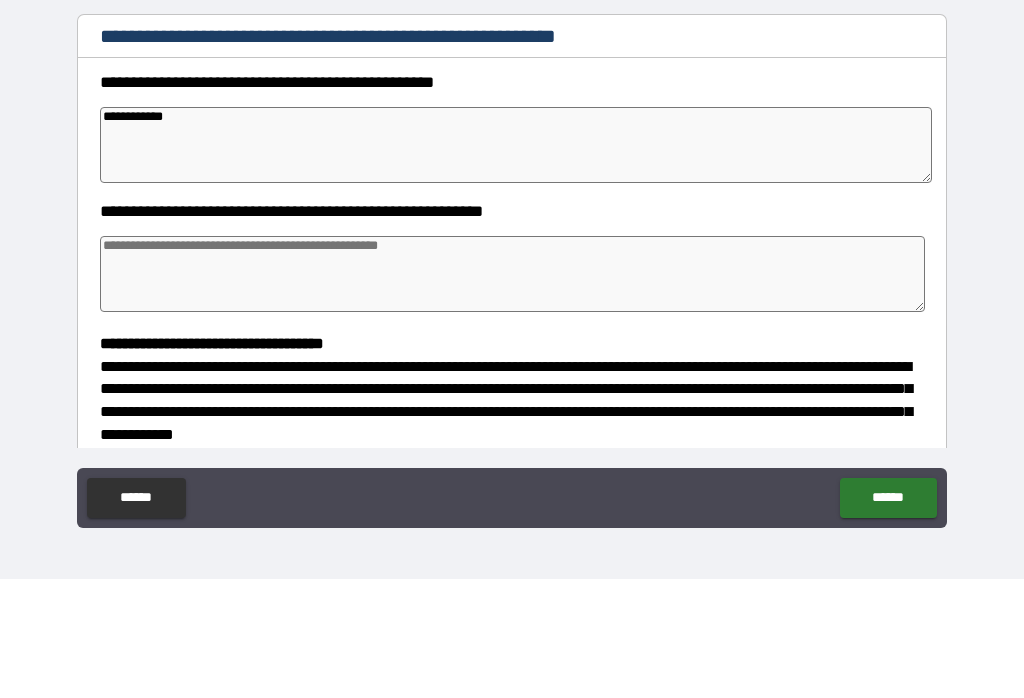 type on "*" 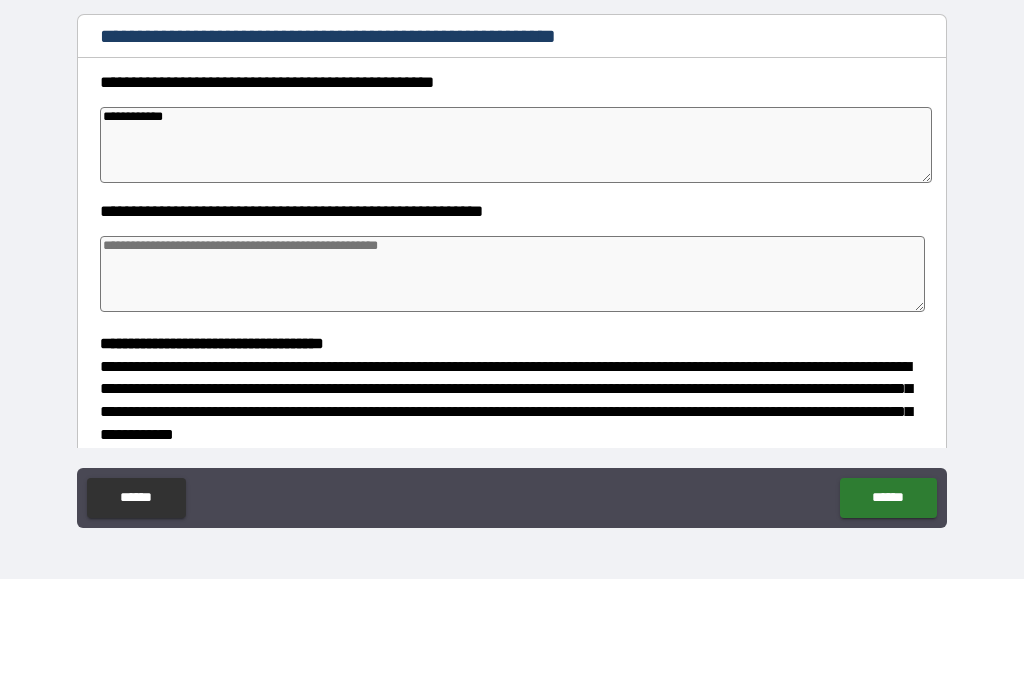 type on "*" 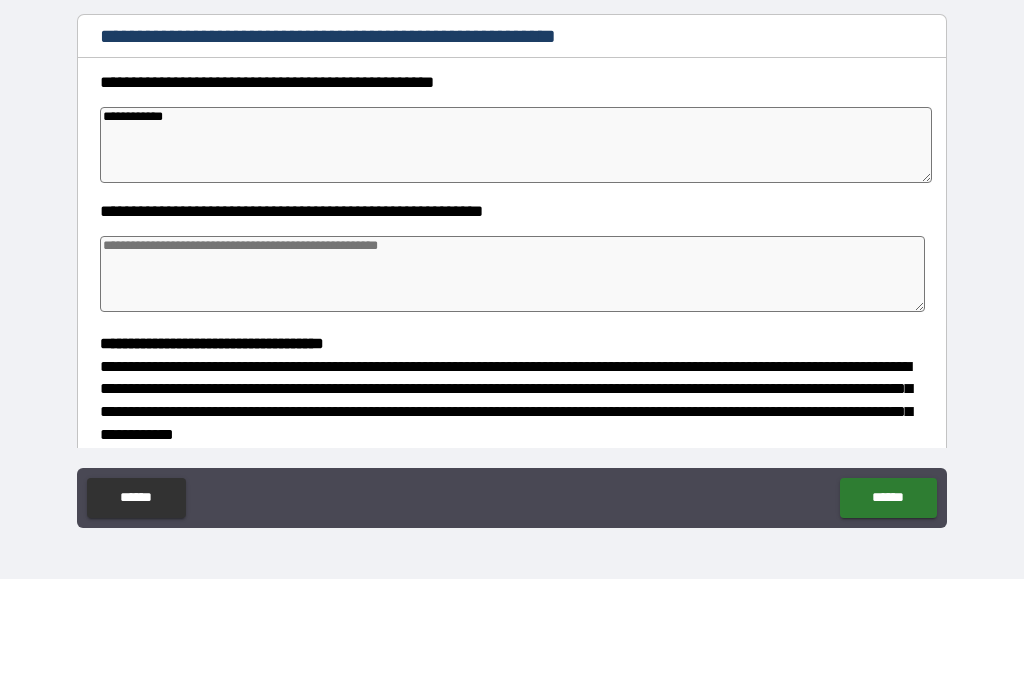 type on "*" 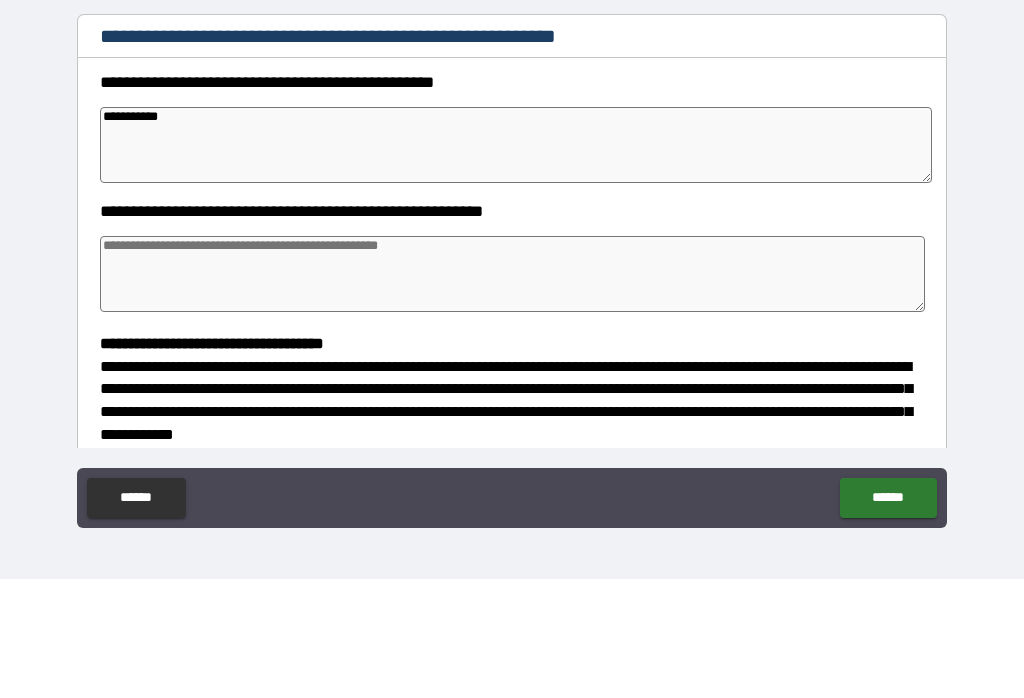 type on "*" 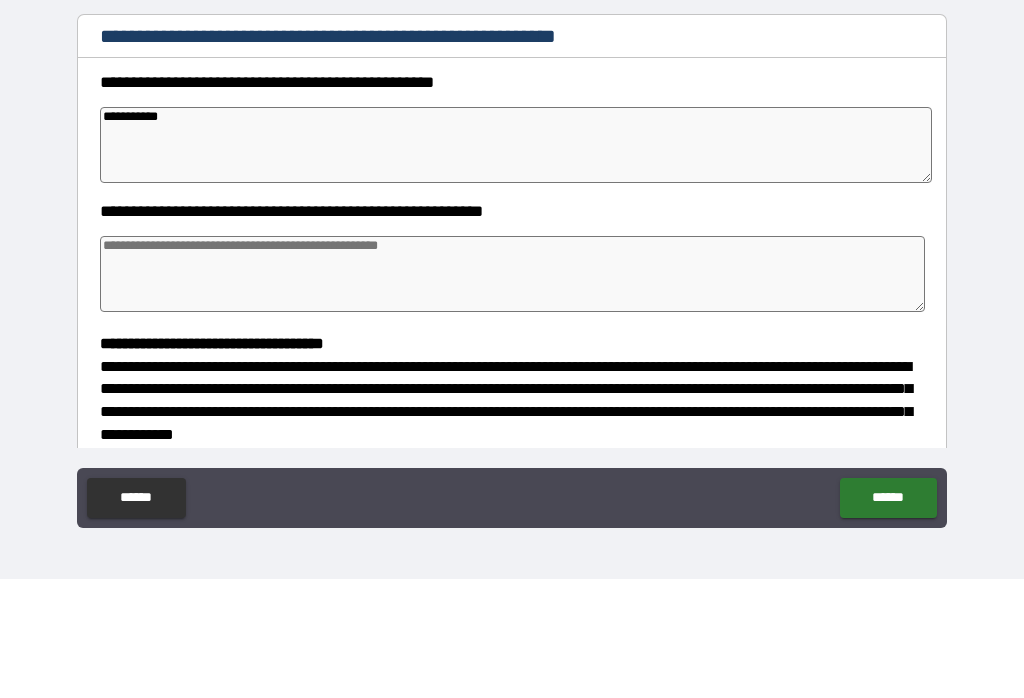 type on "**********" 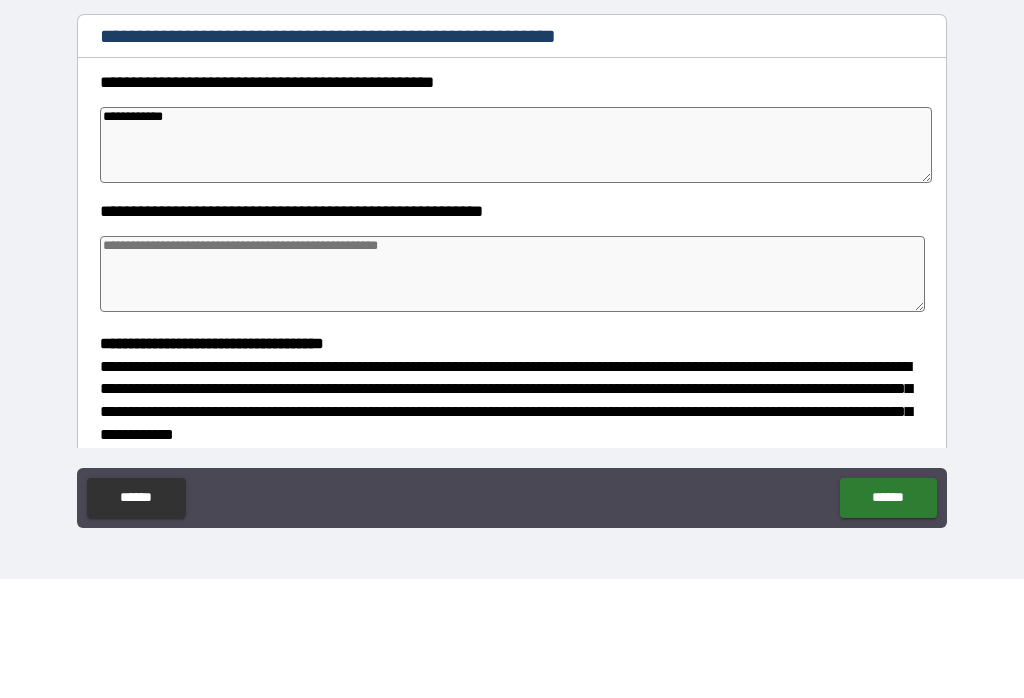 type on "*" 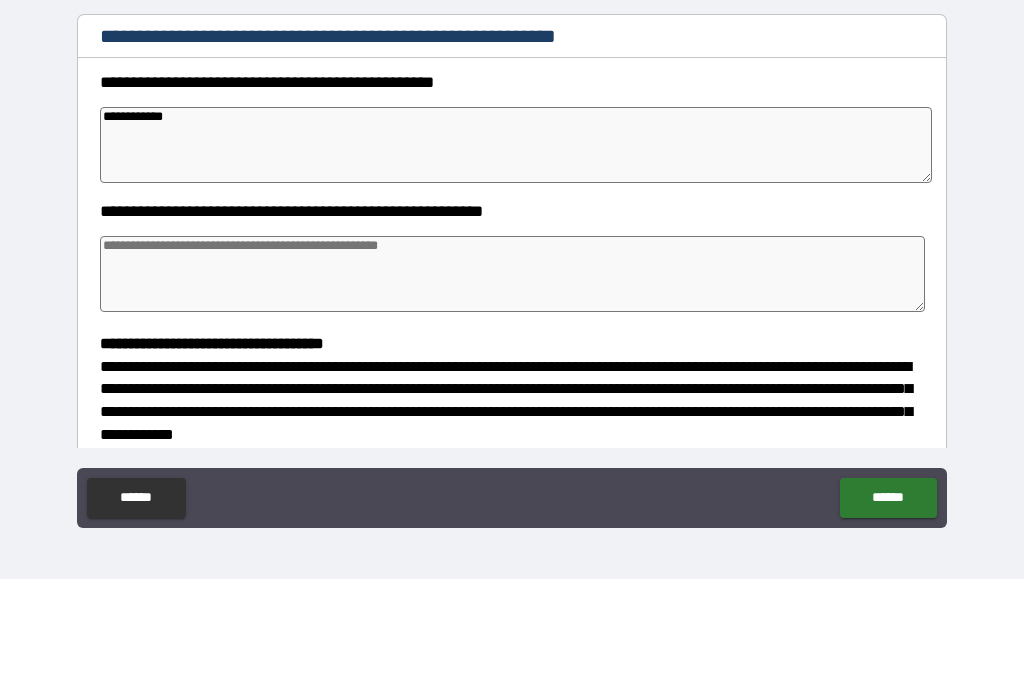 type on "**********" 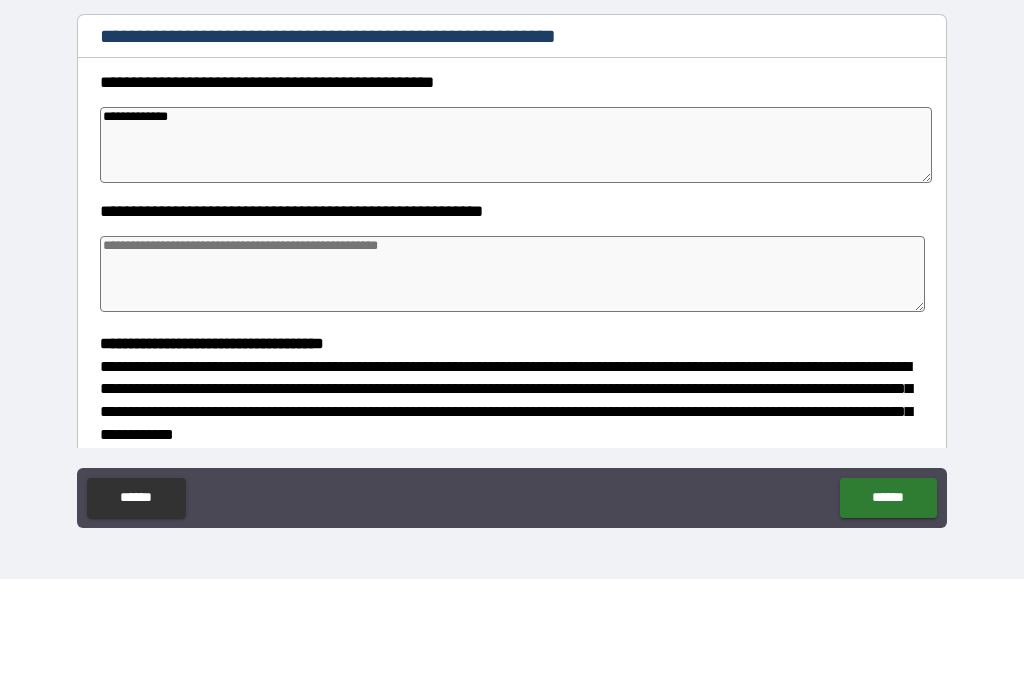 type on "*" 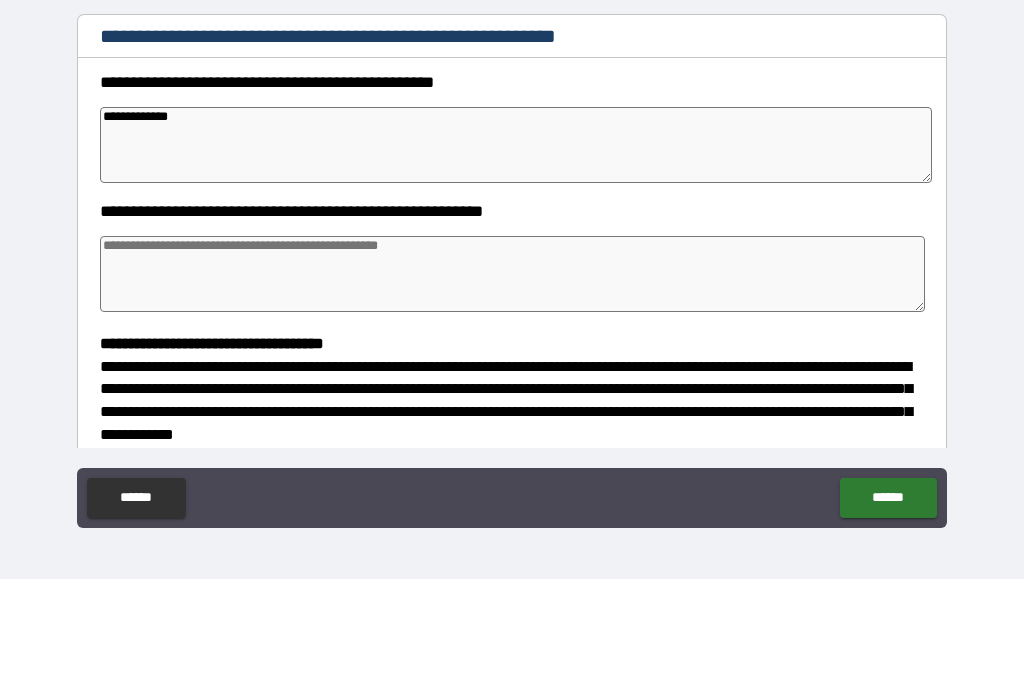 type on "*" 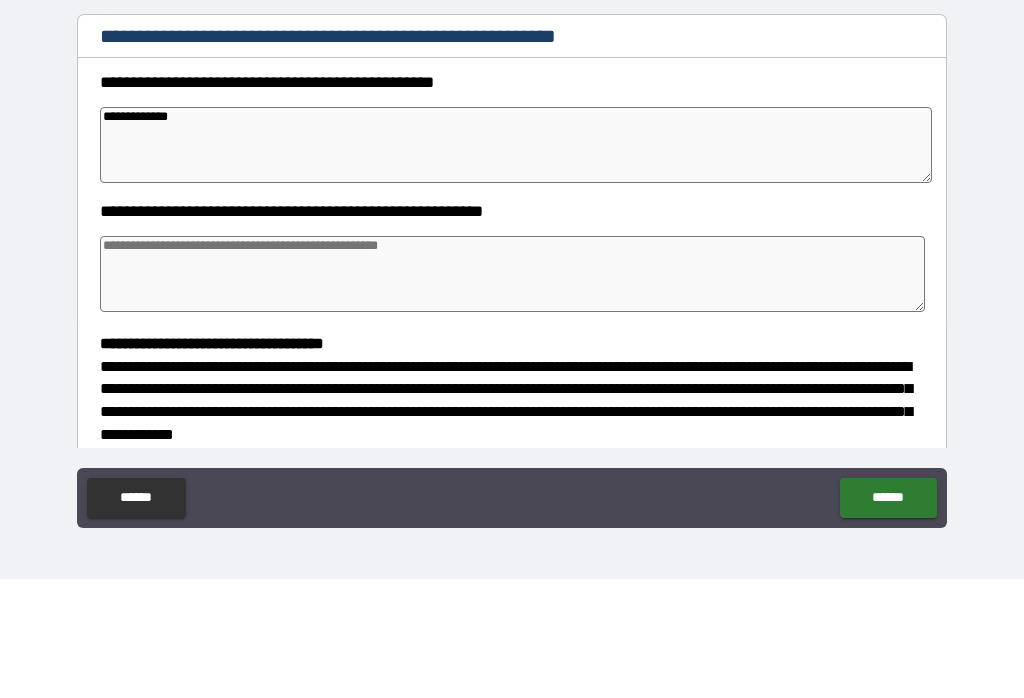 type on "*" 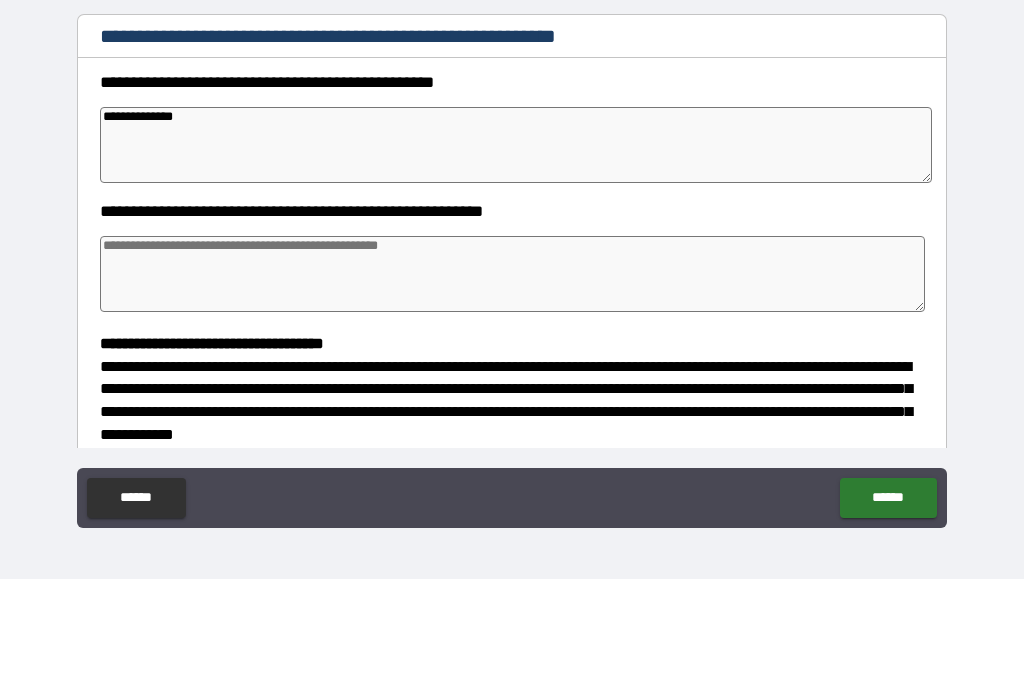 type on "*" 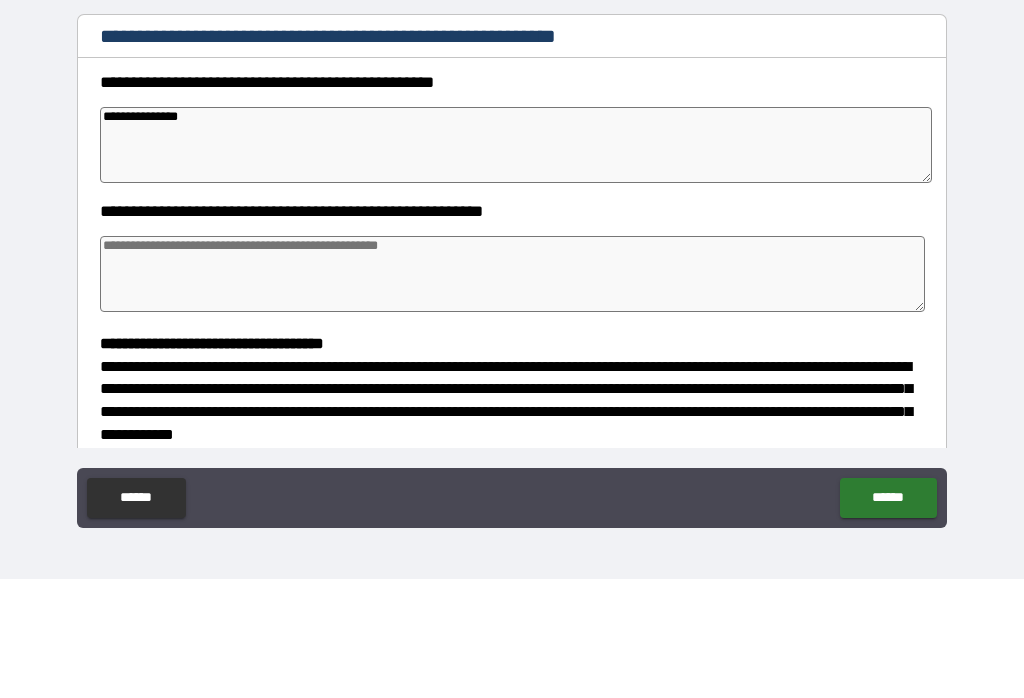 type on "*" 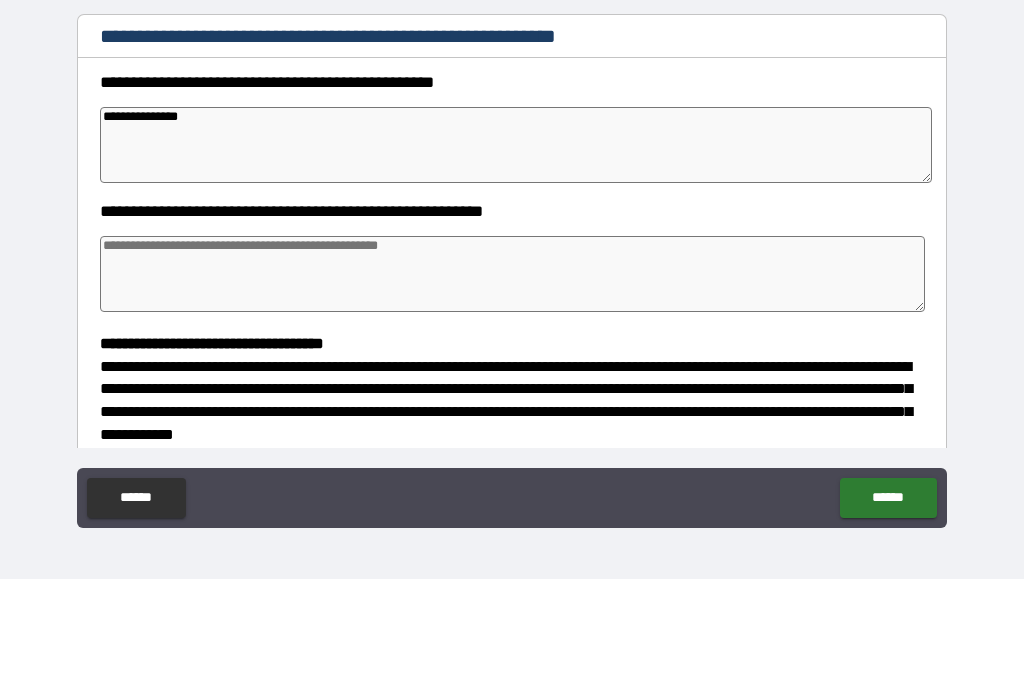 type on "*" 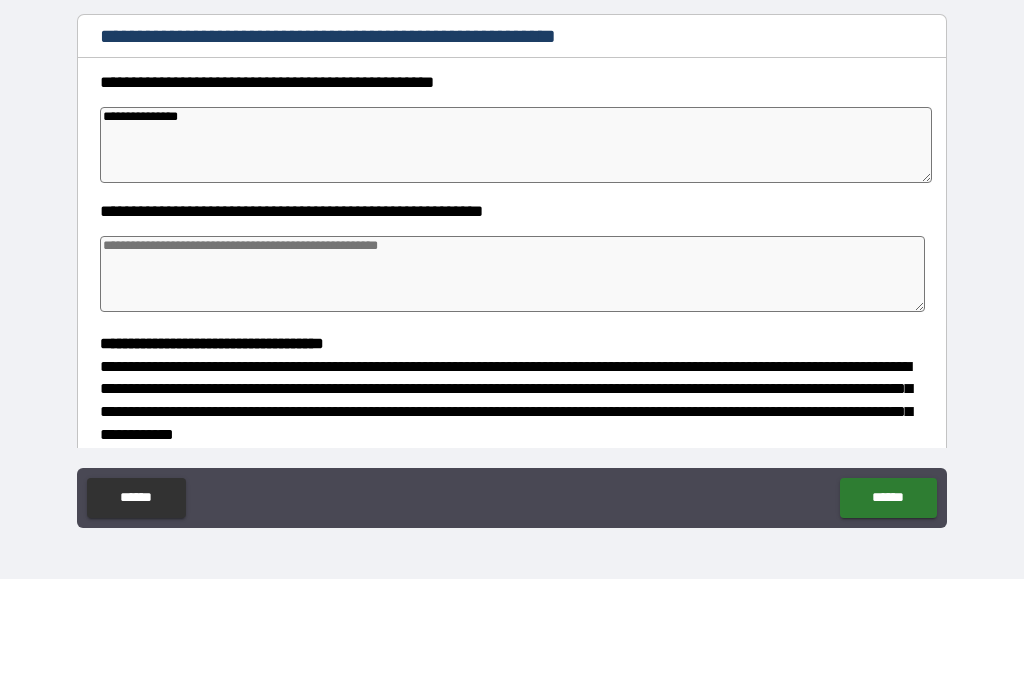 type on "*" 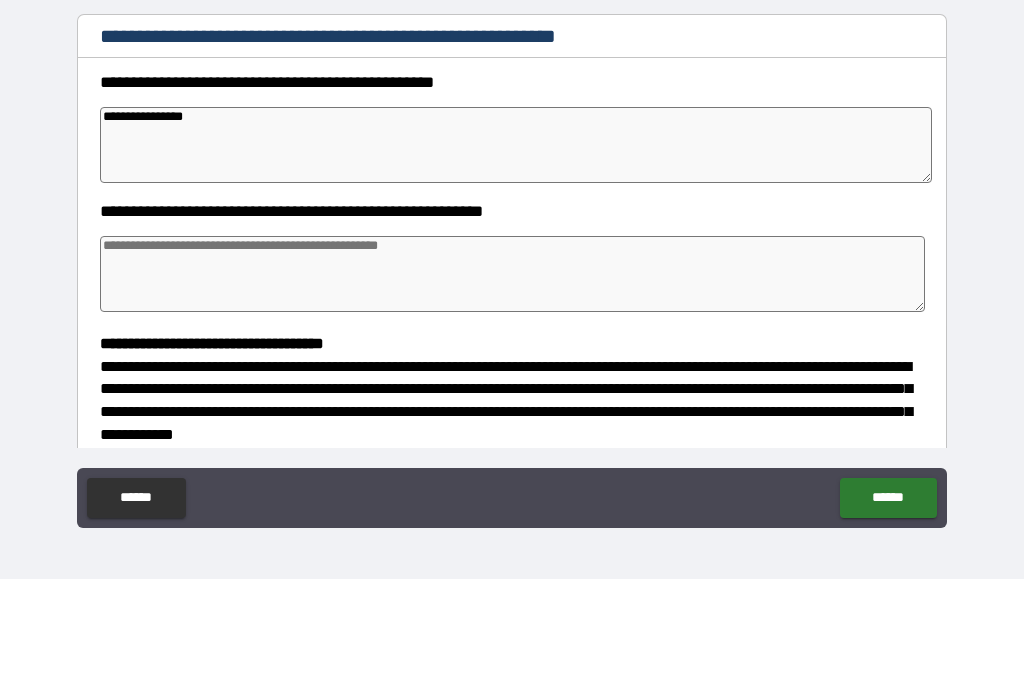type on "*" 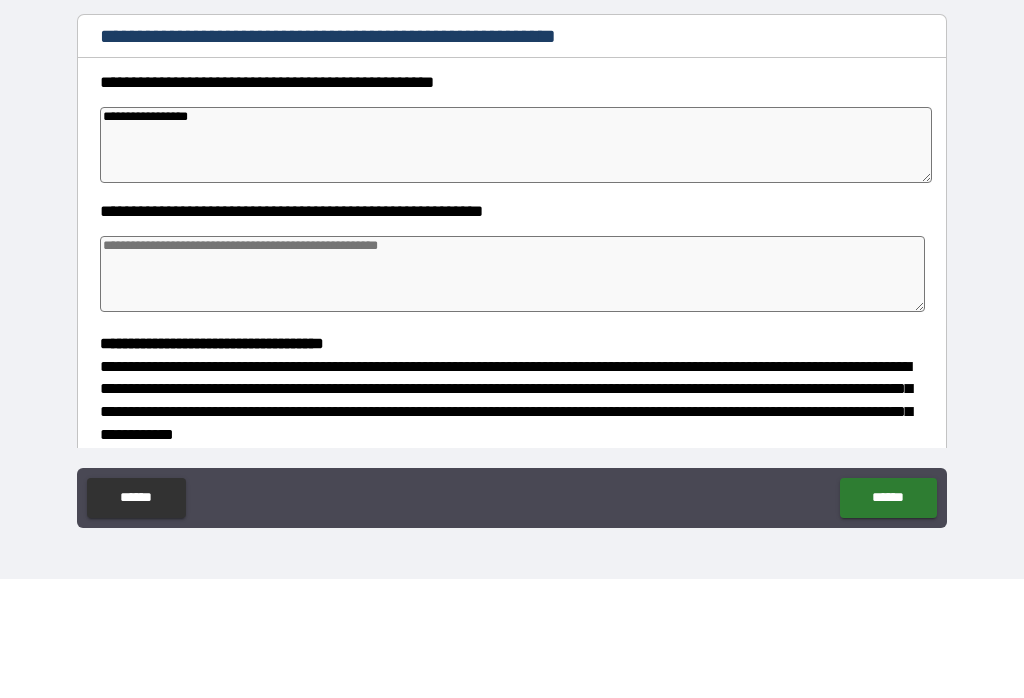 type on "*" 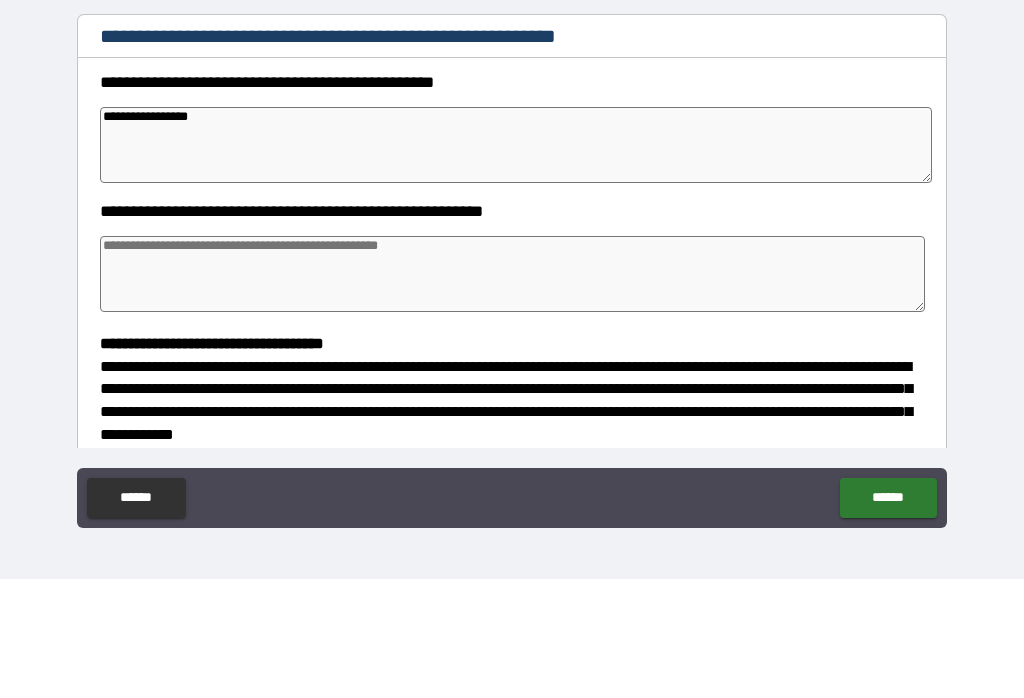 type on "*" 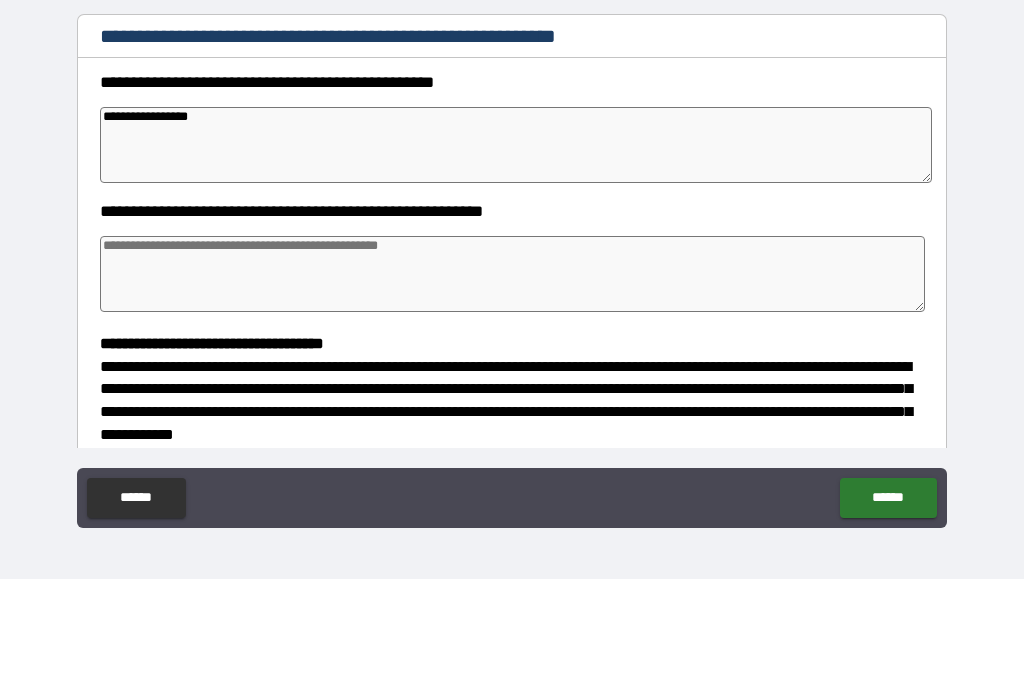 type on "*" 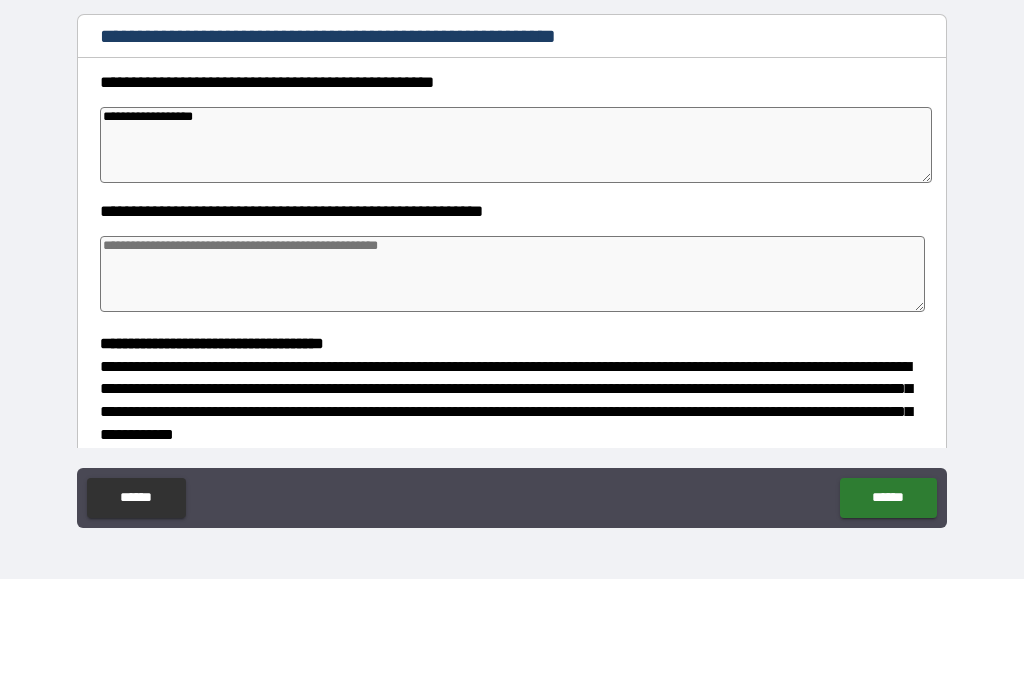 type on "*" 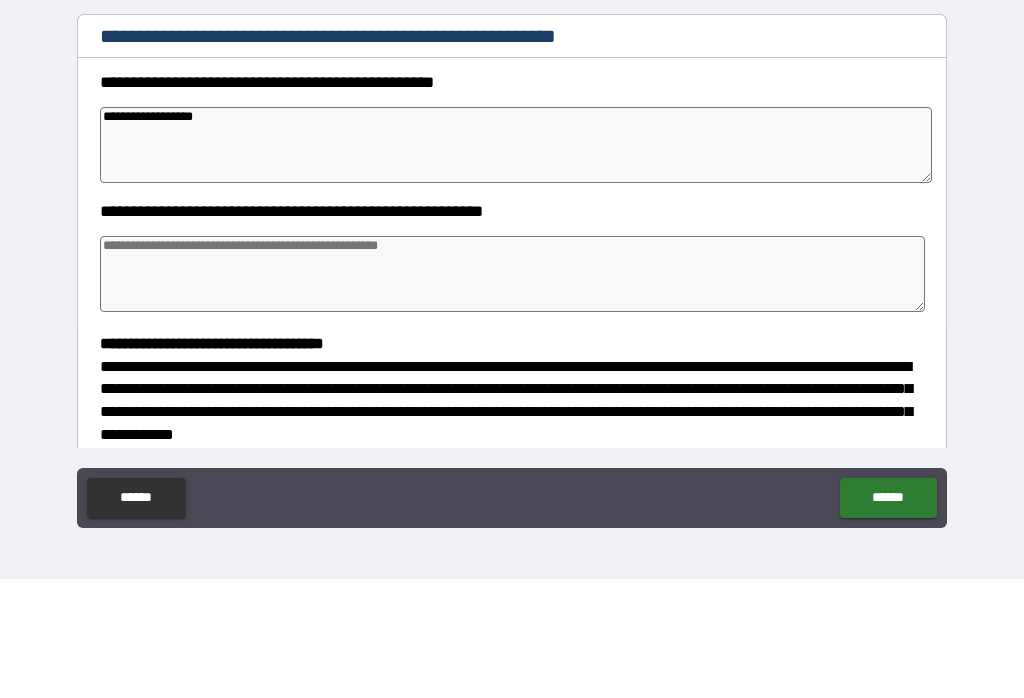 type on "**********" 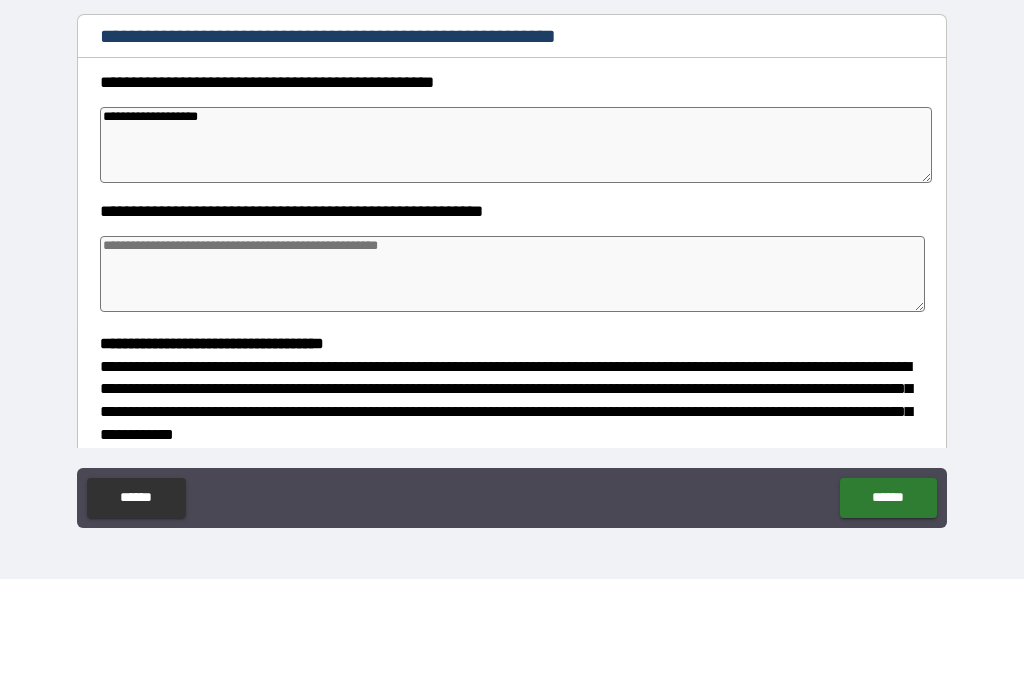 type on "*" 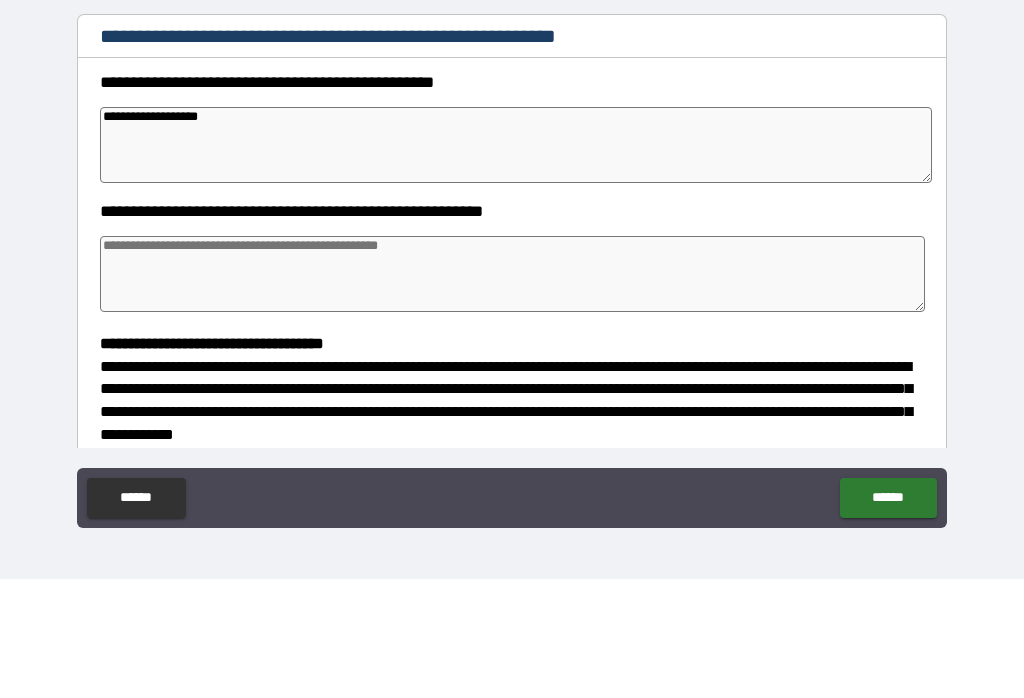 type on "**********" 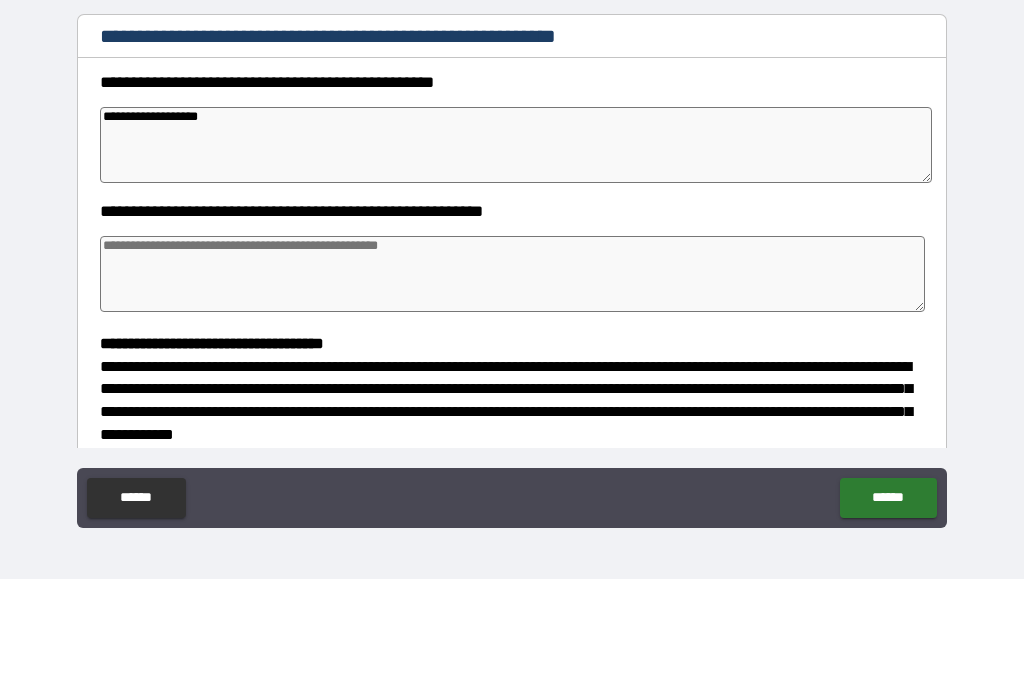 type on "*" 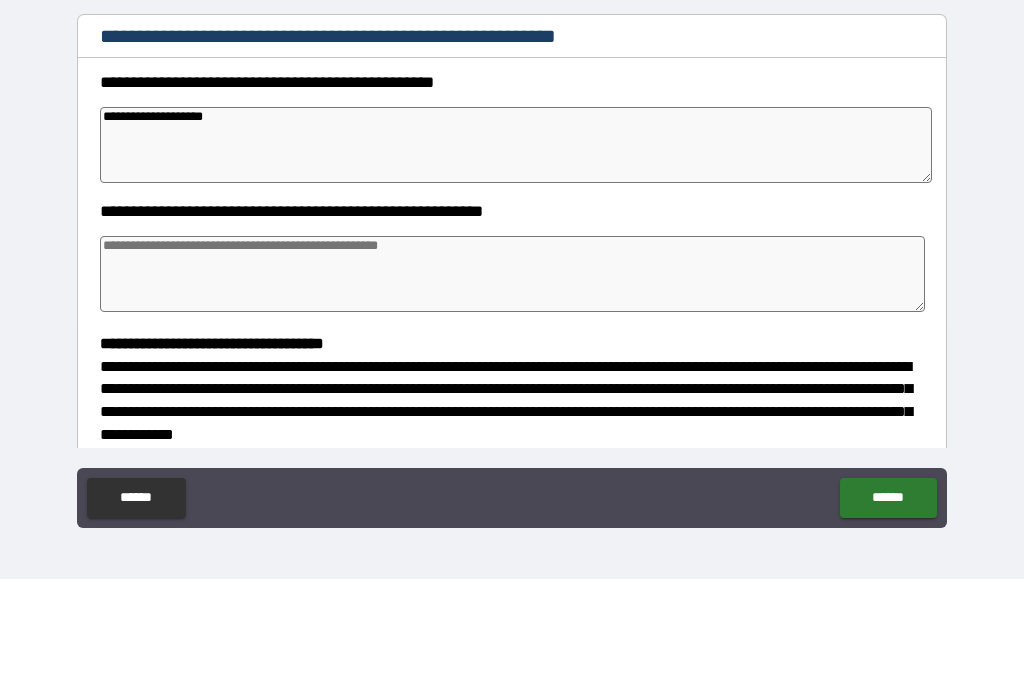 type on "*" 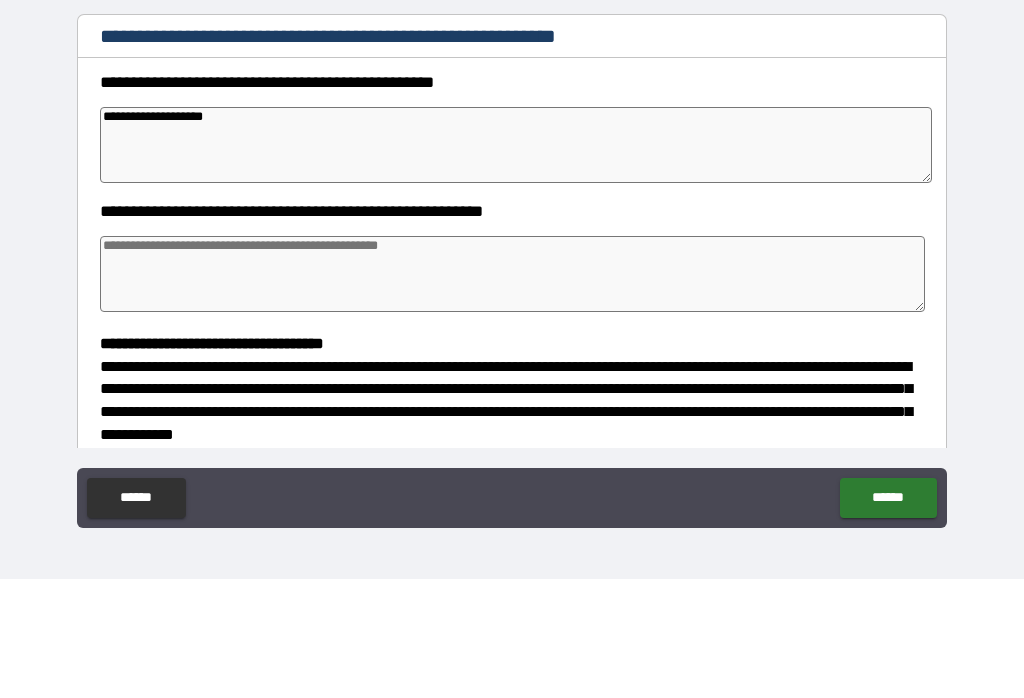 click on "**********" at bounding box center [516, 264] 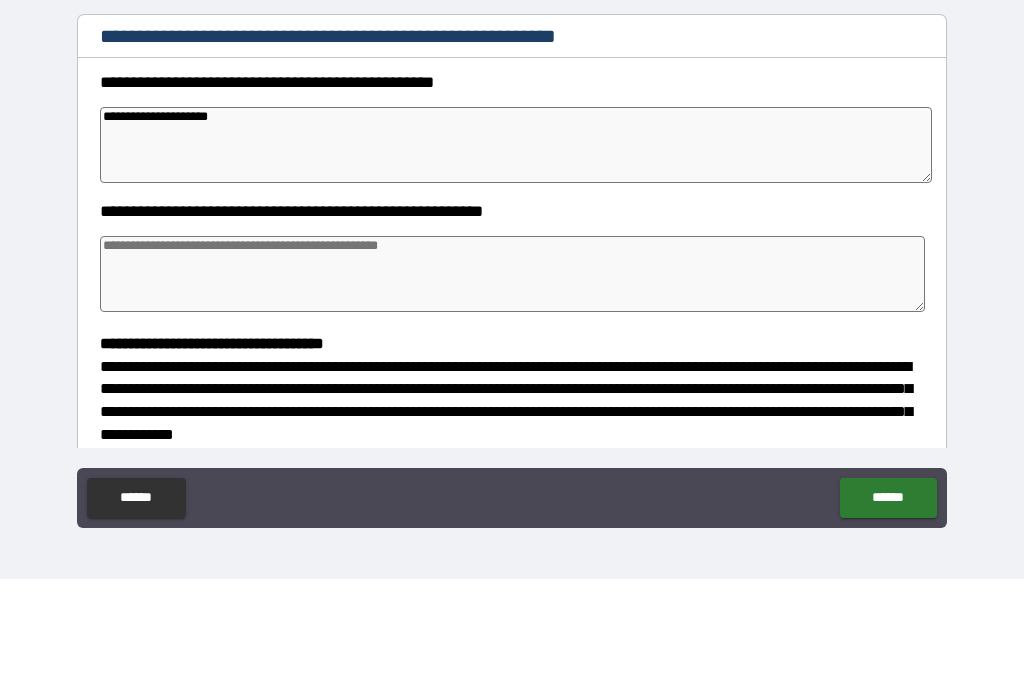 type on "*" 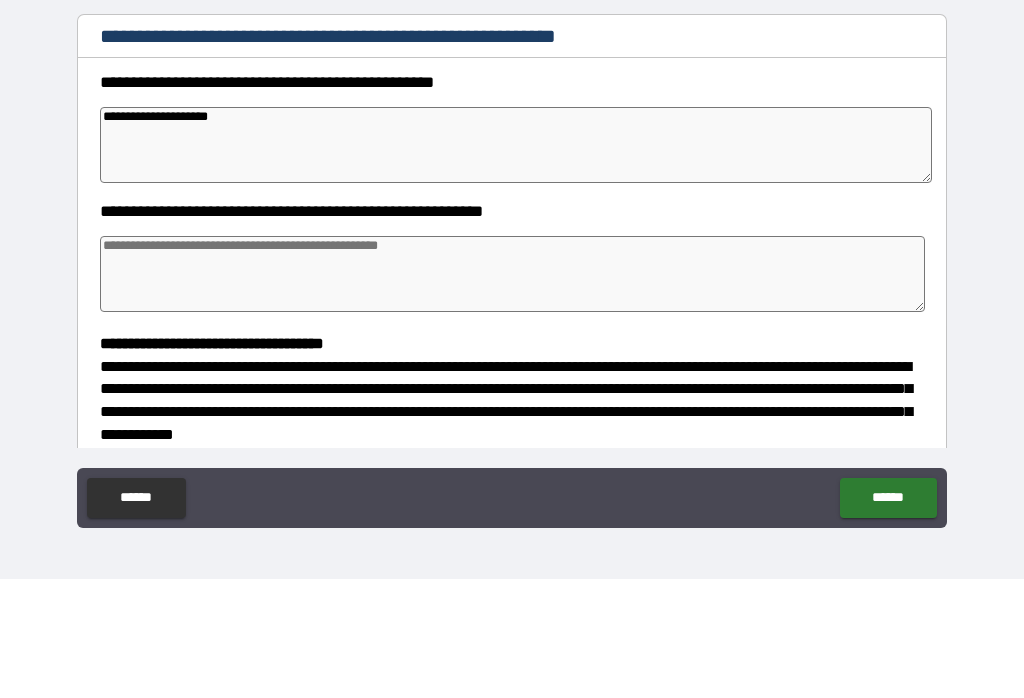 type on "*" 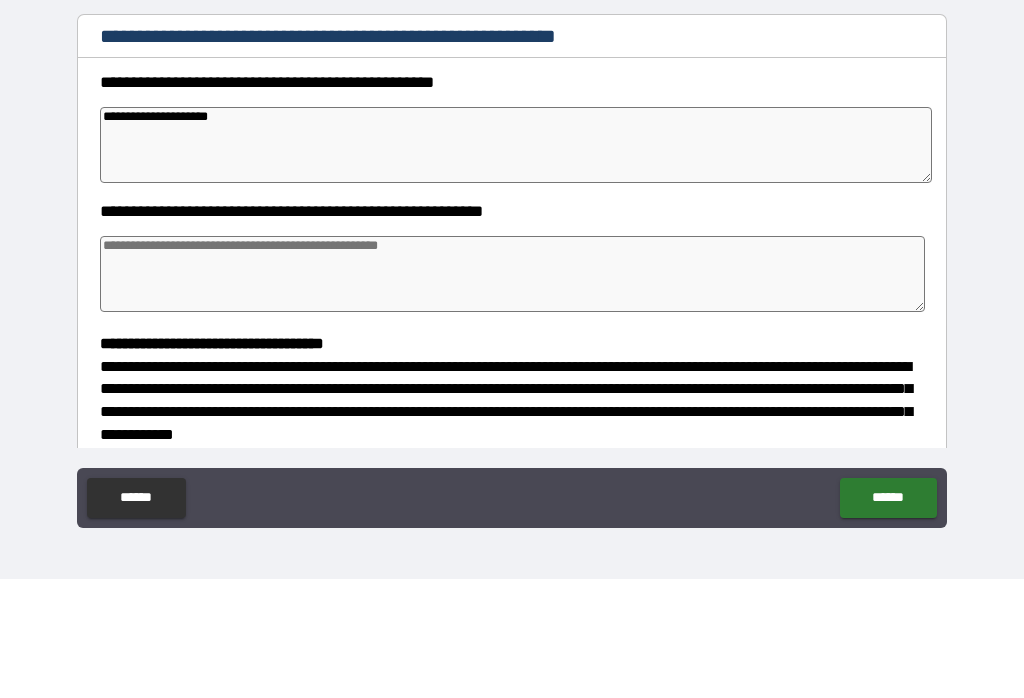type on "*" 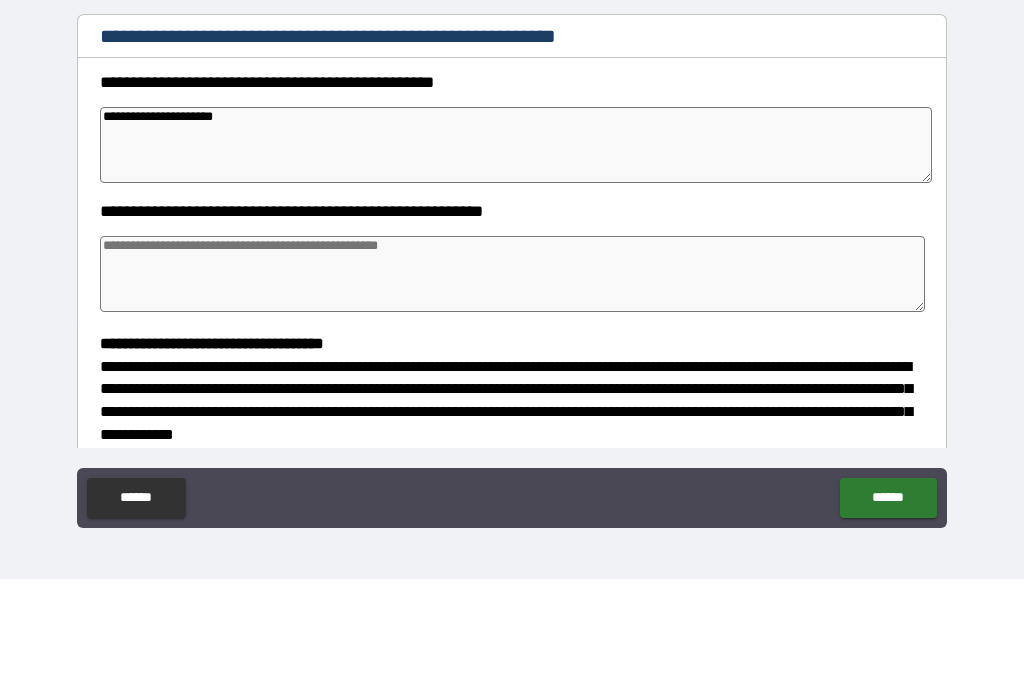 type on "*" 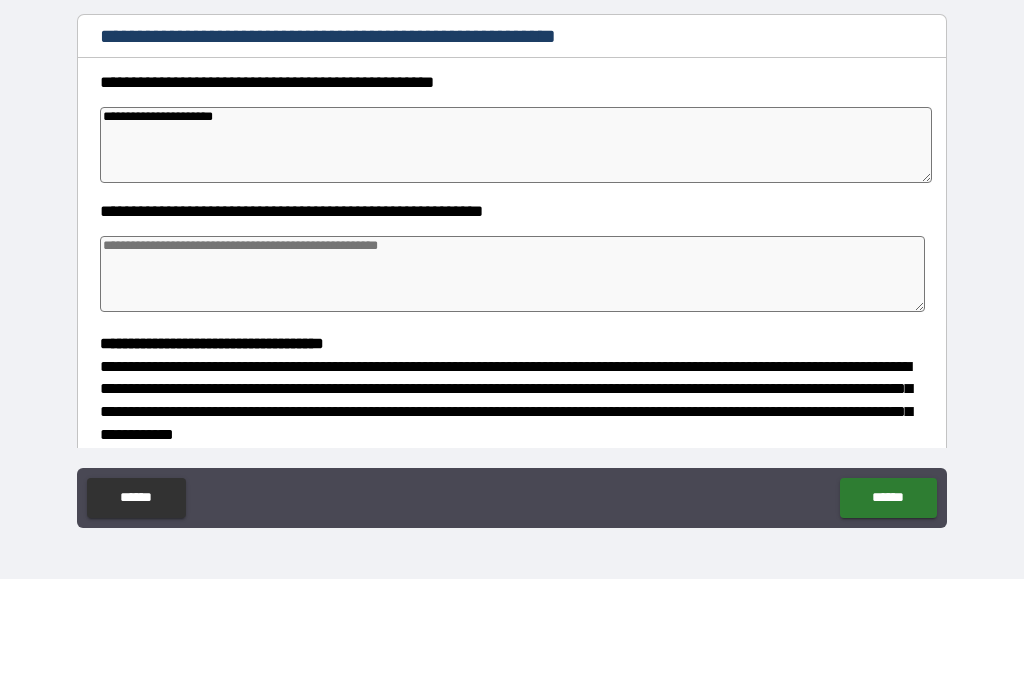 type on "*" 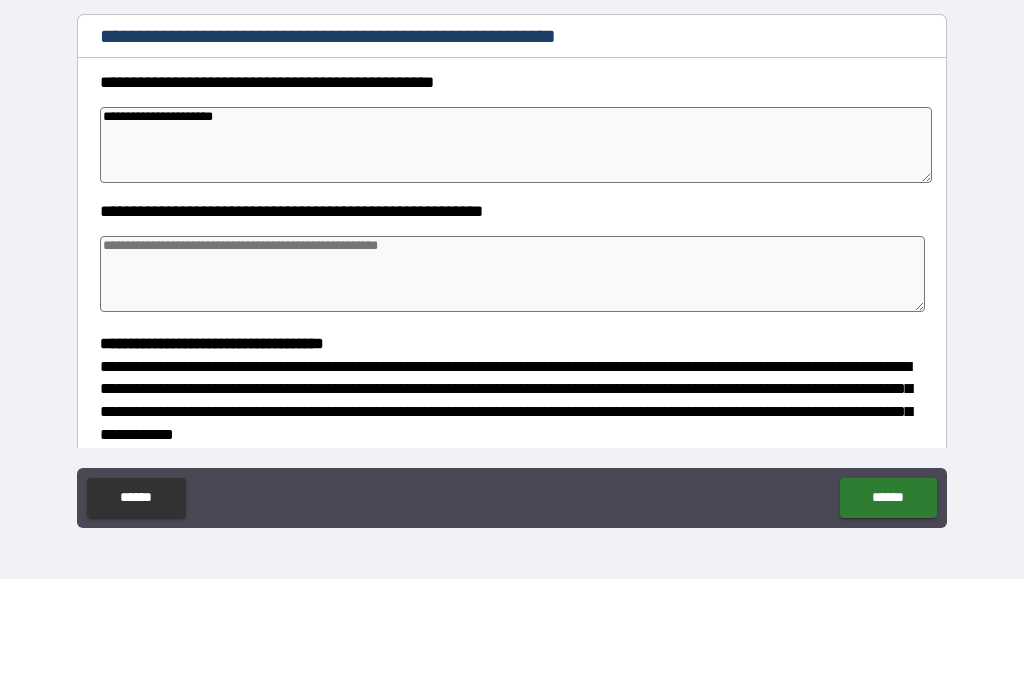 type on "*" 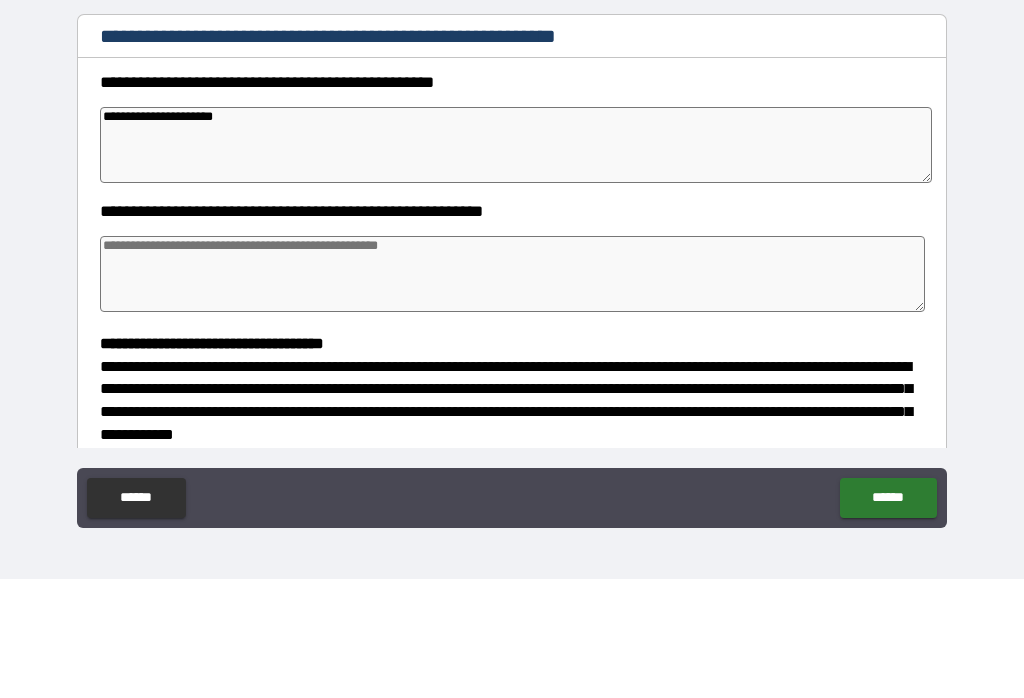 type on "**********" 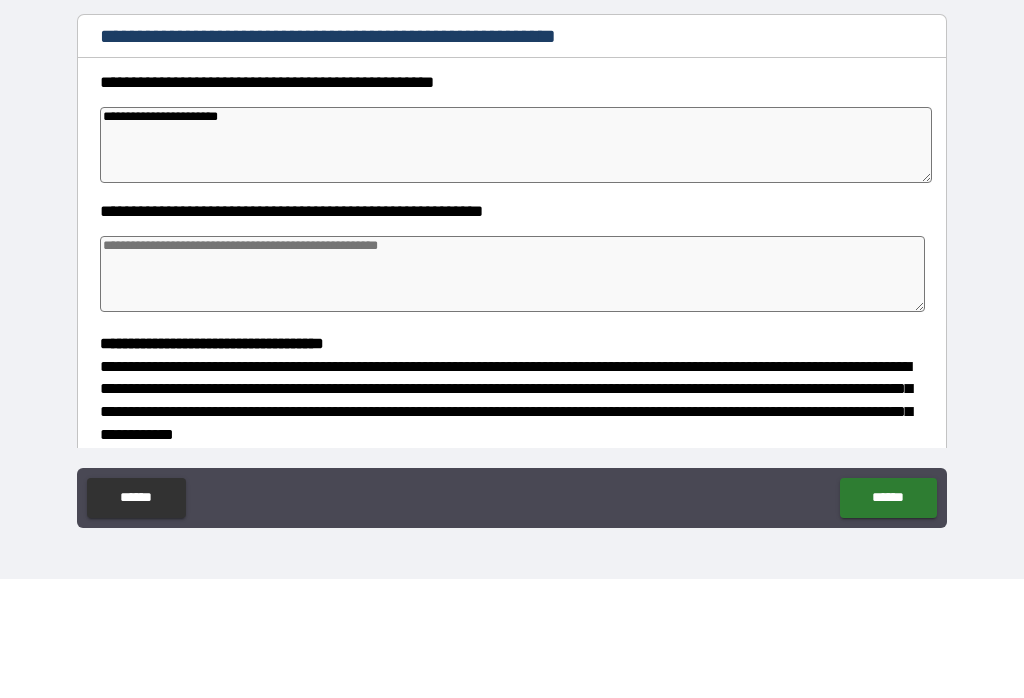 type on "*" 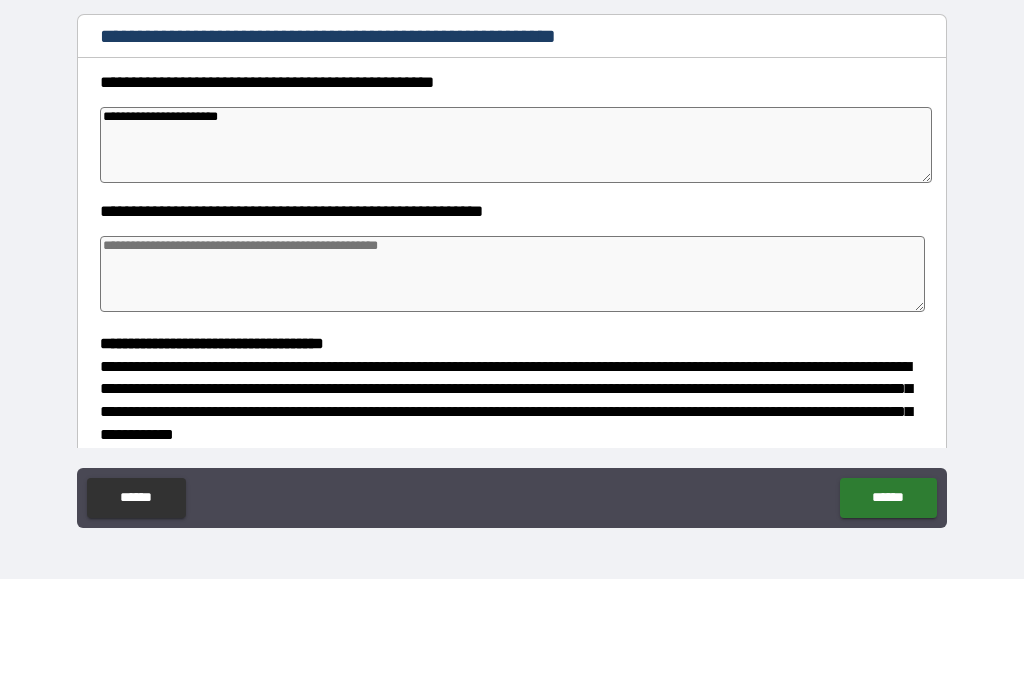 type on "*" 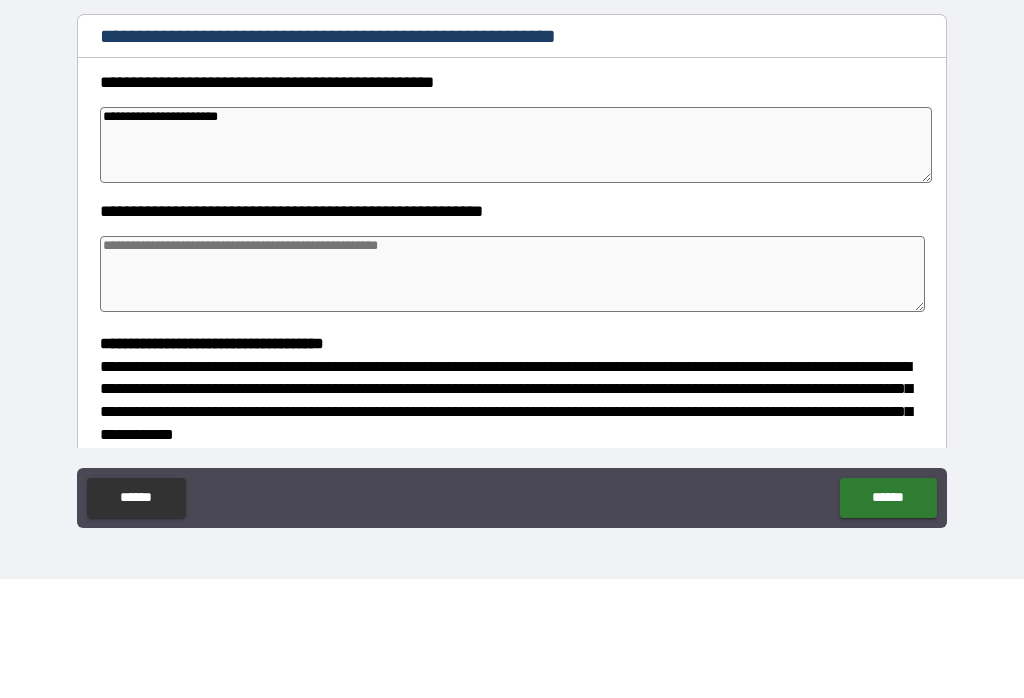 type on "*" 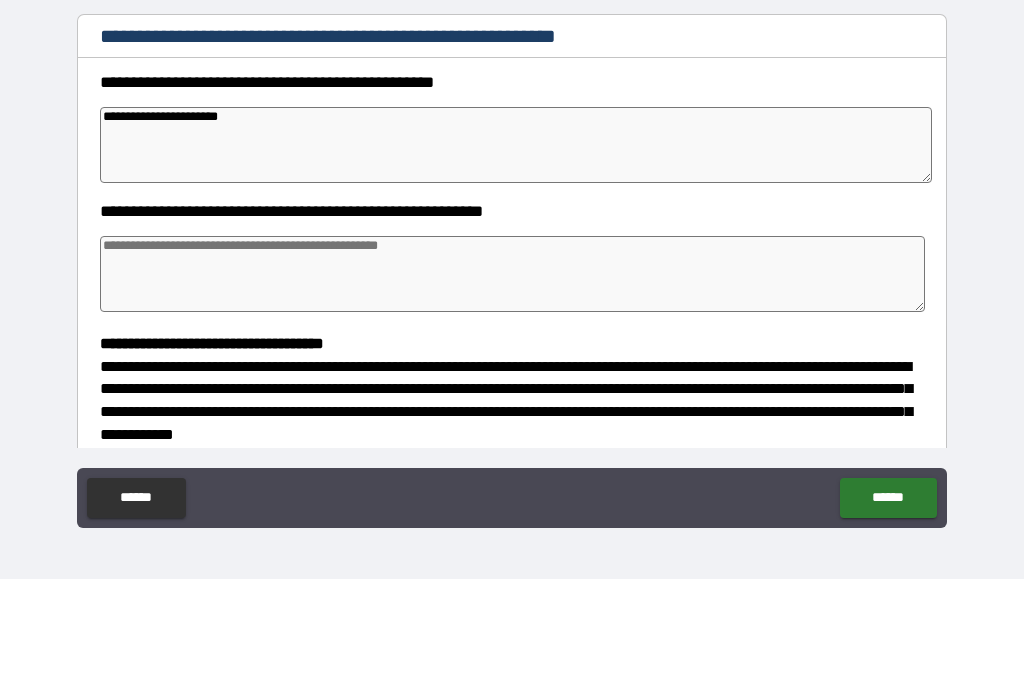 type on "**********" 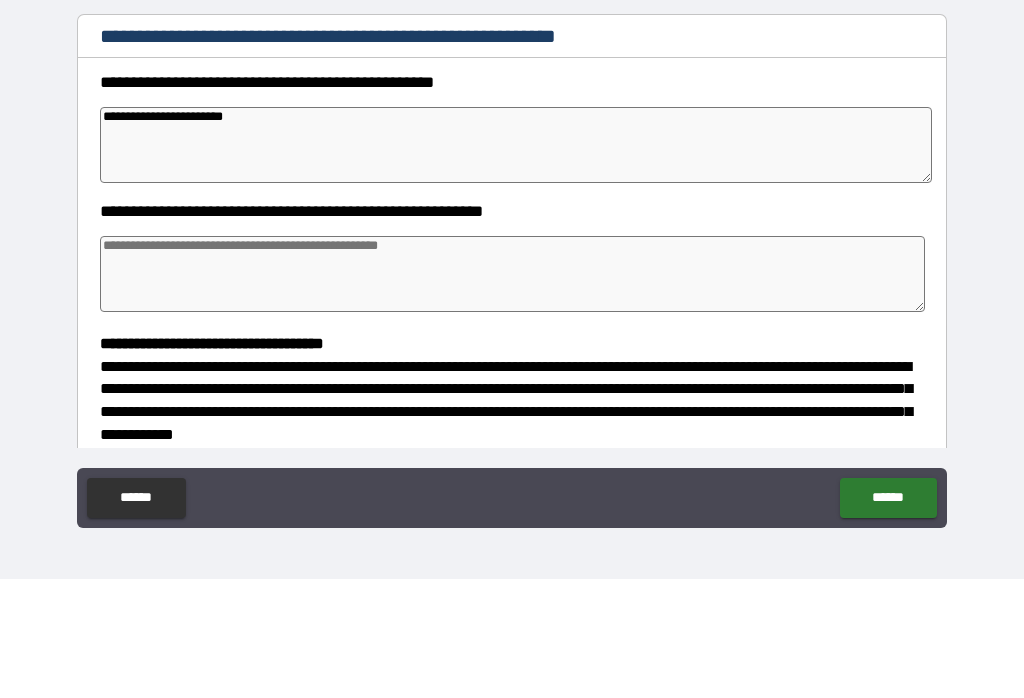 type on "*" 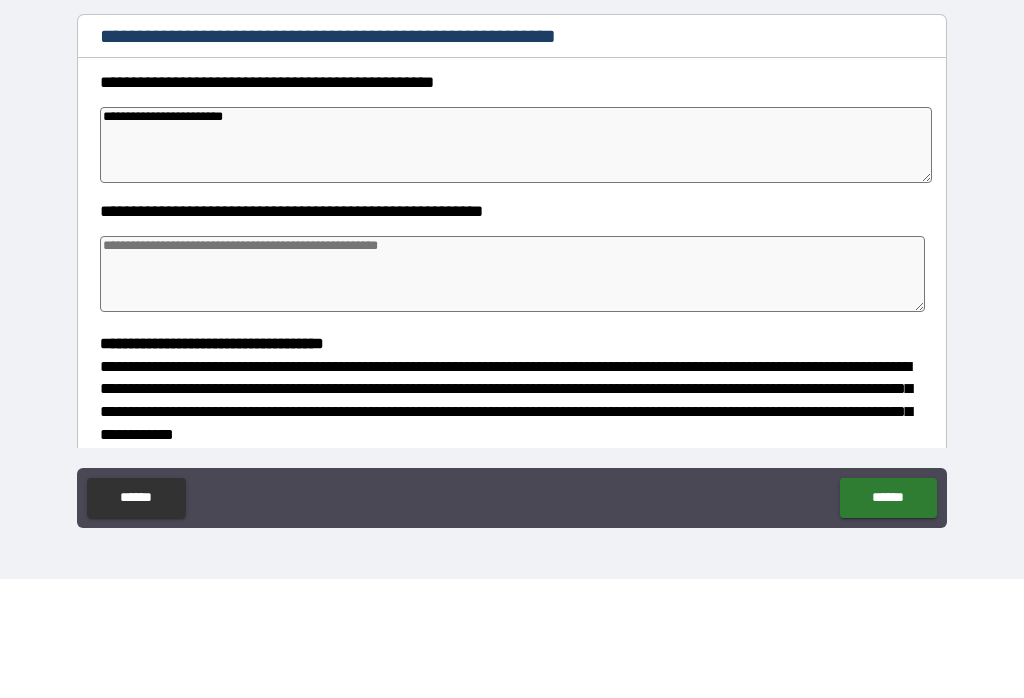 type on "**********" 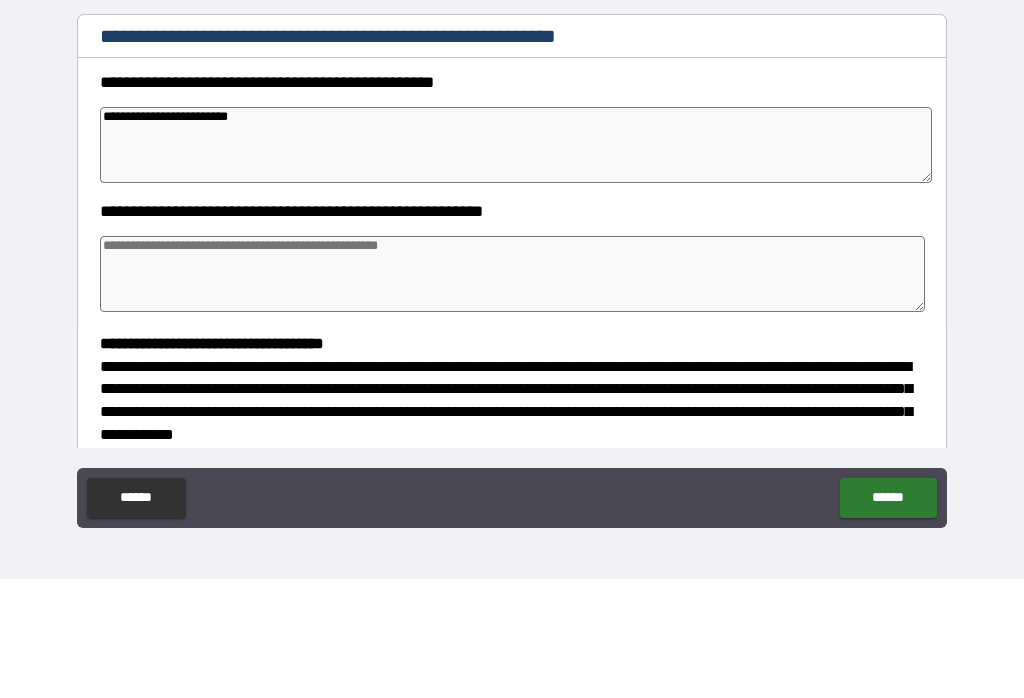 type on "*" 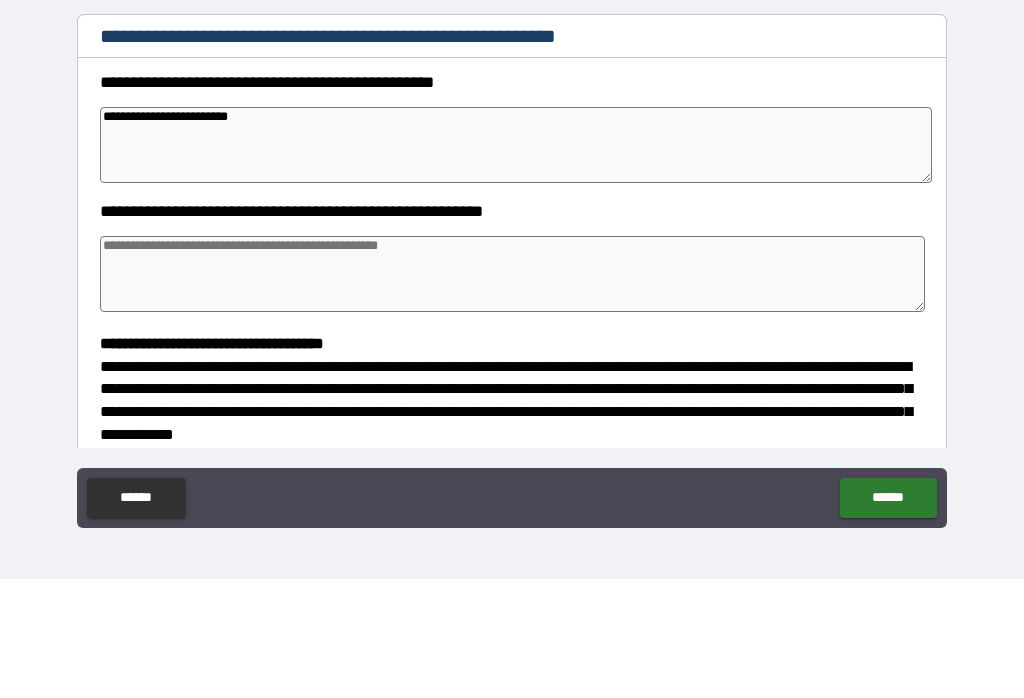 type on "*" 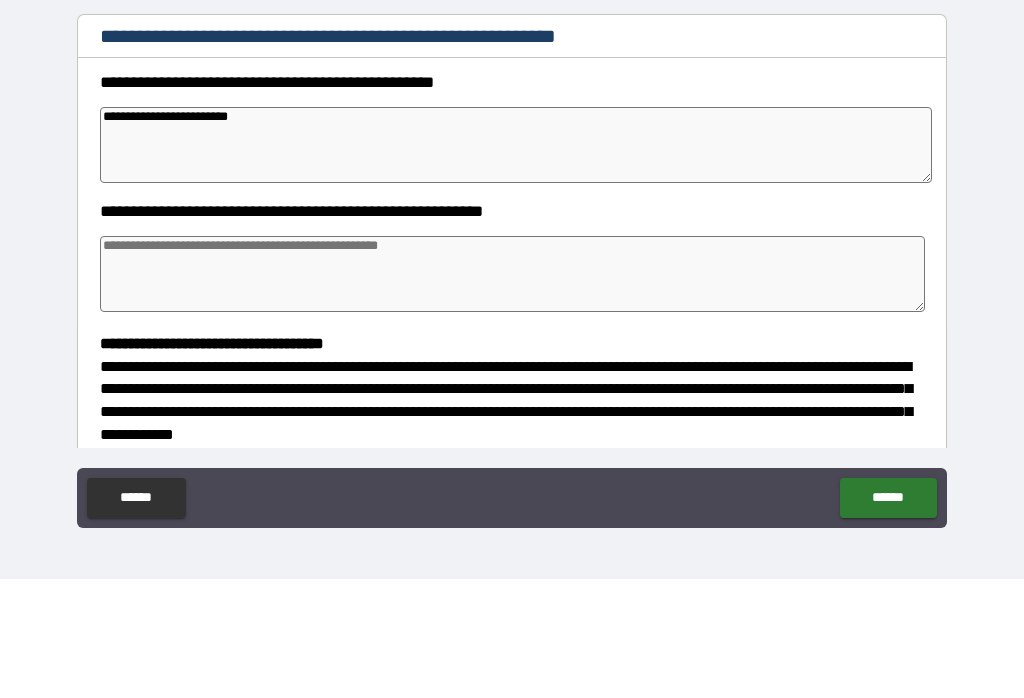 type on "*" 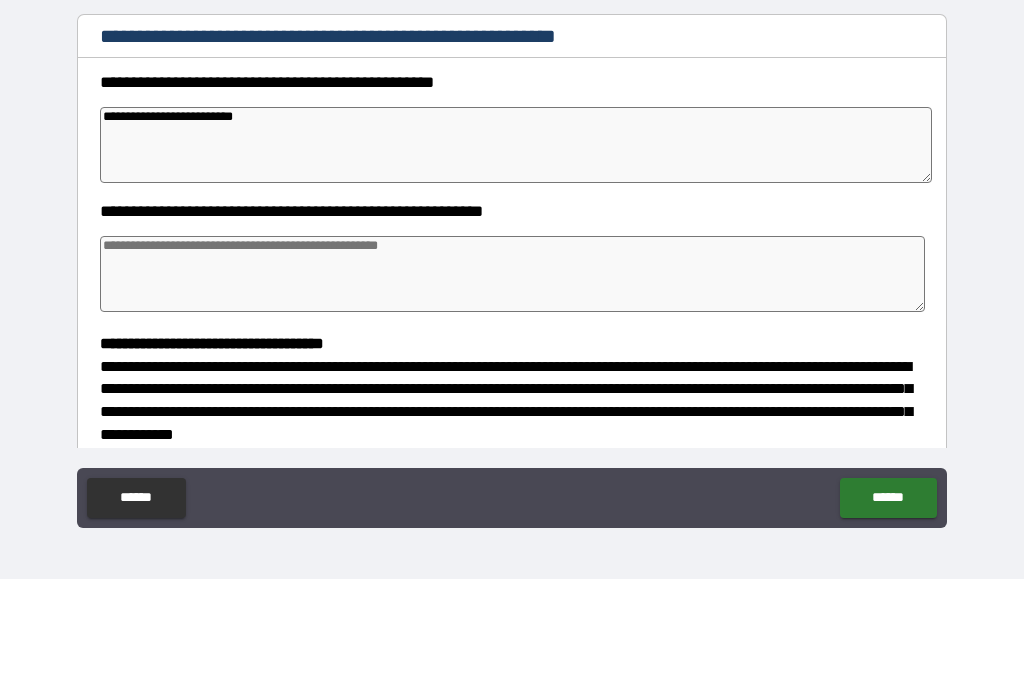 type on "*" 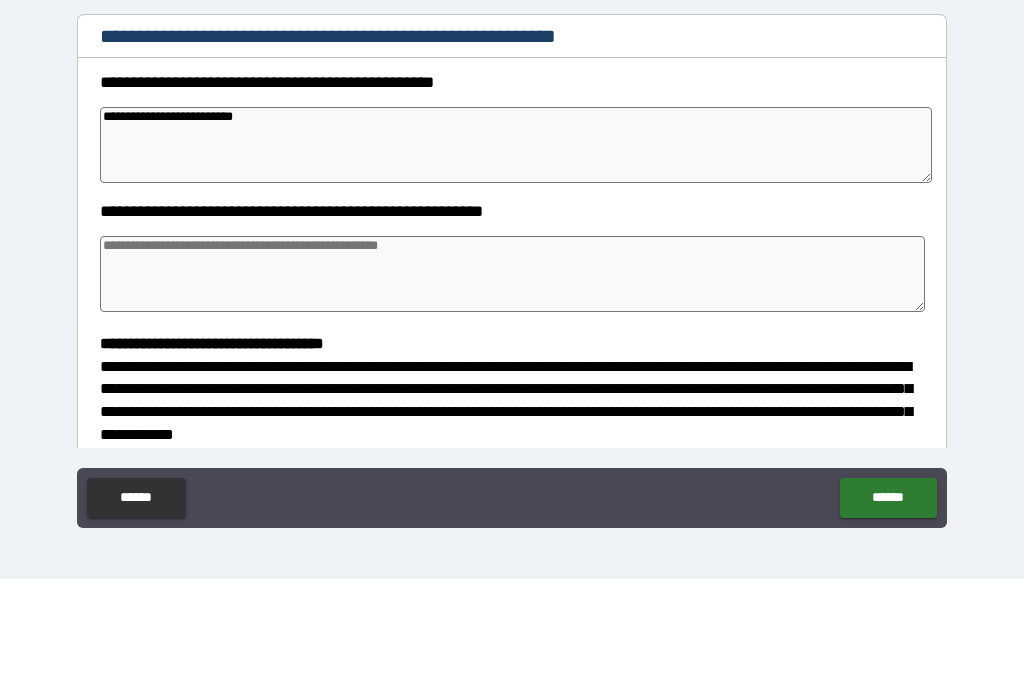 type on "*" 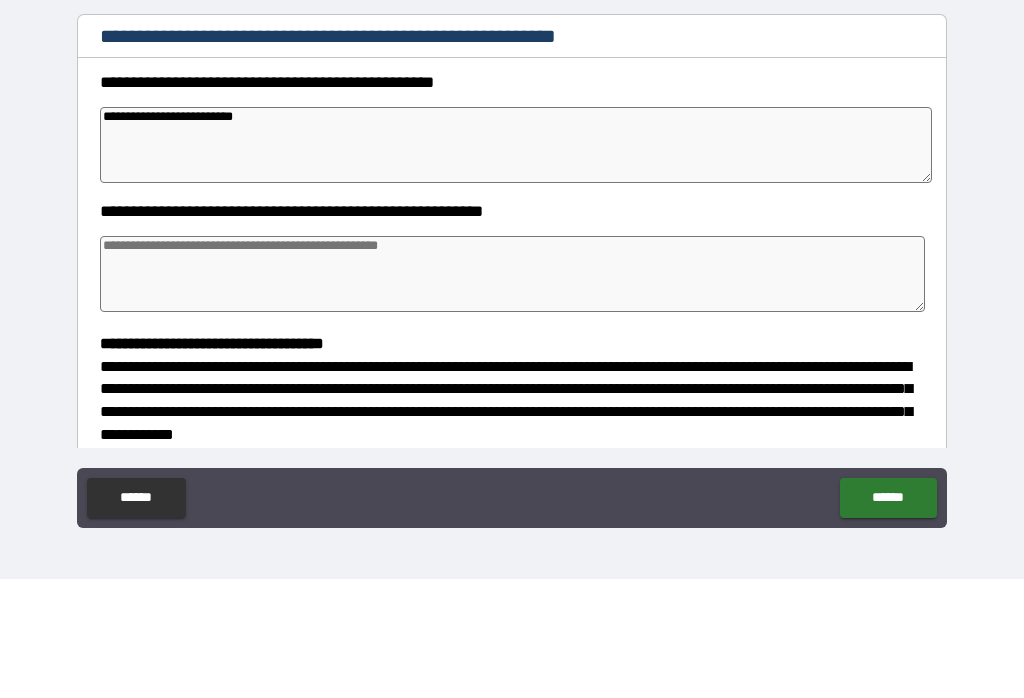 type 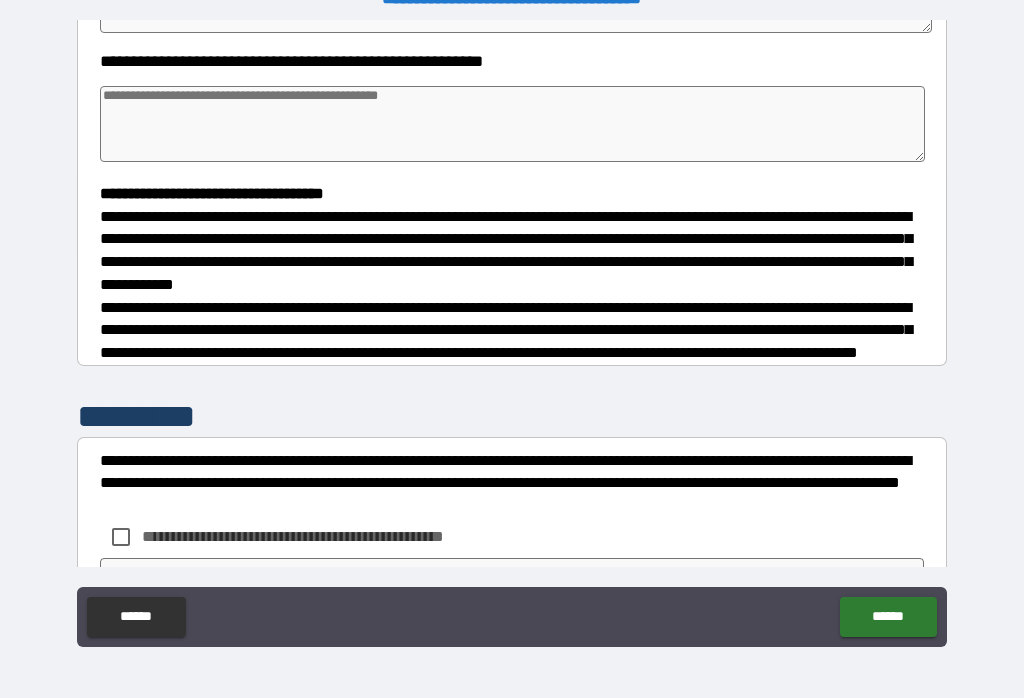 scroll, scrollTop: 417, scrollLeft: 0, axis: vertical 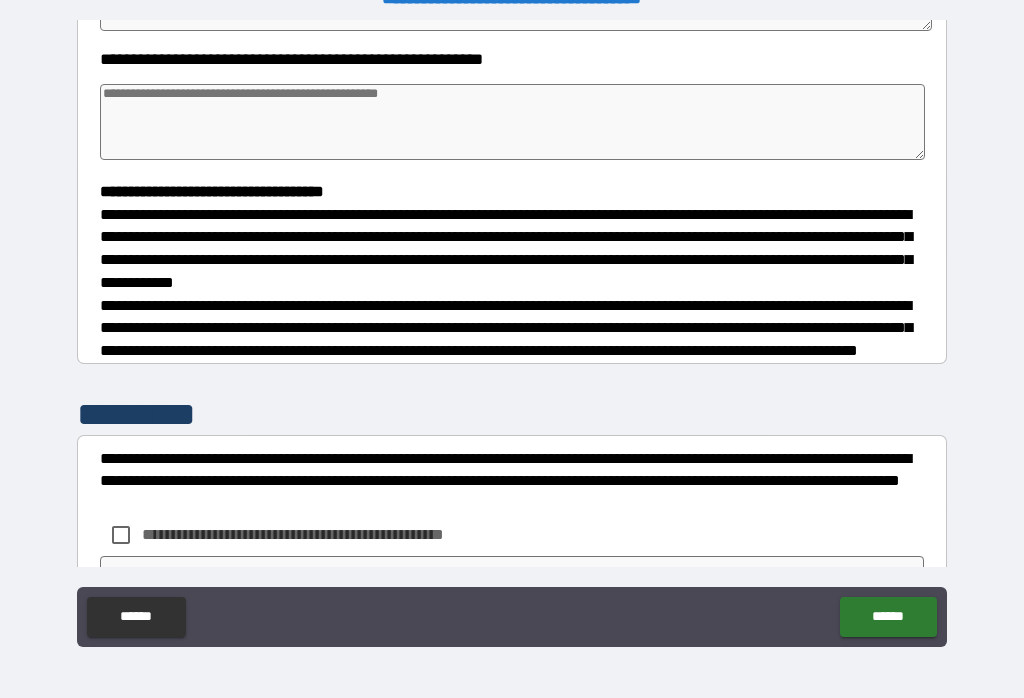 click at bounding box center [513, 122] 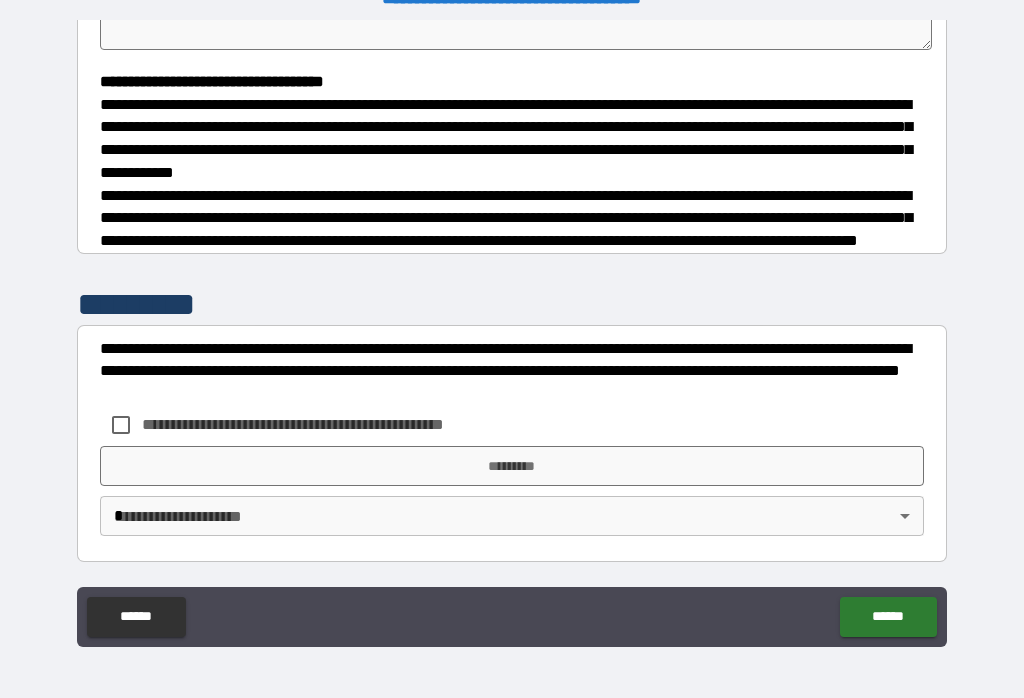 scroll, scrollTop: 543, scrollLeft: 0, axis: vertical 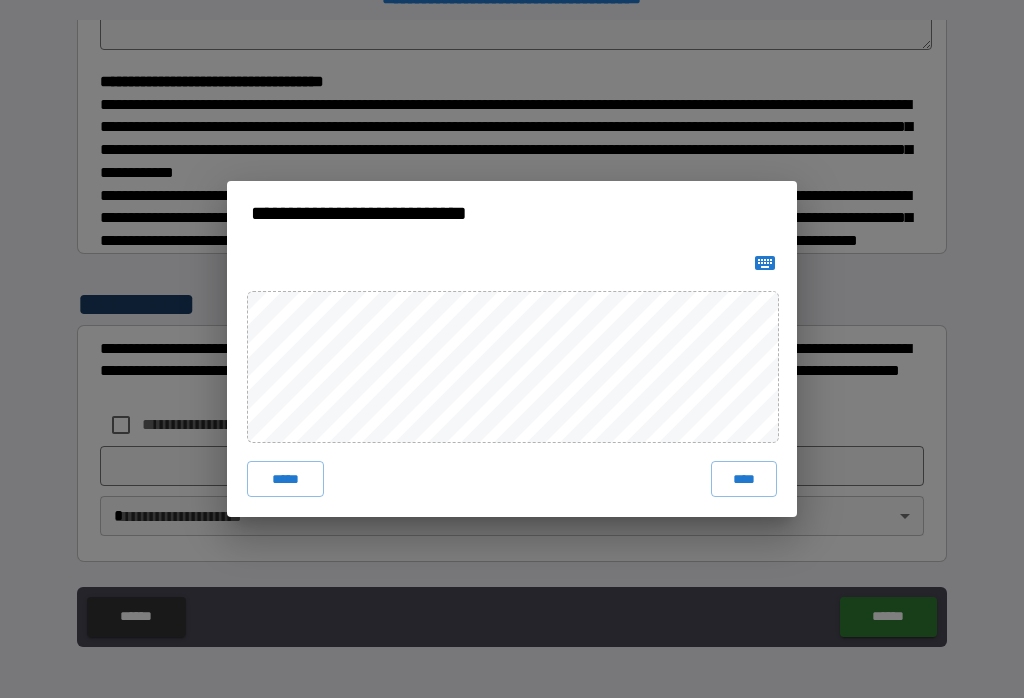 click on "****" at bounding box center [744, 479] 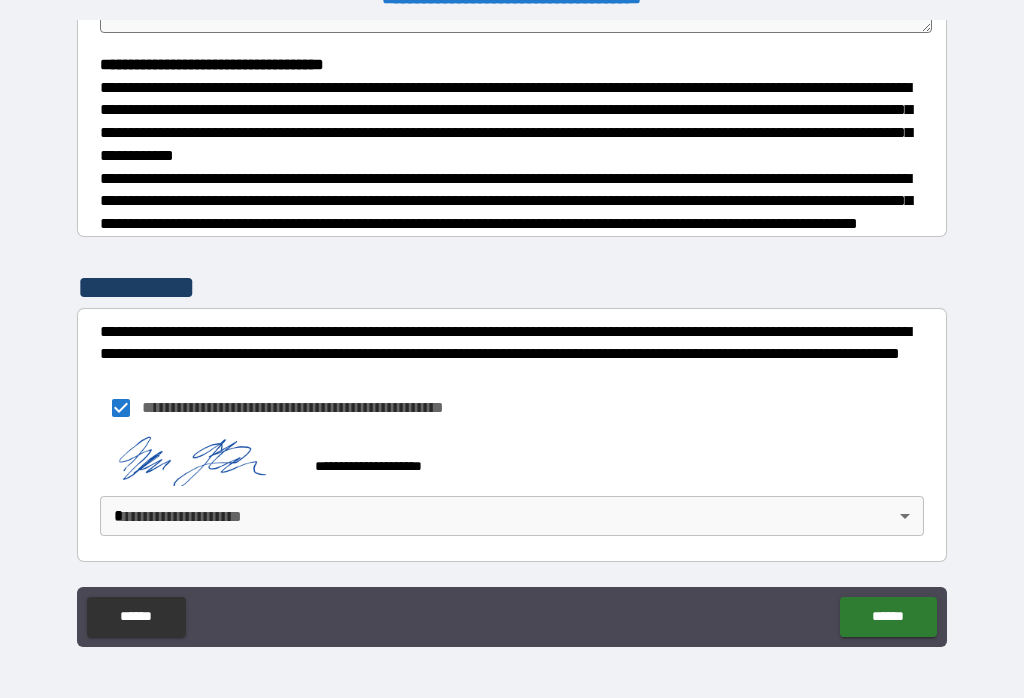 scroll, scrollTop: 560, scrollLeft: 0, axis: vertical 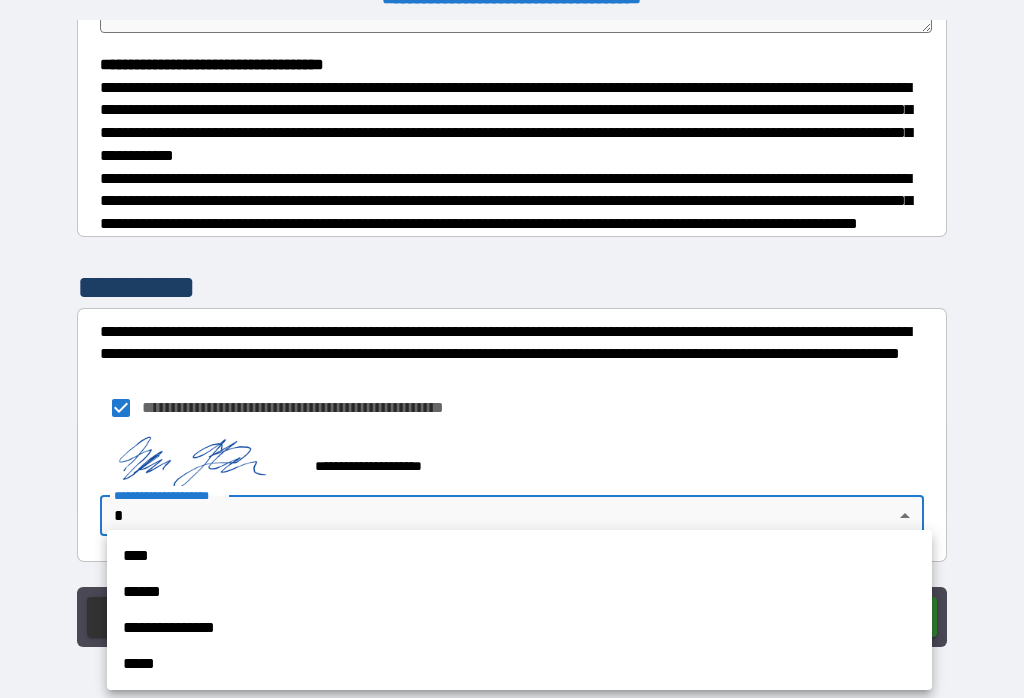 click on "****" at bounding box center [519, 556] 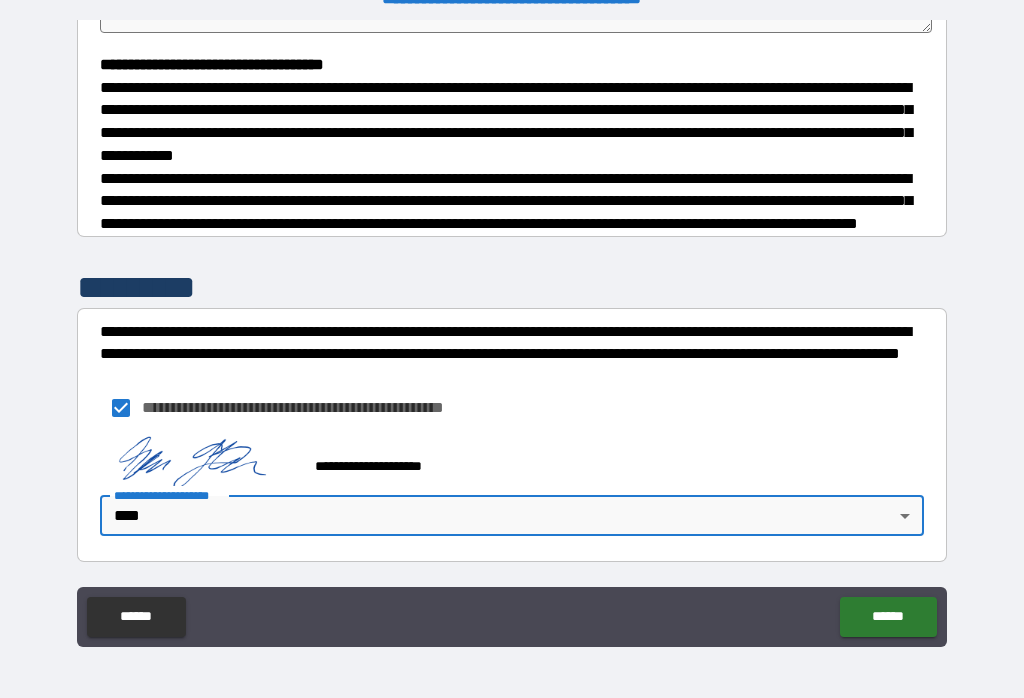 click on "******" at bounding box center [888, 617] 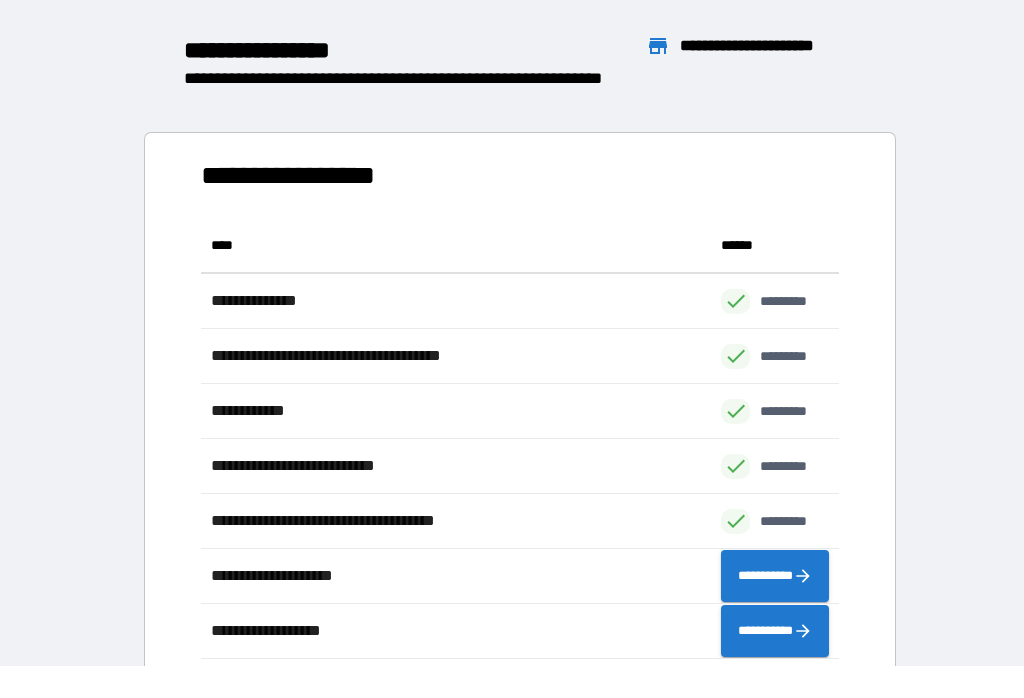 scroll, scrollTop: 1, scrollLeft: 1, axis: both 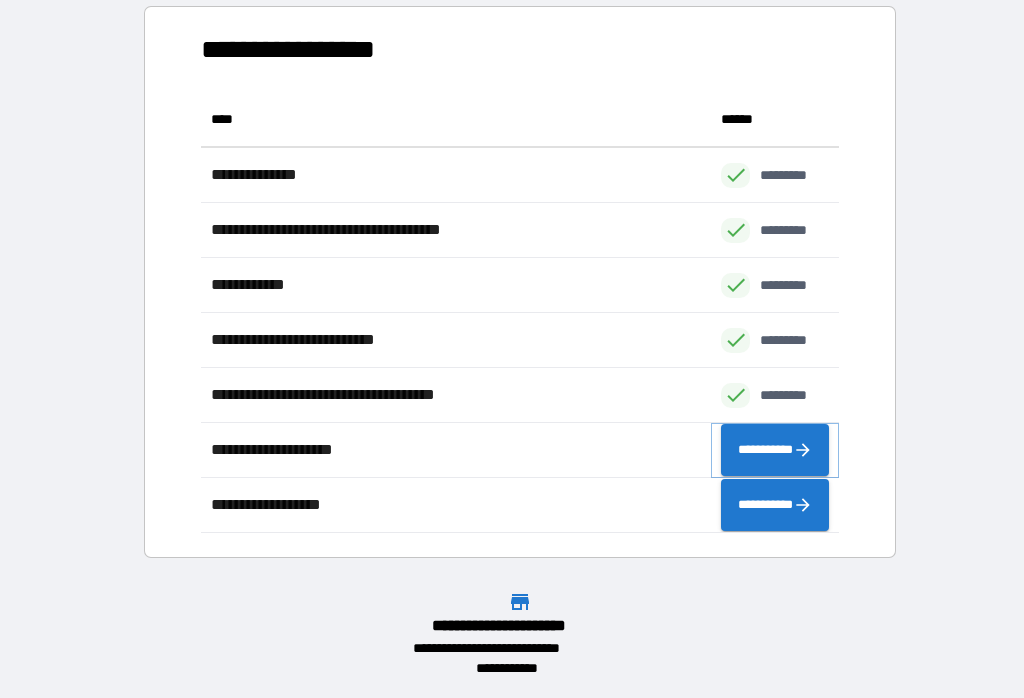click on "**********" at bounding box center [775, 450] 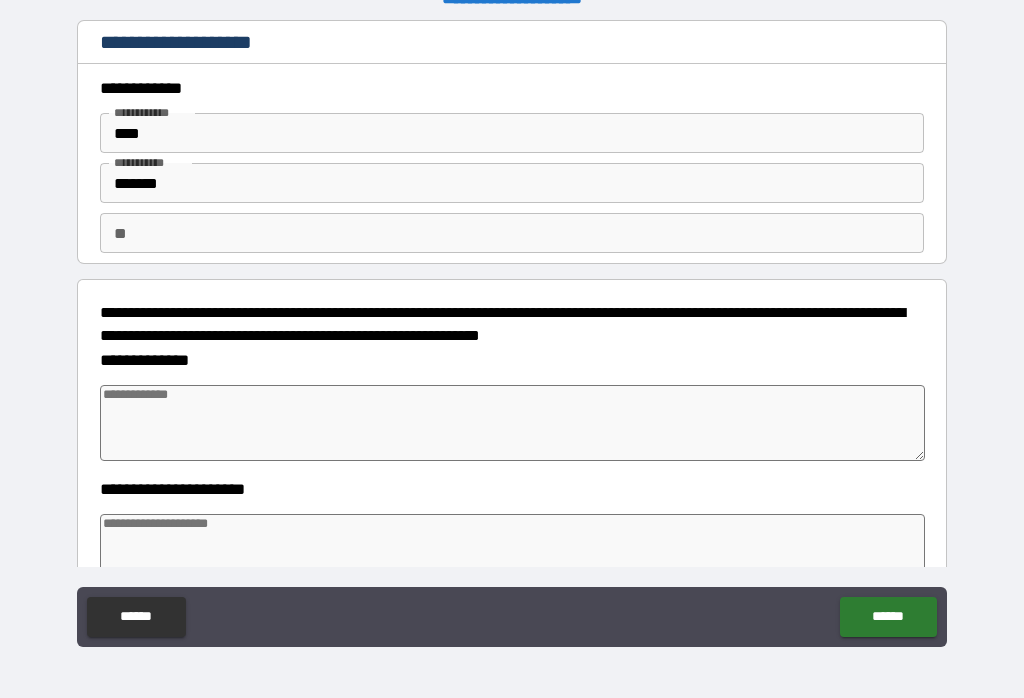 click on "**" at bounding box center [512, 233] 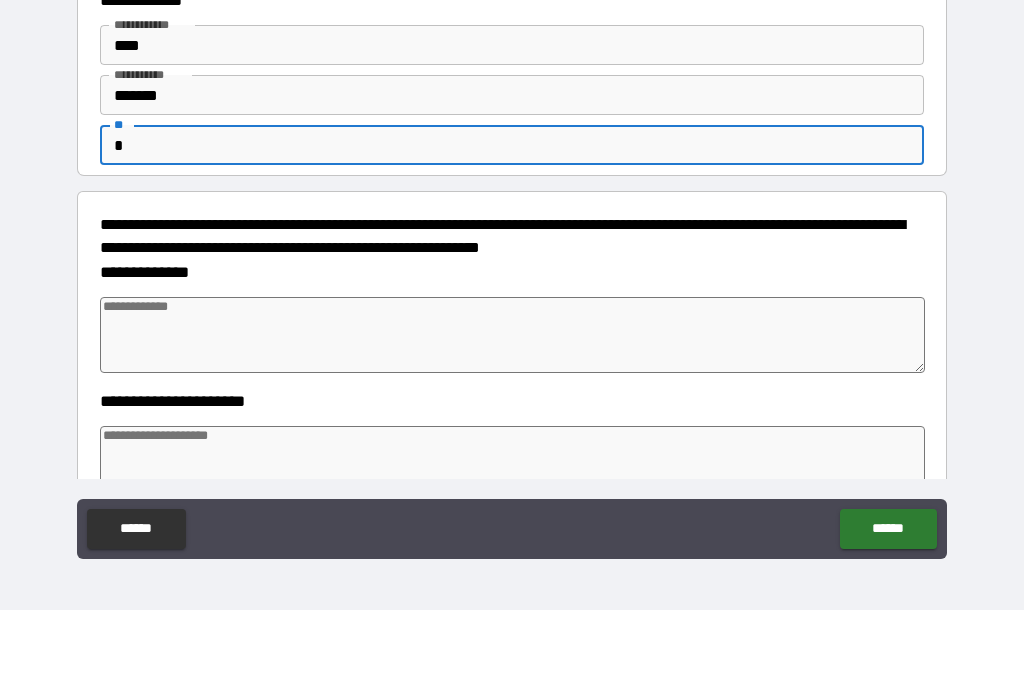 click on "**********" at bounding box center (512, 335) 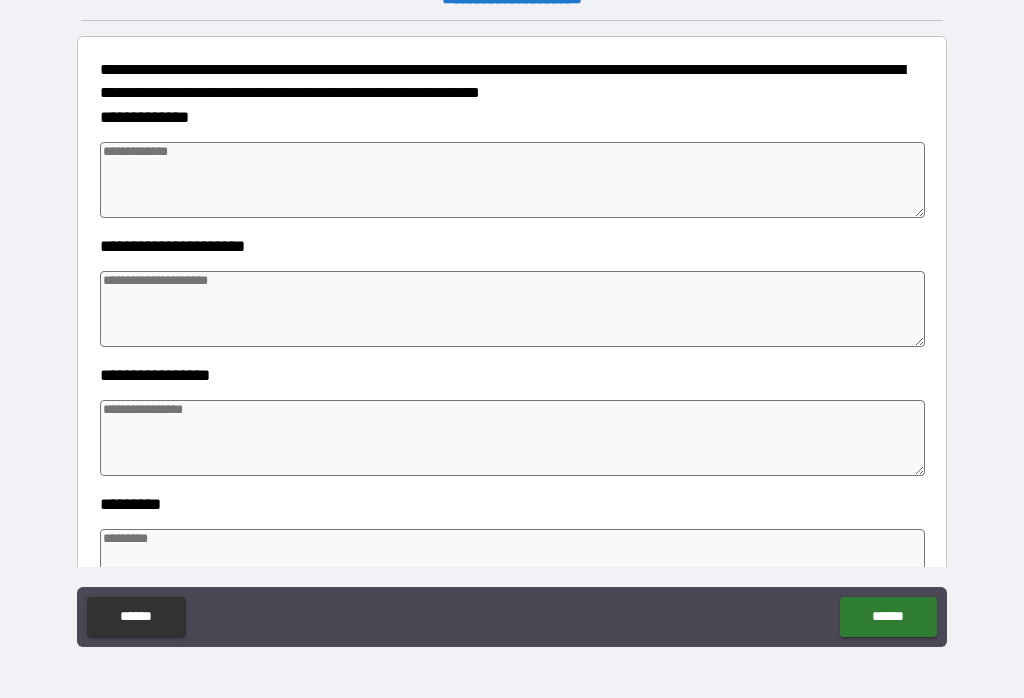scroll, scrollTop: 247, scrollLeft: 0, axis: vertical 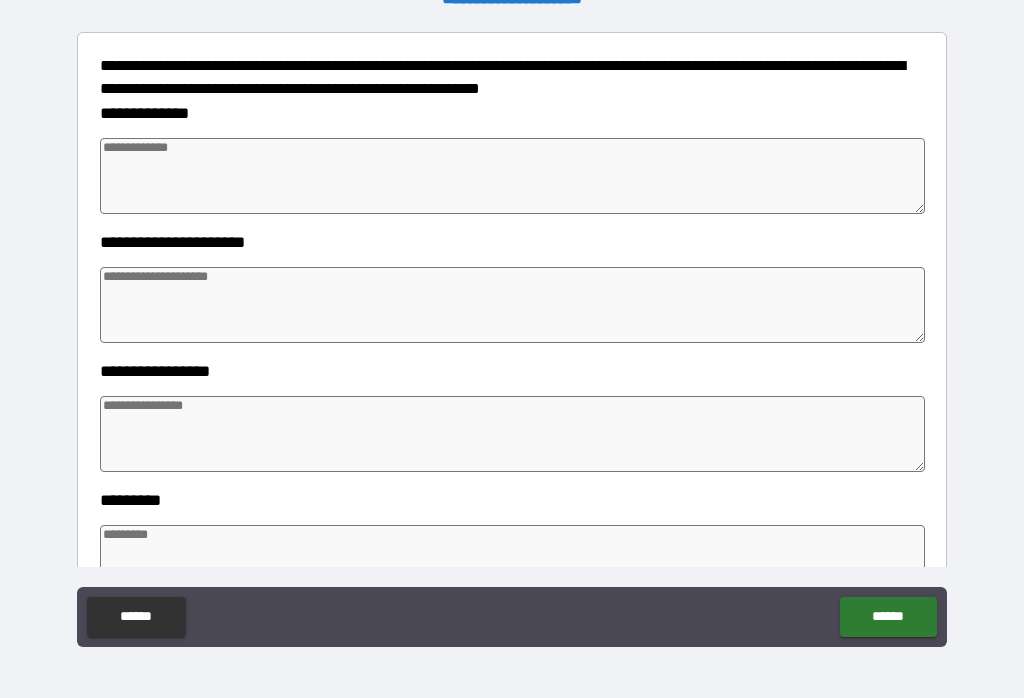 click at bounding box center (513, 176) 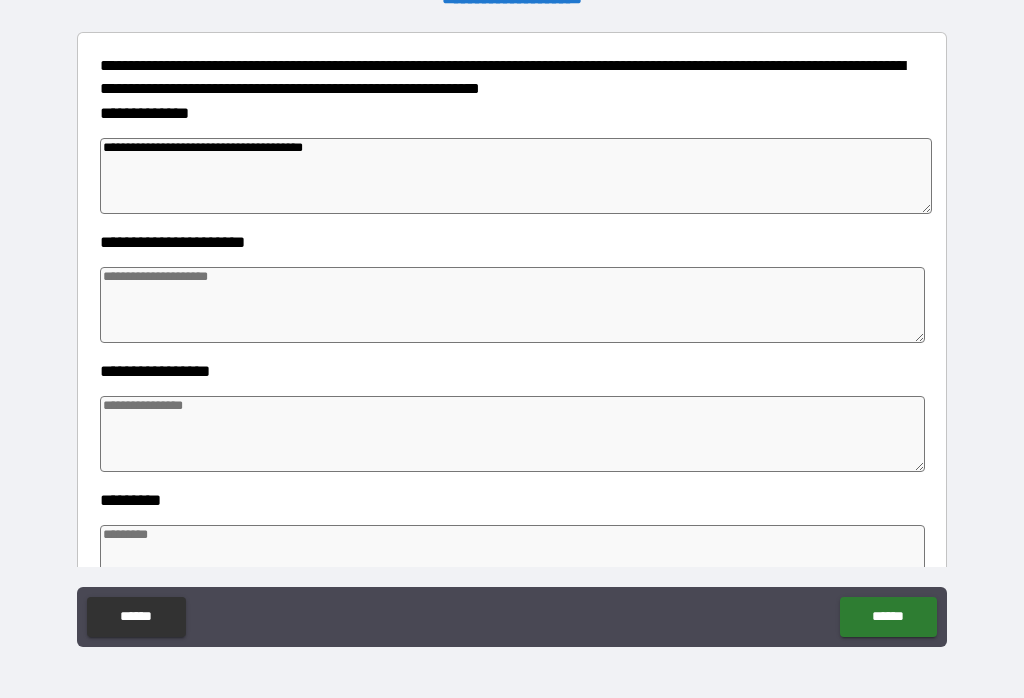 click on "**********" at bounding box center [512, 335] 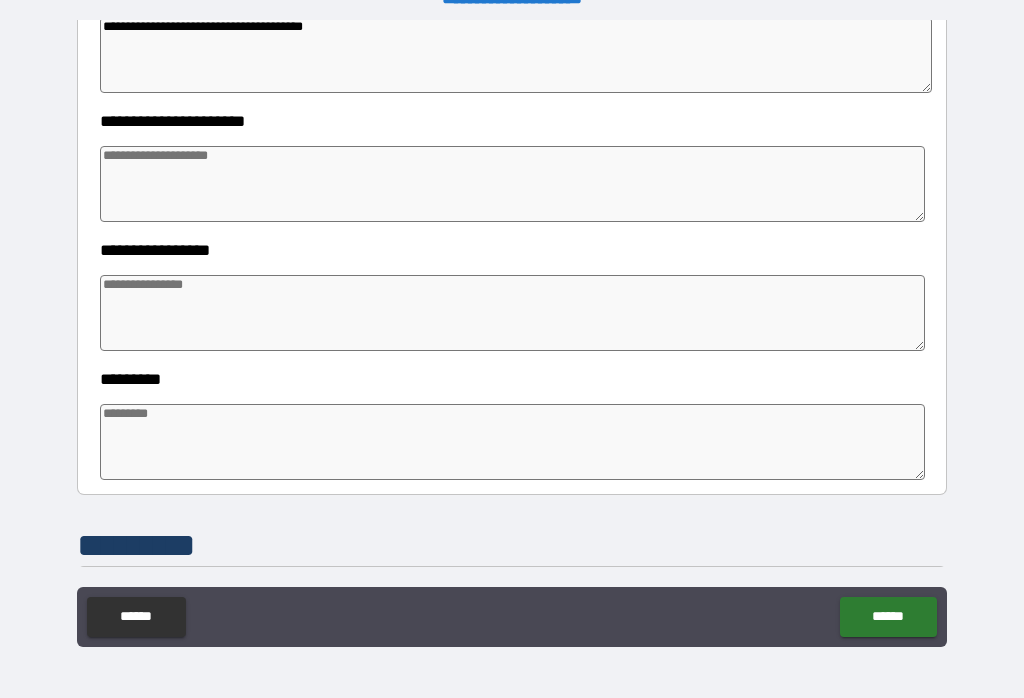 scroll, scrollTop: 382, scrollLeft: 0, axis: vertical 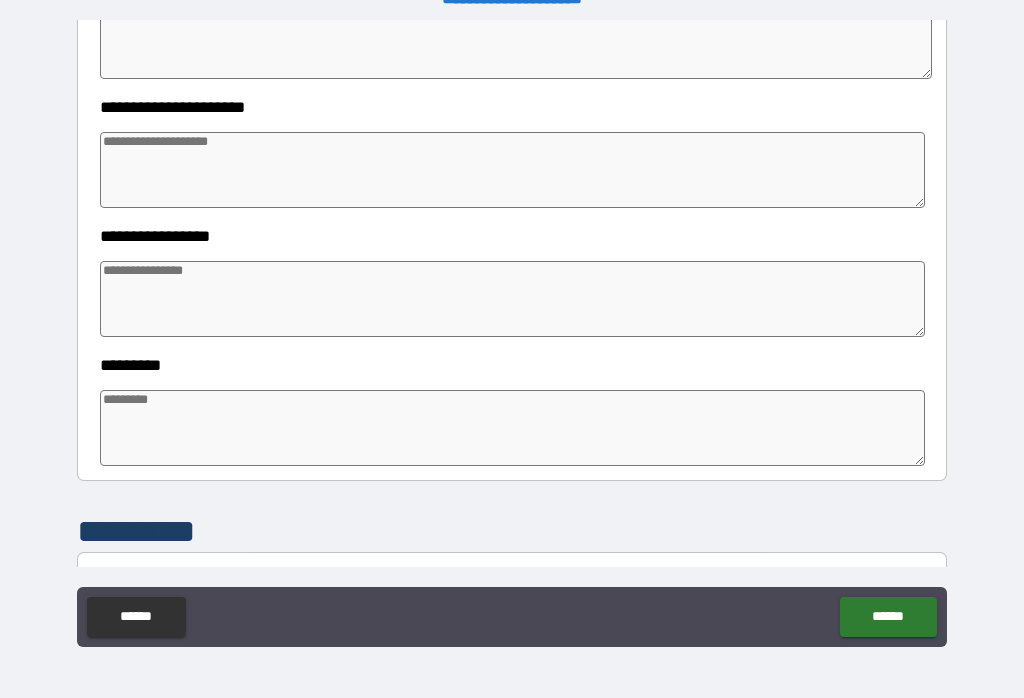 click at bounding box center [513, 170] 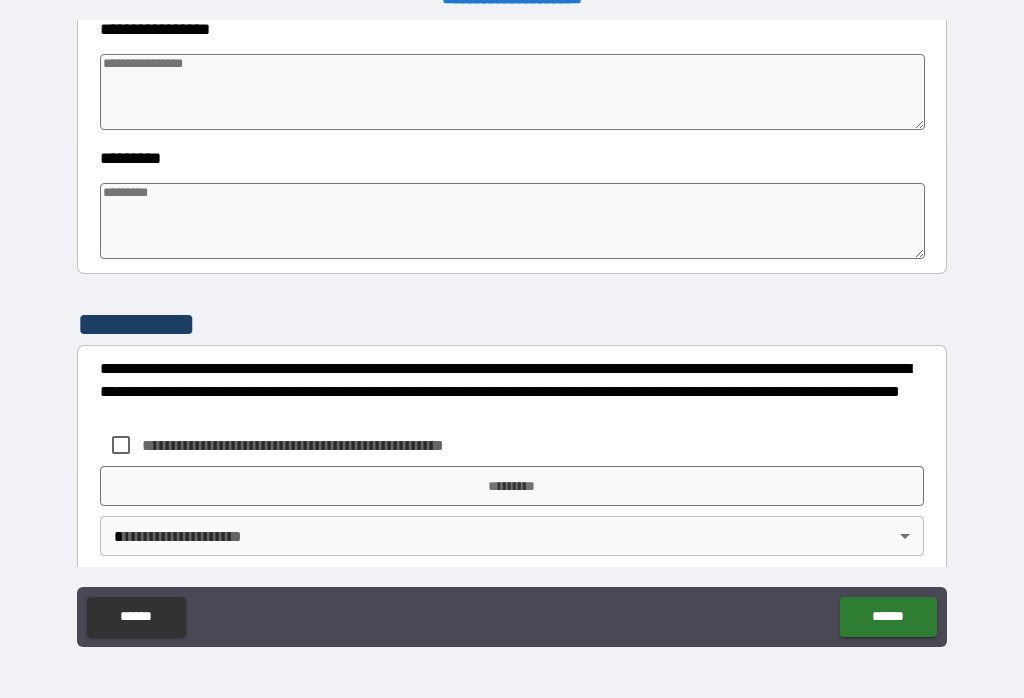 scroll, scrollTop: 590, scrollLeft: 0, axis: vertical 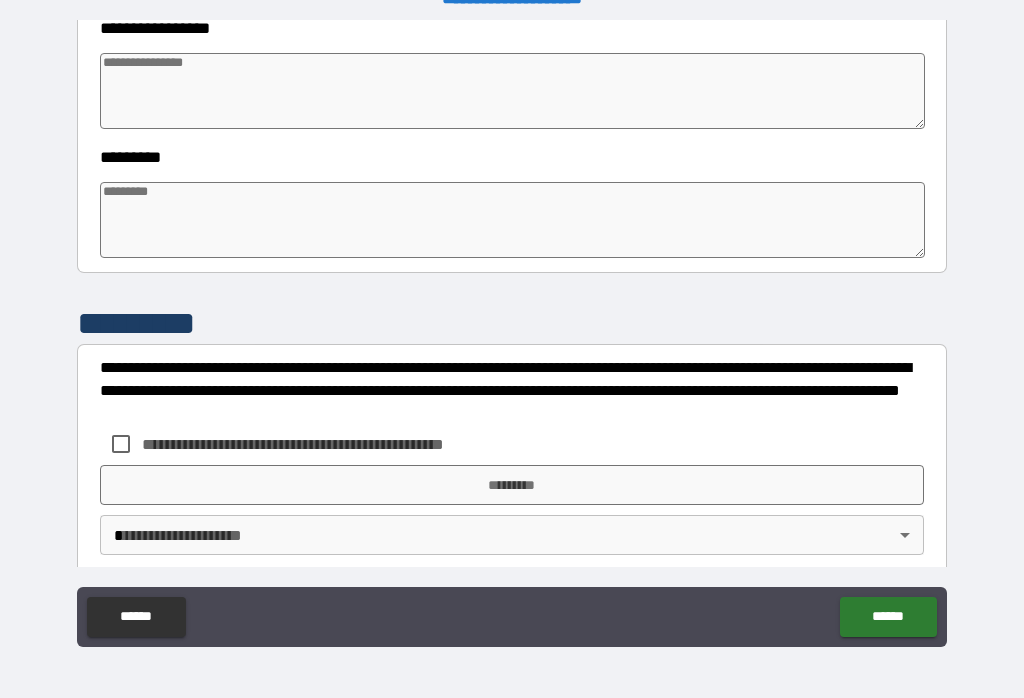 click at bounding box center (513, 91) 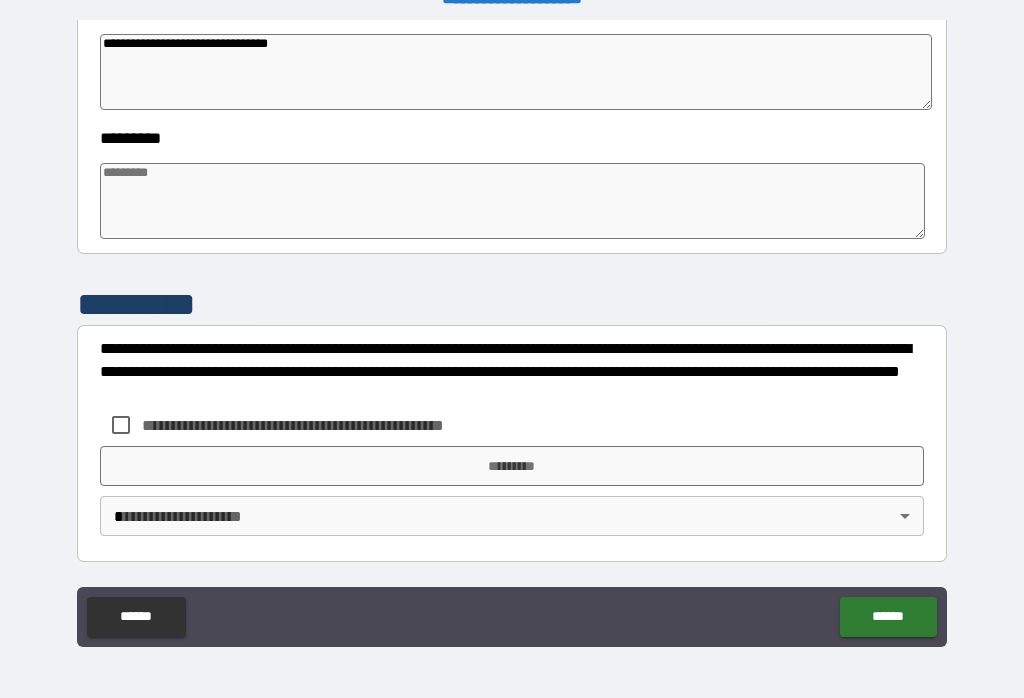 scroll, scrollTop: 609, scrollLeft: 0, axis: vertical 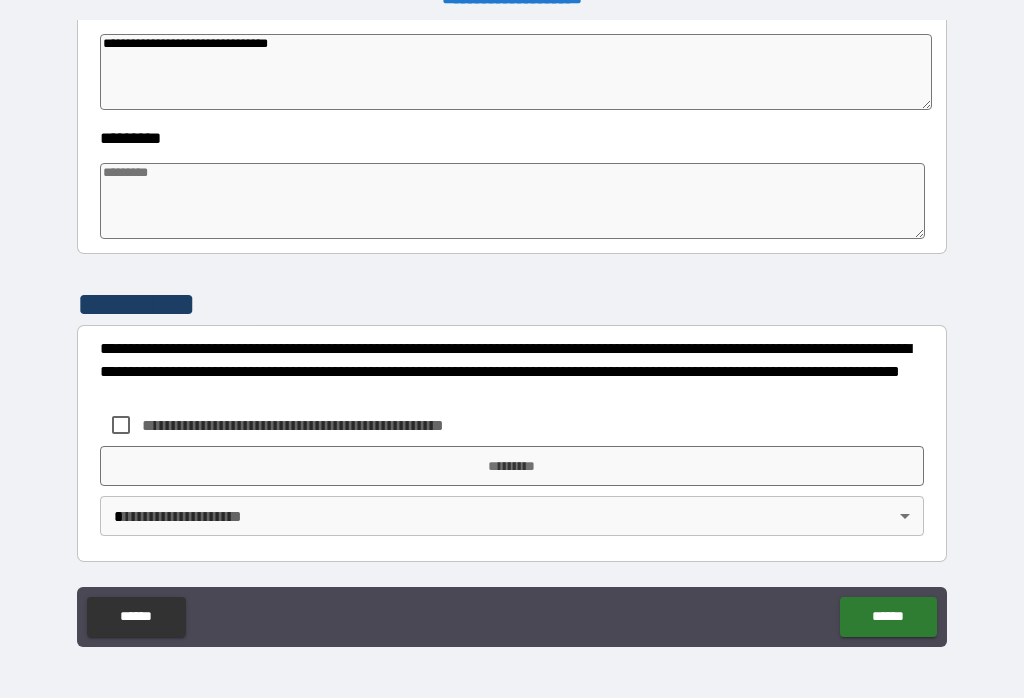 click at bounding box center (513, 201) 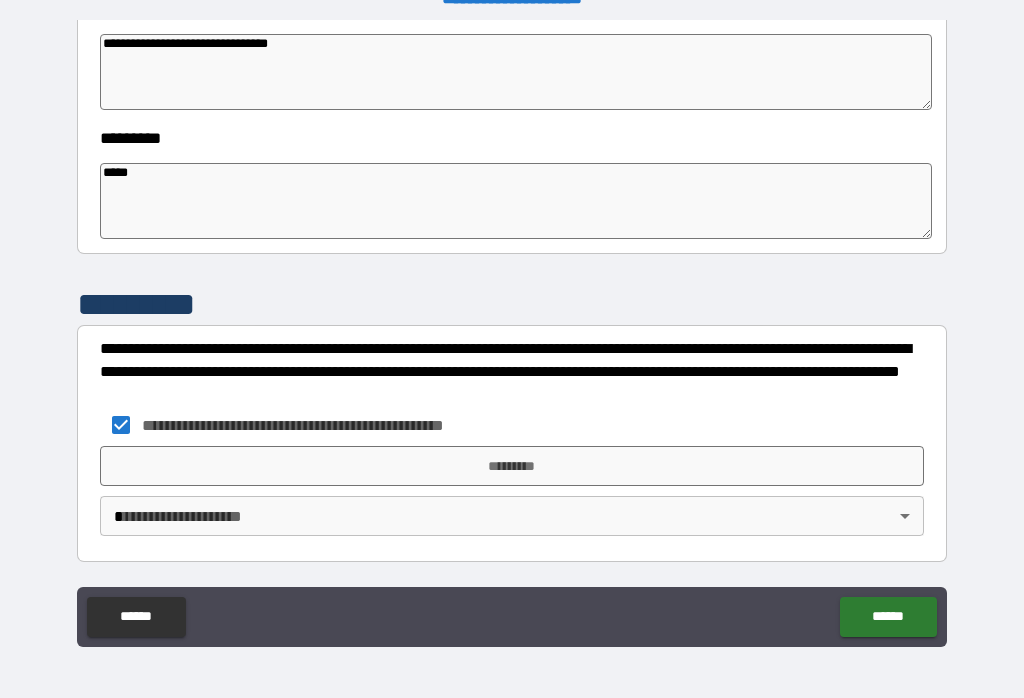 click on "*********" at bounding box center [512, 466] 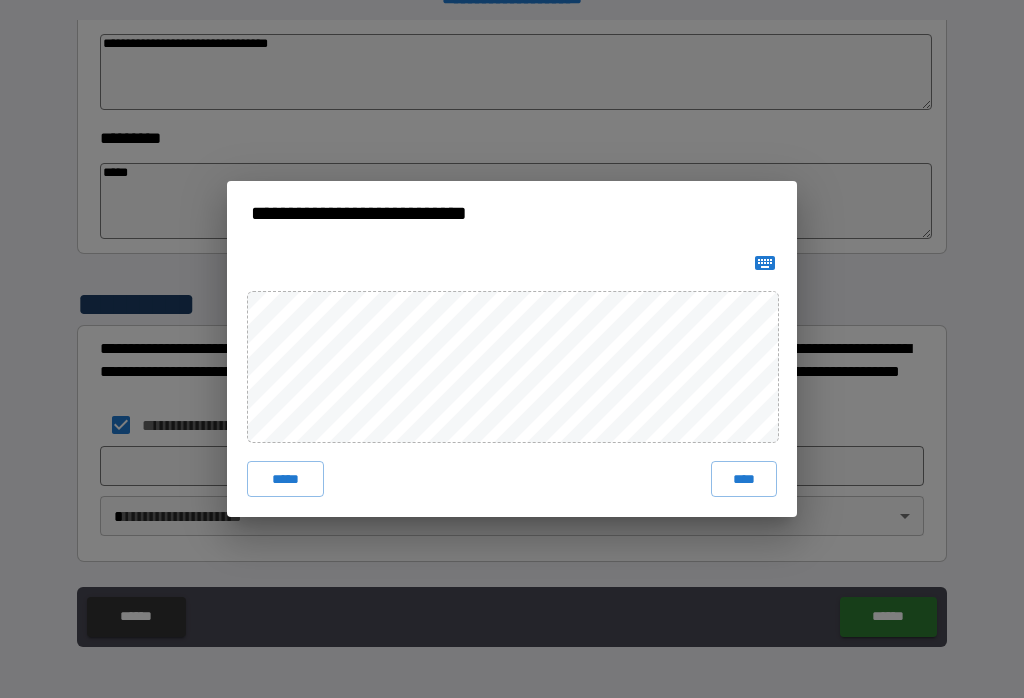 click on "****" at bounding box center (744, 479) 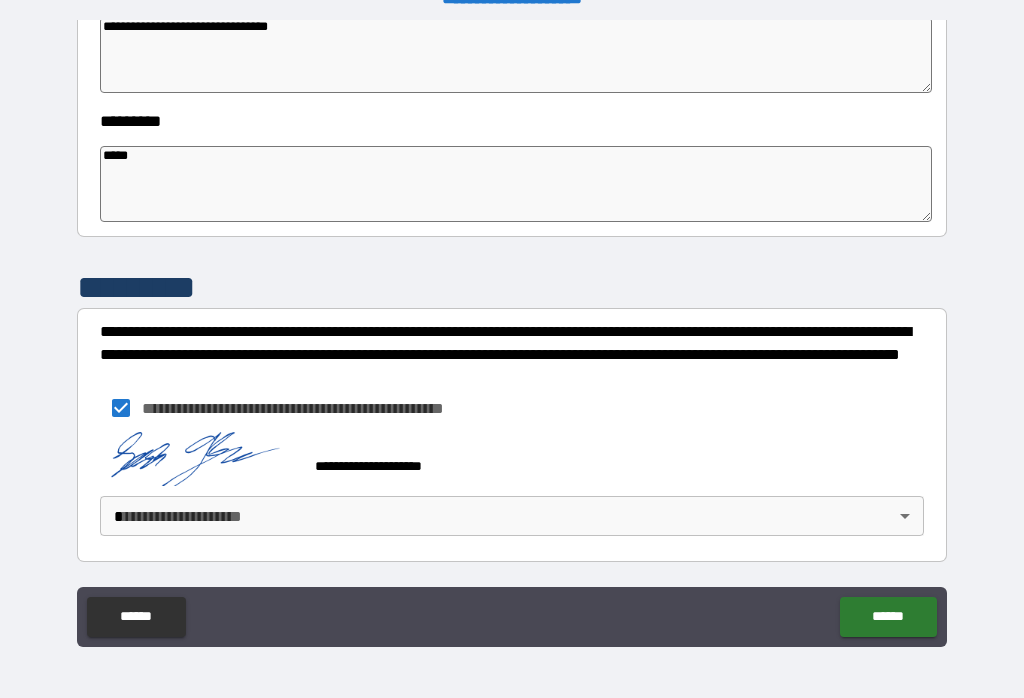 scroll, scrollTop: 626, scrollLeft: 0, axis: vertical 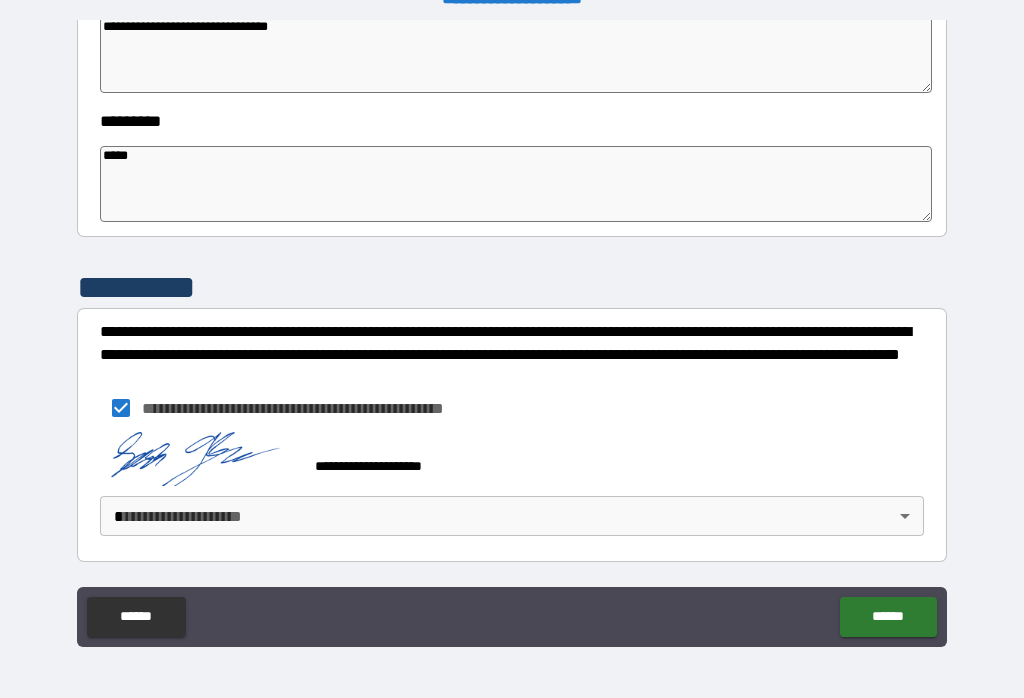 click on "**********" at bounding box center (512, 333) 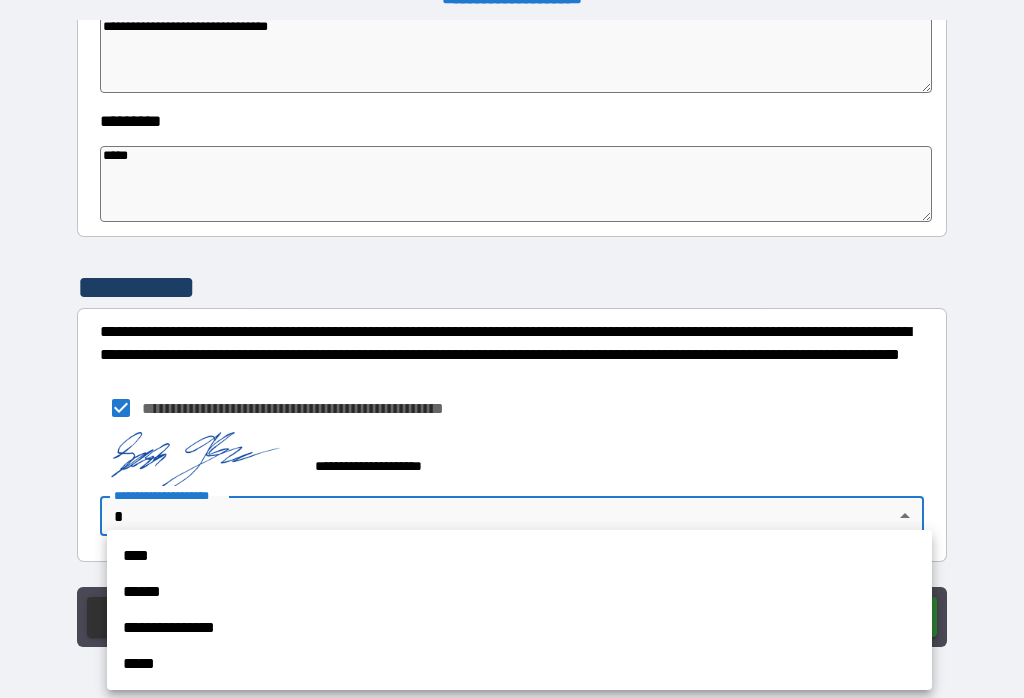 click on "****" at bounding box center (519, 556) 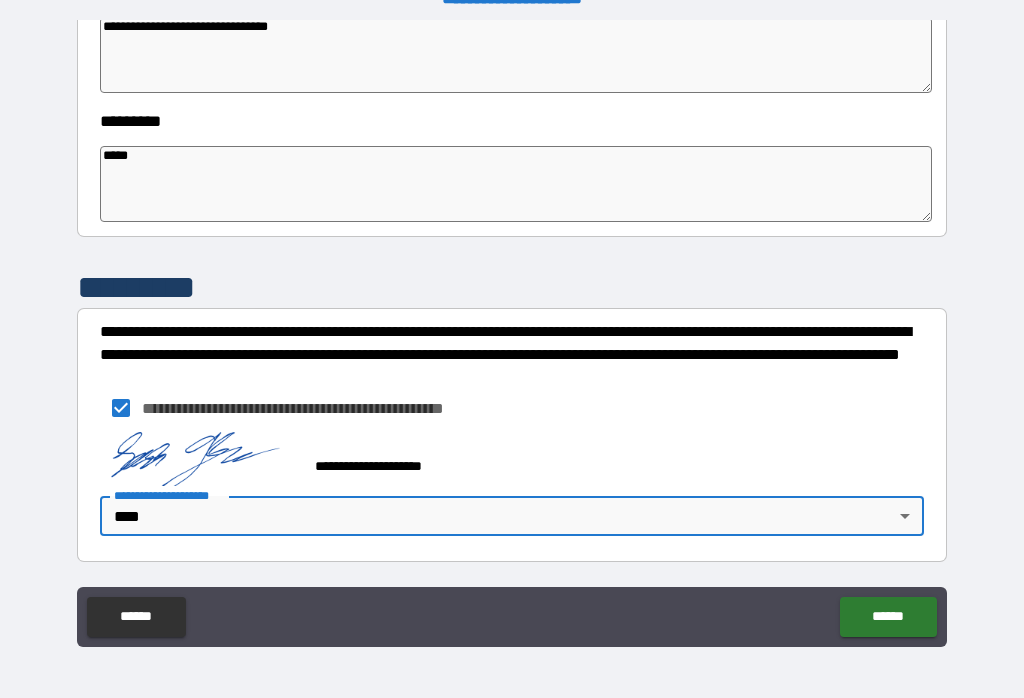 click on "******" at bounding box center [888, 617] 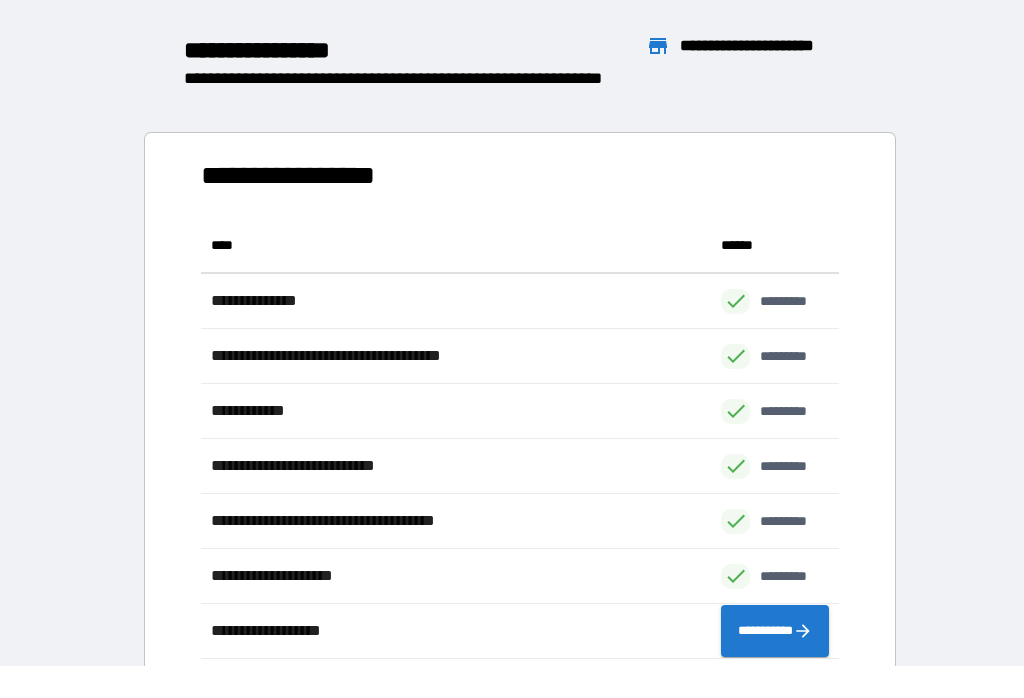 scroll, scrollTop: 1, scrollLeft: 1, axis: both 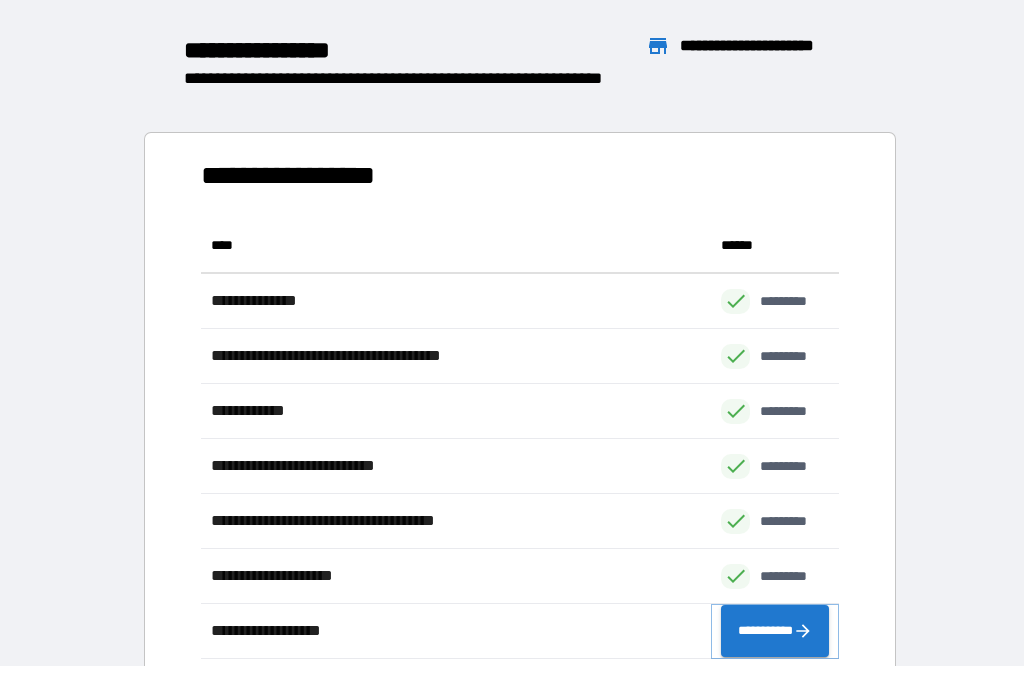 click on "**********" at bounding box center [775, 631] 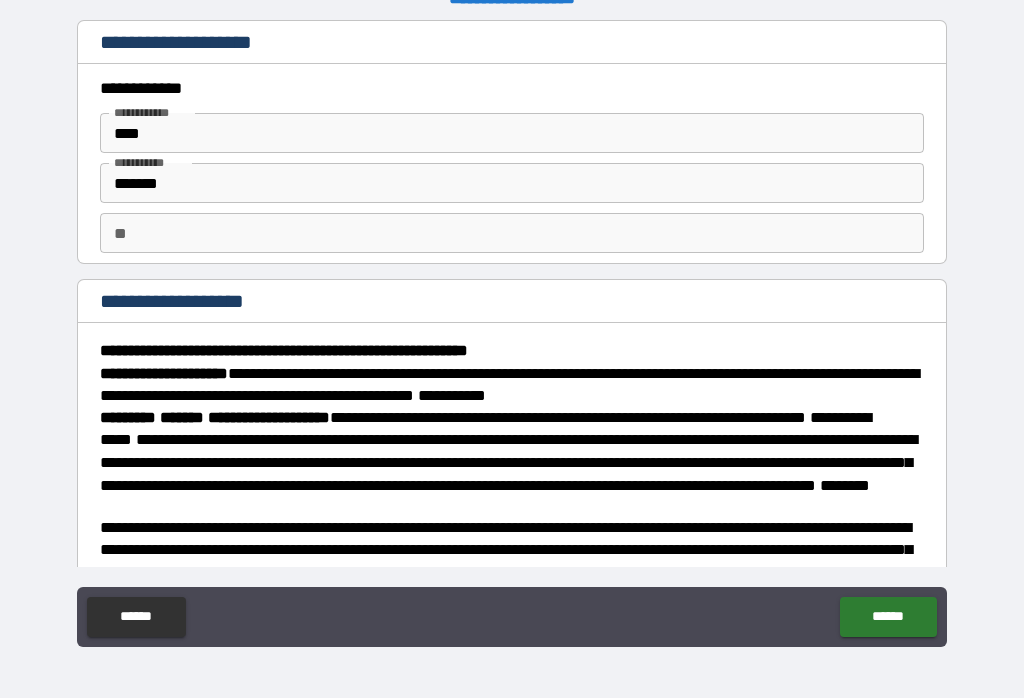 click on "**" at bounding box center [512, 233] 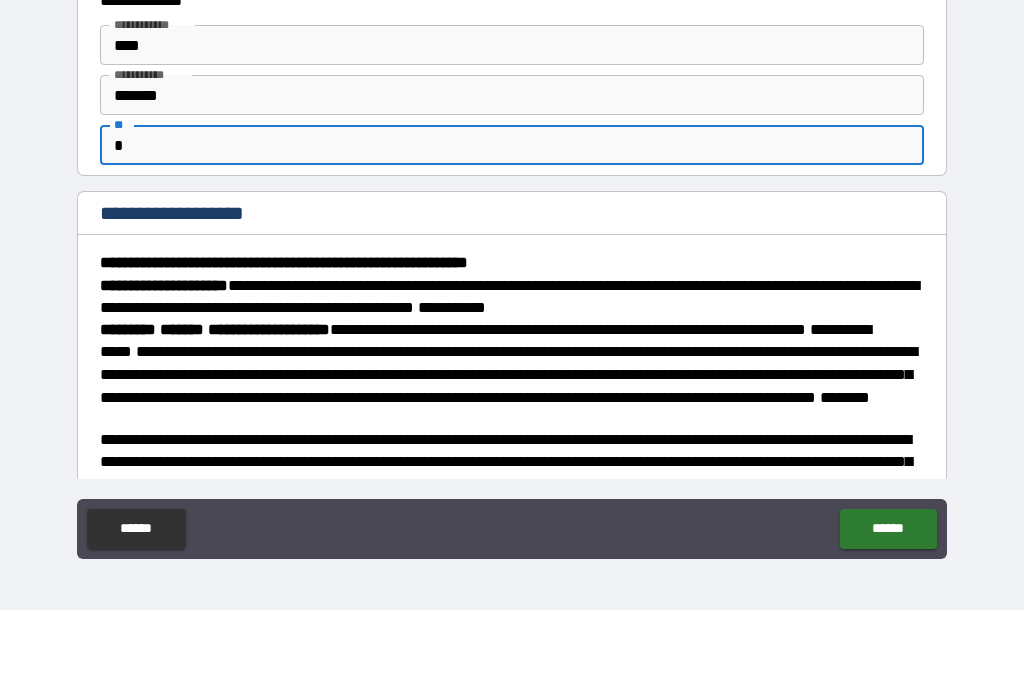 click on "**********" at bounding box center (512, 335) 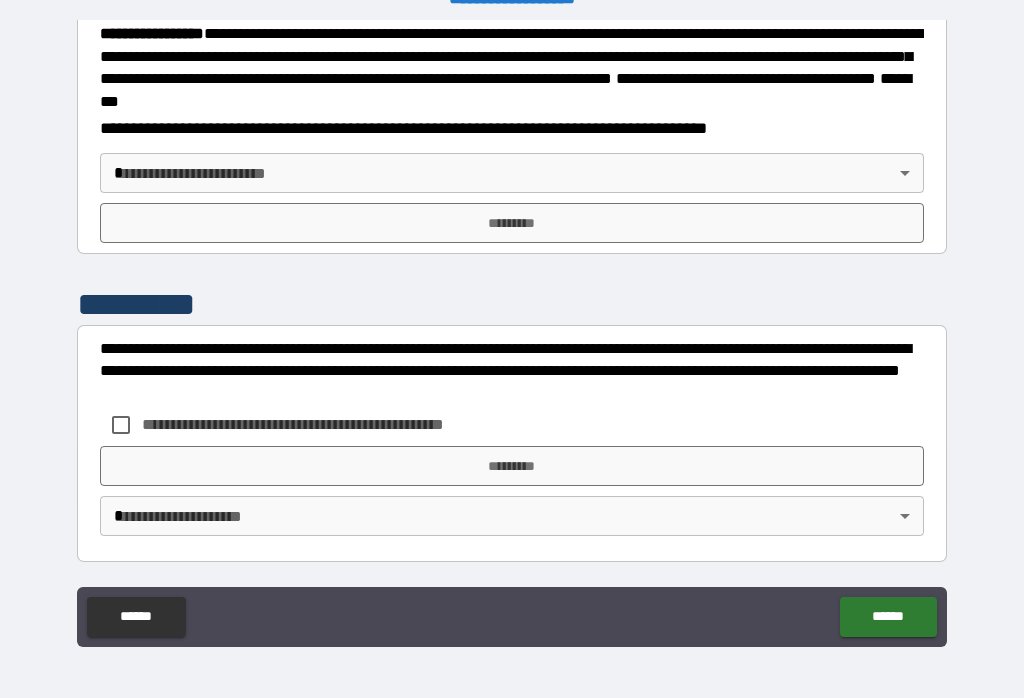 scroll, scrollTop: 2298, scrollLeft: 0, axis: vertical 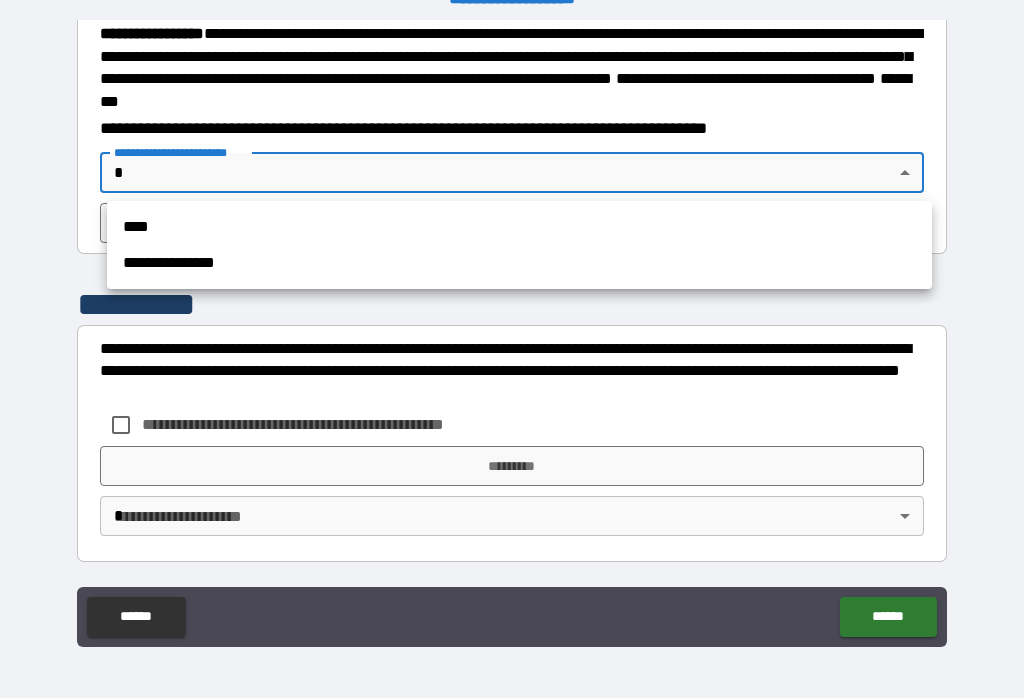 click on "****" at bounding box center [519, 227] 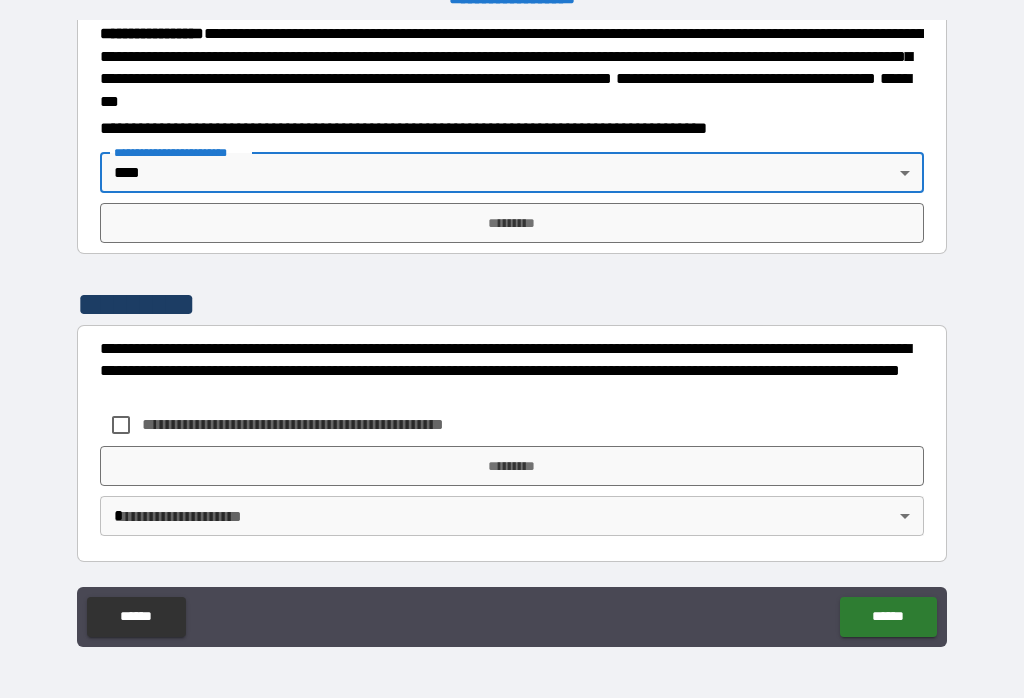 click on "*********" at bounding box center (512, 223) 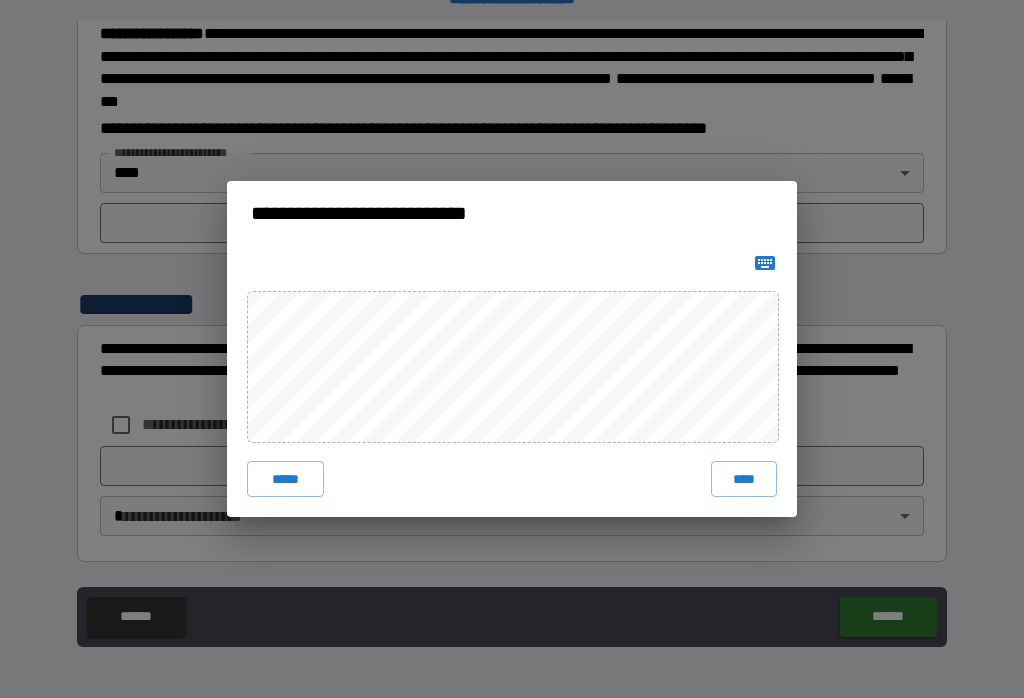 click on "****" at bounding box center (744, 479) 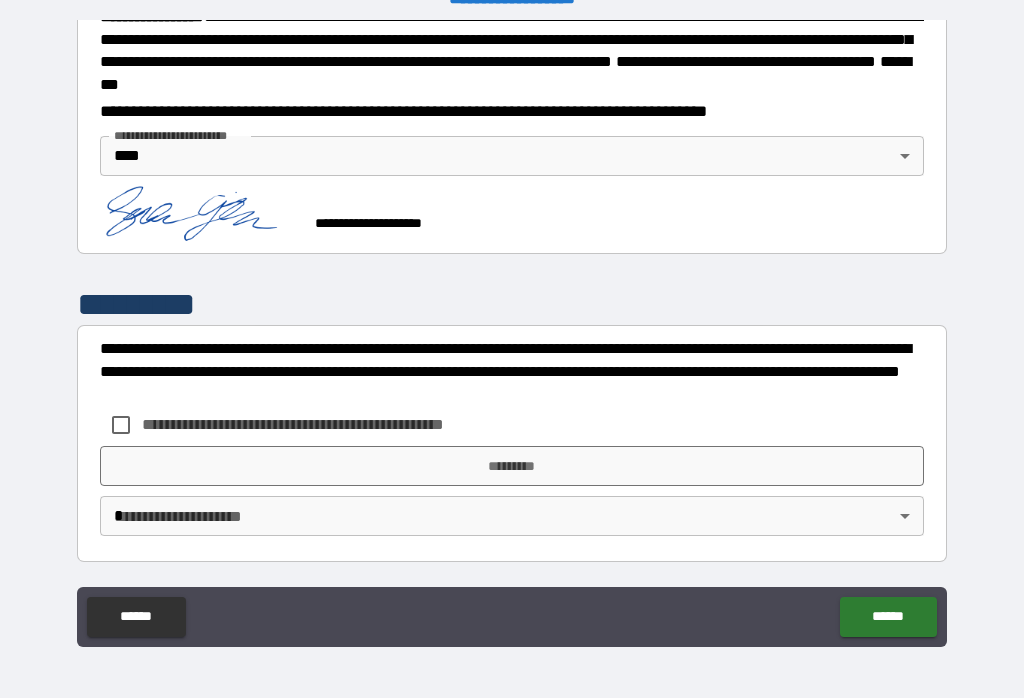 scroll, scrollTop: 2288, scrollLeft: 0, axis: vertical 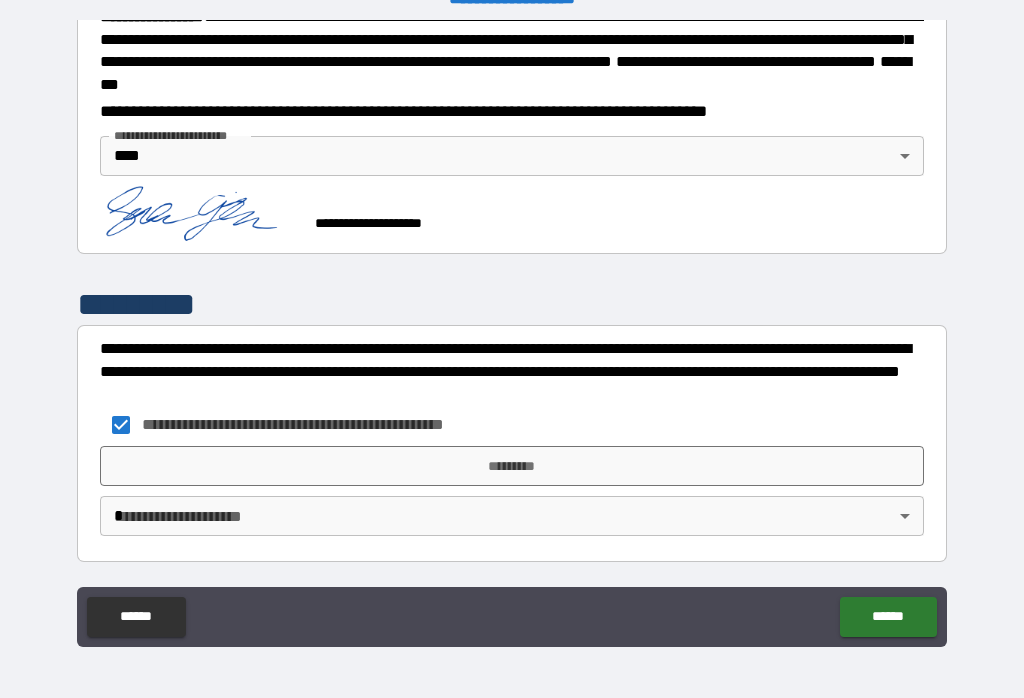 click on "*********" at bounding box center [512, 466] 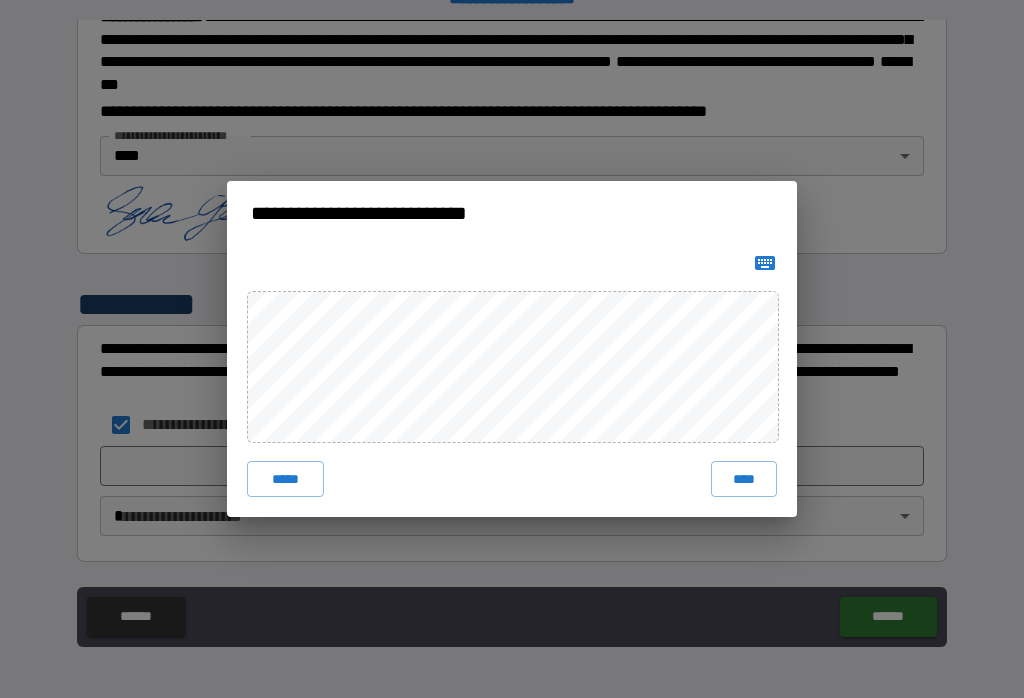 click on "****" at bounding box center [744, 479] 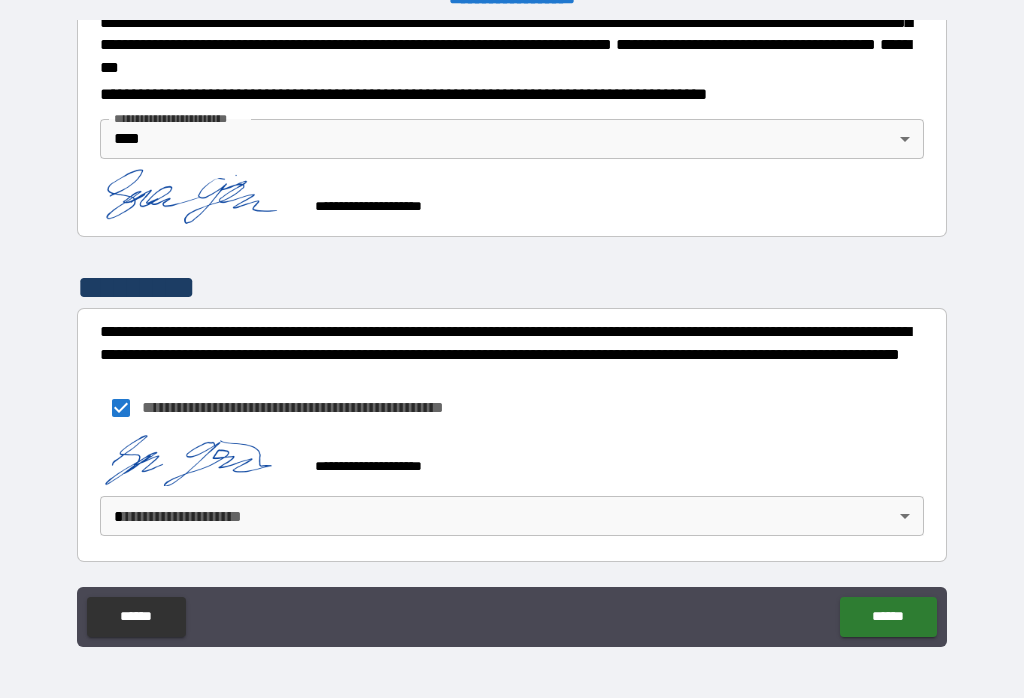 scroll, scrollTop: 2332, scrollLeft: 0, axis: vertical 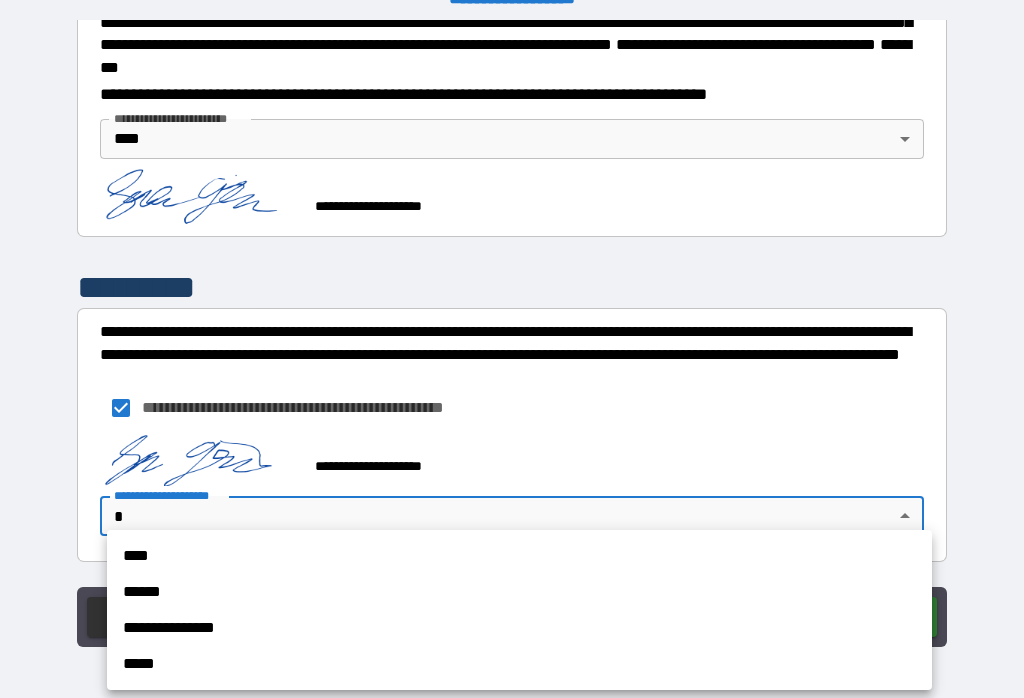 click on "****" at bounding box center (519, 556) 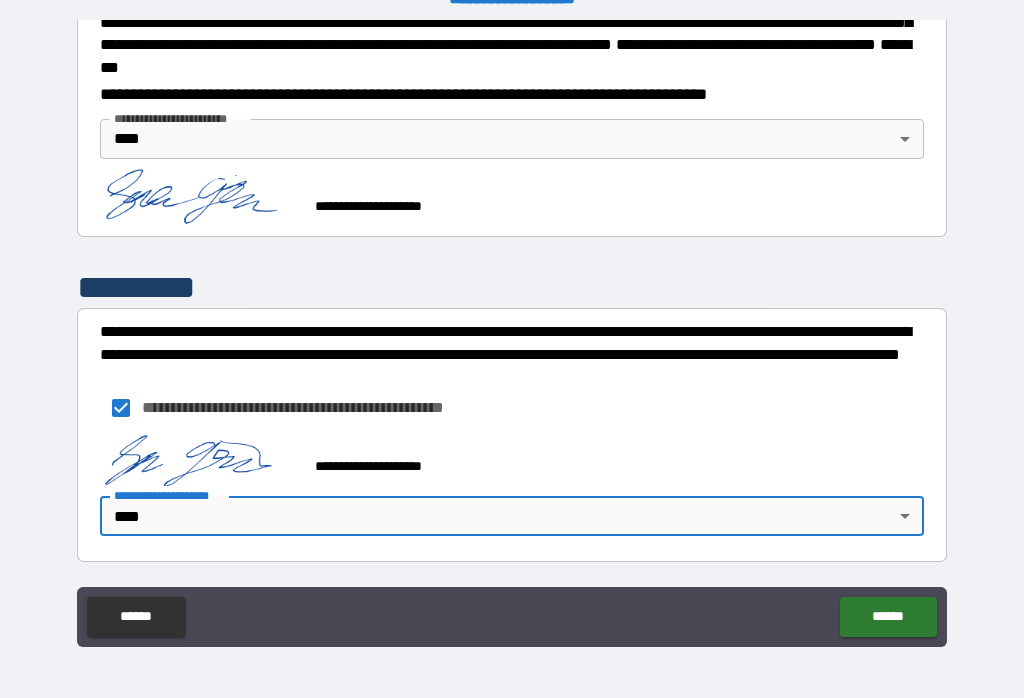 scroll, scrollTop: 2336, scrollLeft: 0, axis: vertical 